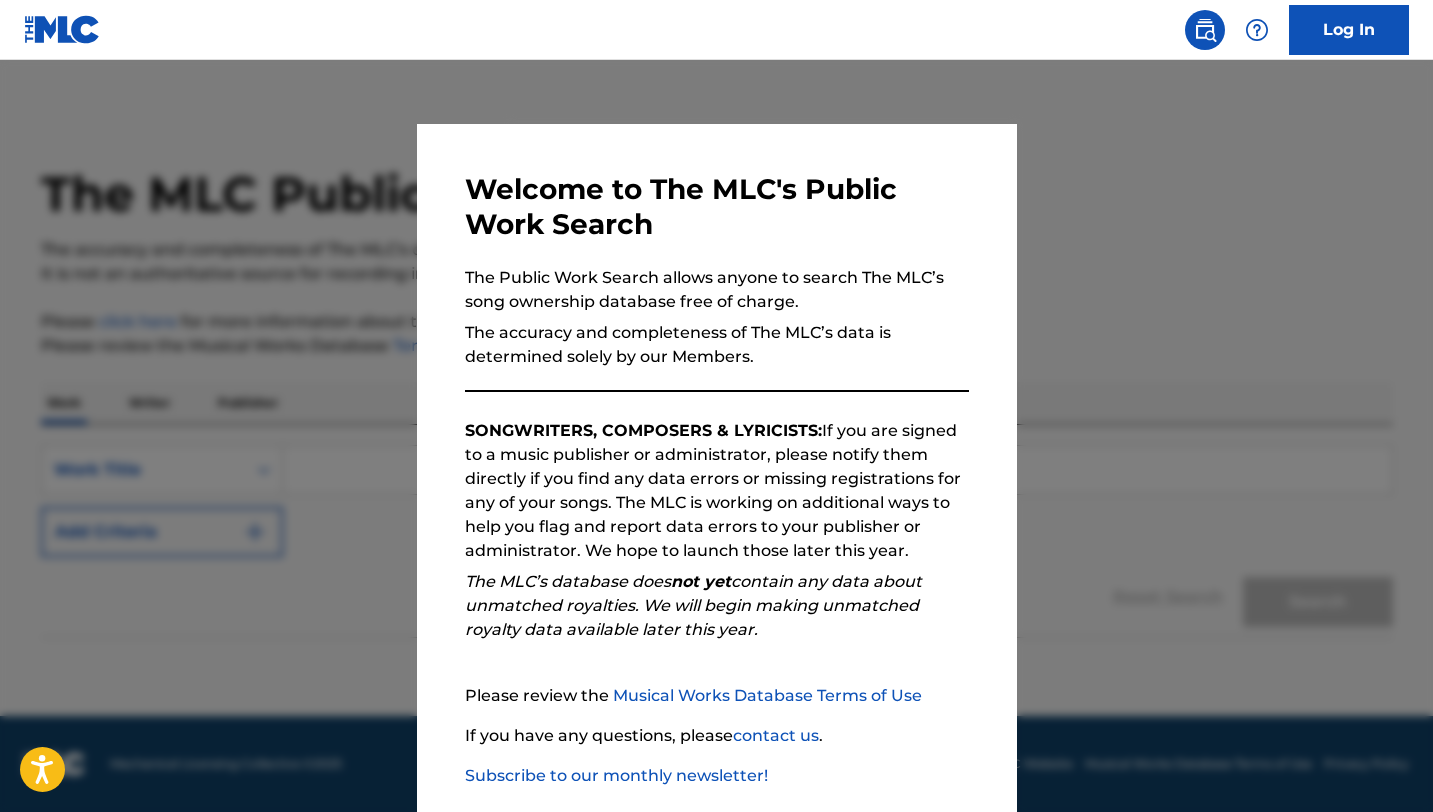scroll, scrollTop: 0, scrollLeft: 0, axis: both 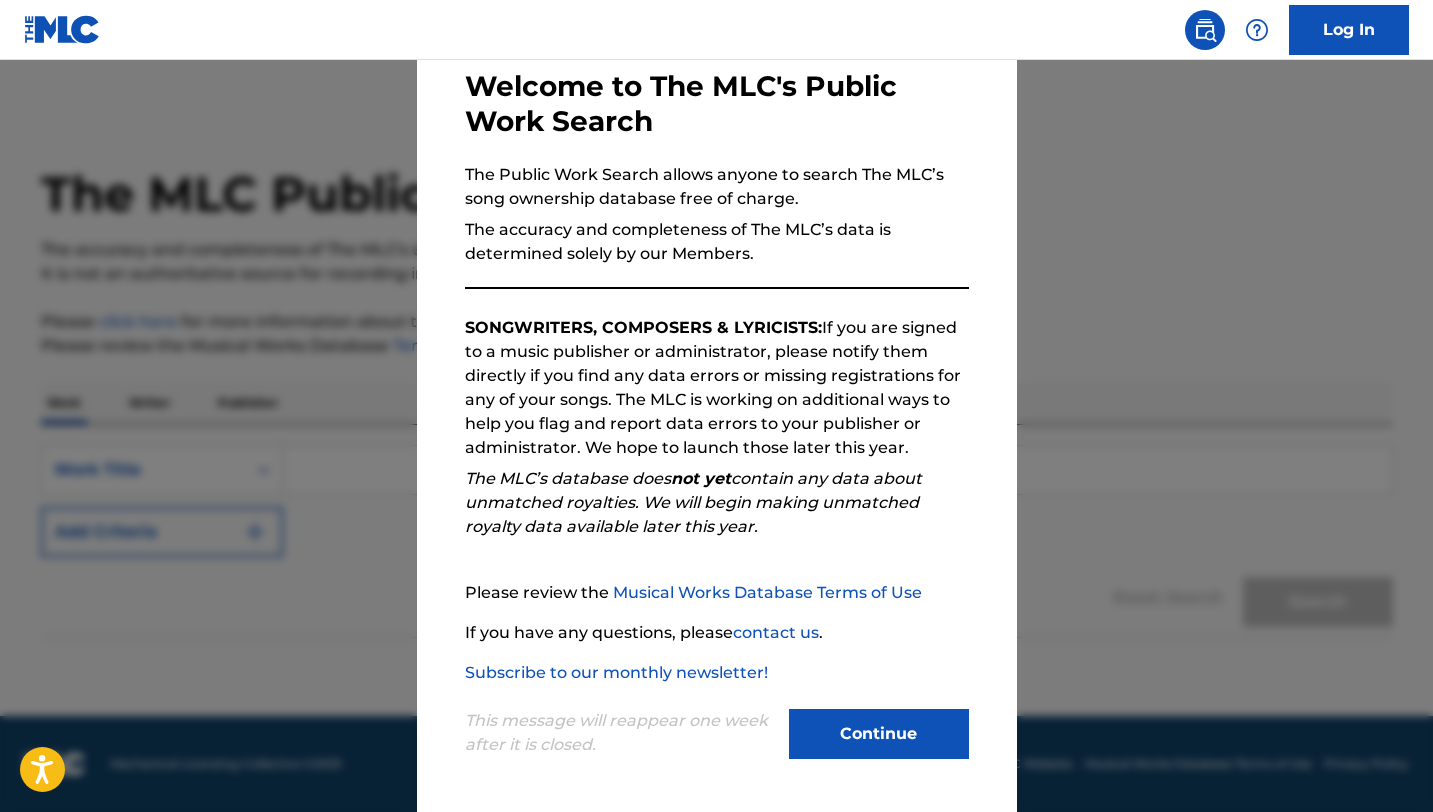click on "Continue" at bounding box center (879, 734) 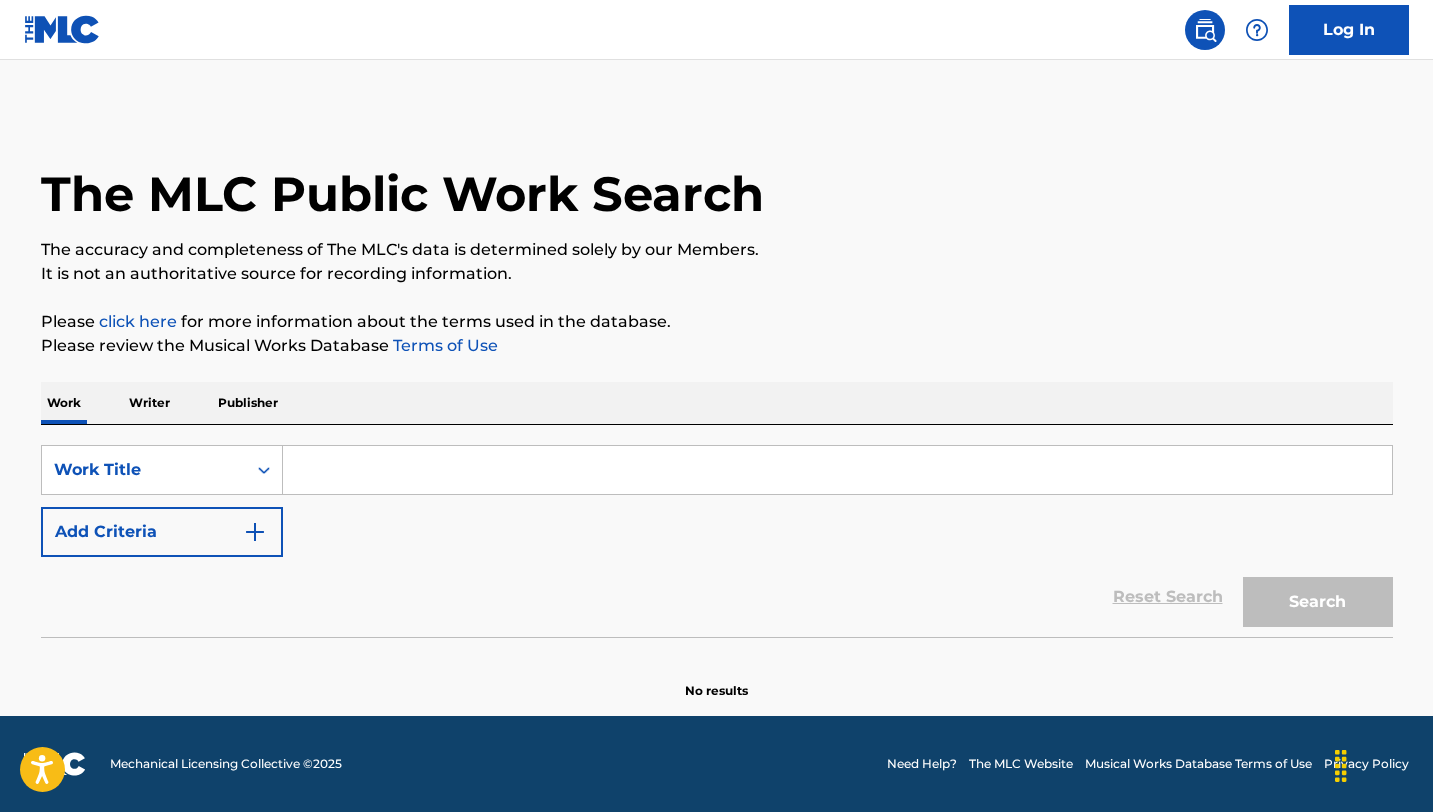 click on "Writer" at bounding box center [149, 403] 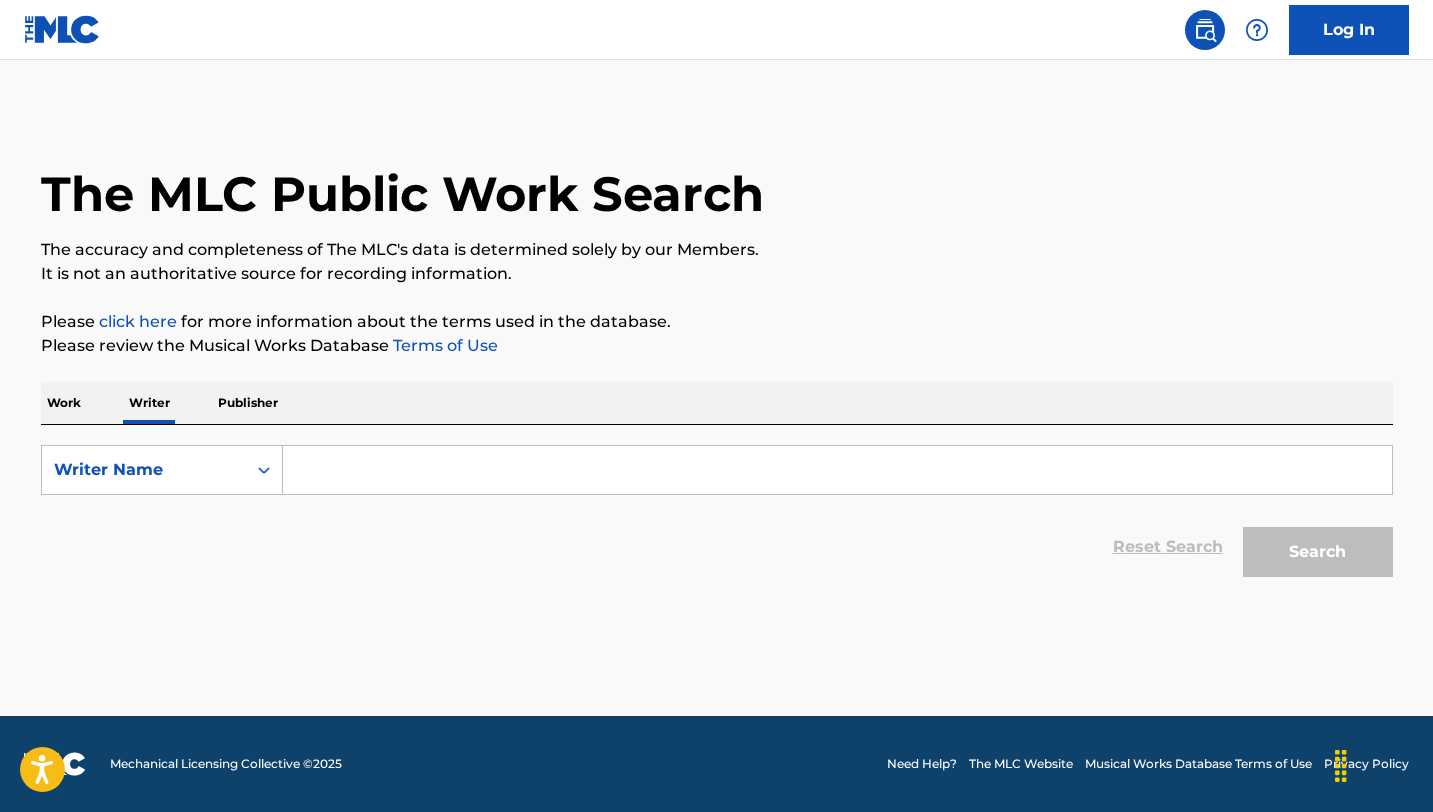 click at bounding box center [837, 470] 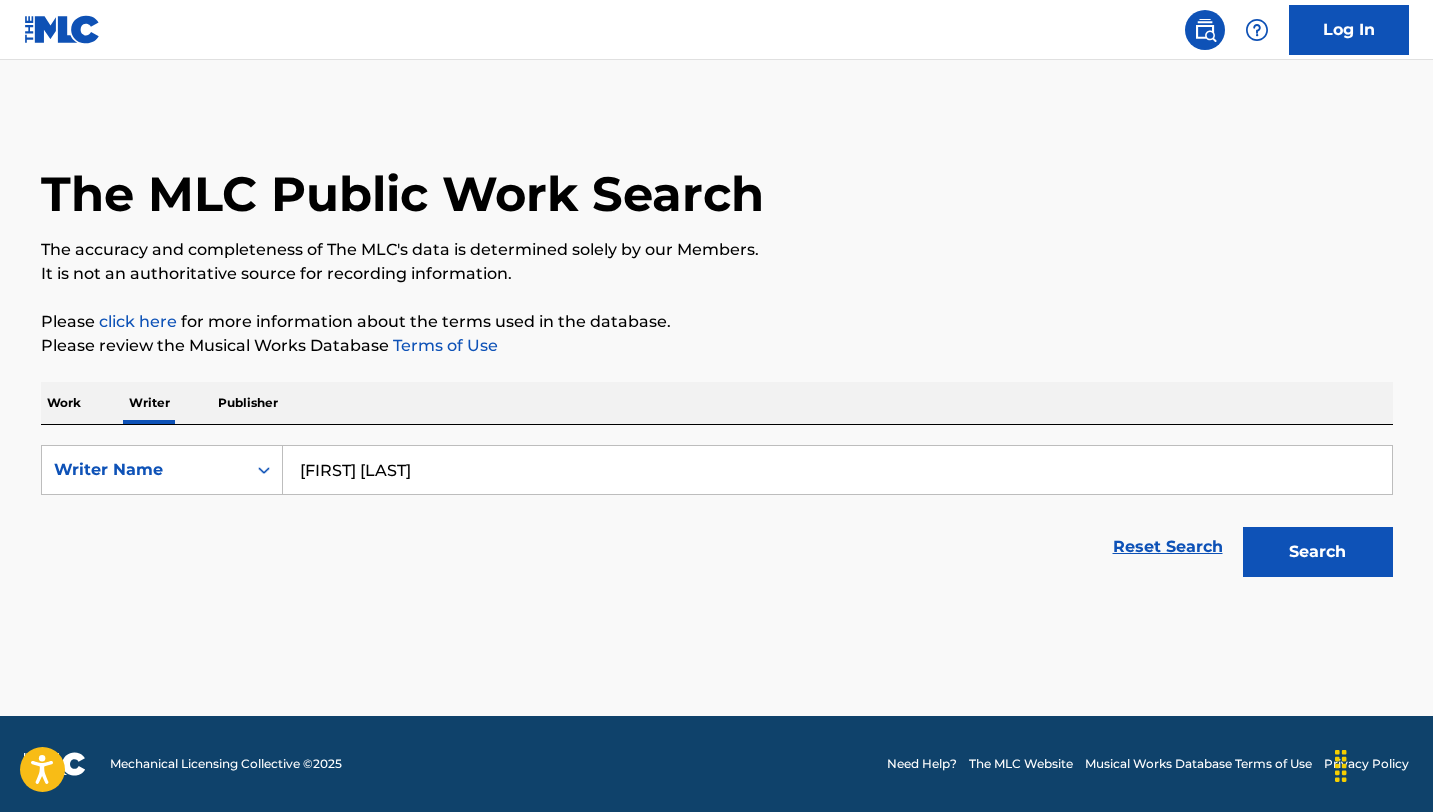 type on "herbert r wright" 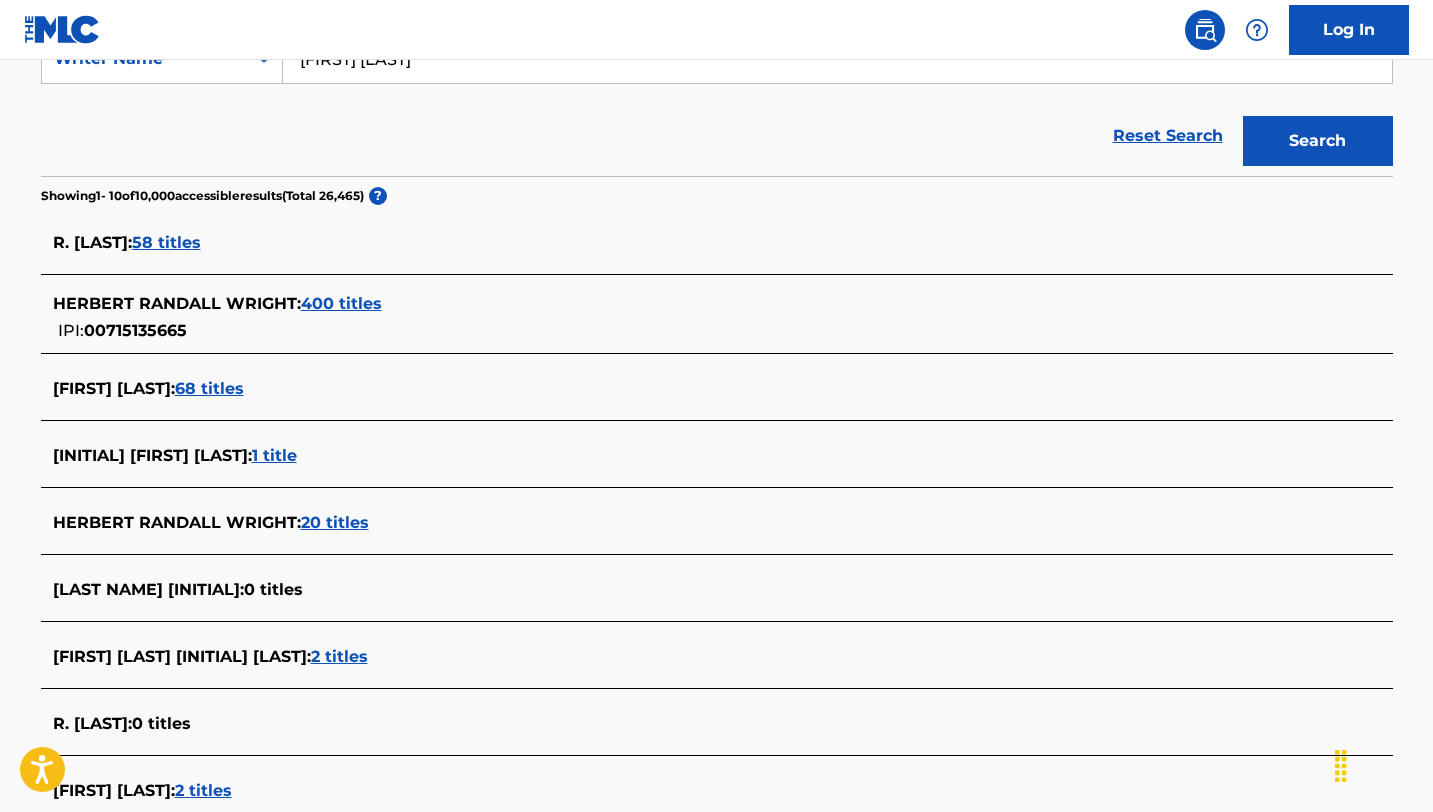 scroll, scrollTop: 310, scrollLeft: 0, axis: vertical 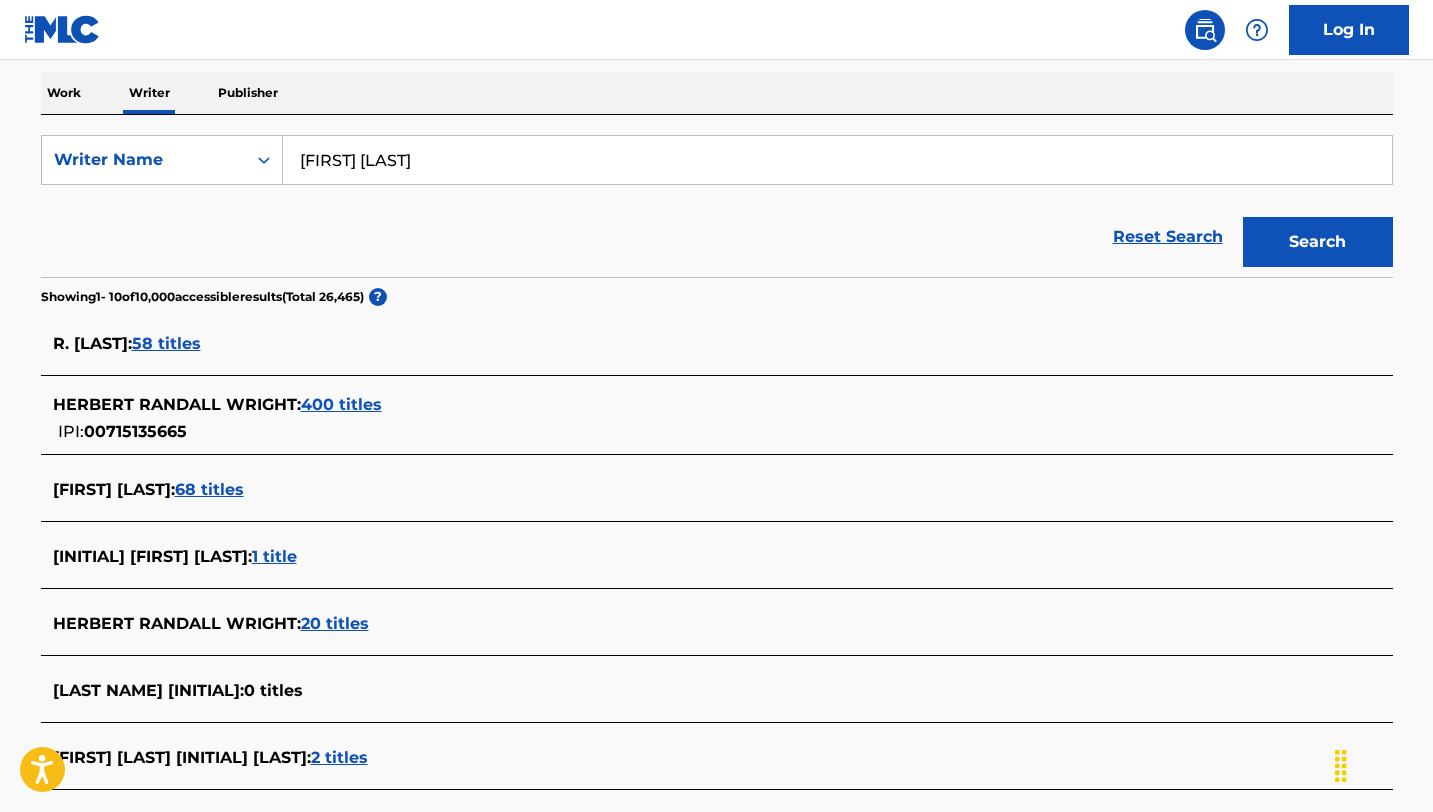 click on "400 titles" at bounding box center [341, 404] 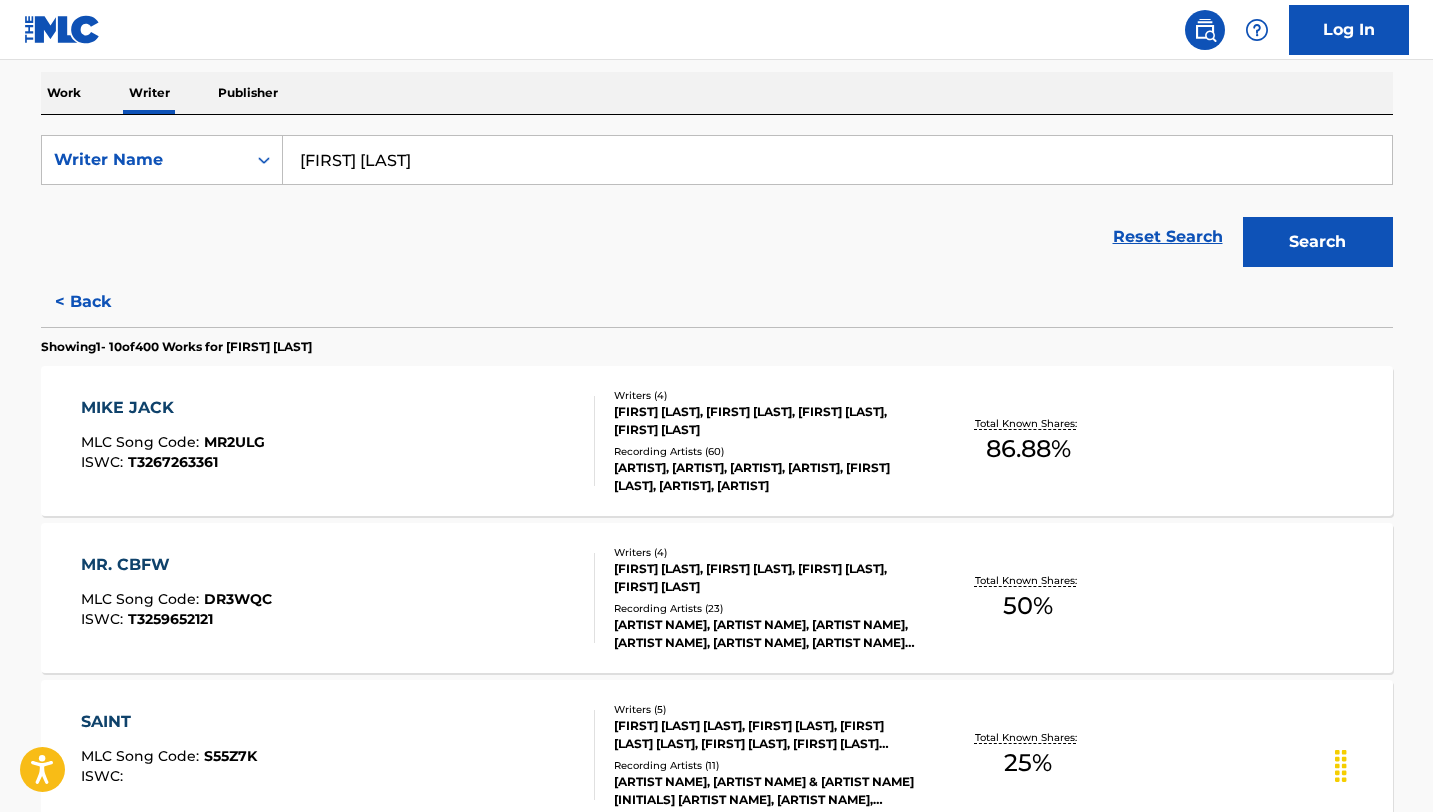 click on "MIKE JACK" at bounding box center (173, 408) 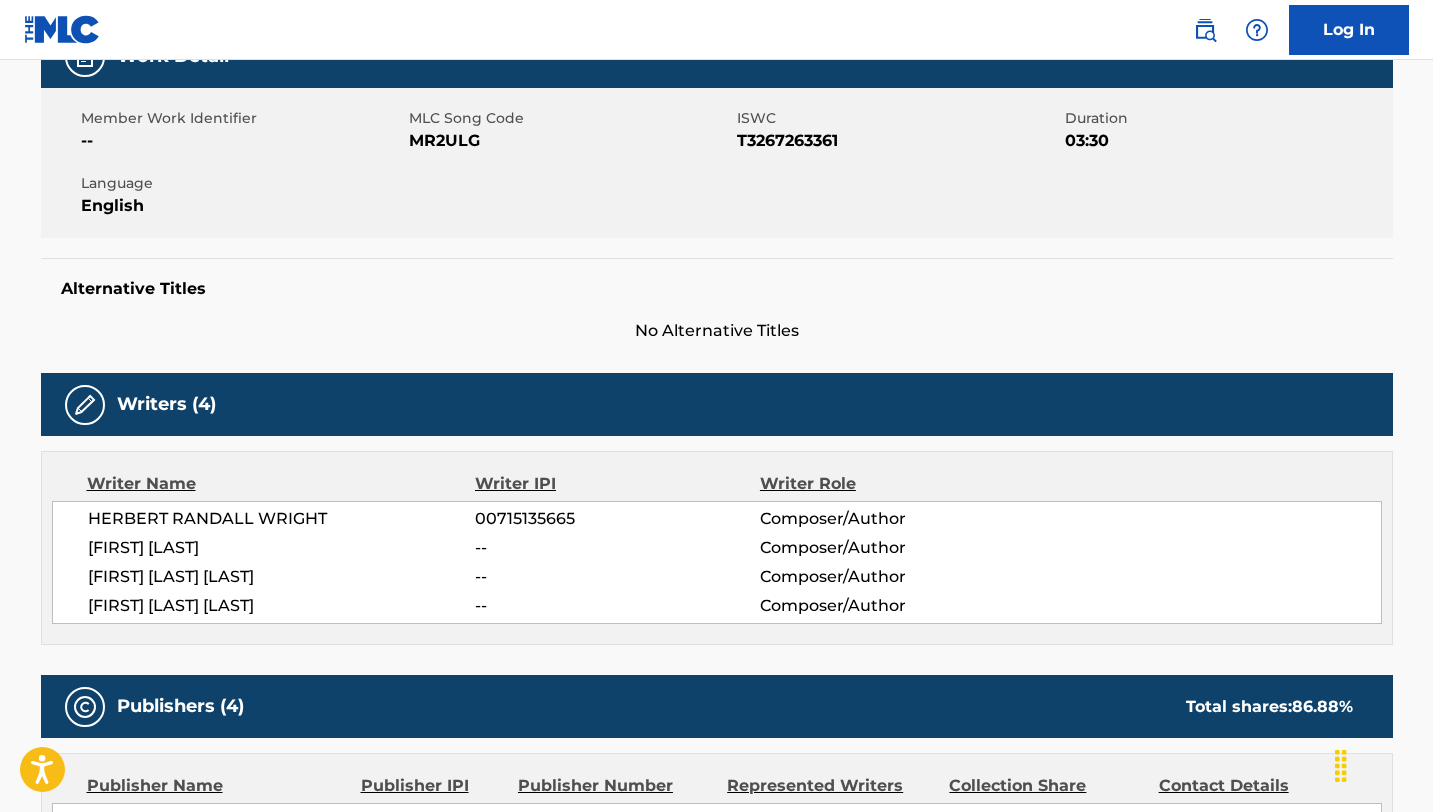 scroll, scrollTop: 0, scrollLeft: 0, axis: both 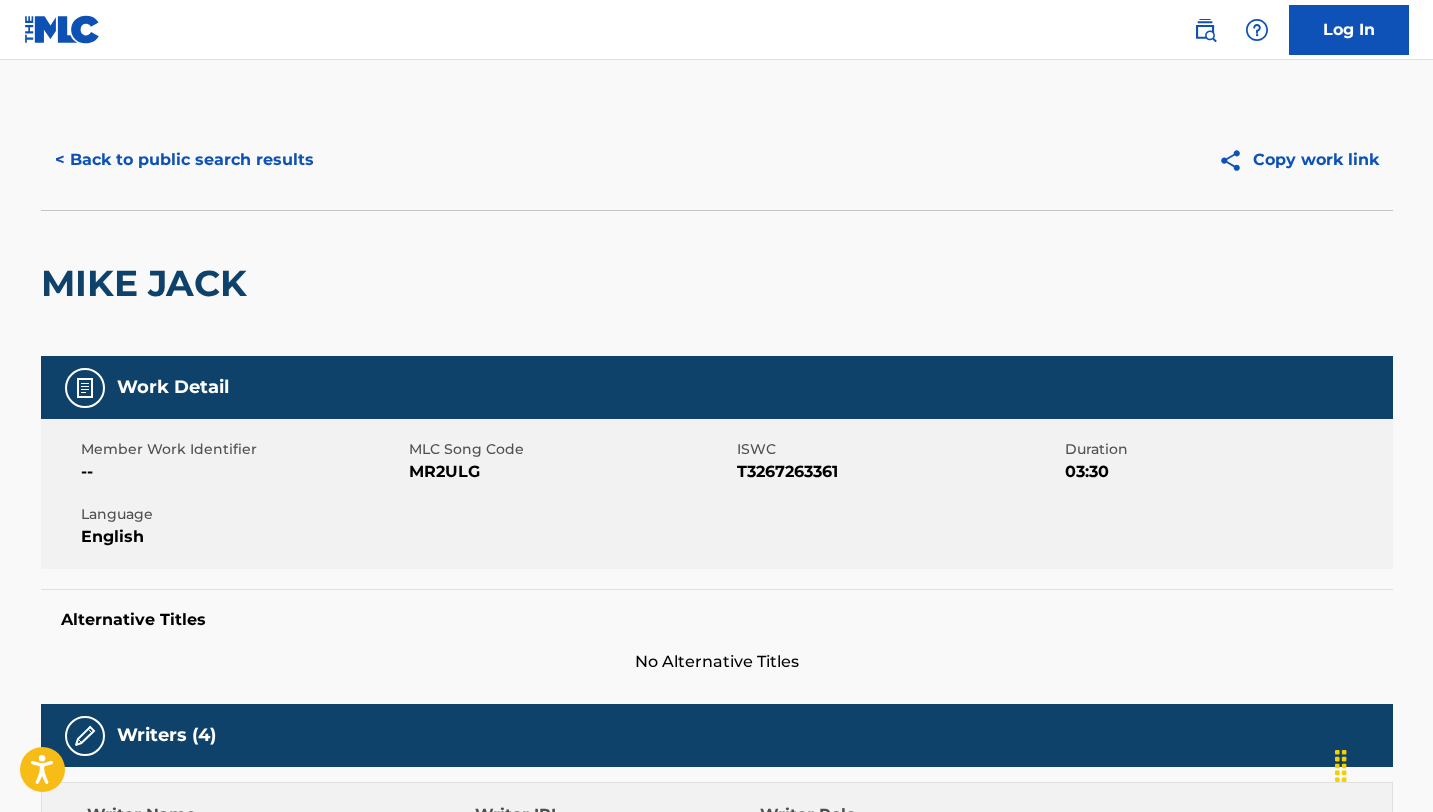 click on "< Back to public search results" at bounding box center (184, 160) 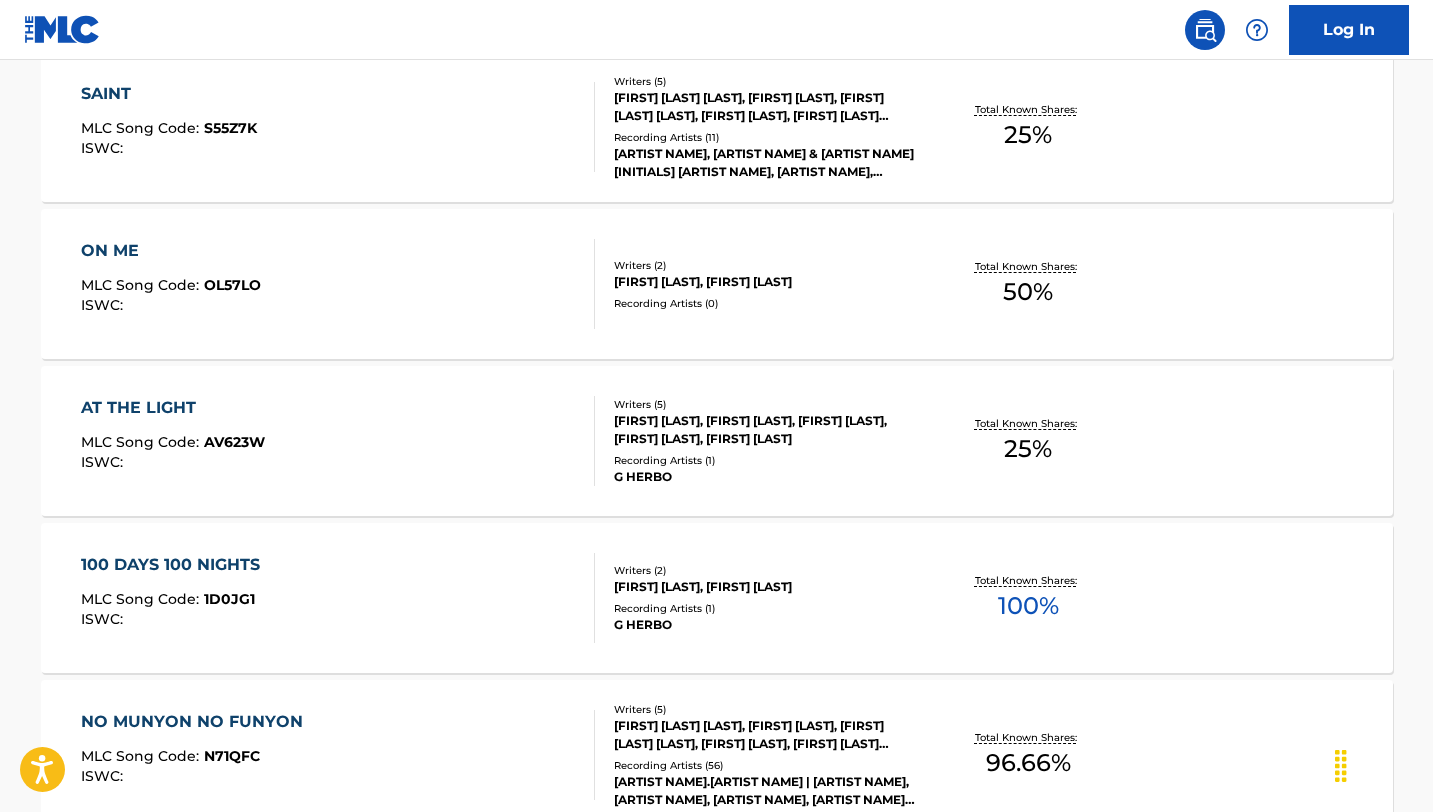 scroll, scrollTop: 0, scrollLeft: 0, axis: both 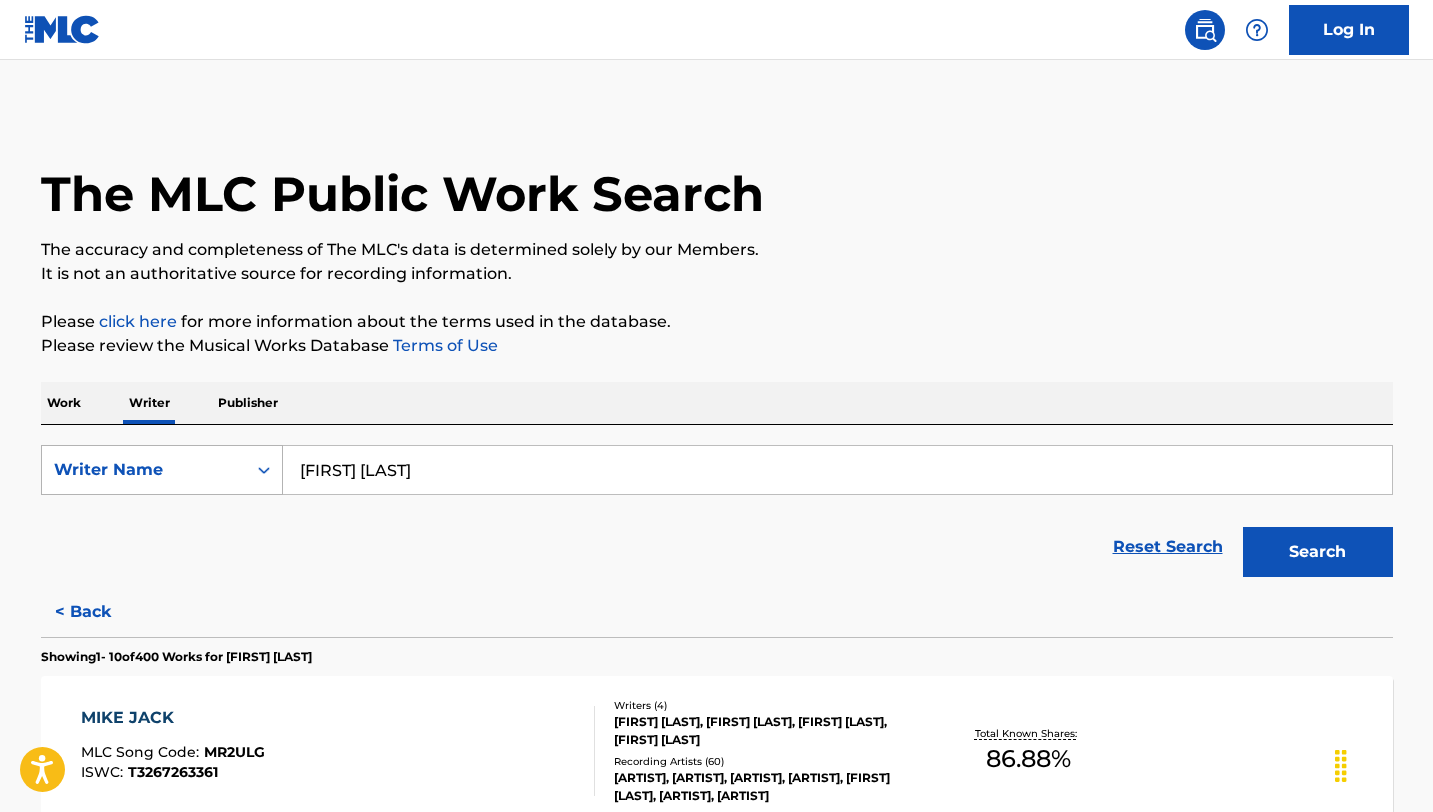 click 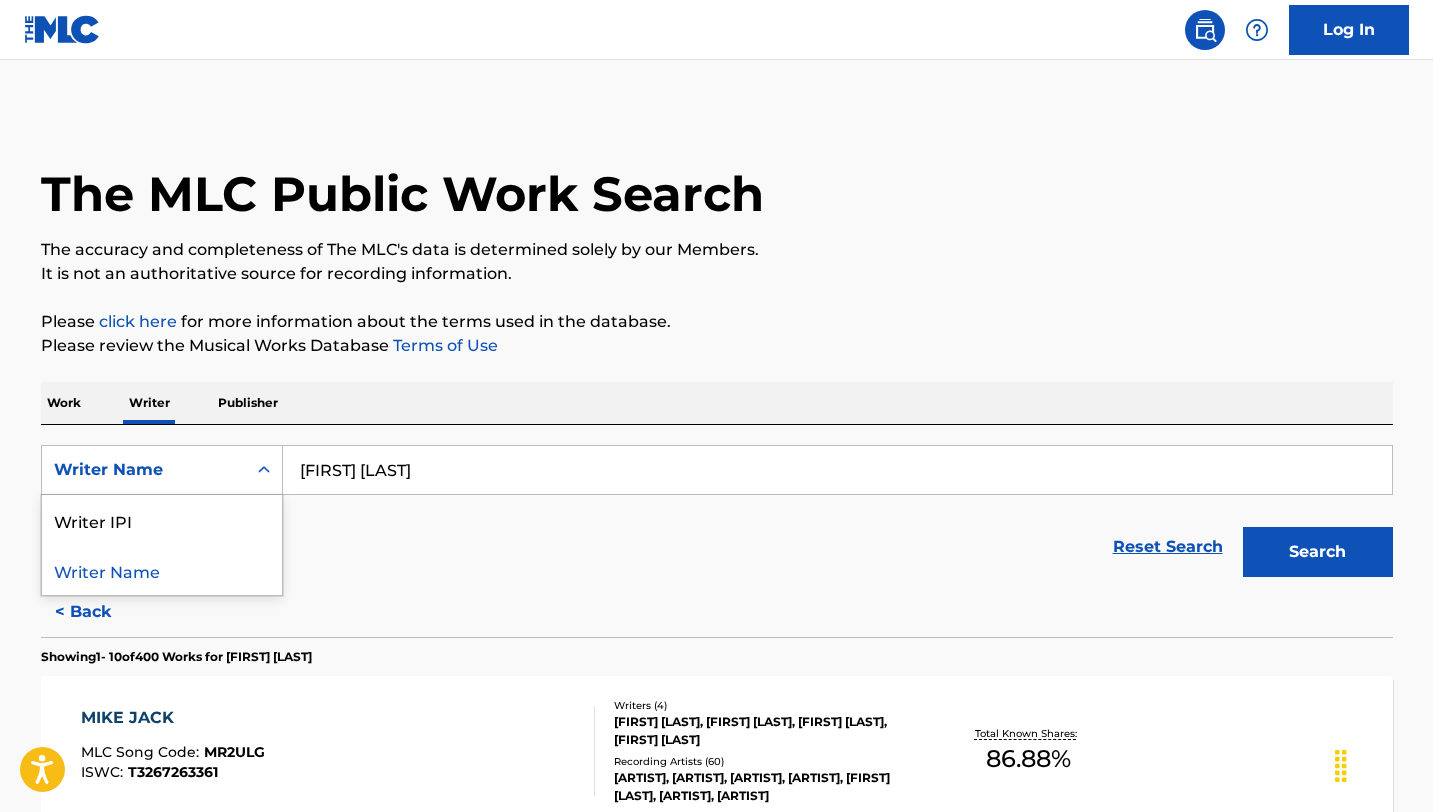 click on "< Back Showing  1  -   10  of  400   Works for HERBERT RANDALL WRIGHT   MIKE JACK MLC Song Code : MR2ULG ISWC : T3267263361 Writers ( 4 ) HERBERT RANDALL WRIGHT, TREVON GARDNER, ROBERT COLEMAN THOMAS, JOSHUA CAMERON WHITE Recording Artists ( 60 ) SKILLA BABY, SKILLA BABY, SKILLA BABY, SKILLA BABY,G HERBO,ROB49, SKILLA BABY Total Known Shares: 86.88 % MR. CBFW MLC Song Code : DR3WQC ISWC : T3259652121 Writers ( 4 ) DELQURISTO WILSON, TAHJ MORGAN, HERBERT RANDALL WRIGHT, KHALEEL KENYATTE GRIFFIN Recording Artists ( 23 ) BABYDRILL, BABYDRILL, BABYDRILL,G HERBO, BABYDRILL,G HERBO, BABYDRILL FEAT. G HERBO Total Known Shares: 50 % SAINT MLC Song Code : S55Z7K ISWC : Writers ( 5 ) IMANBEK ZEIKENOV, MIRCEA PAPUSOI, HERBERT RANDALL WRIGHT, SHYLO MILWOOD, CARLOS CUSTARBOY DELPON Recording Artists ( 11 ) AARNE, RUSS MILLIONS & G HERBO, AARNE,RUSS MILLIONS,G HERBO,IMANBEK, RUSS MILLIONS|G HERBO|AARNE, AARNE, RUSS MILLIONS & G HERBO (FEAT. IMANBEK), AARNE Total Known Shares: 25 % ON ME MLC Song Code : OL57LO ISWC : 2 ) 0" at bounding box center (717, 1464) 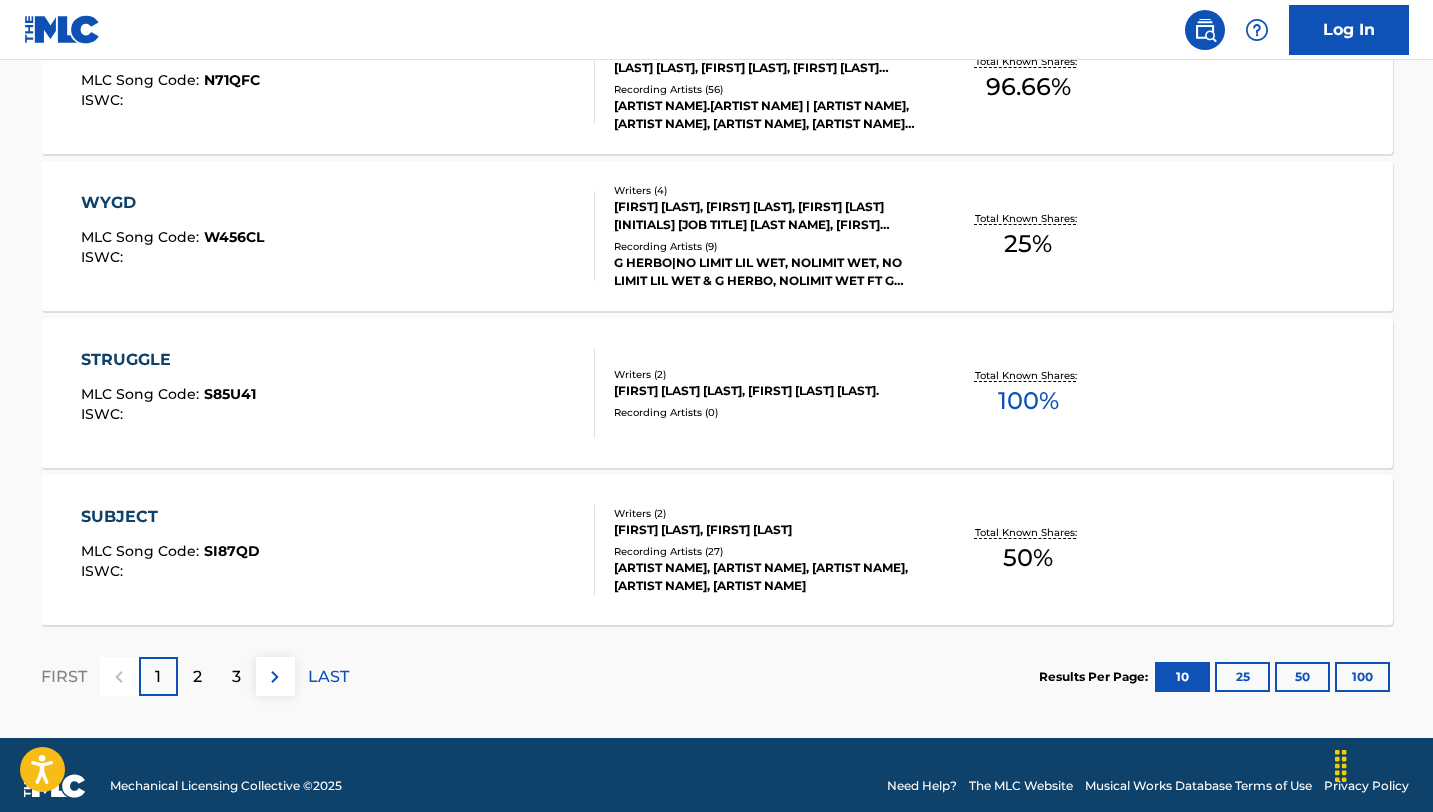 scroll, scrollTop: 1615, scrollLeft: 0, axis: vertical 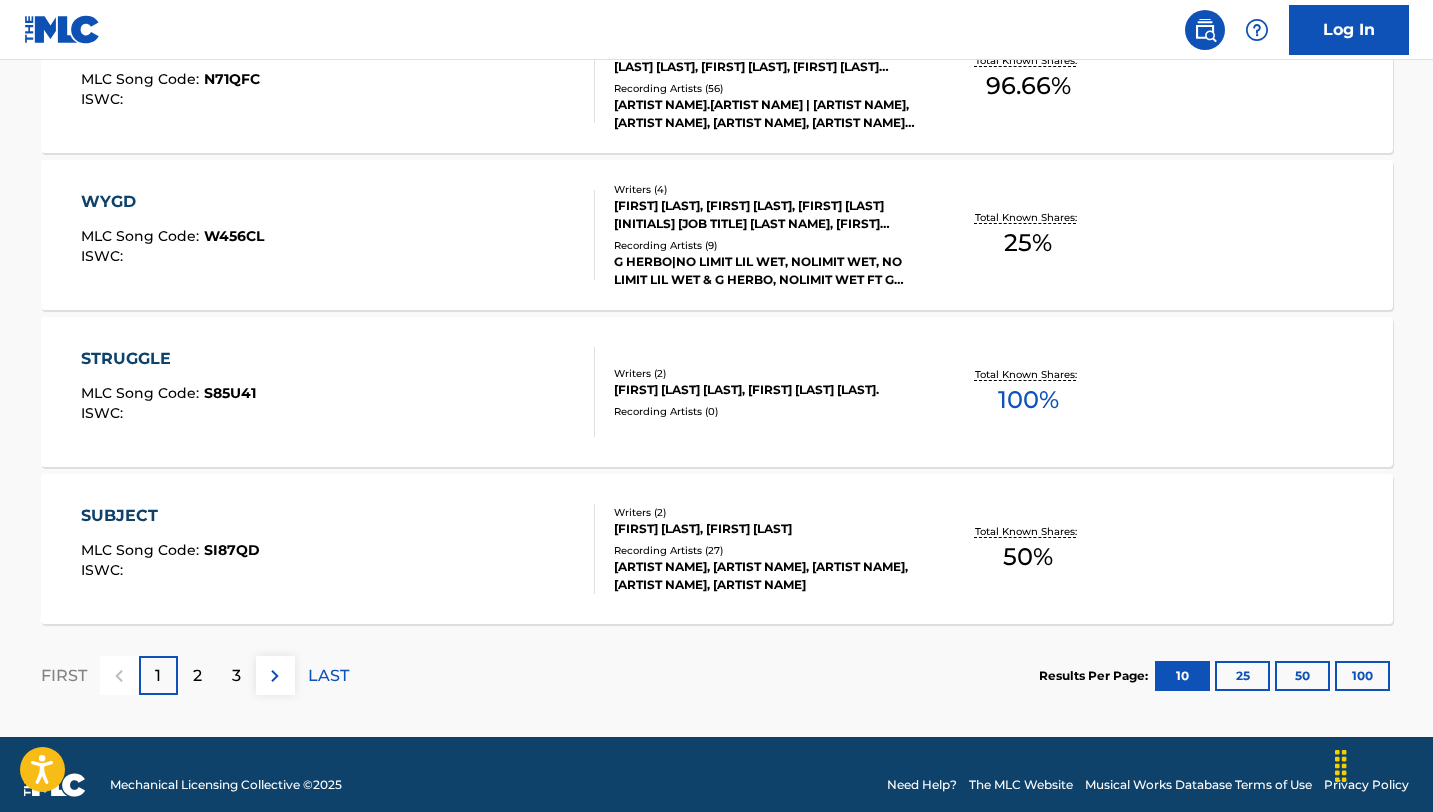 click on "2" at bounding box center [197, 675] 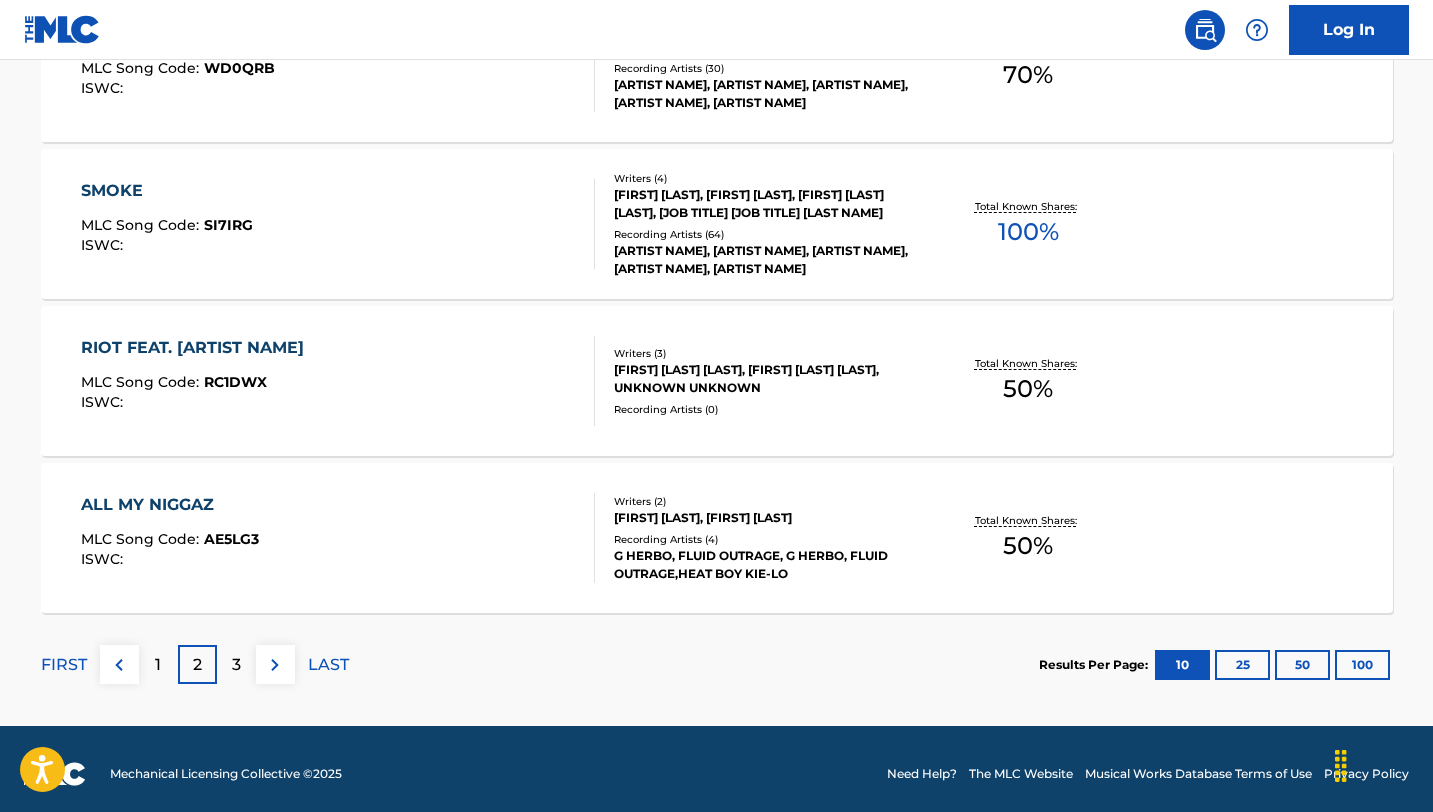 scroll, scrollTop: 1636, scrollLeft: 0, axis: vertical 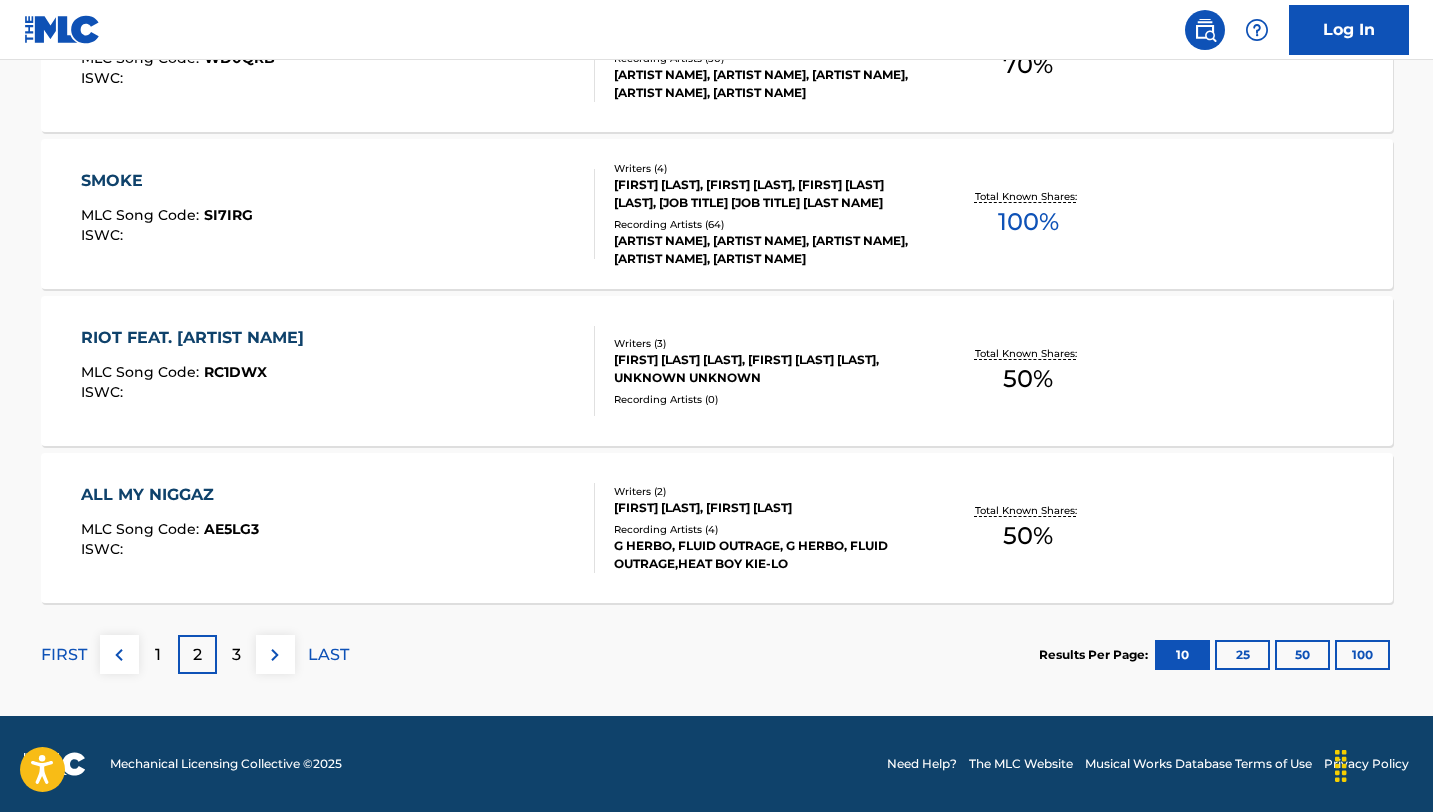 click on "3" at bounding box center (236, 654) 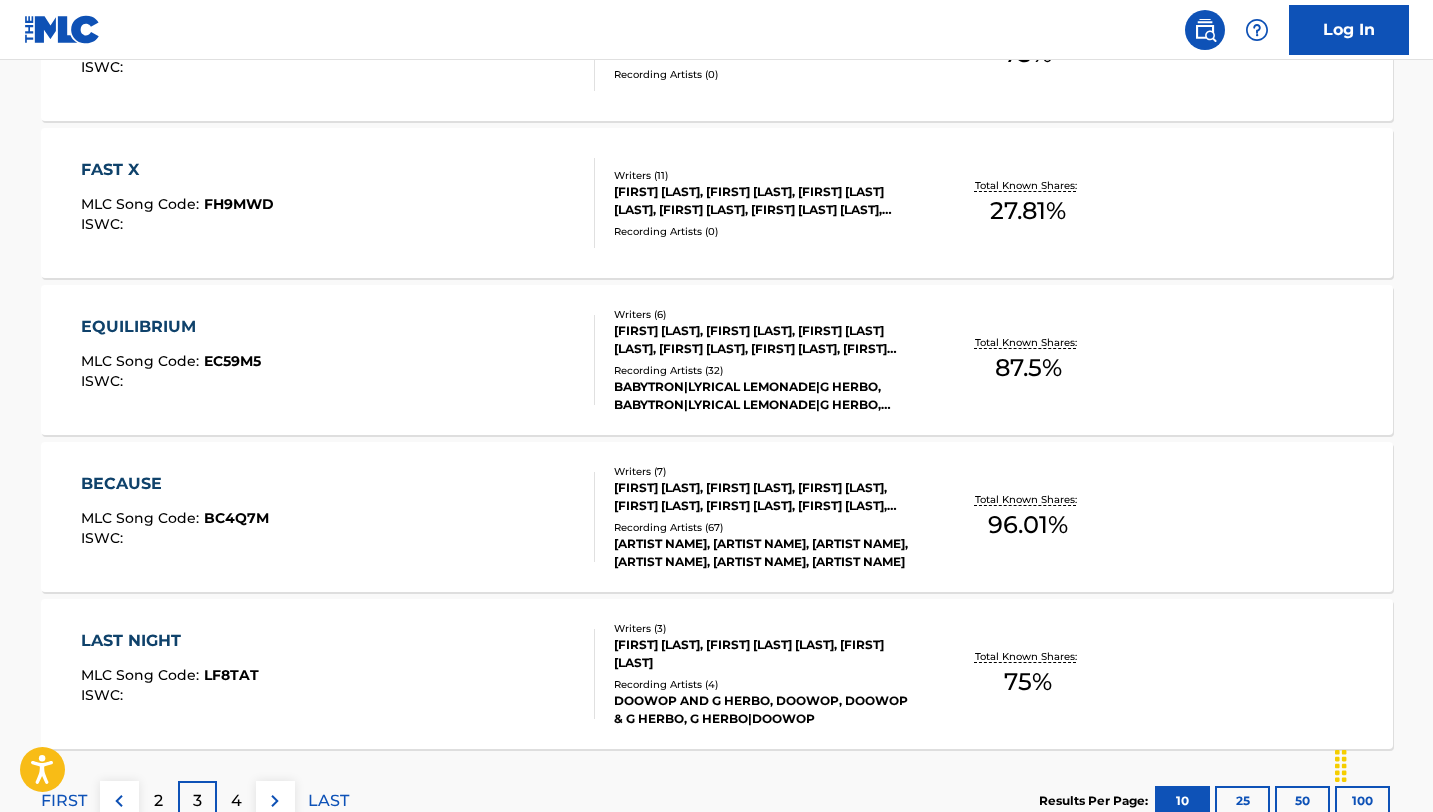 scroll, scrollTop: 1636, scrollLeft: 0, axis: vertical 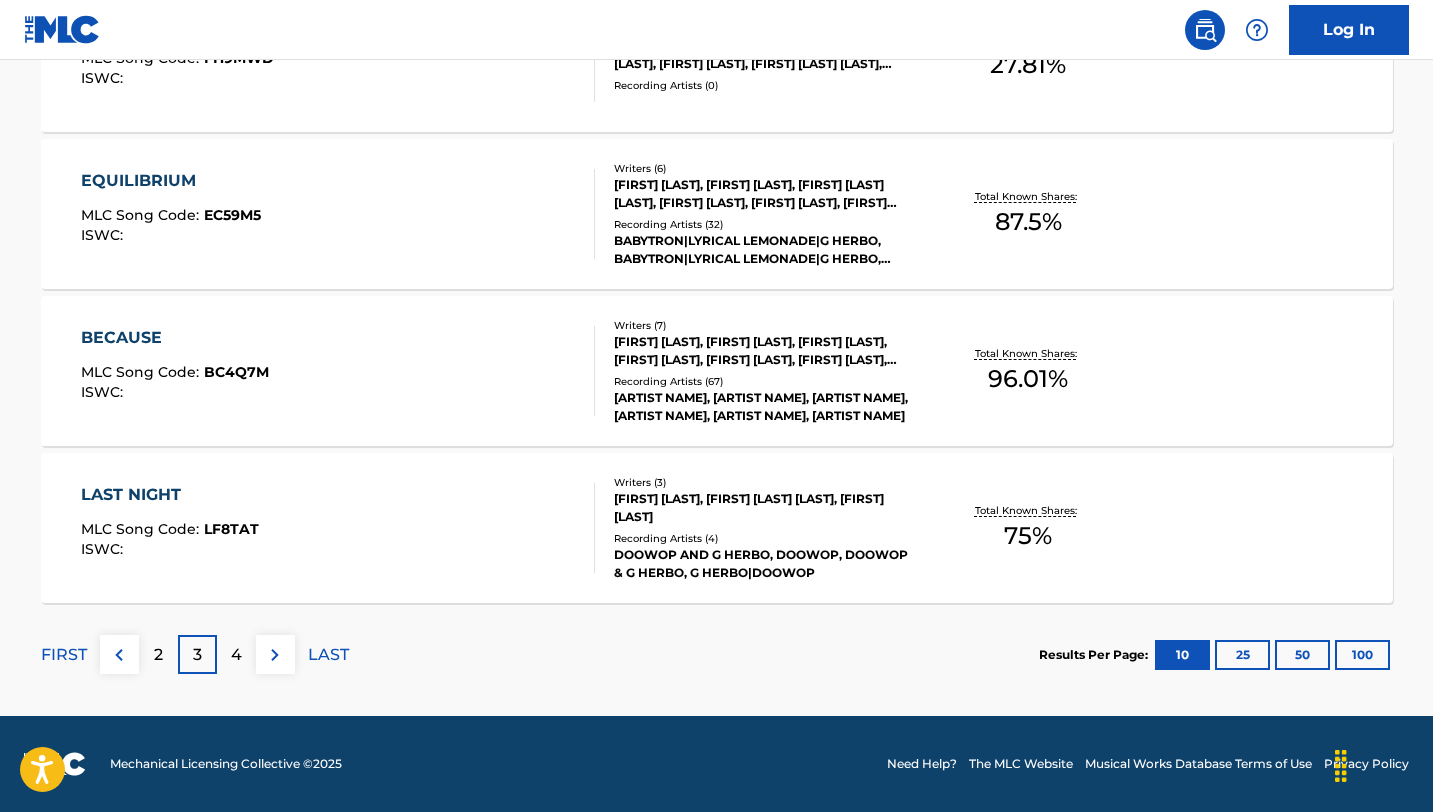click on "4" at bounding box center (236, 655) 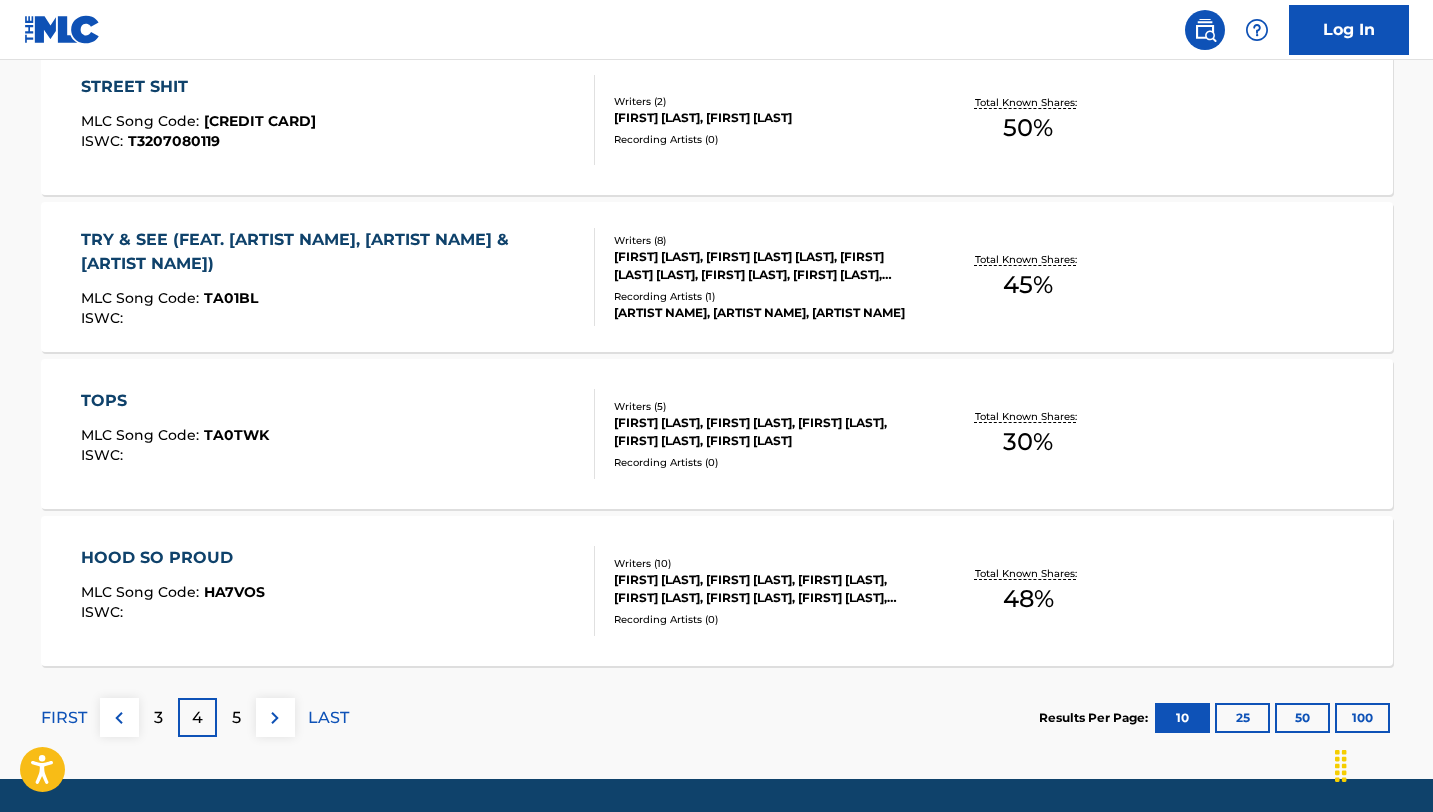 scroll, scrollTop: 1636, scrollLeft: 0, axis: vertical 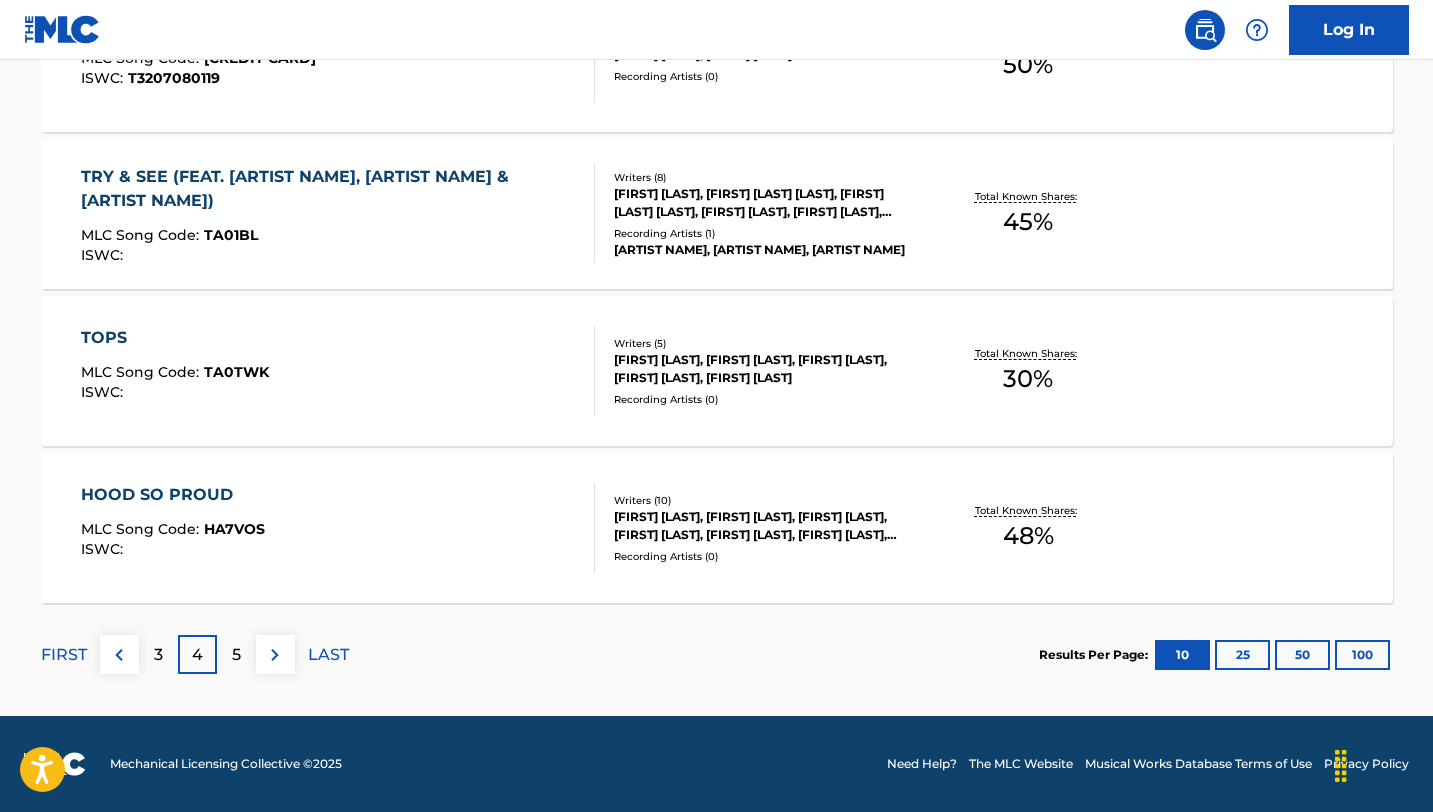 click on "LAST" at bounding box center [328, 654] 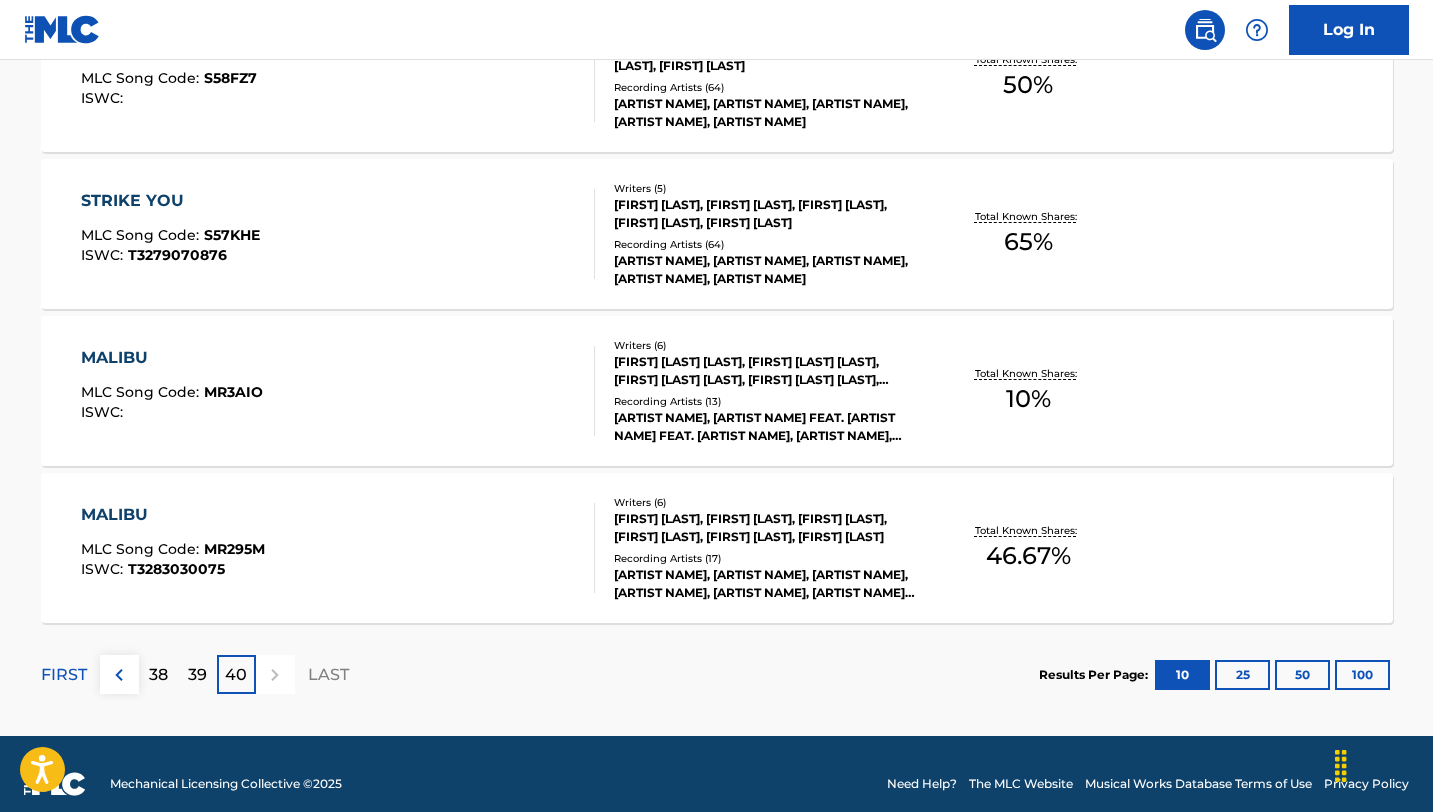scroll, scrollTop: 1636, scrollLeft: 0, axis: vertical 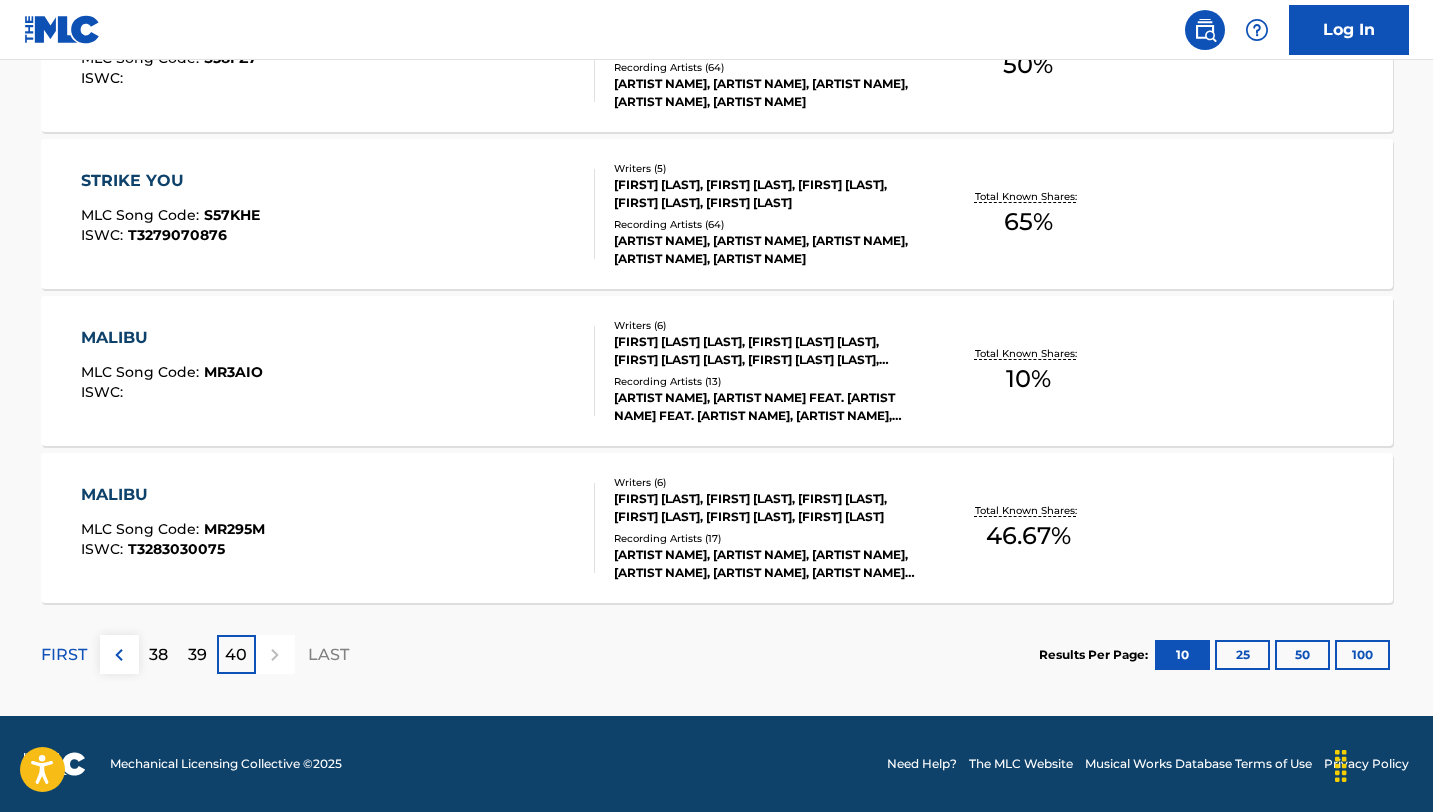 click on "38" at bounding box center [158, 655] 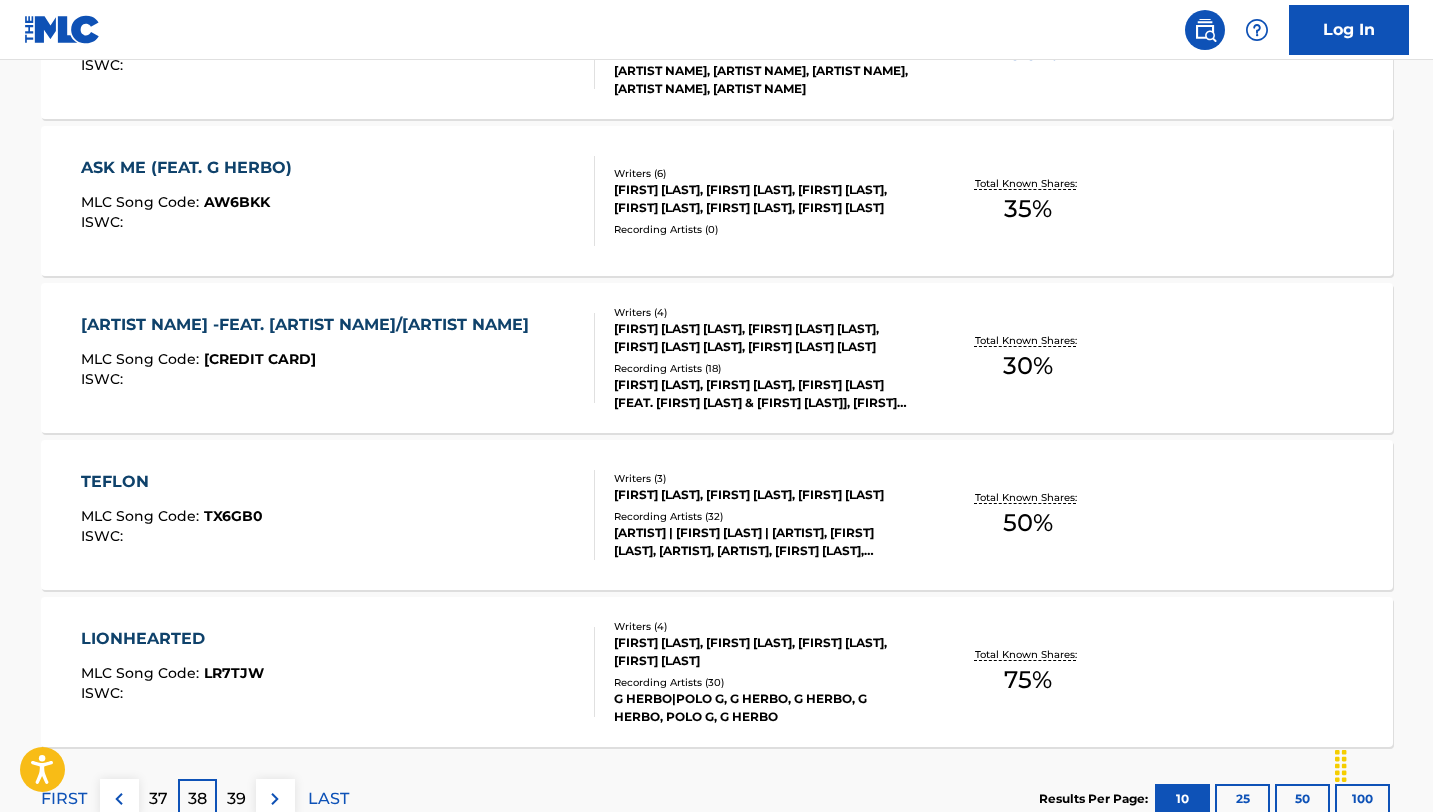 scroll, scrollTop: 1636, scrollLeft: 0, axis: vertical 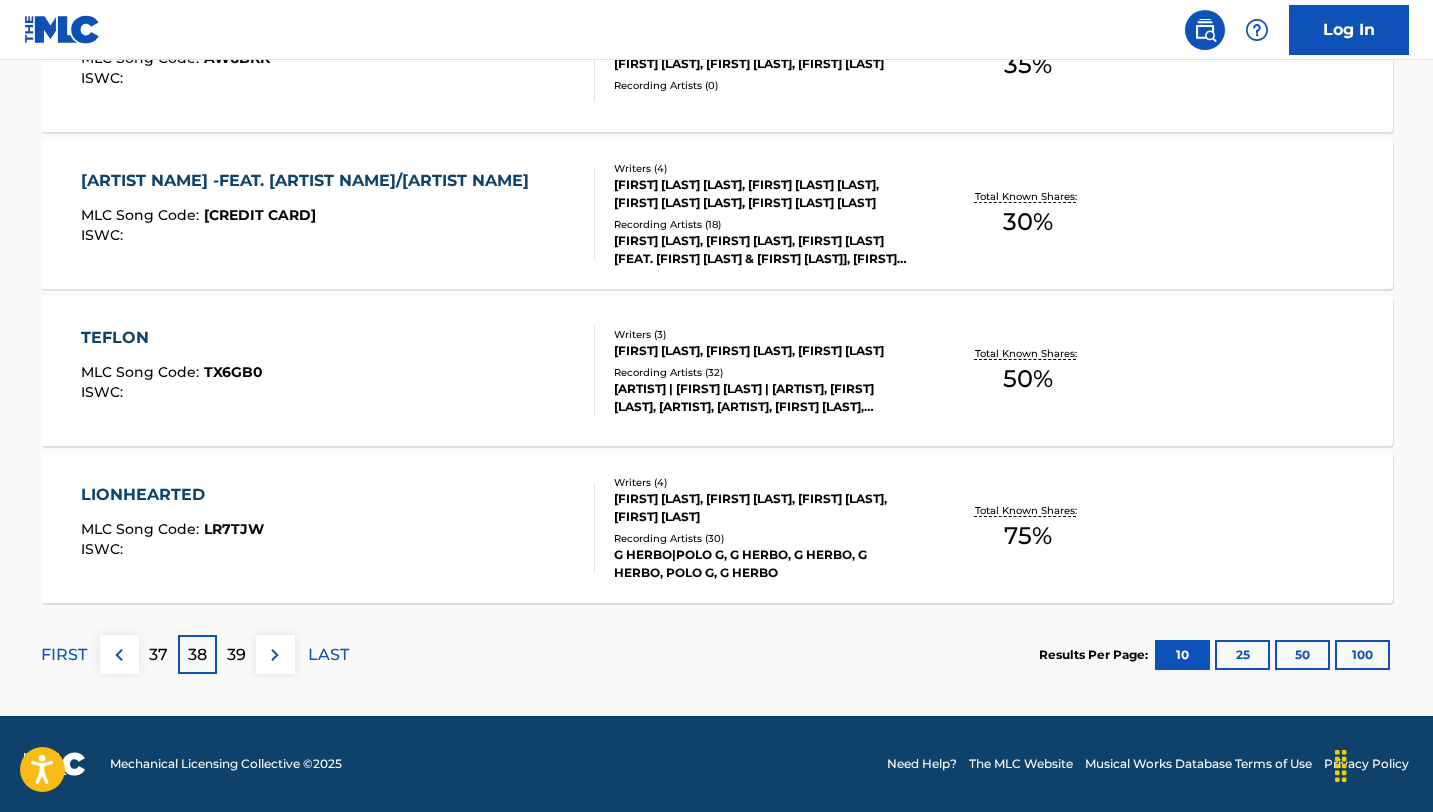 click on "37" at bounding box center (158, 654) 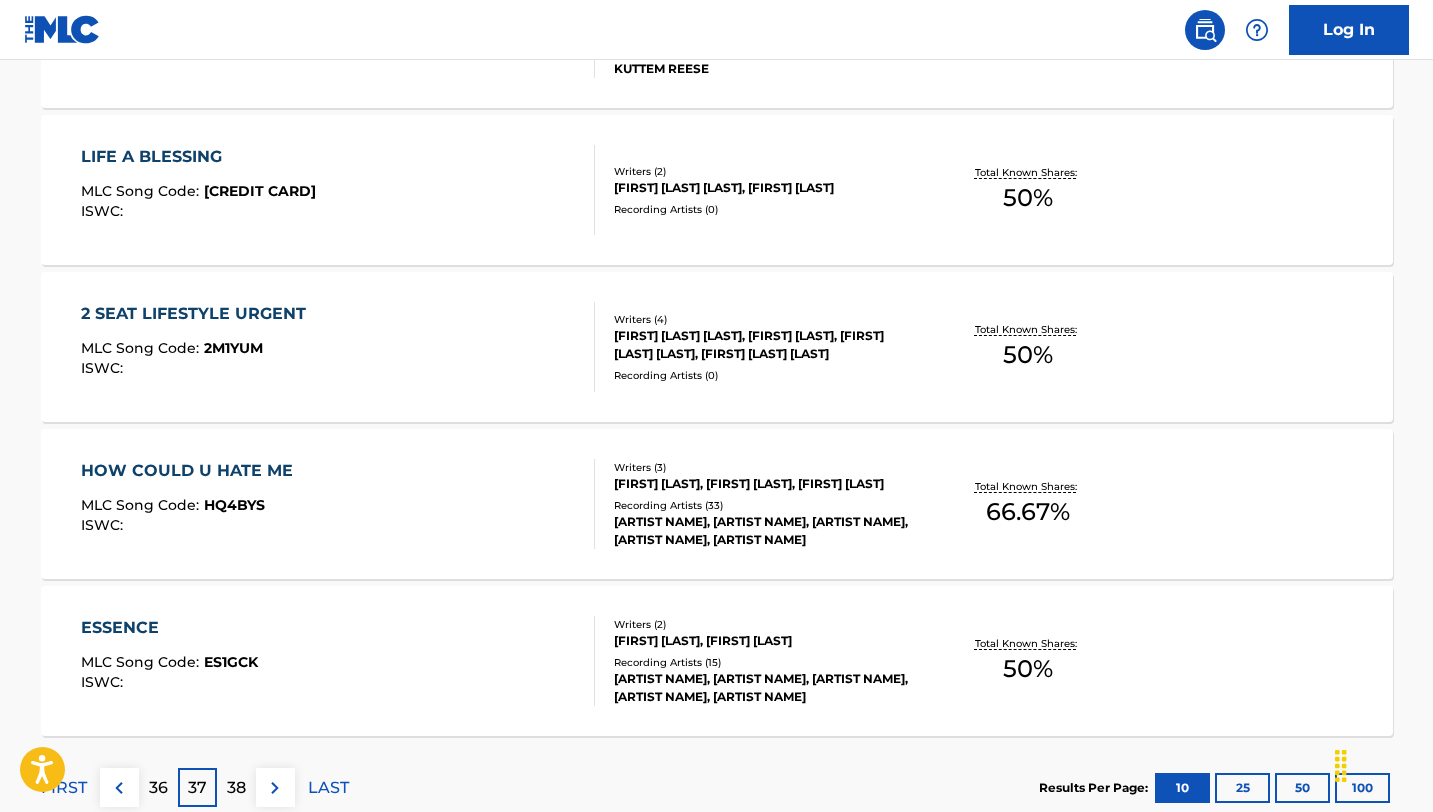 scroll, scrollTop: 1636, scrollLeft: 0, axis: vertical 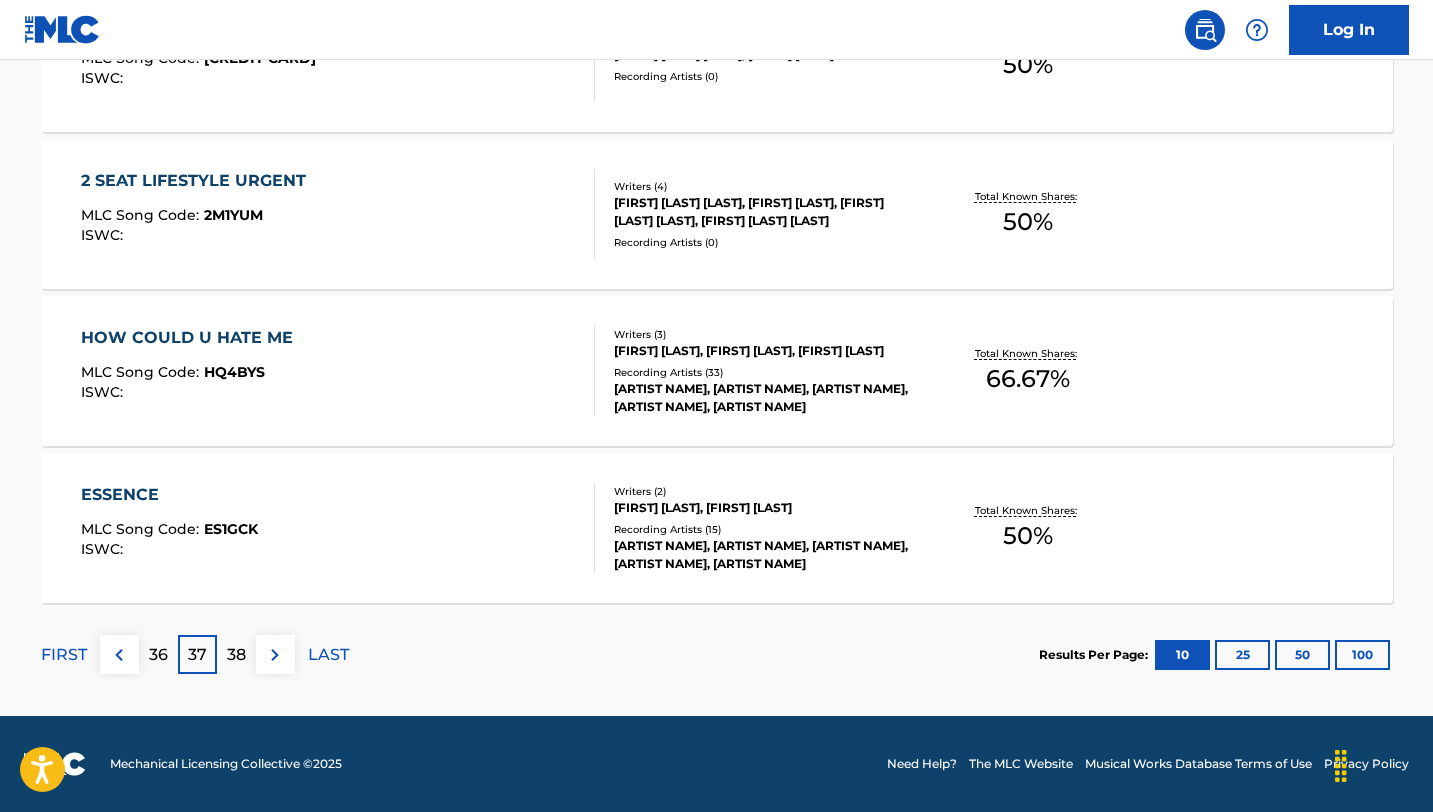 click on "36" at bounding box center [158, 655] 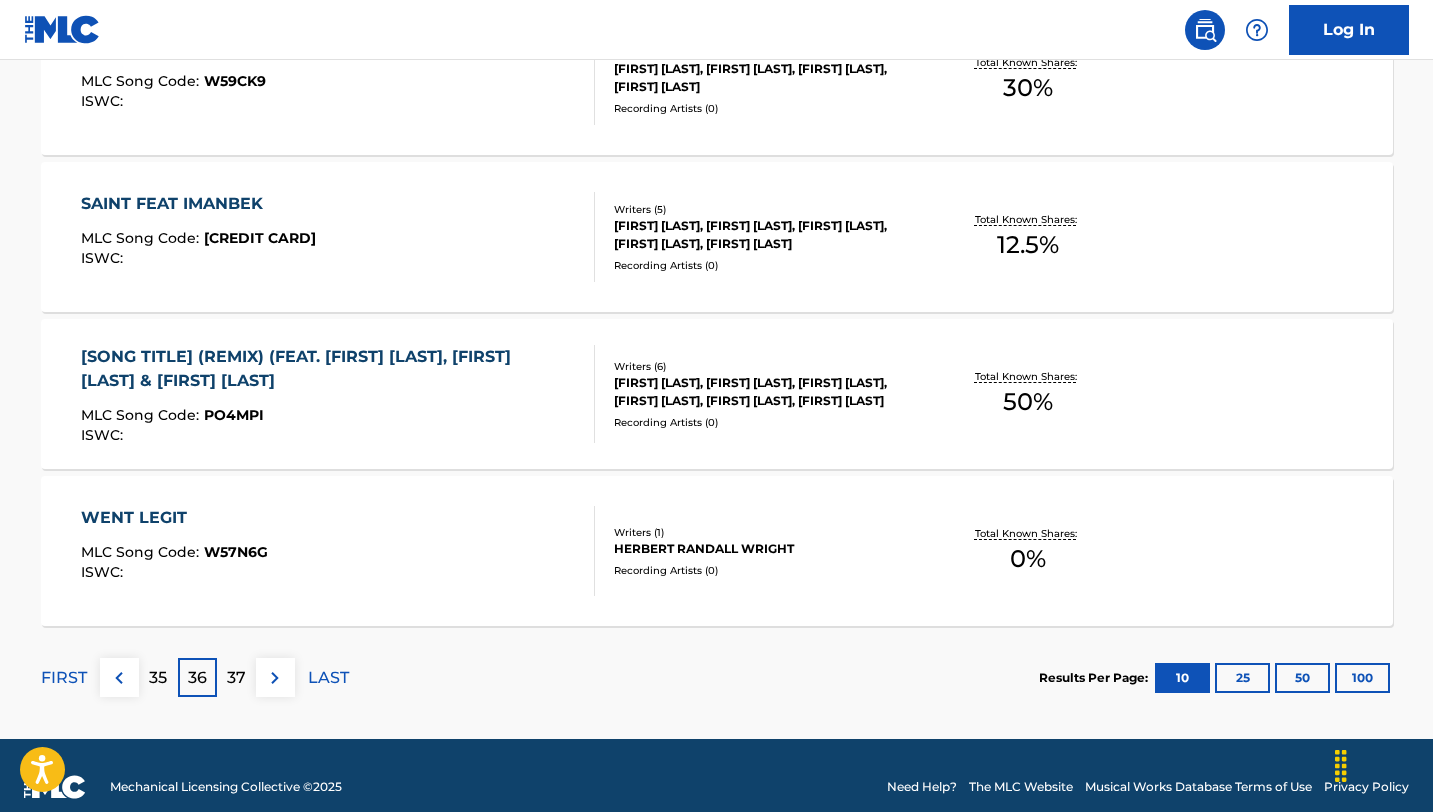 scroll, scrollTop: 1636, scrollLeft: 0, axis: vertical 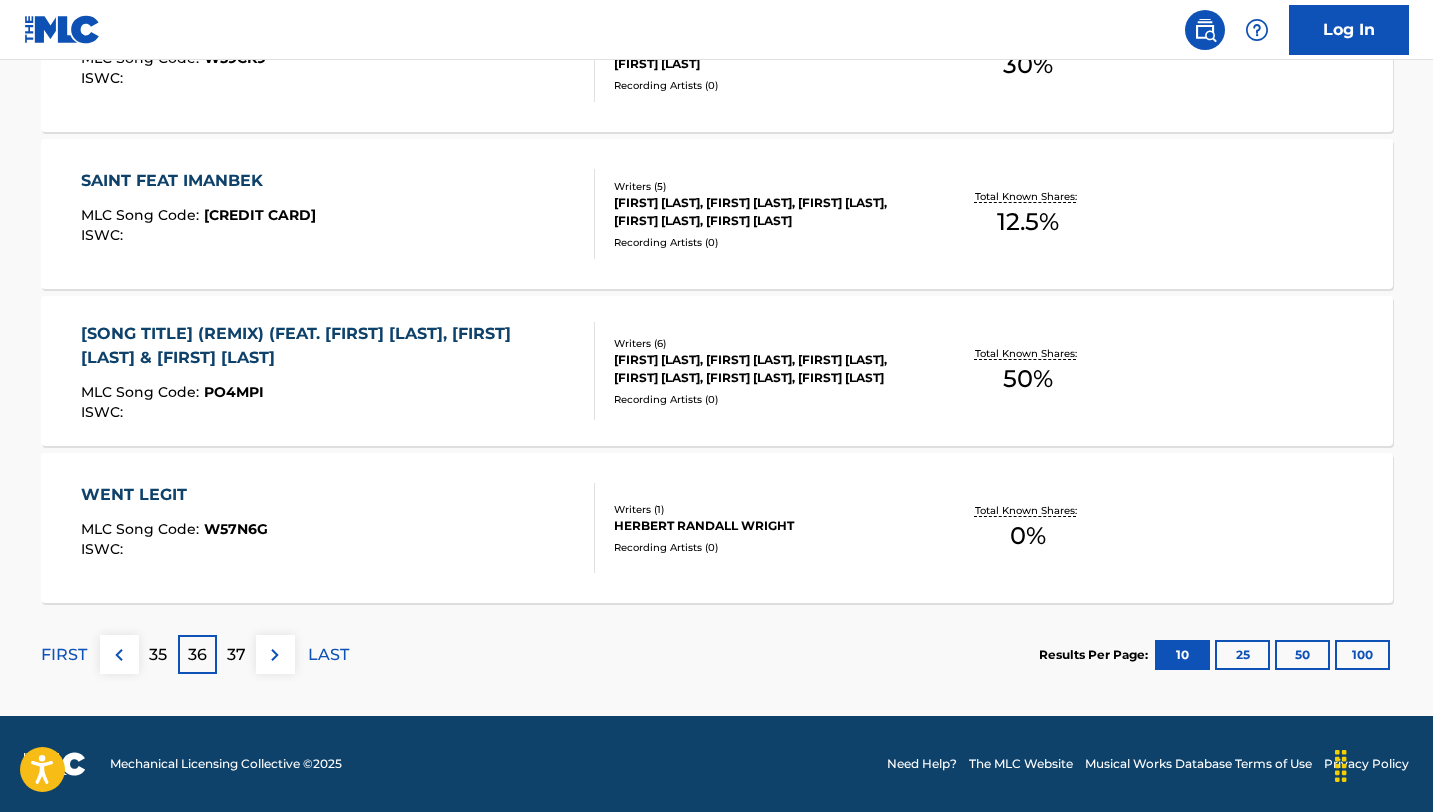 click on "35" at bounding box center (158, 654) 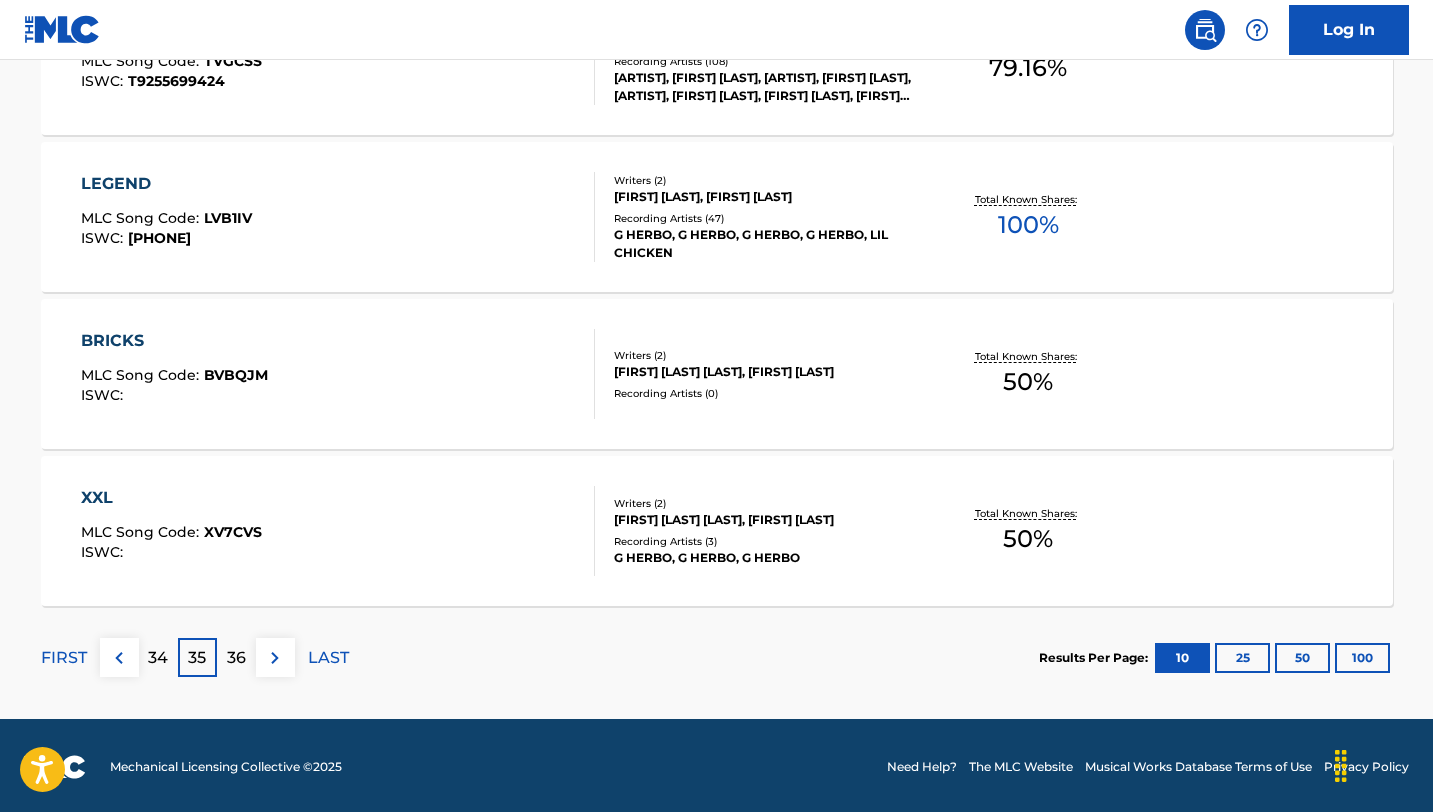 scroll, scrollTop: 1636, scrollLeft: 0, axis: vertical 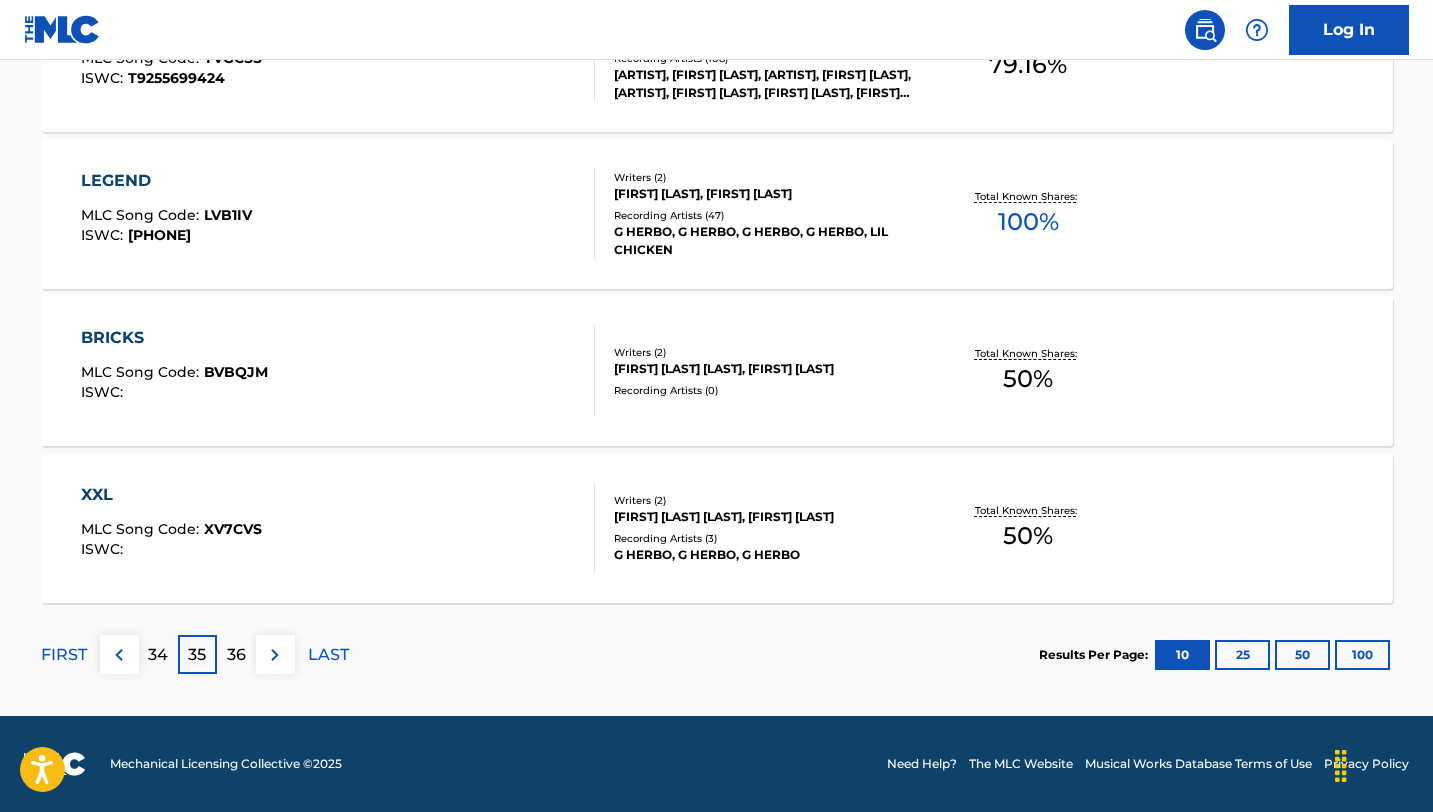 click on "34" at bounding box center (158, 655) 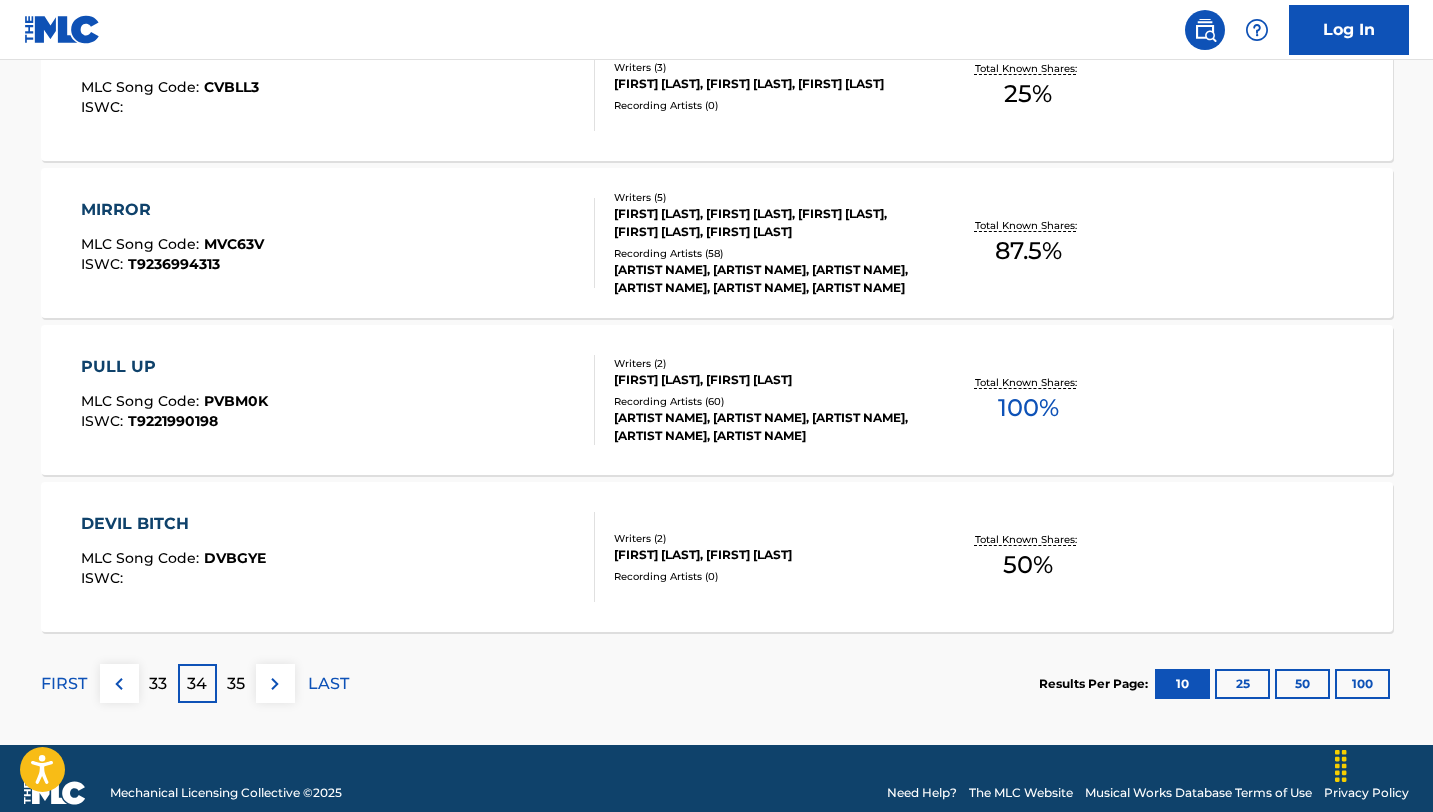 scroll, scrollTop: 1612, scrollLeft: 0, axis: vertical 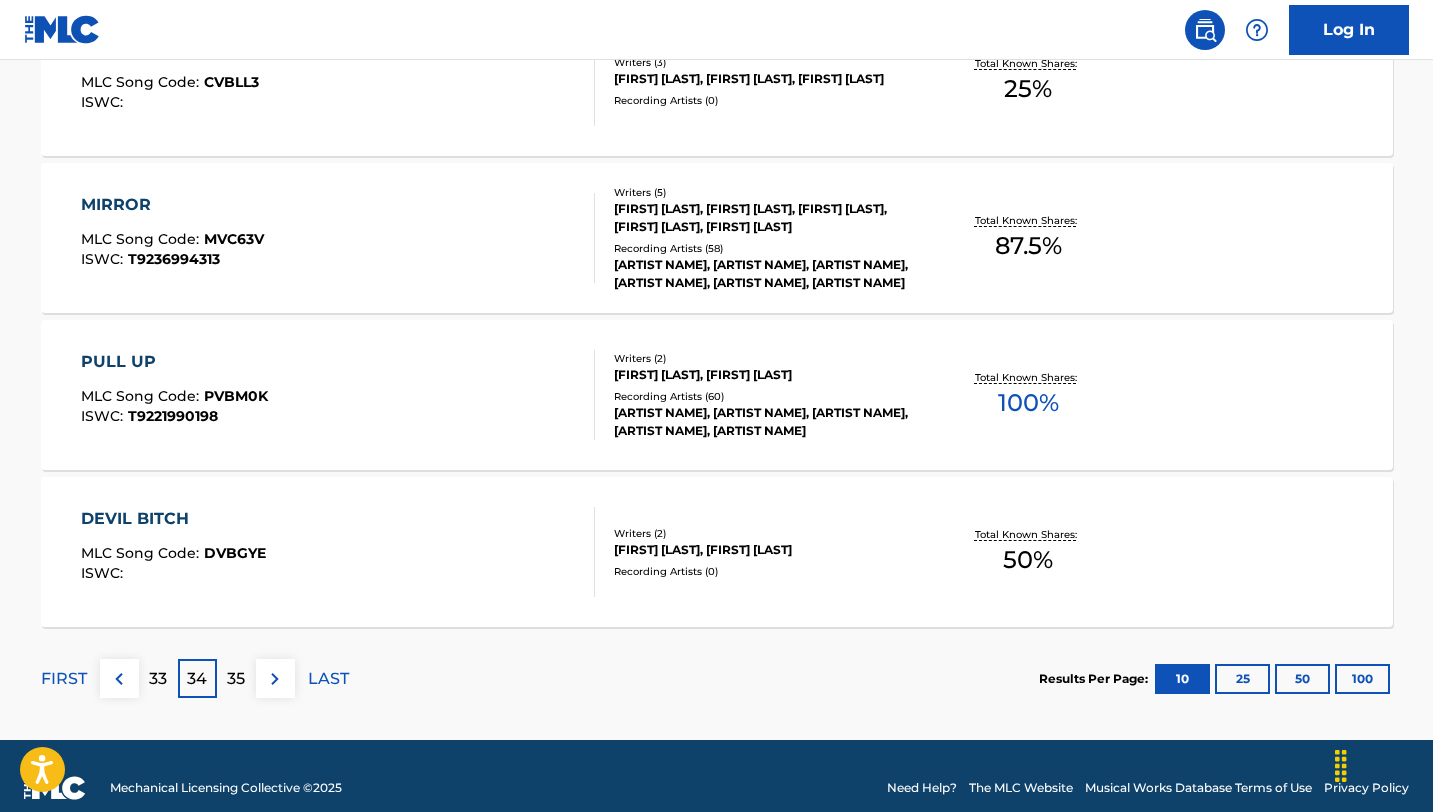 click on "33" at bounding box center (158, 679) 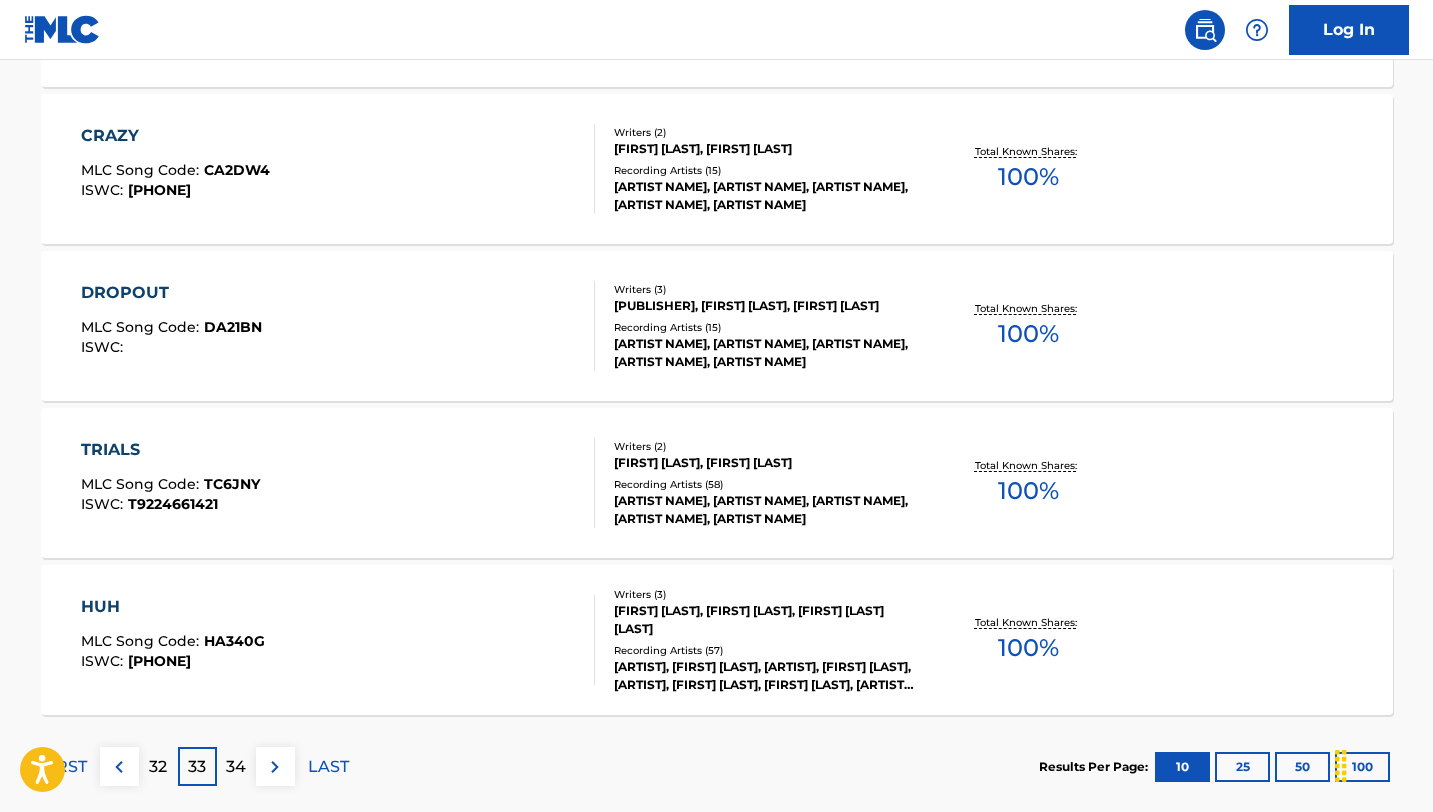 scroll, scrollTop: 1540, scrollLeft: 0, axis: vertical 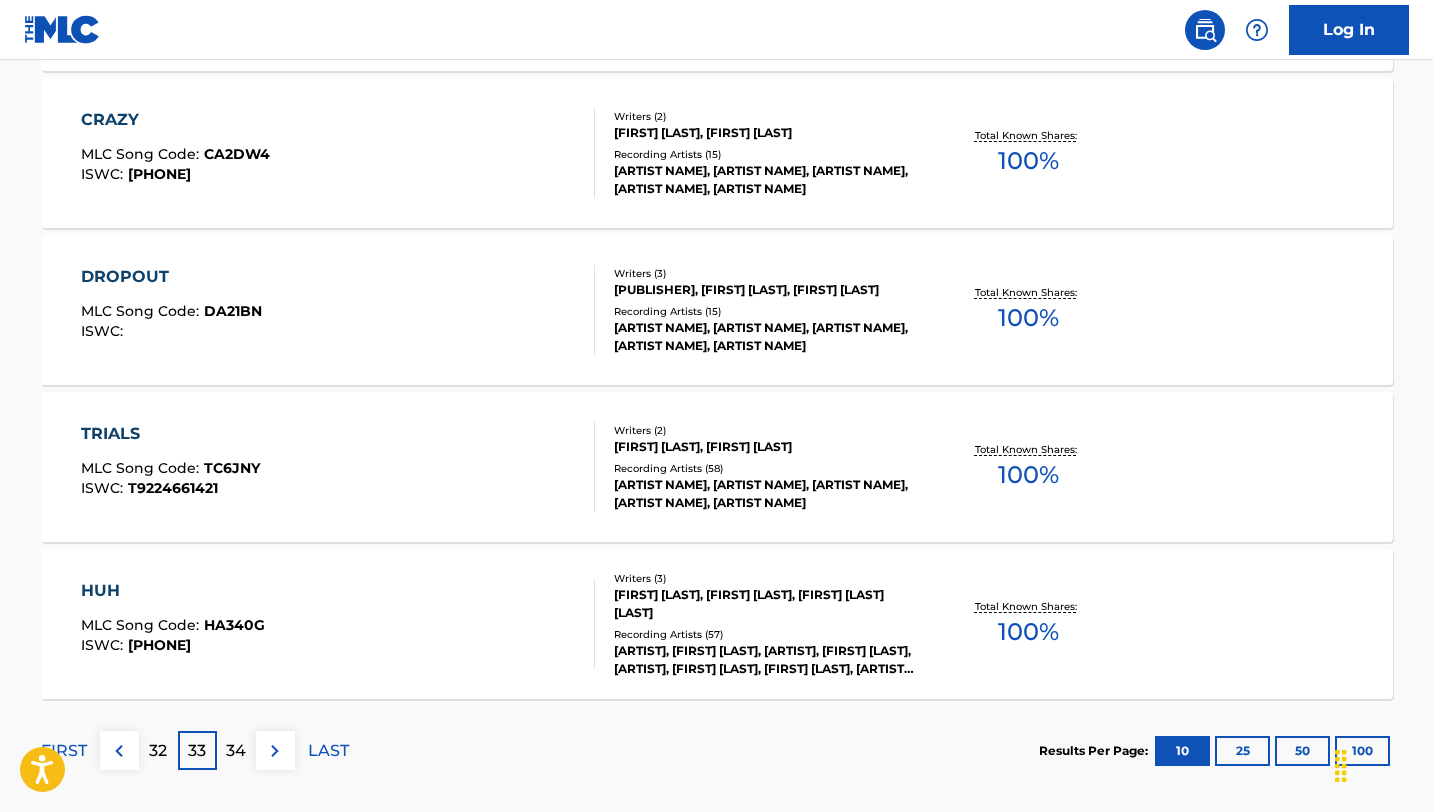 click at bounding box center [119, 751] 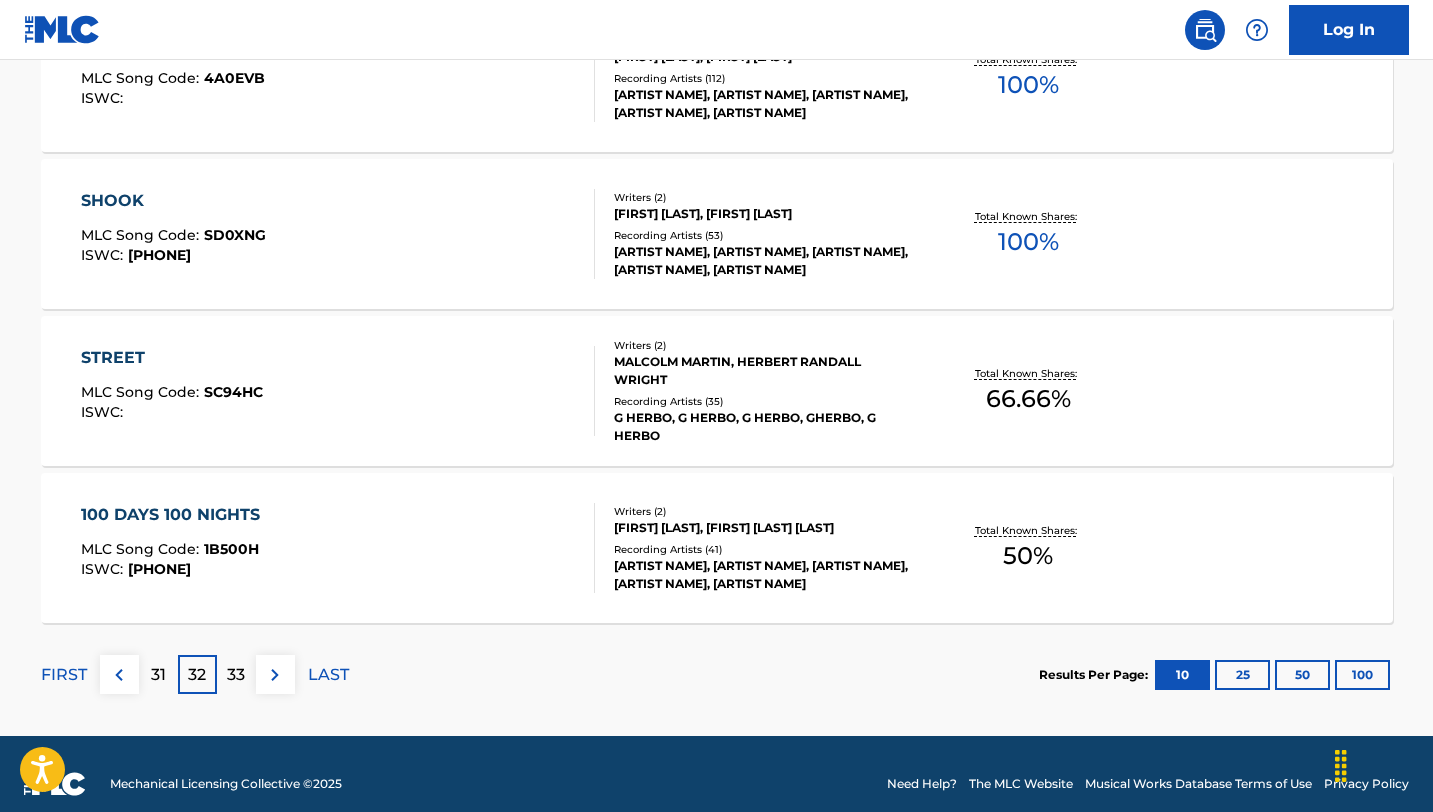 scroll, scrollTop: 1617, scrollLeft: 0, axis: vertical 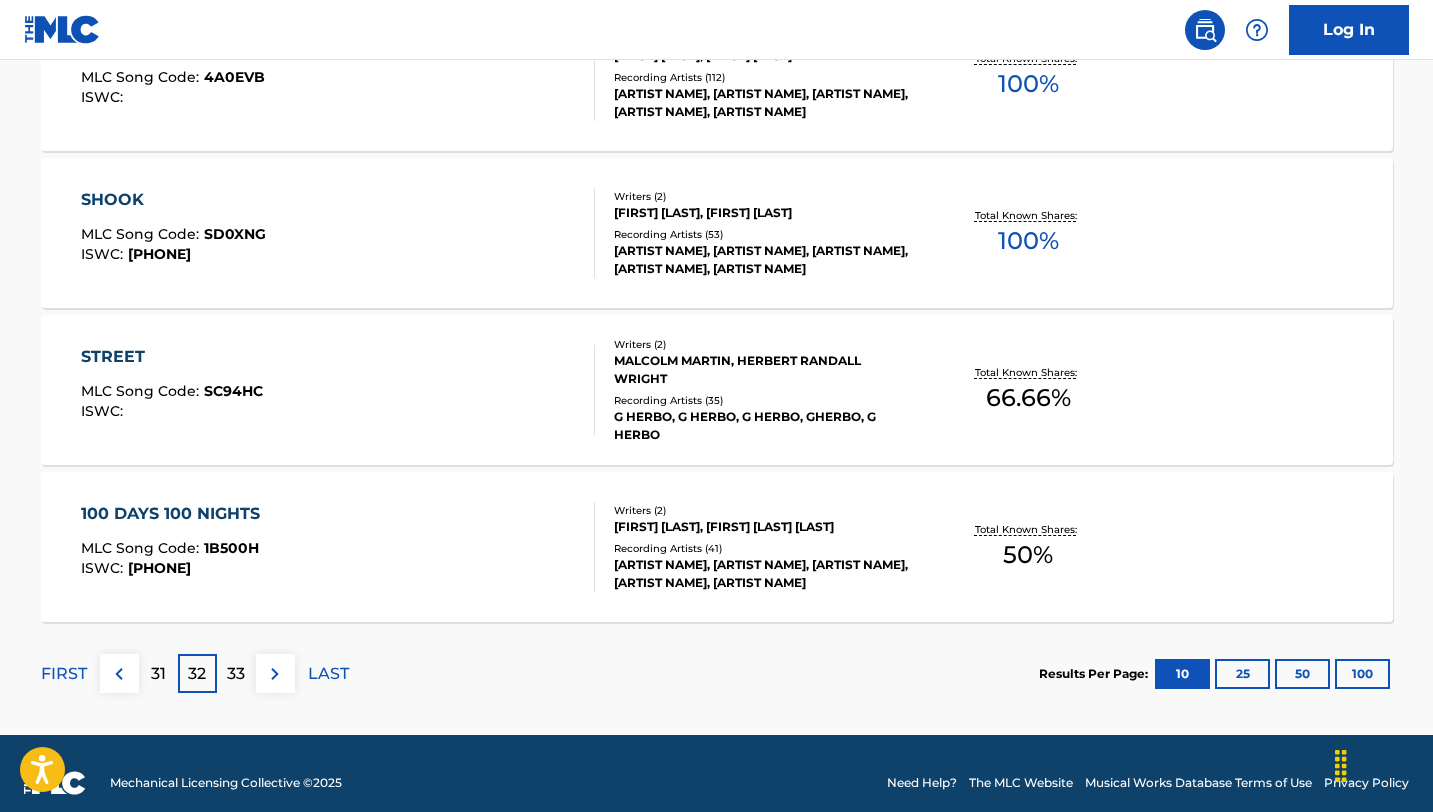 click on "31" at bounding box center (158, 673) 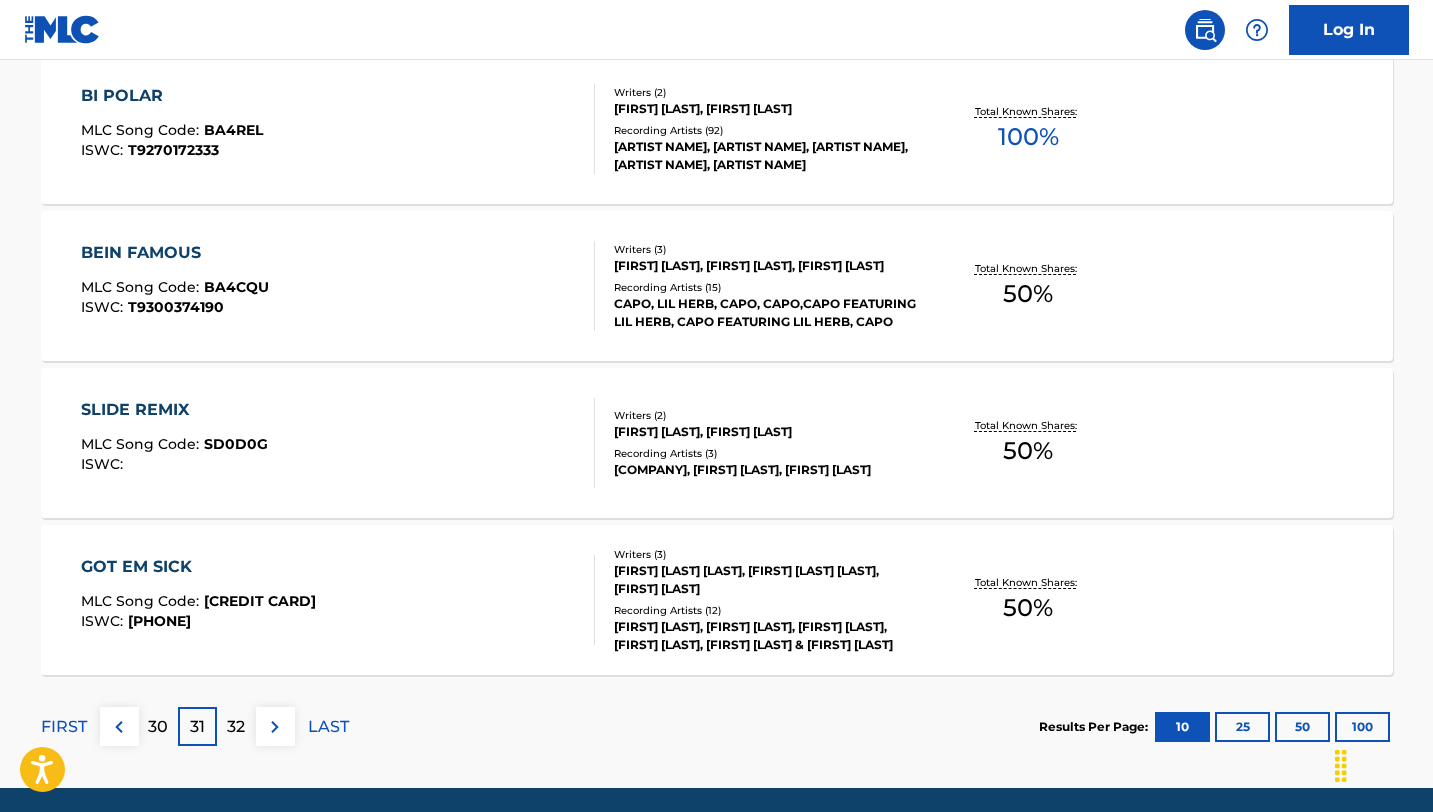 scroll, scrollTop: 1590, scrollLeft: 0, axis: vertical 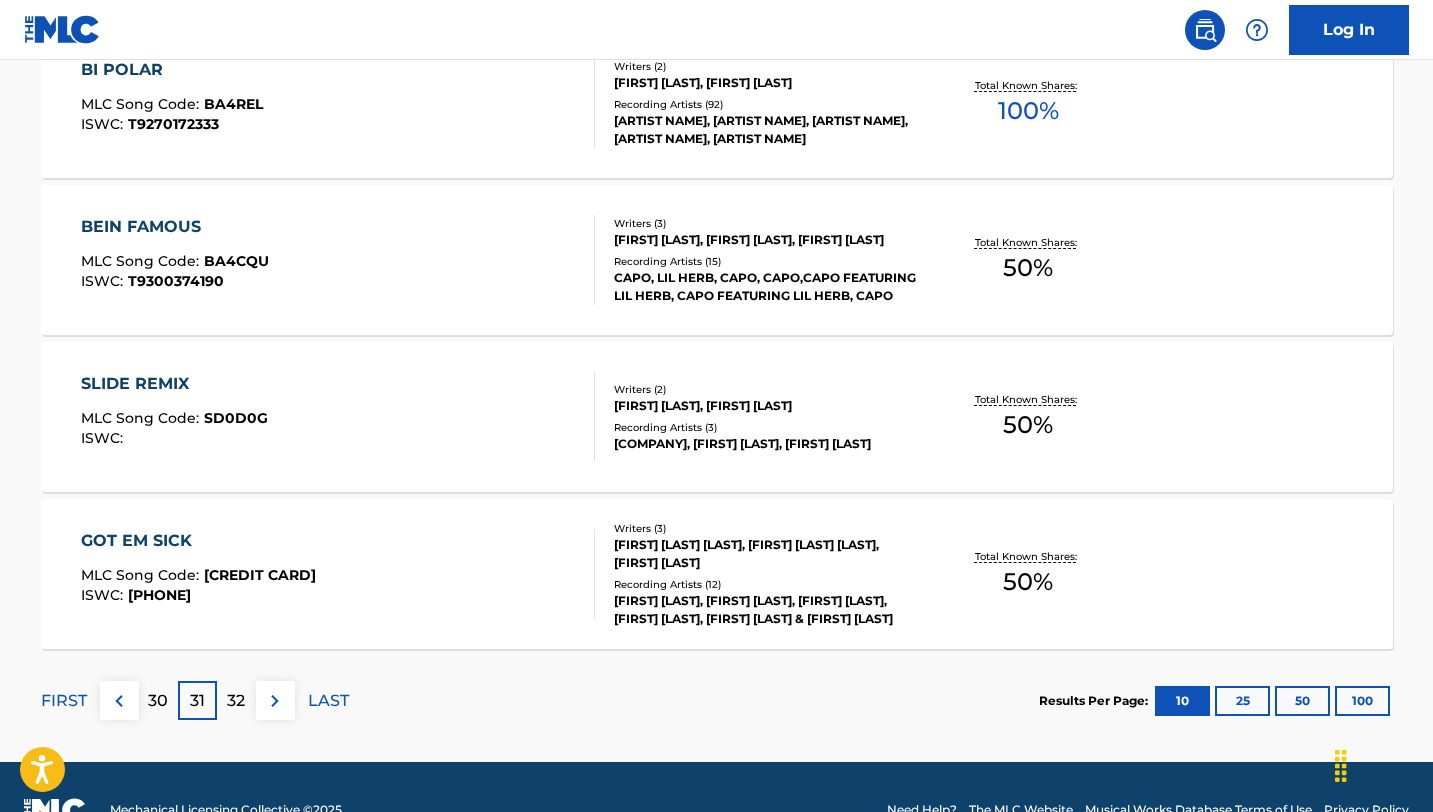 click at bounding box center (119, 701) 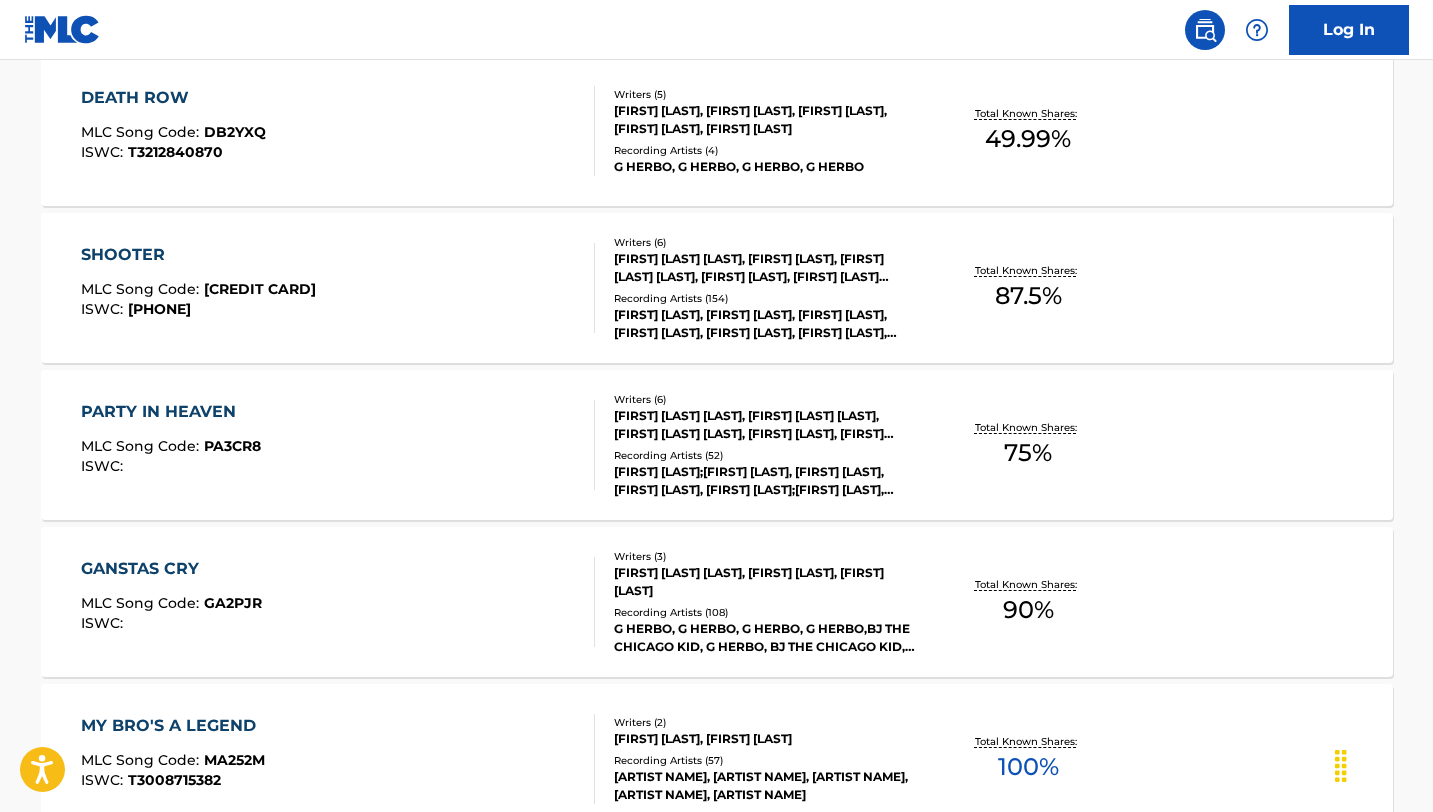 scroll, scrollTop: 1636, scrollLeft: 0, axis: vertical 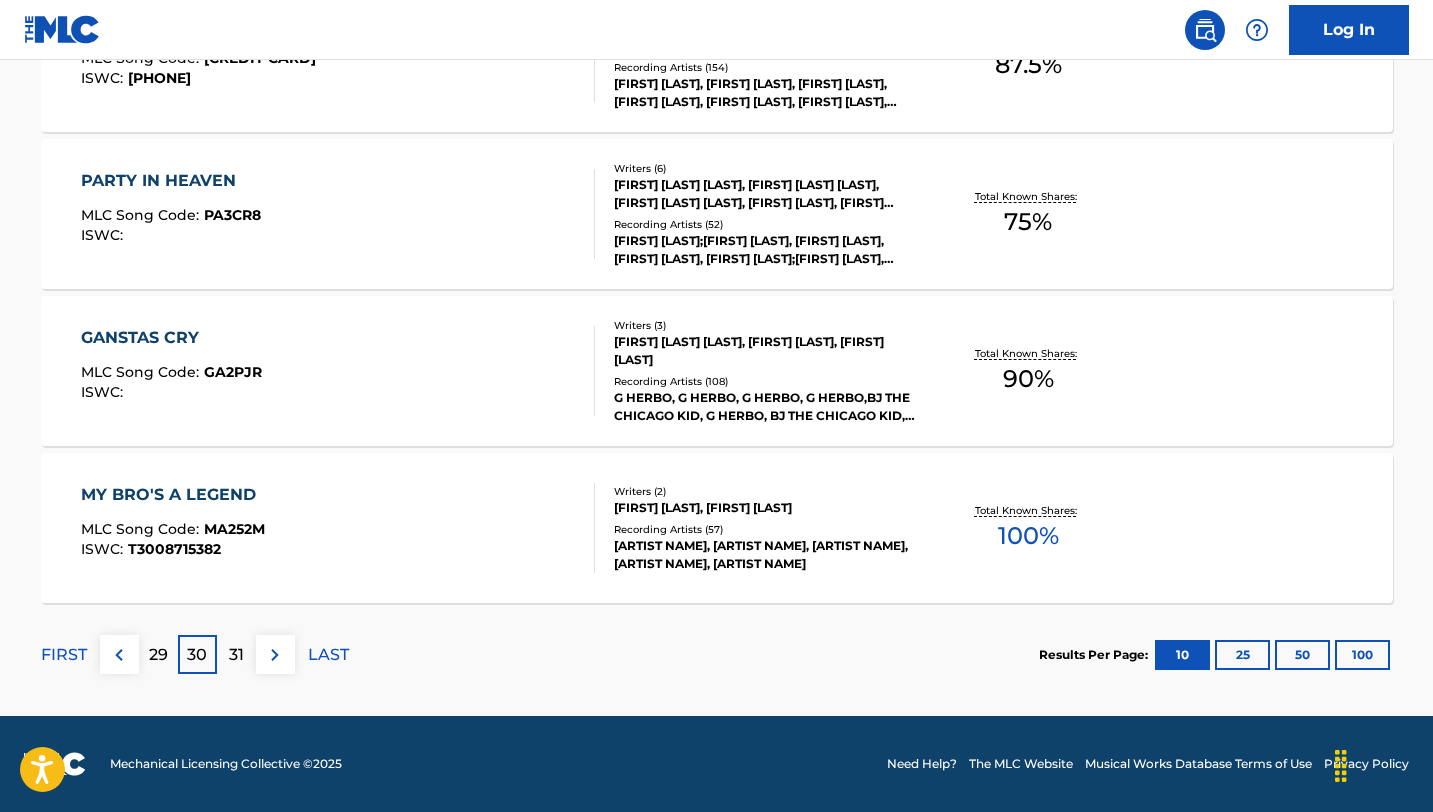 click on "29" at bounding box center [158, 654] 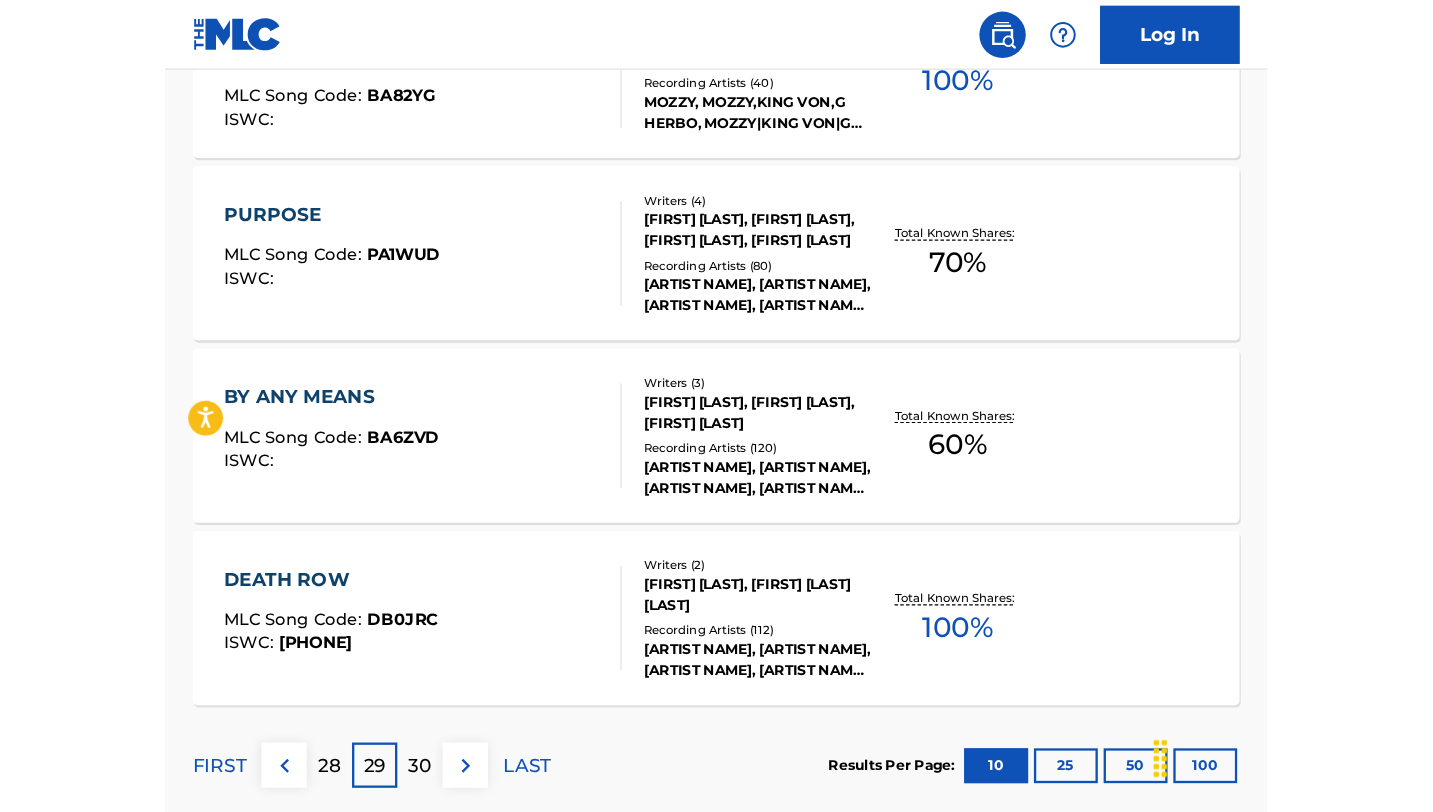 scroll, scrollTop: 1548, scrollLeft: 0, axis: vertical 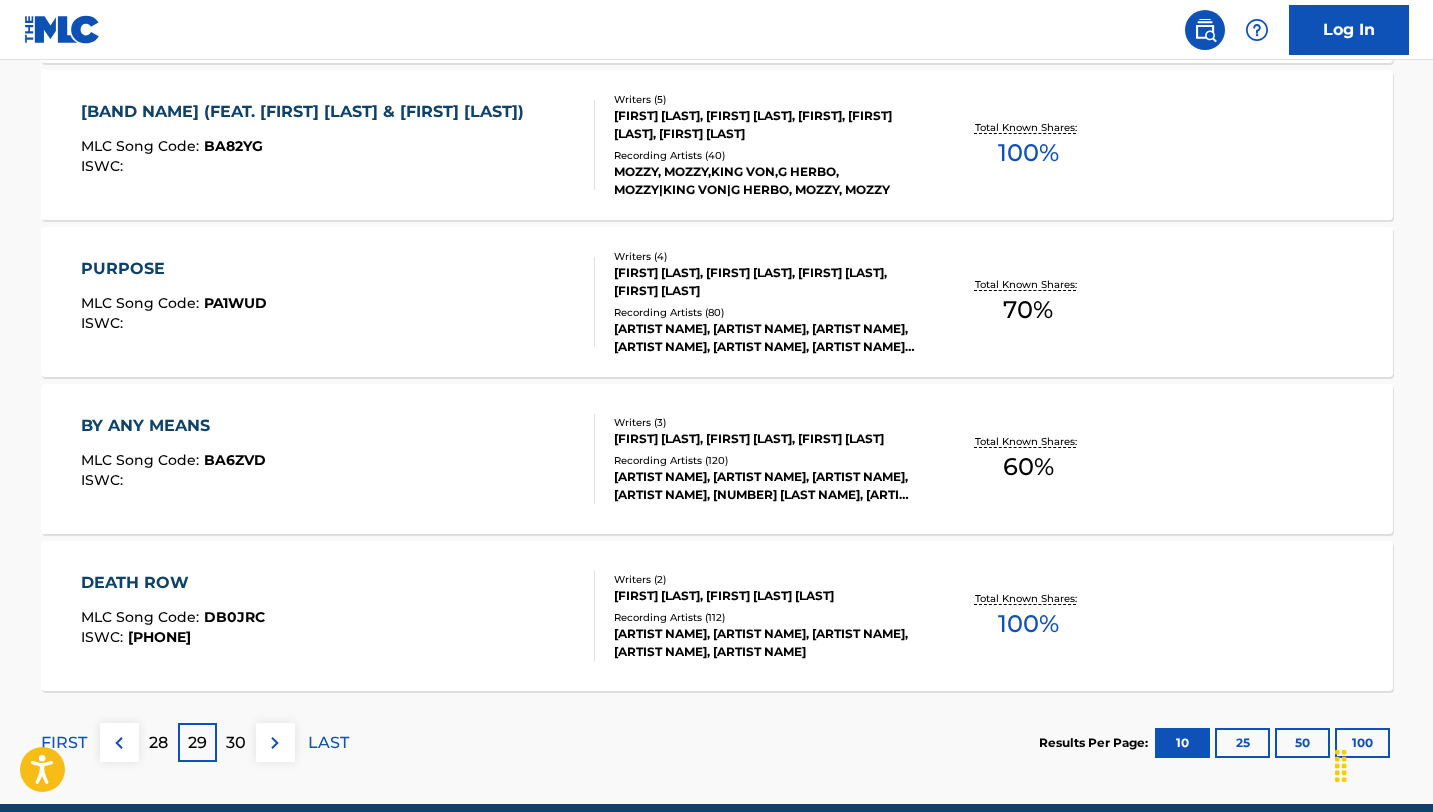 click at bounding box center [119, 743] 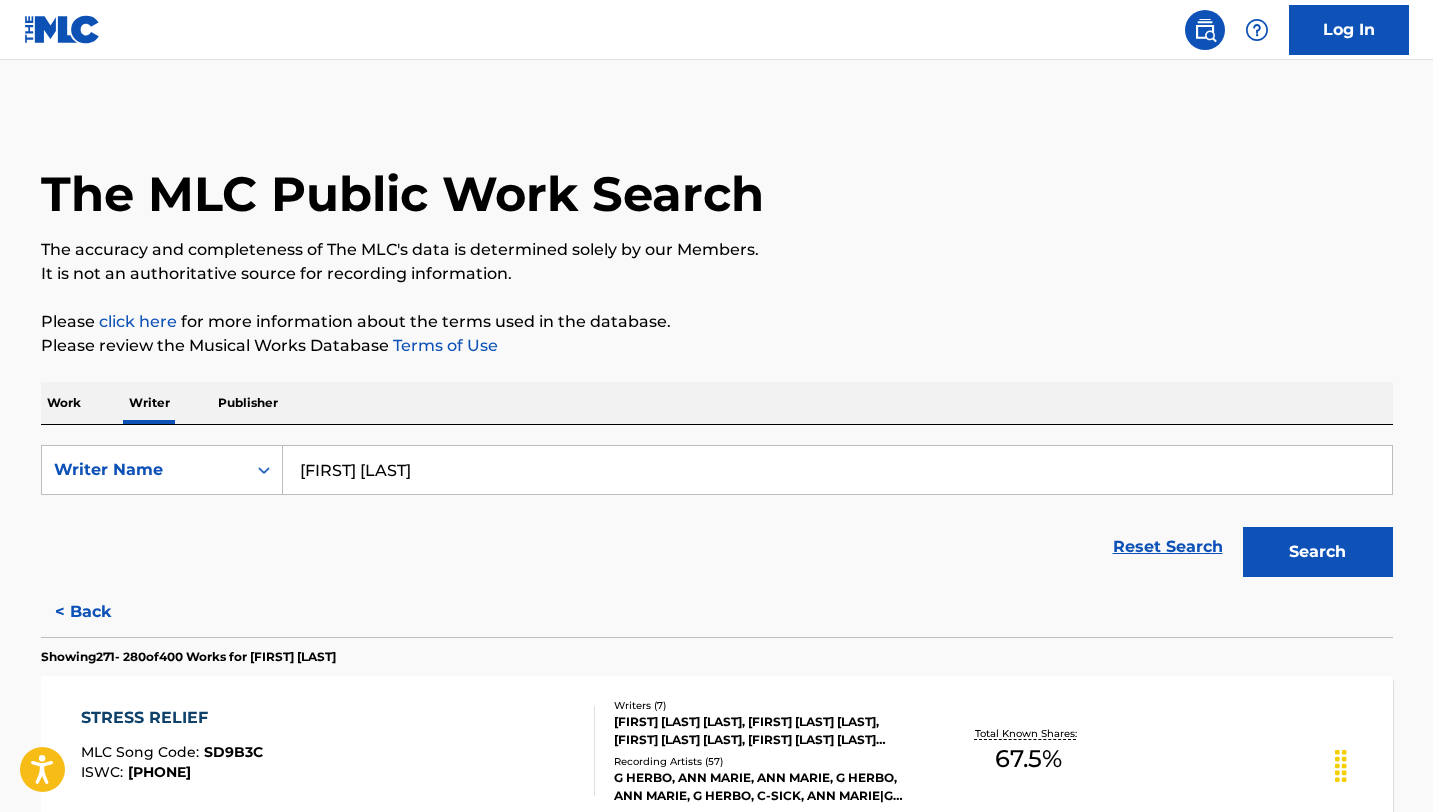 click on "Work" at bounding box center [64, 403] 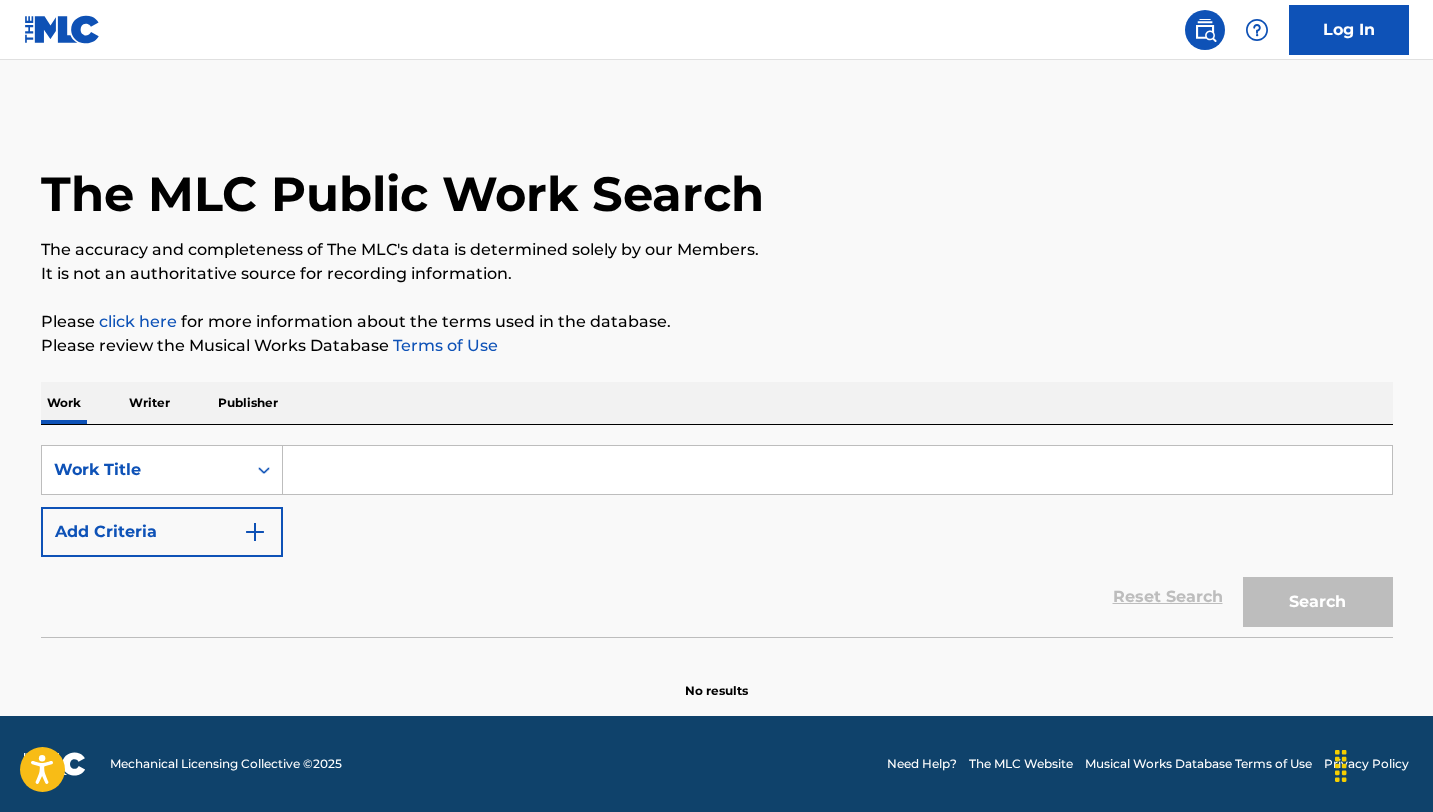 click at bounding box center (837, 470) 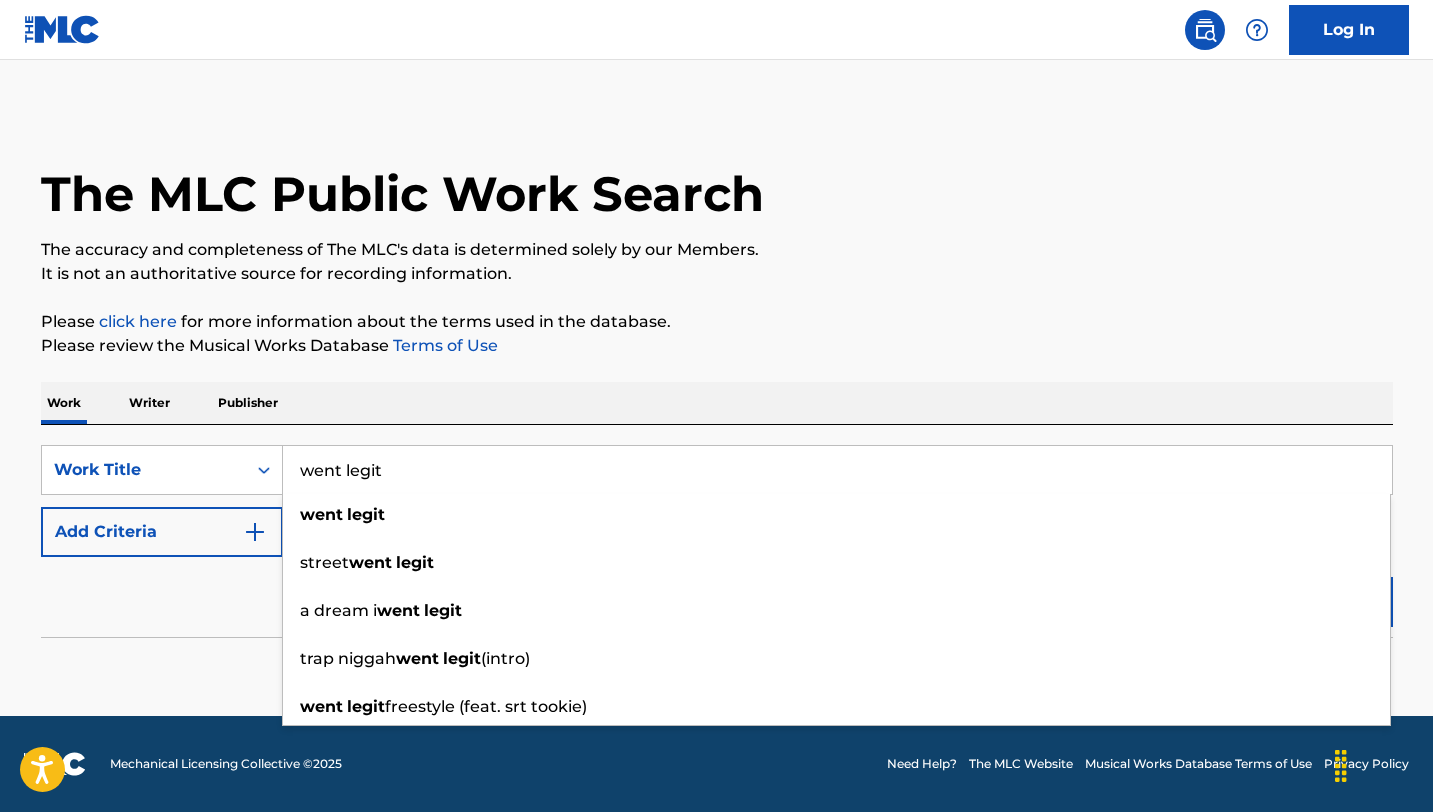 type on "went legit" 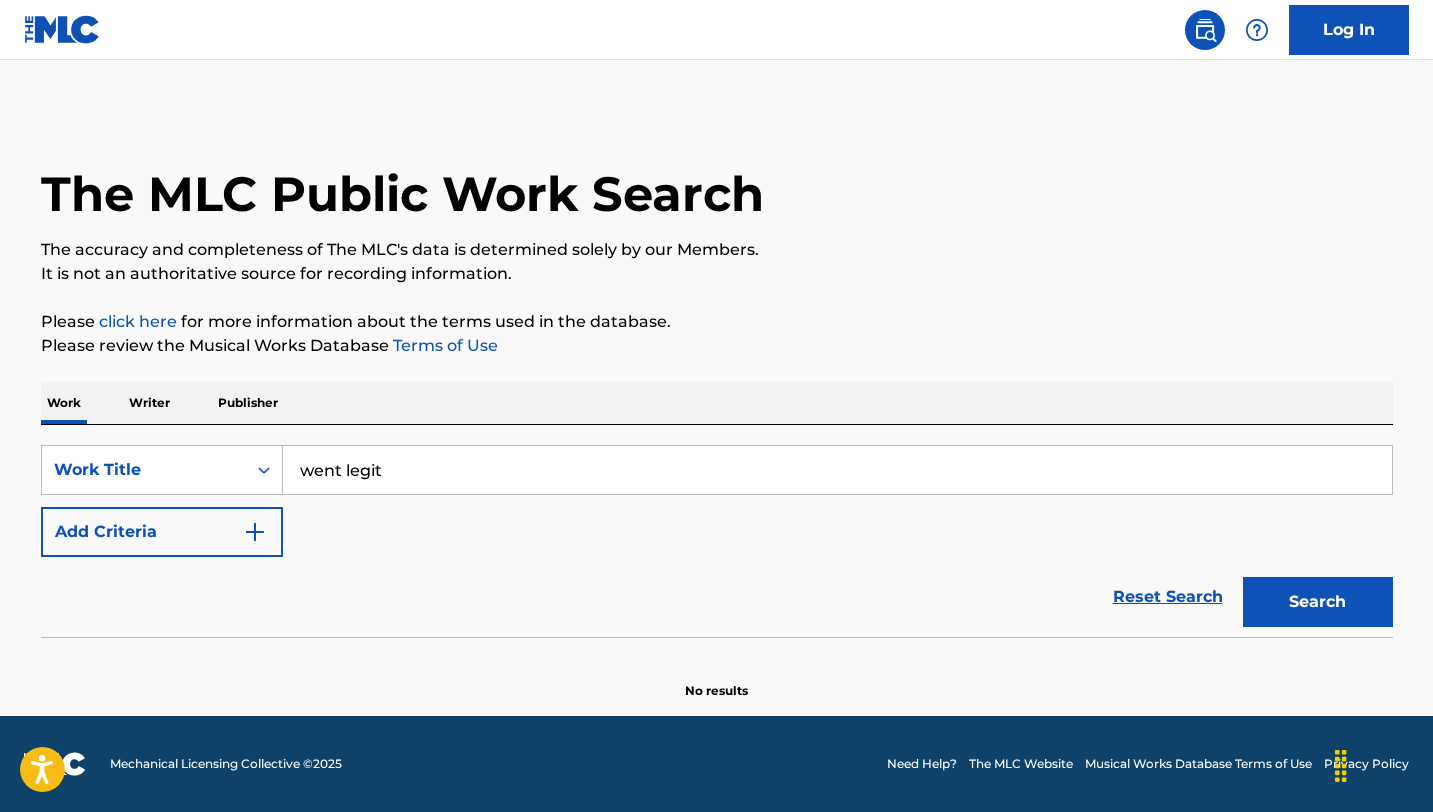 click on "Add Criteria" at bounding box center [162, 532] 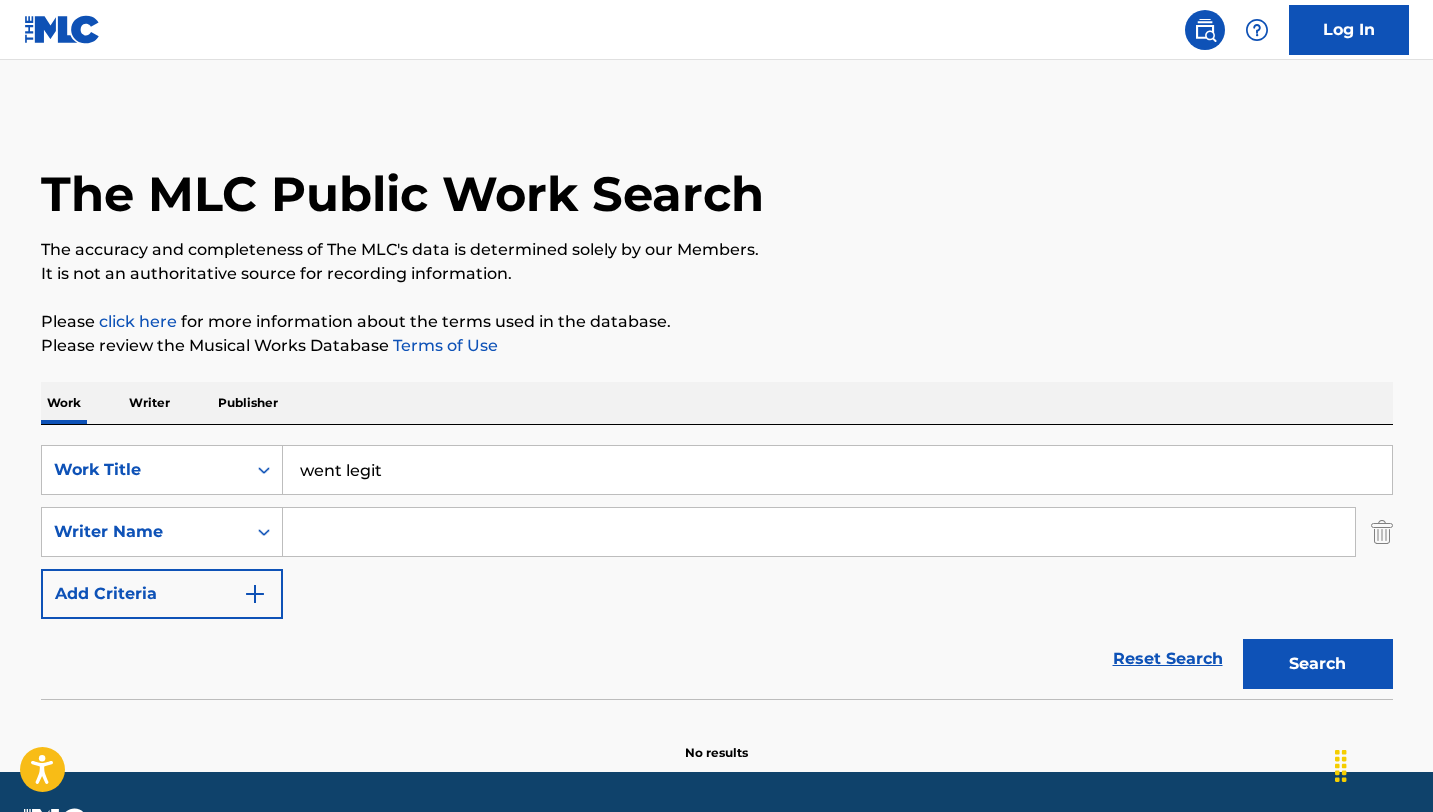 click at bounding box center [819, 532] 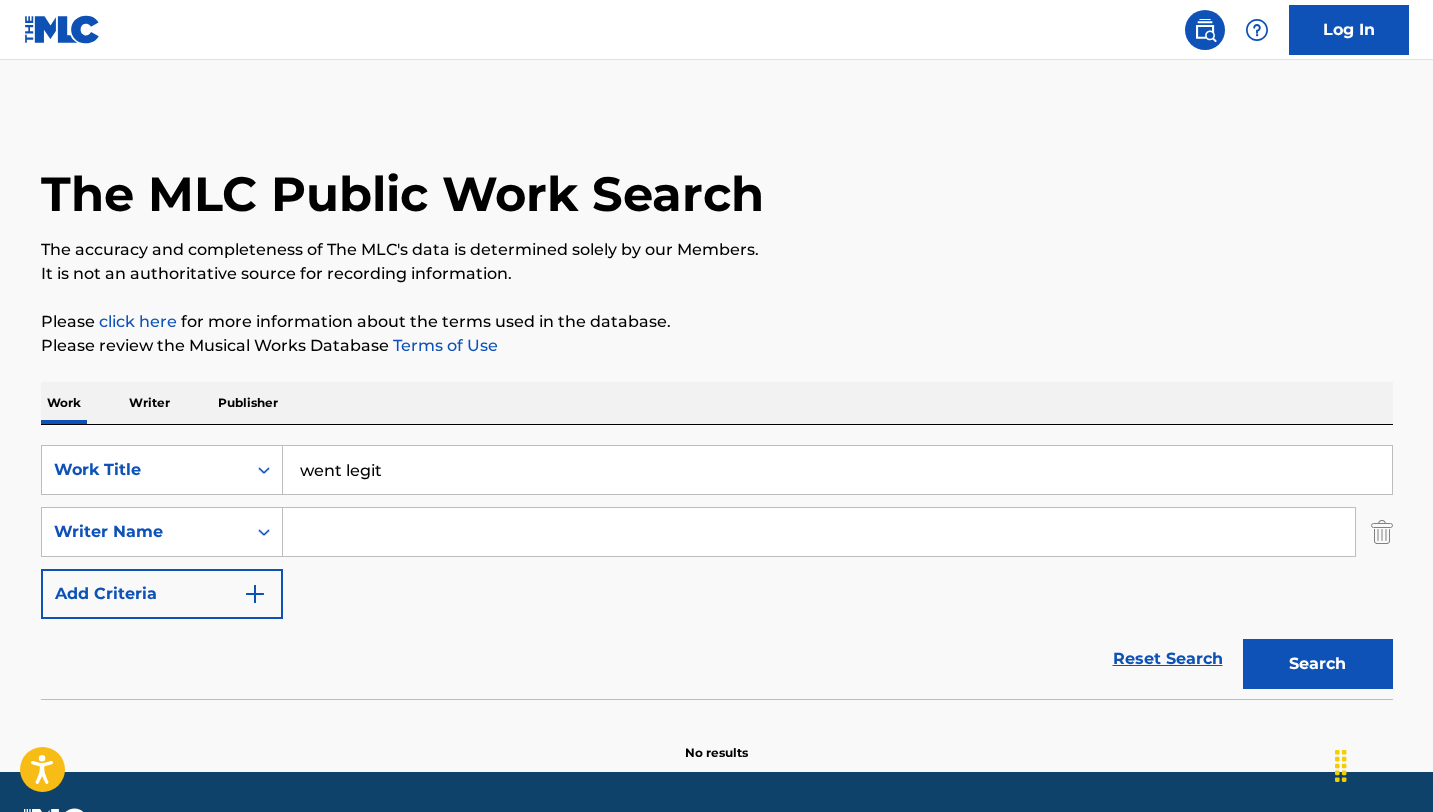 type on "b" 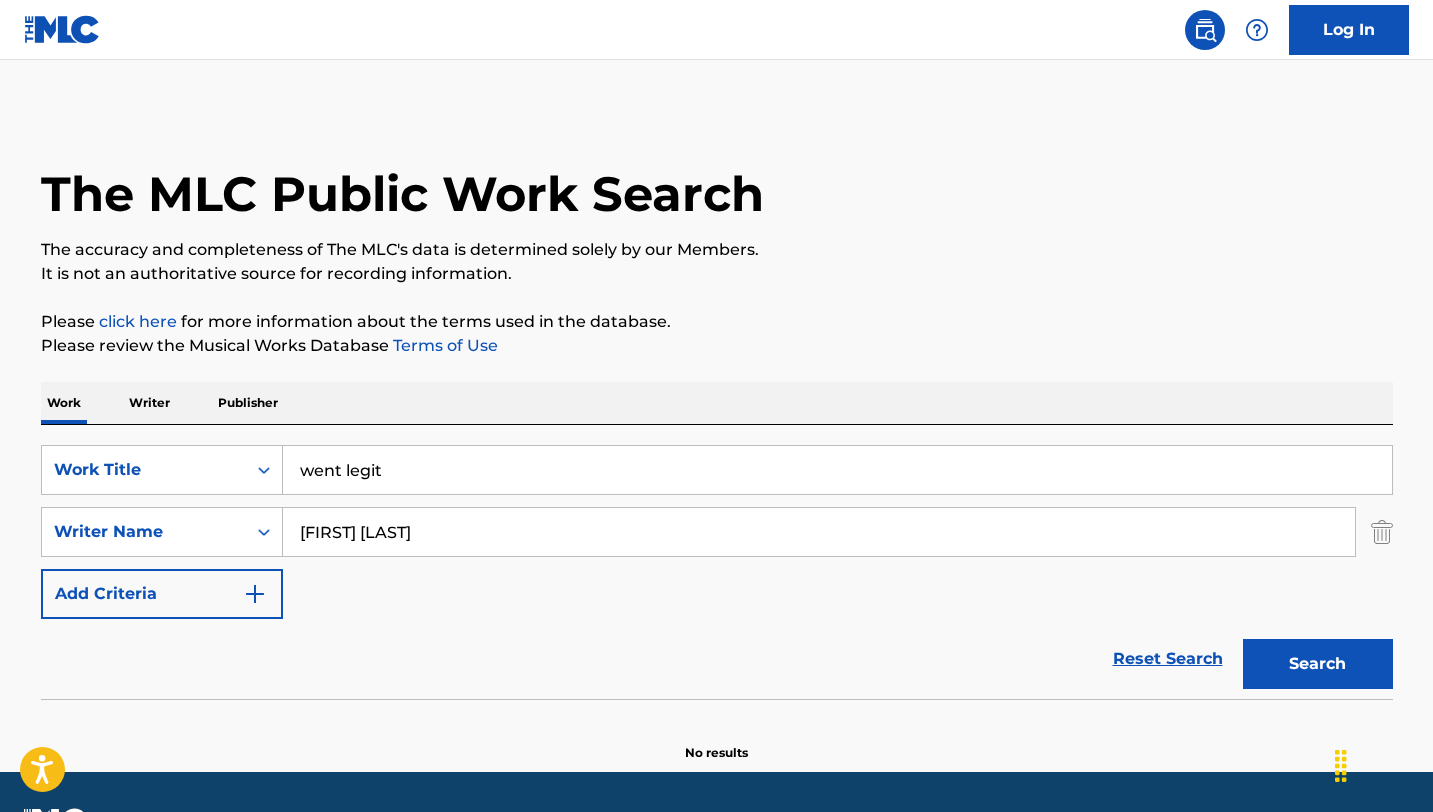 type on "herbert wright" 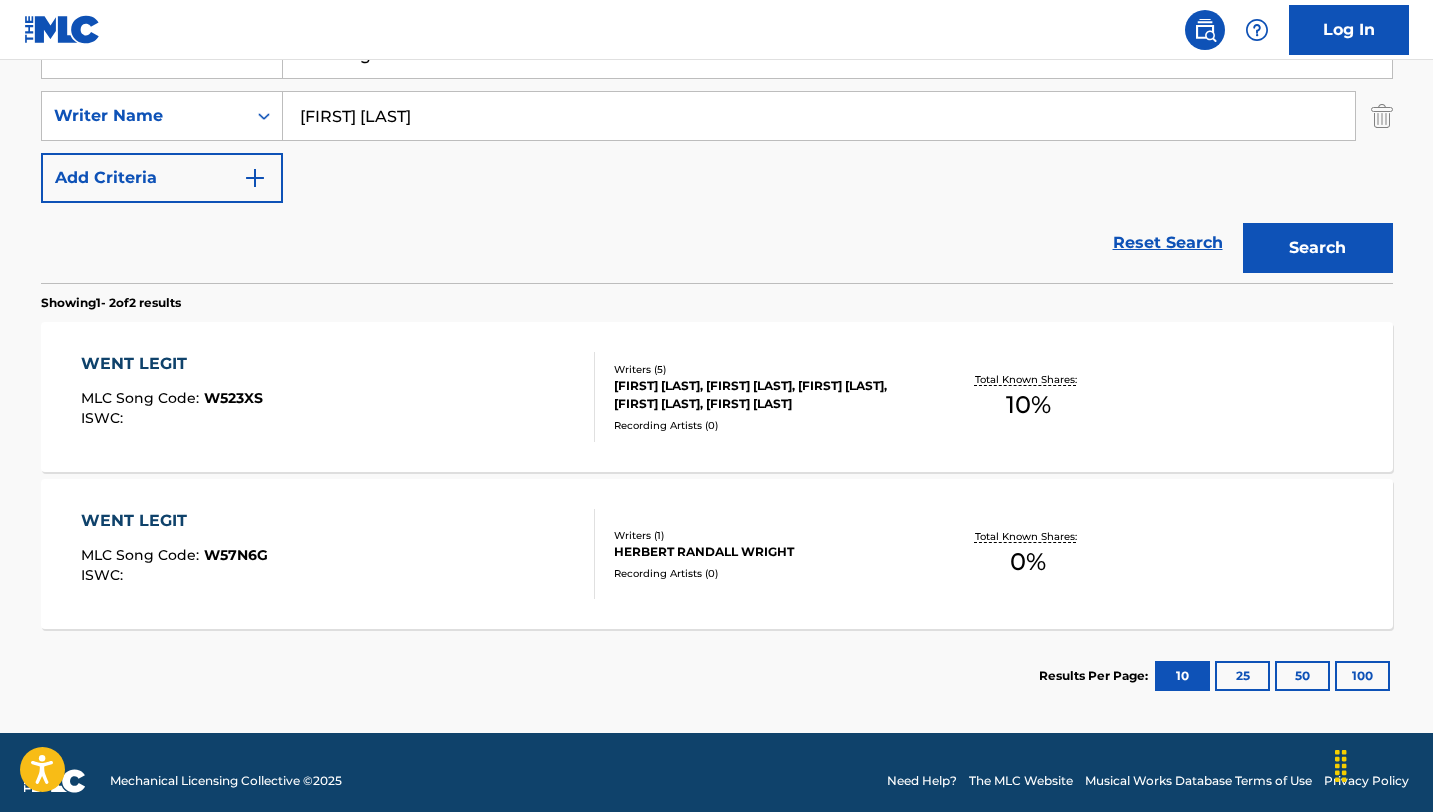 scroll, scrollTop: 418, scrollLeft: 0, axis: vertical 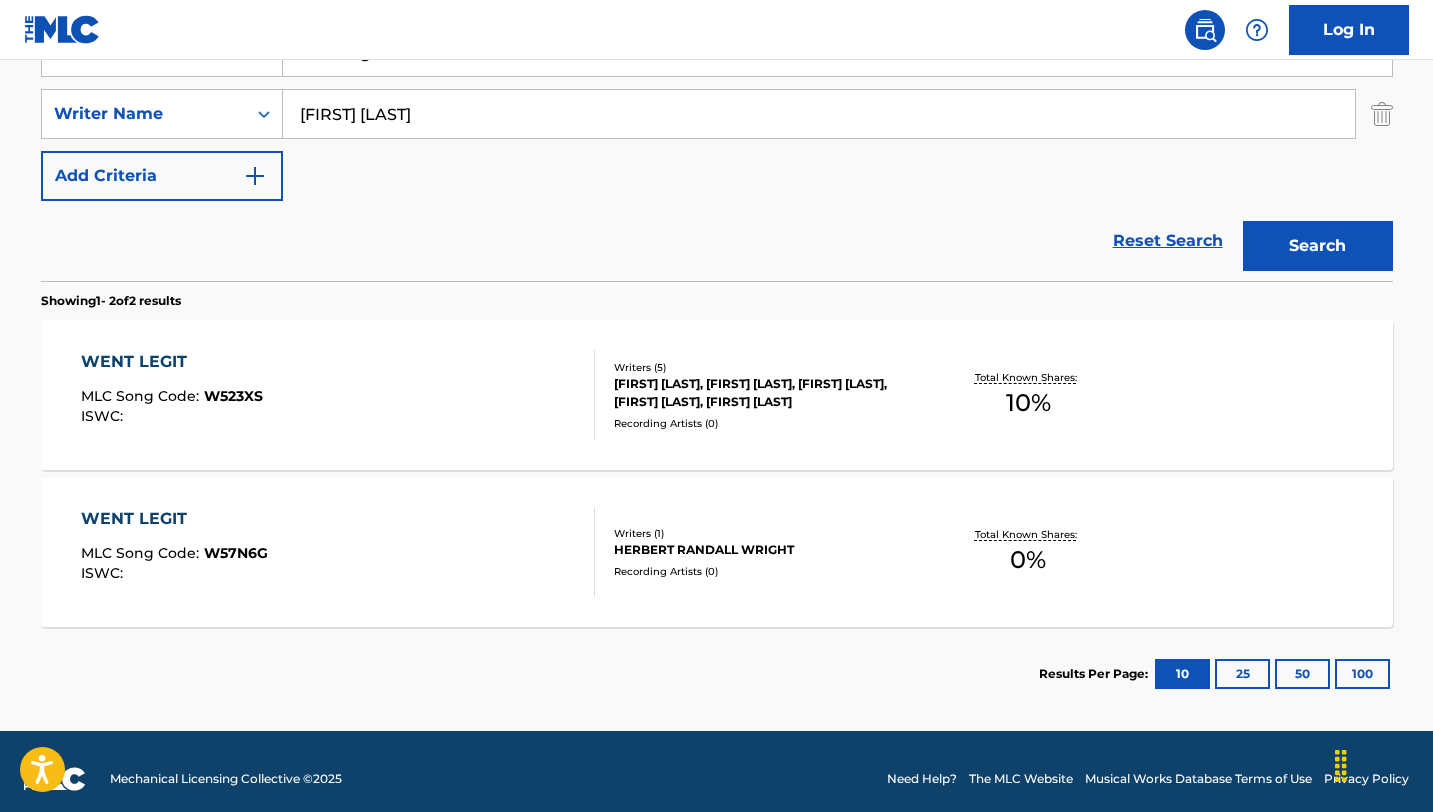 click on "WENT LEGIT" at bounding box center [172, 362] 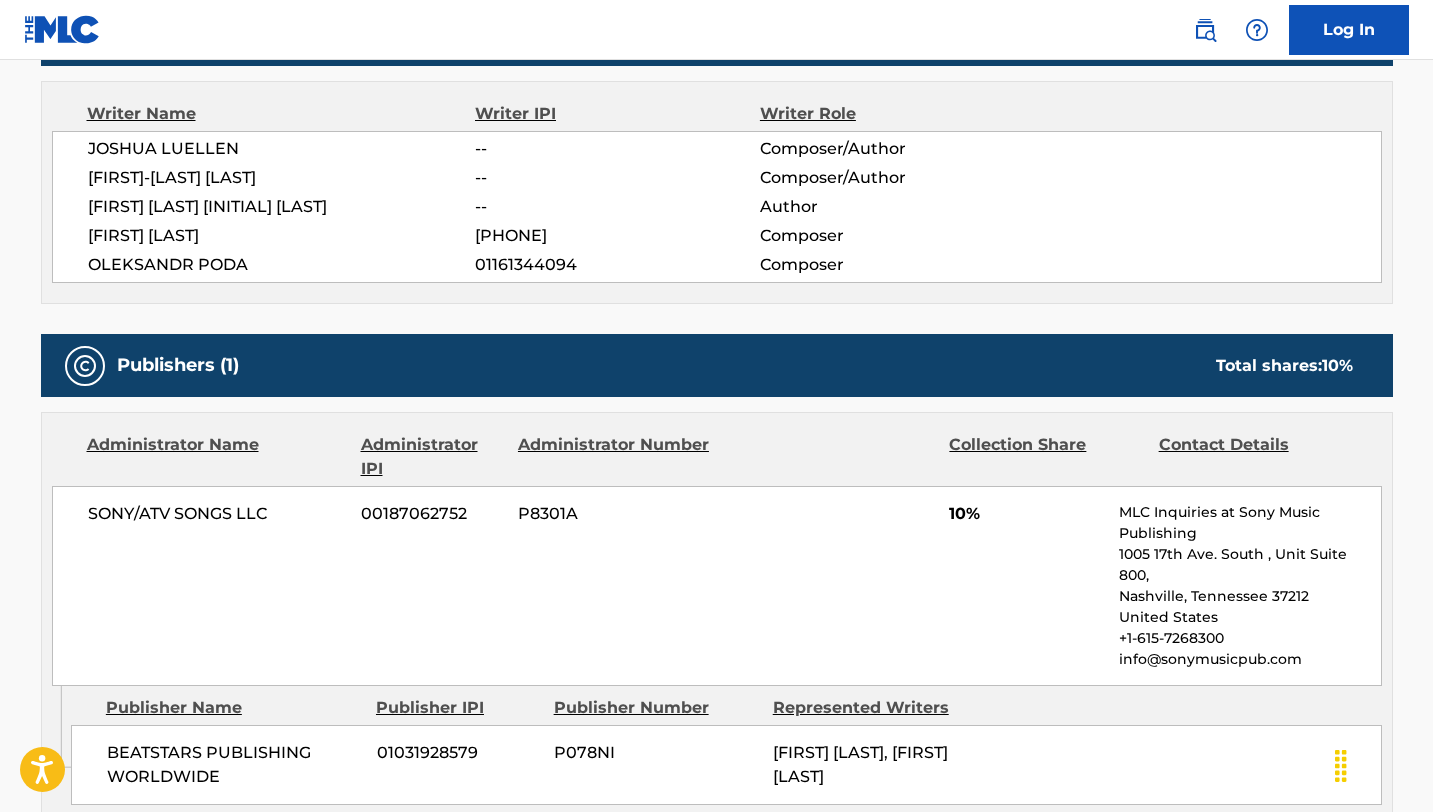 scroll, scrollTop: 0, scrollLeft: 0, axis: both 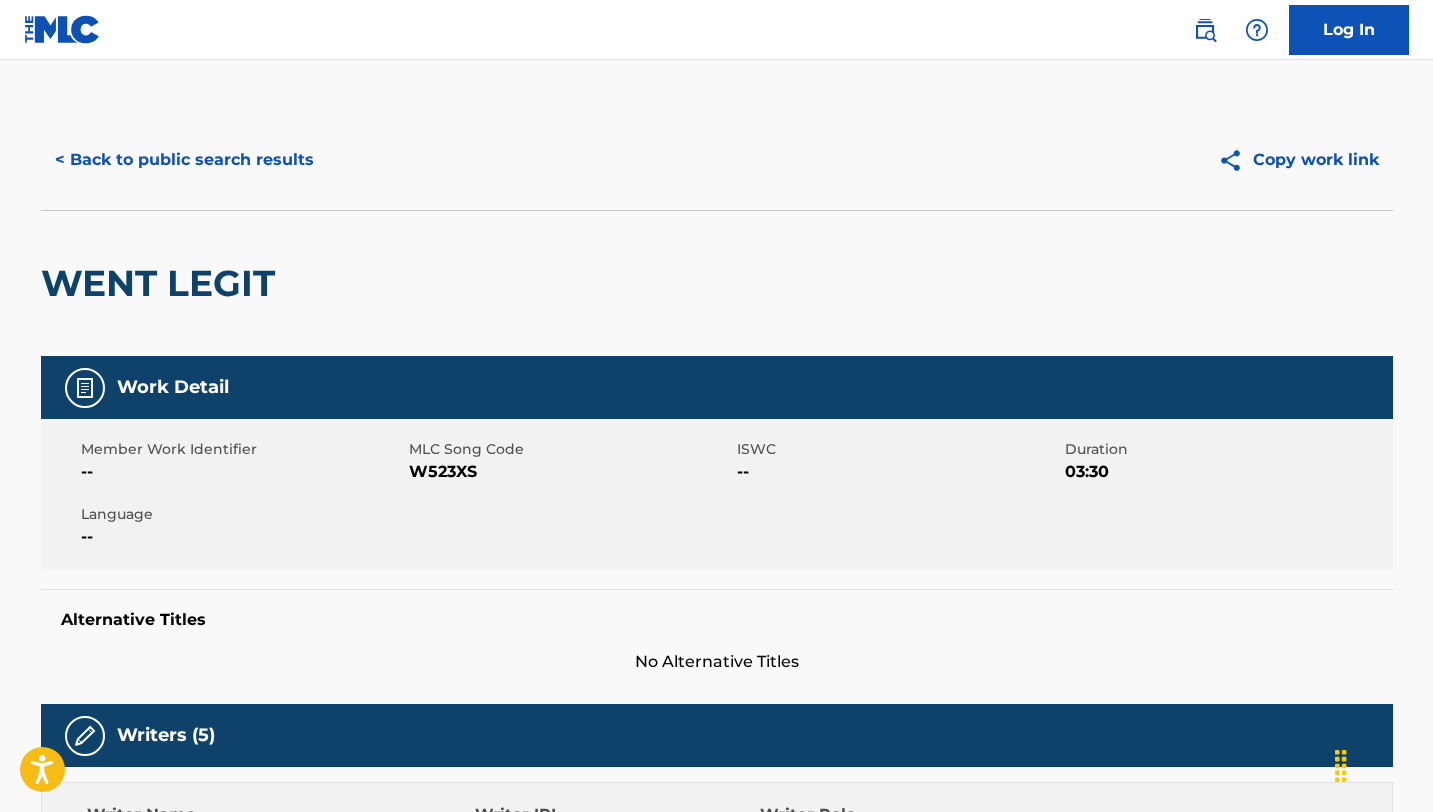 click on "< Back to public search results" at bounding box center (184, 160) 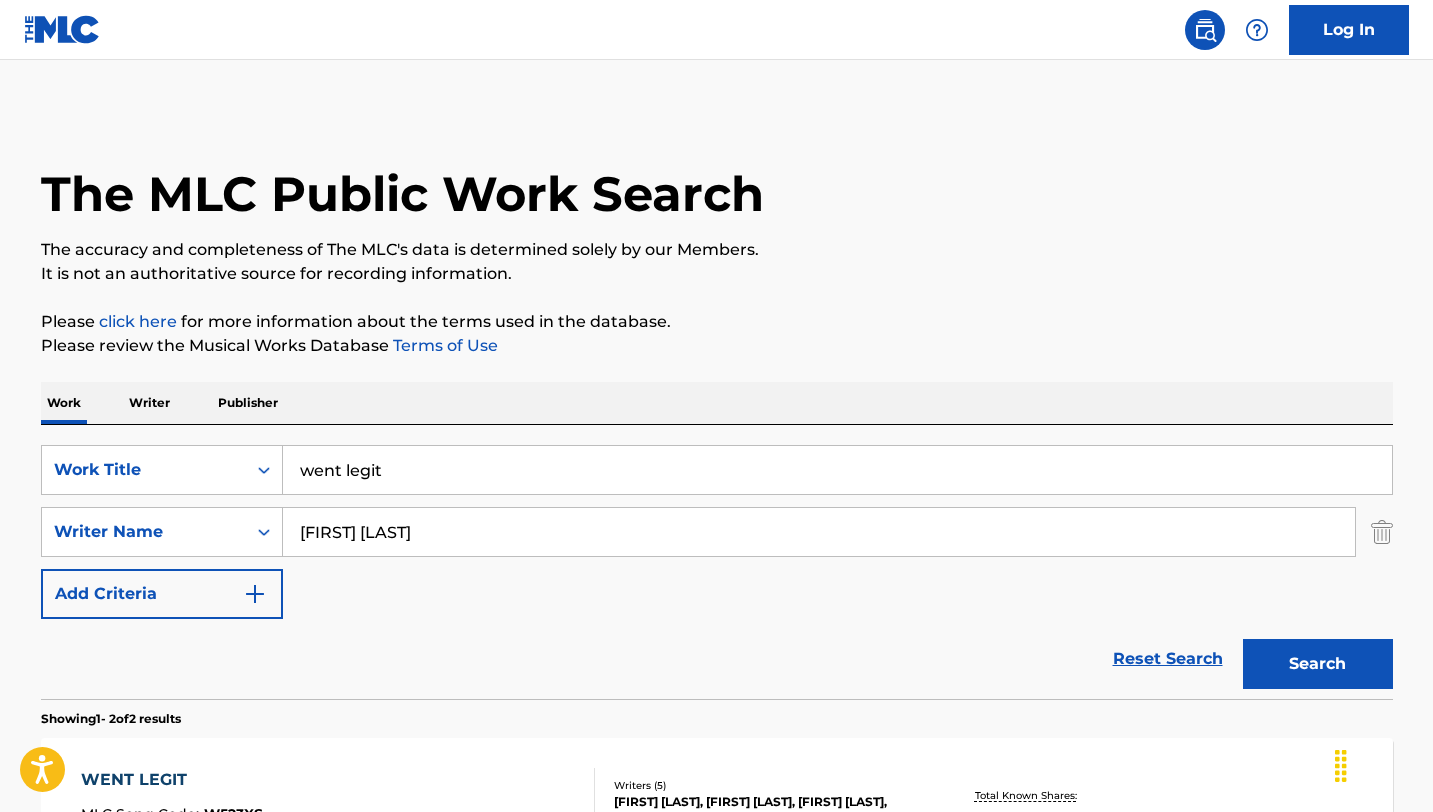 scroll, scrollTop: 319, scrollLeft: 0, axis: vertical 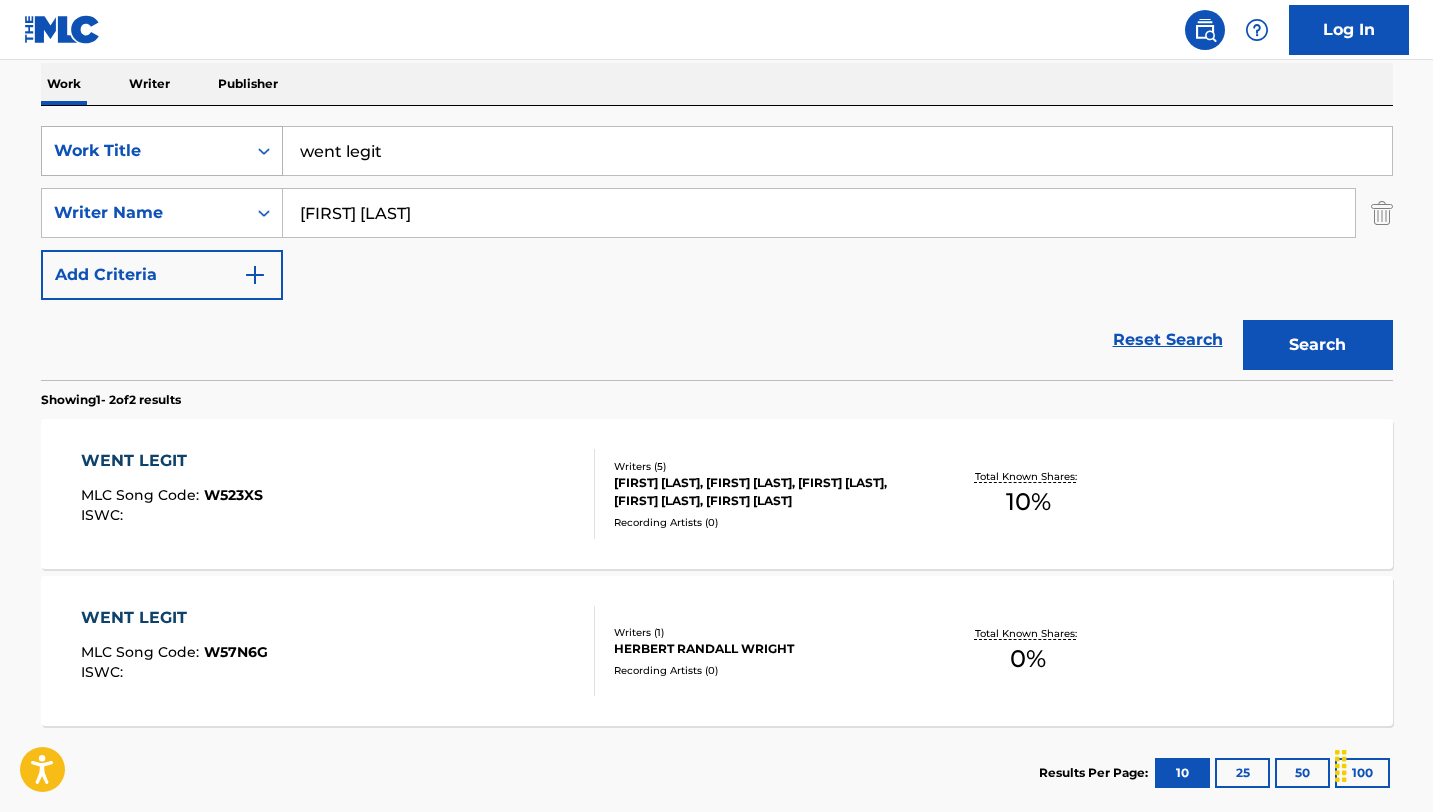 drag, startPoint x: 403, startPoint y: 164, endPoint x: 228, endPoint y: 158, distance: 175.10283 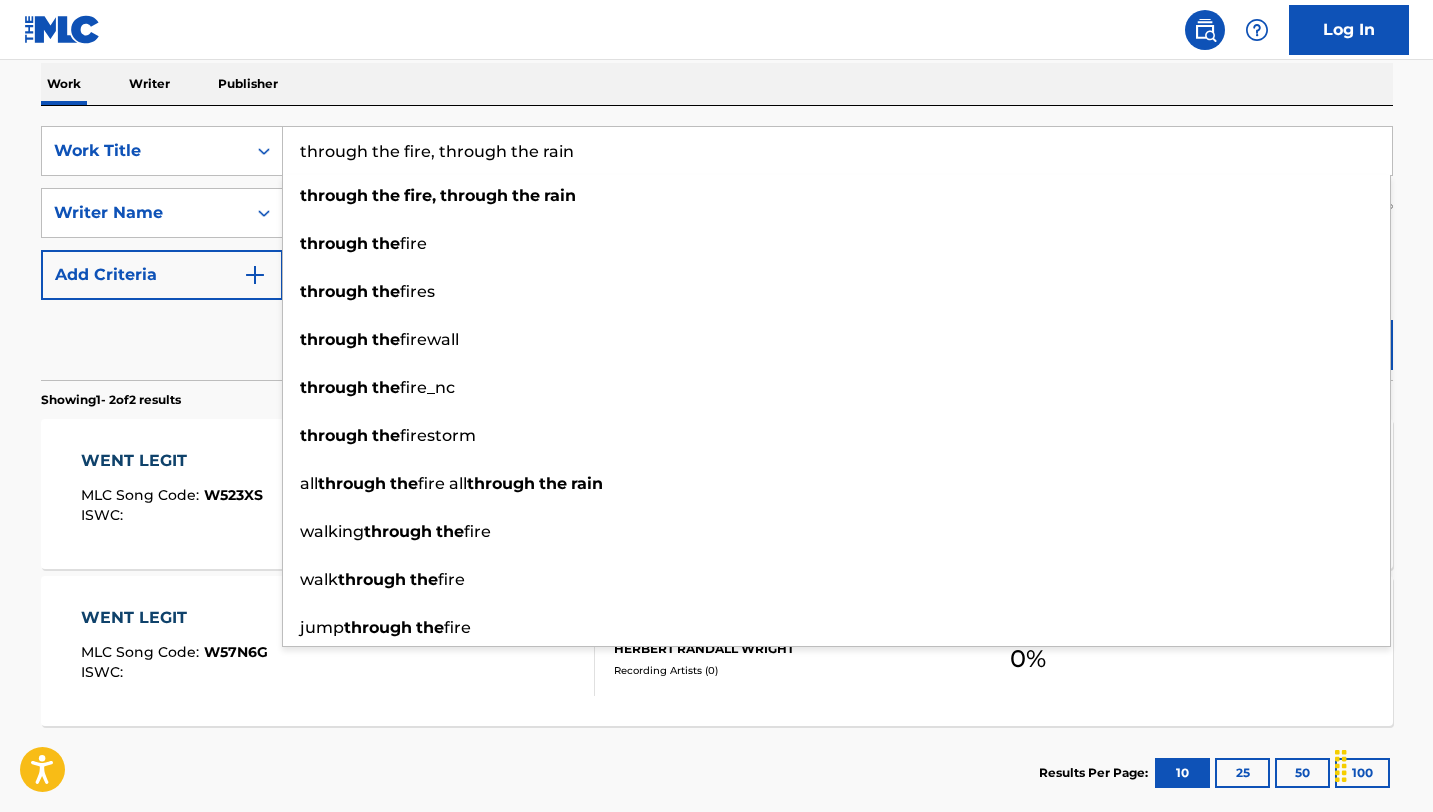 drag, startPoint x: 616, startPoint y: 150, endPoint x: 426, endPoint y: 154, distance: 190.0421 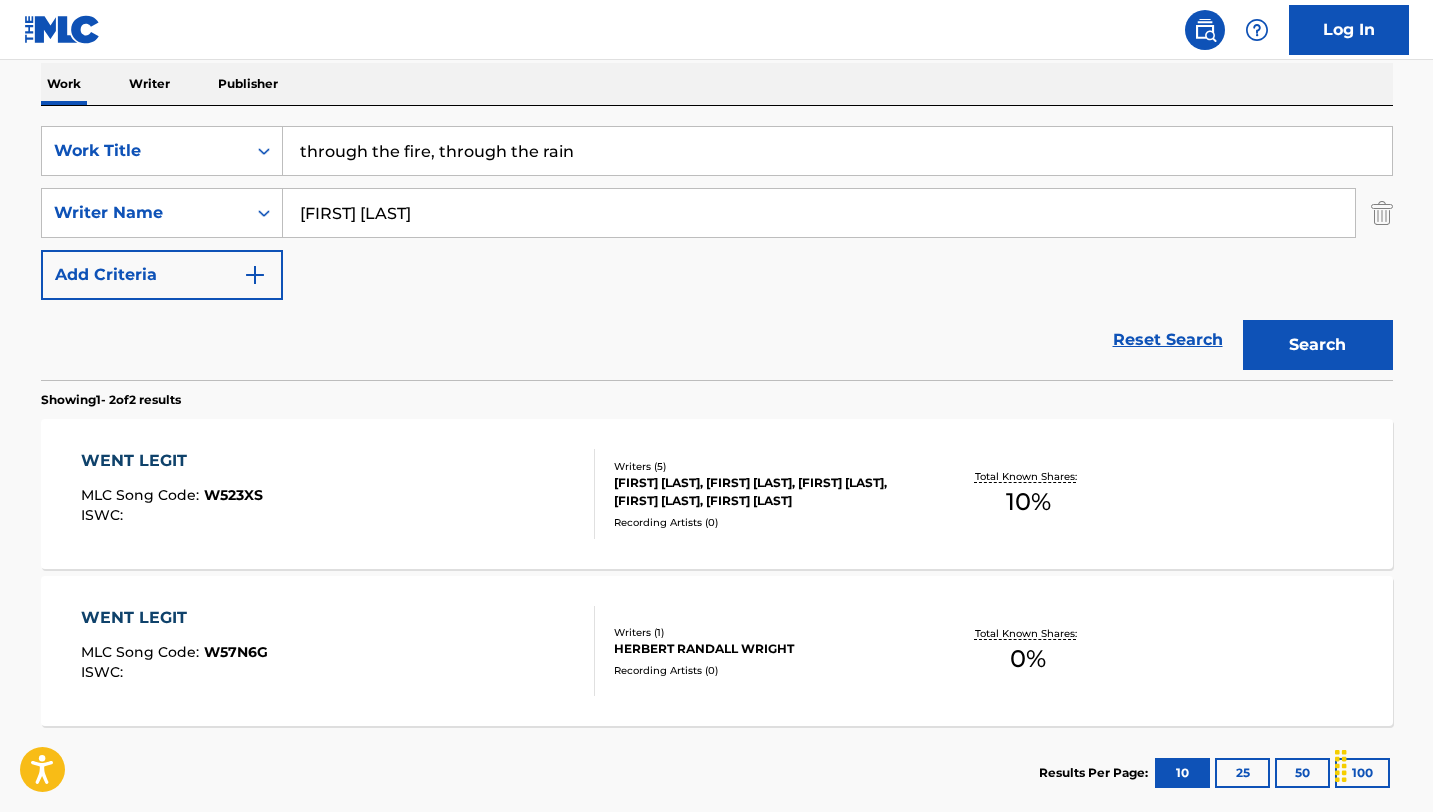 type on "through the fire, through the rain" 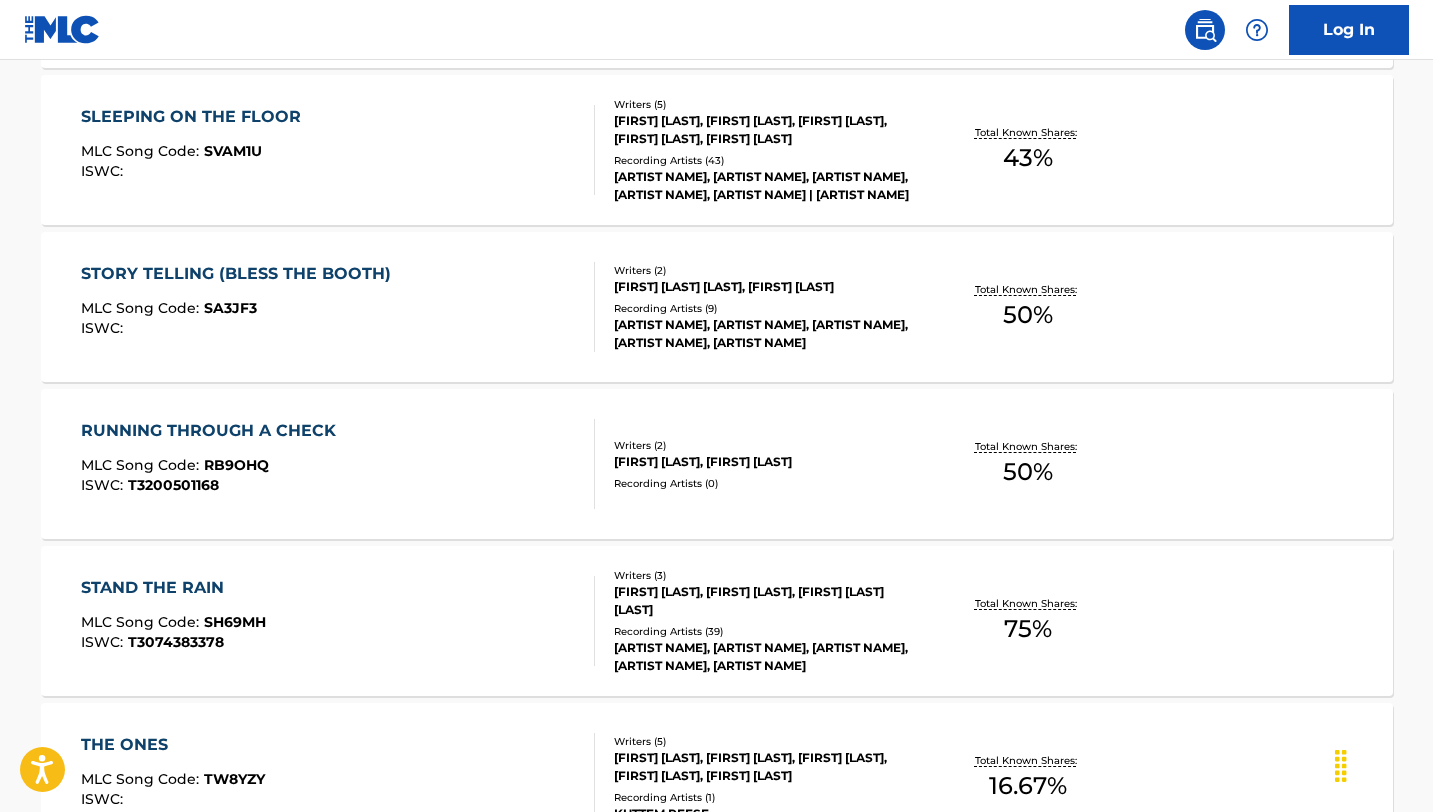 scroll, scrollTop: 320, scrollLeft: 0, axis: vertical 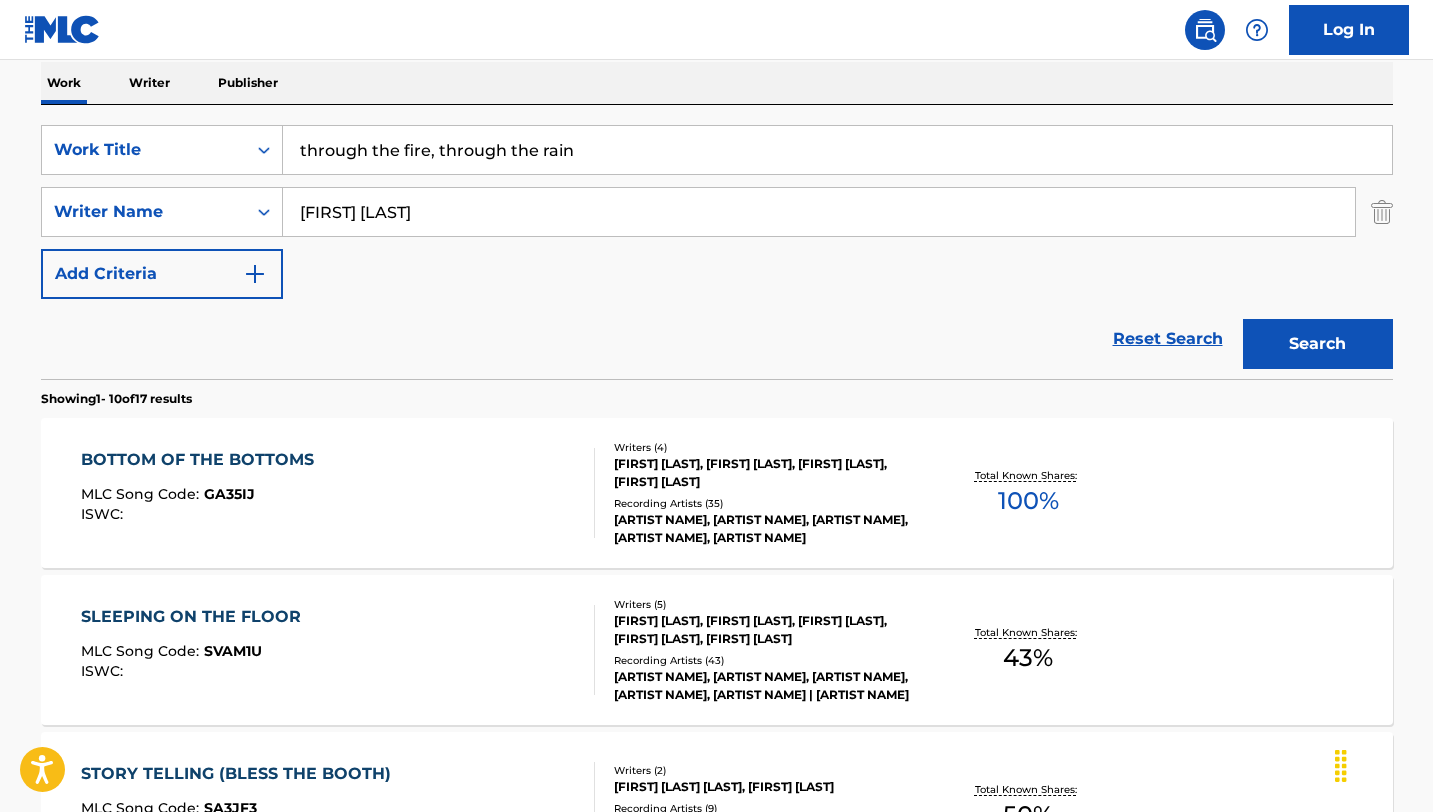 click on "herbert wright" at bounding box center (819, 212) 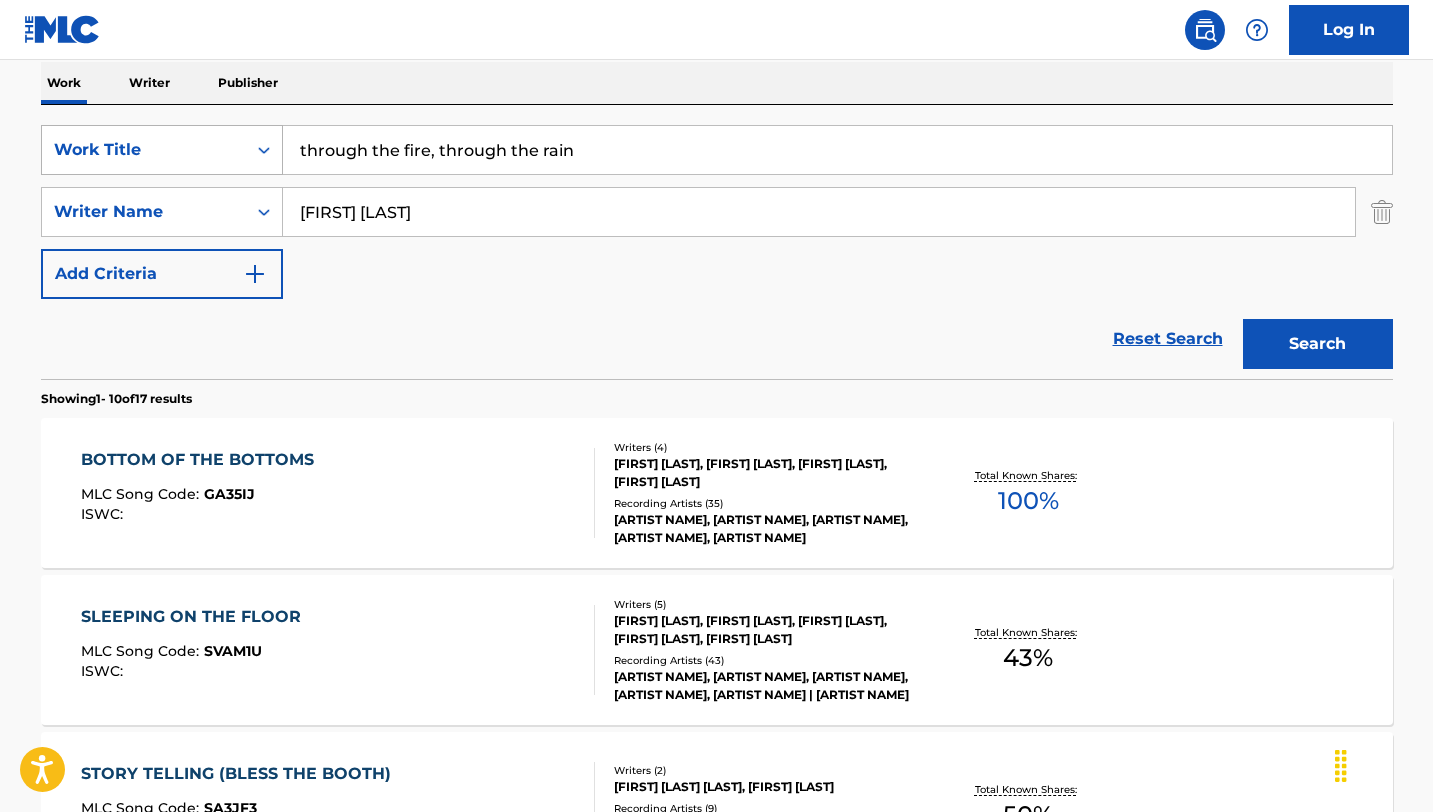 drag, startPoint x: 588, startPoint y: 148, endPoint x: 274, endPoint y: 156, distance: 314.1019 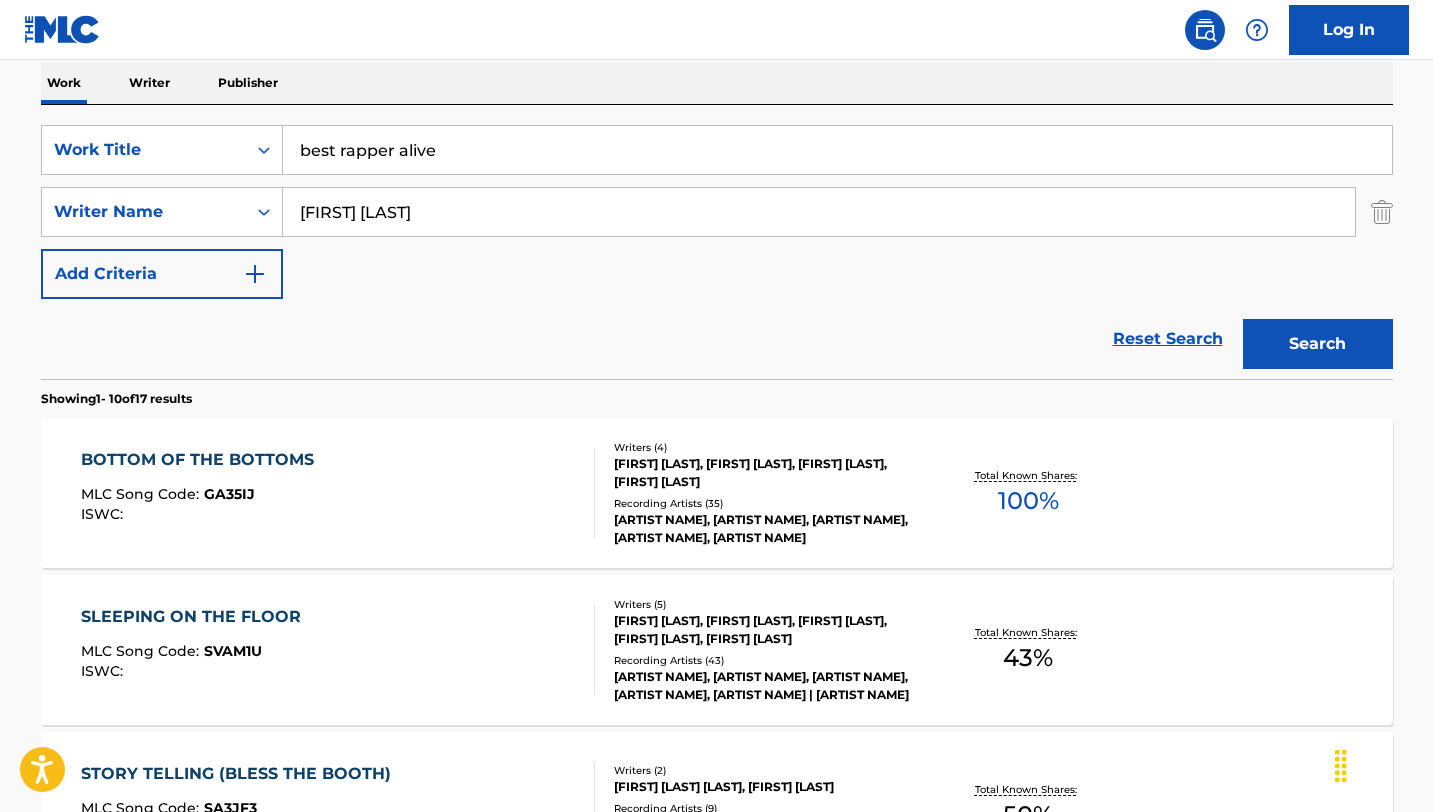 click on "herbert wright" at bounding box center [819, 212] 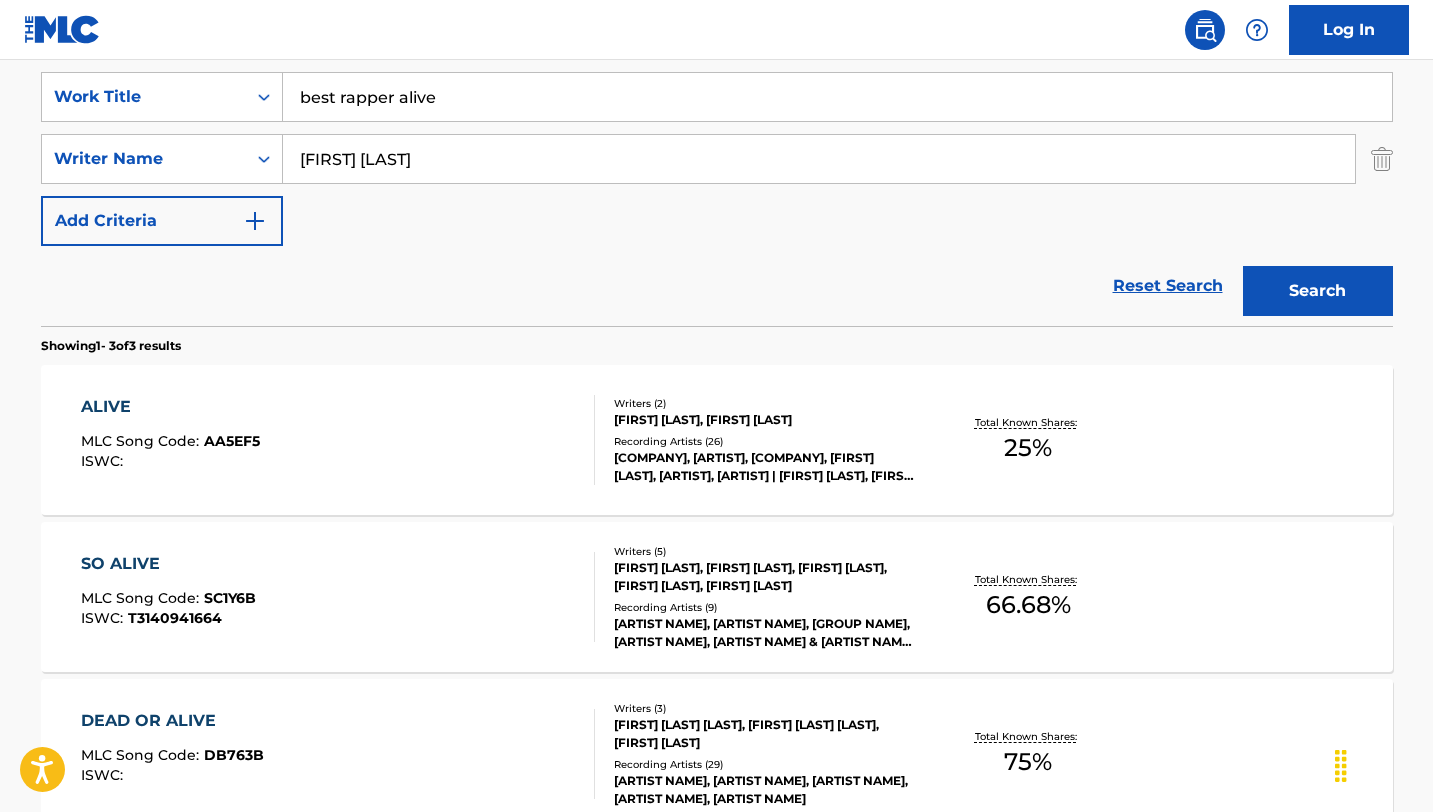 scroll, scrollTop: 371, scrollLeft: 0, axis: vertical 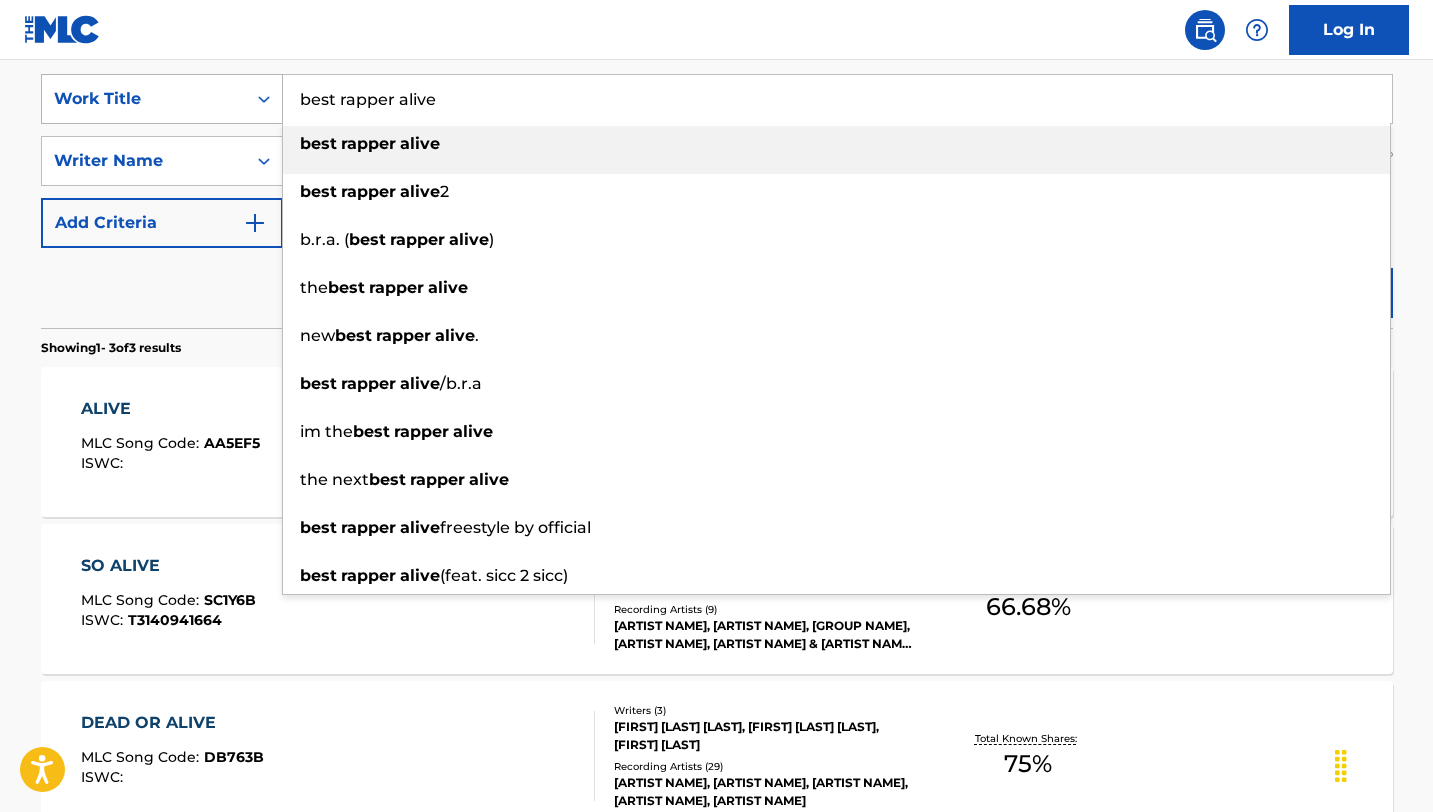 drag, startPoint x: 464, startPoint y: 105, endPoint x: 245, endPoint y: 106, distance: 219.00229 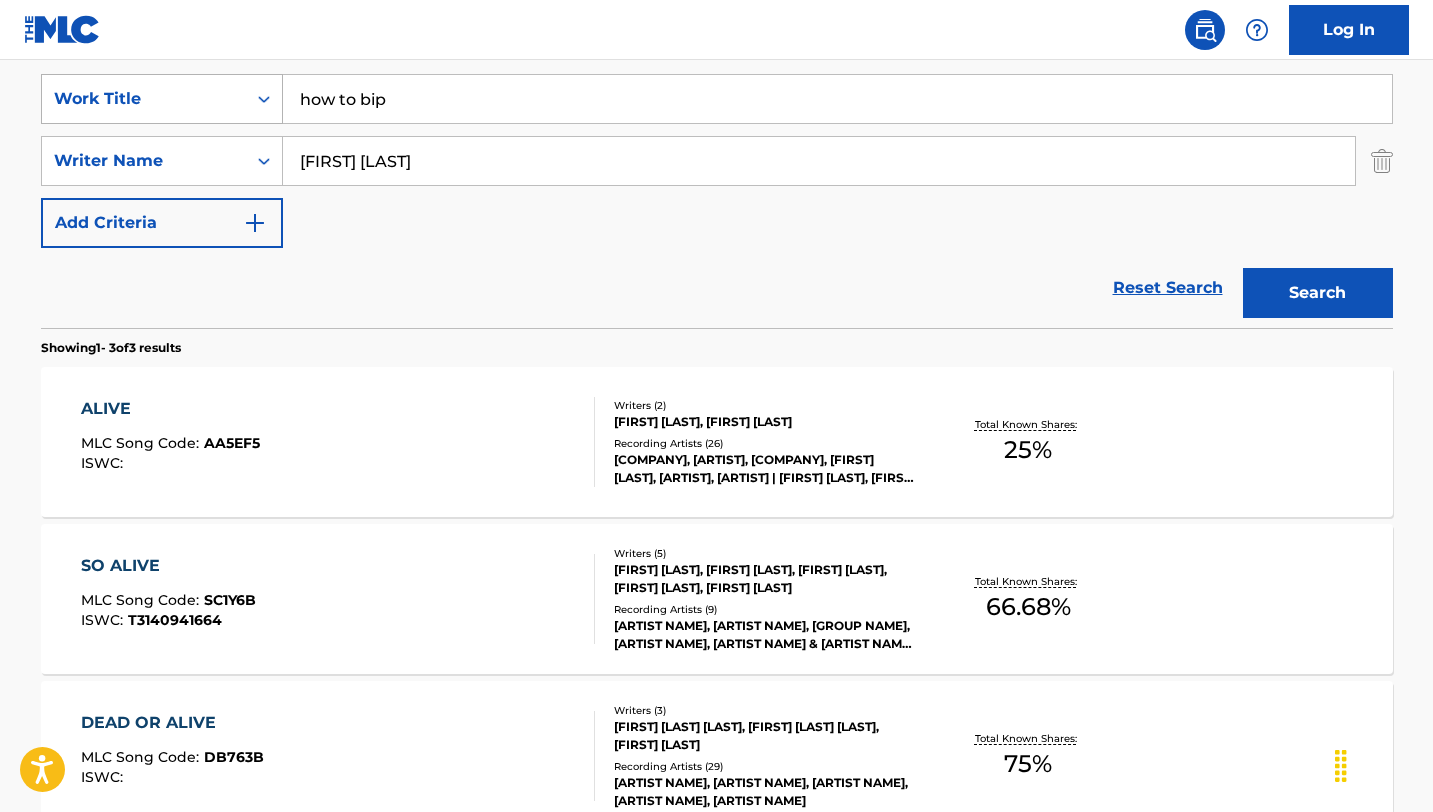type on "how to bip" 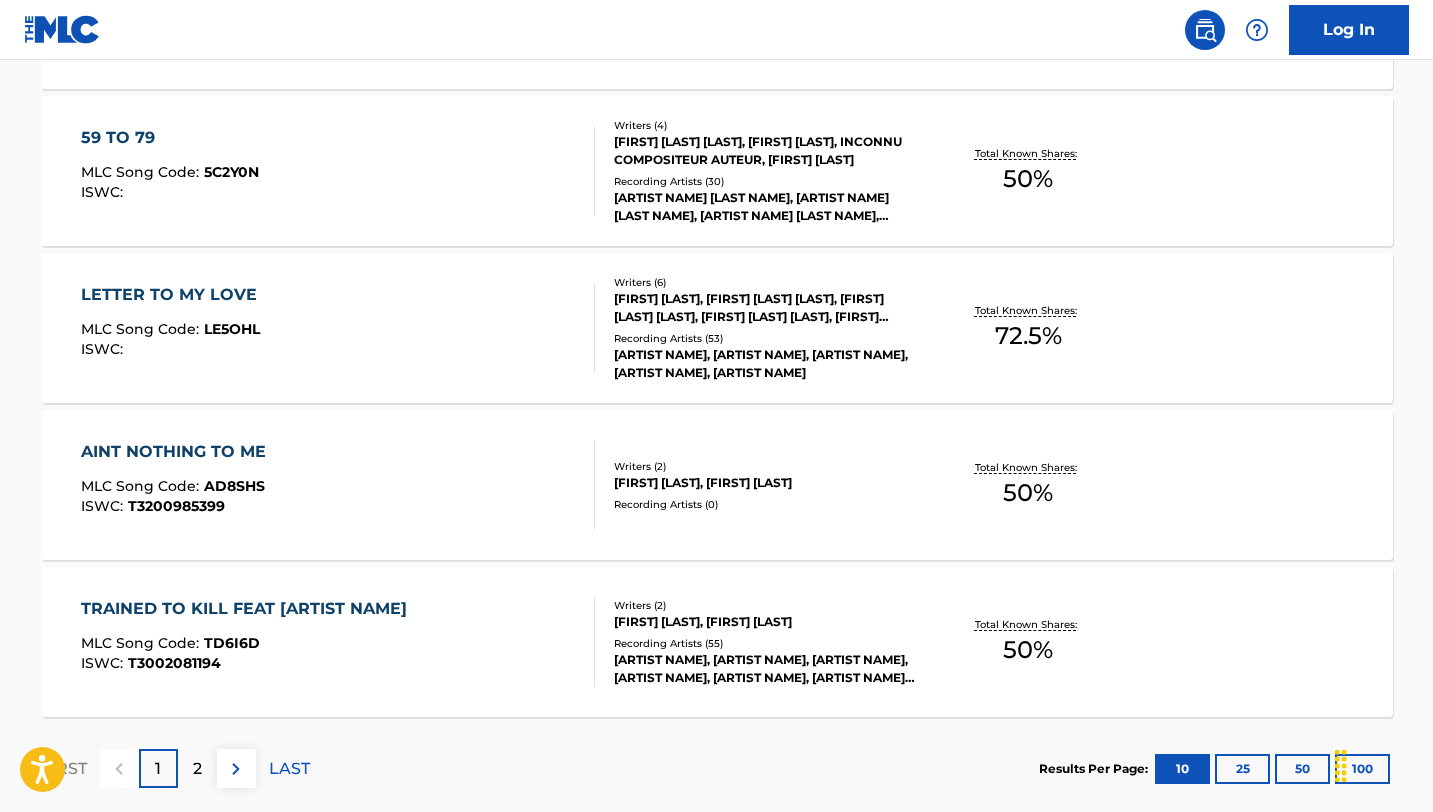 scroll, scrollTop: 1583, scrollLeft: 0, axis: vertical 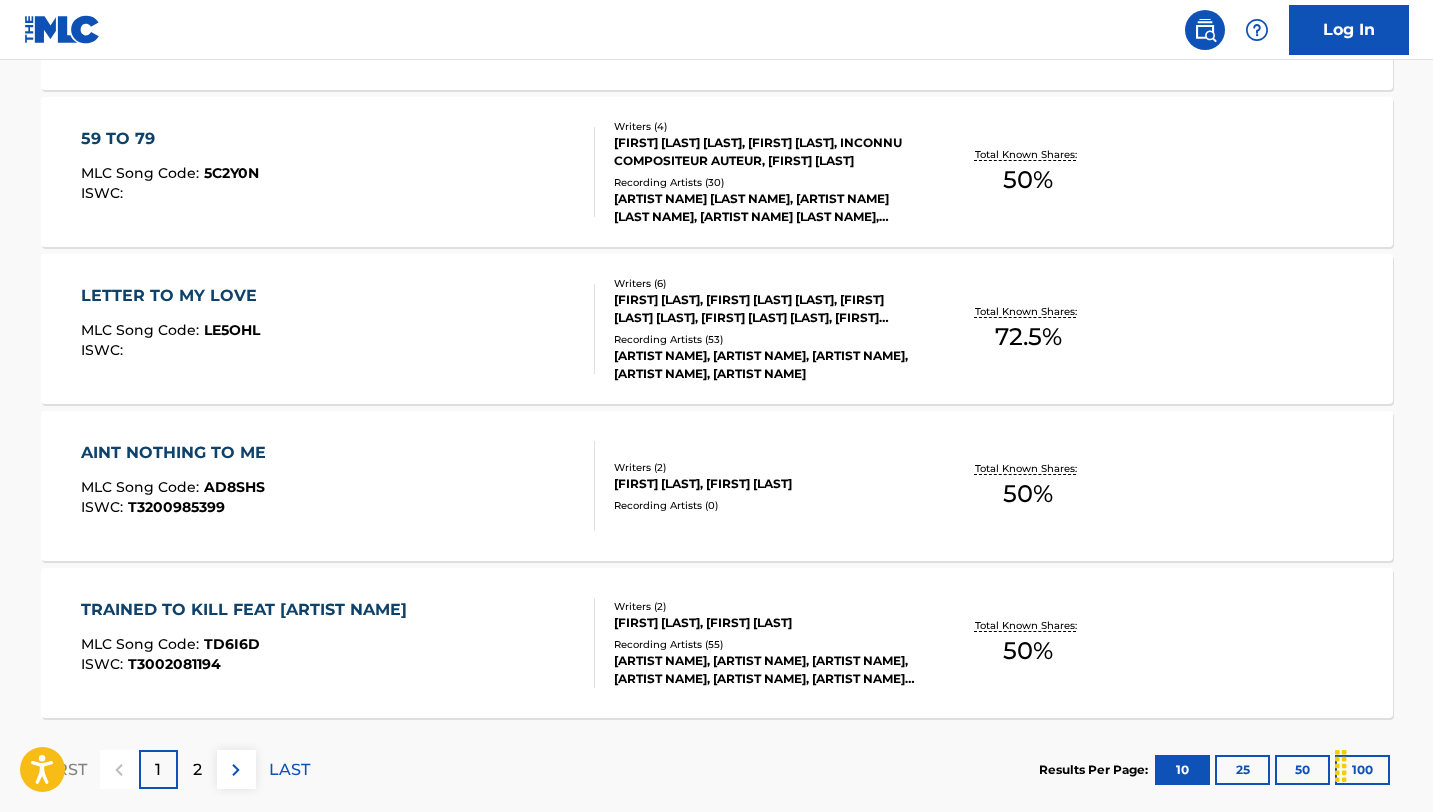 click on "LETTER TO MY LOVE" at bounding box center [174, 296] 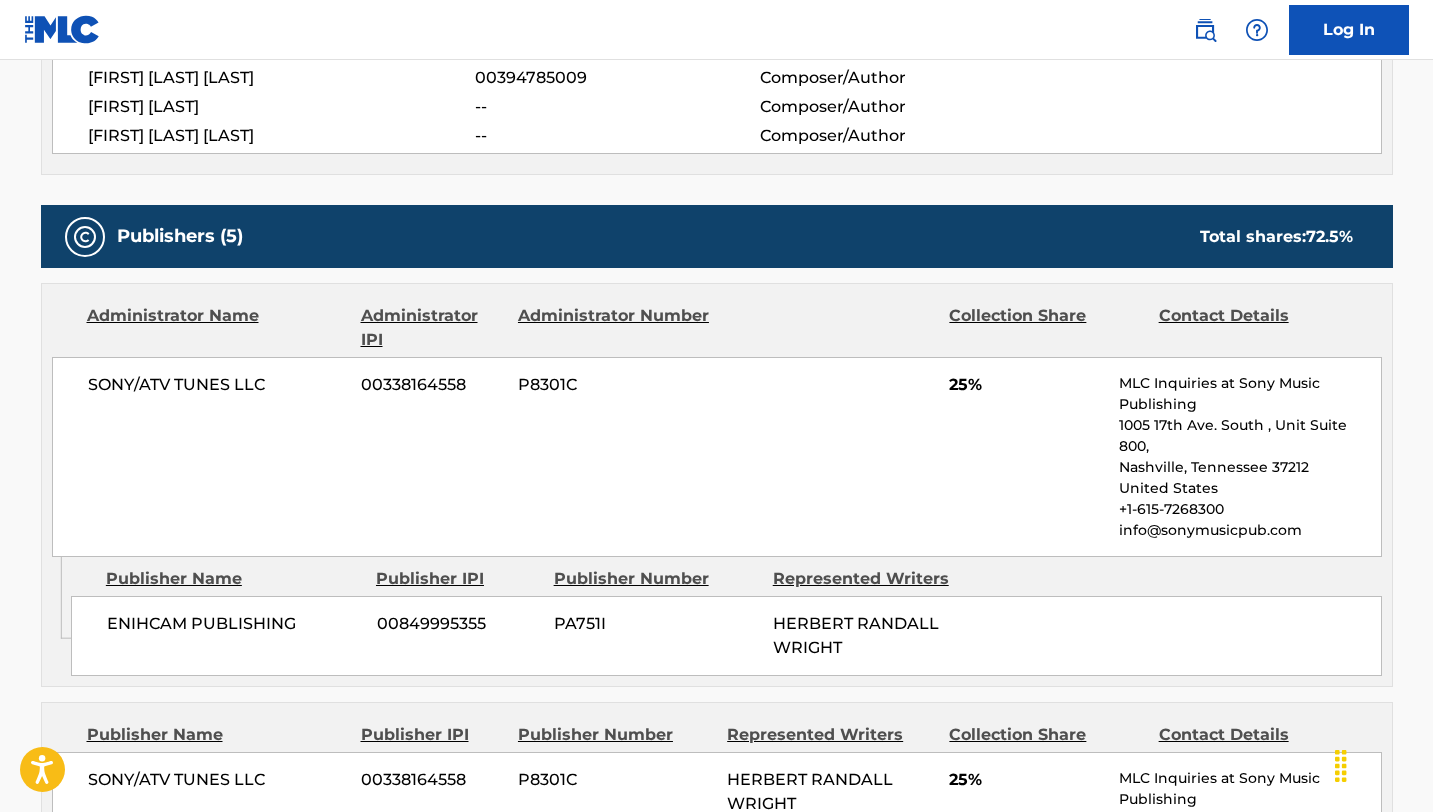 scroll, scrollTop: 861, scrollLeft: 0, axis: vertical 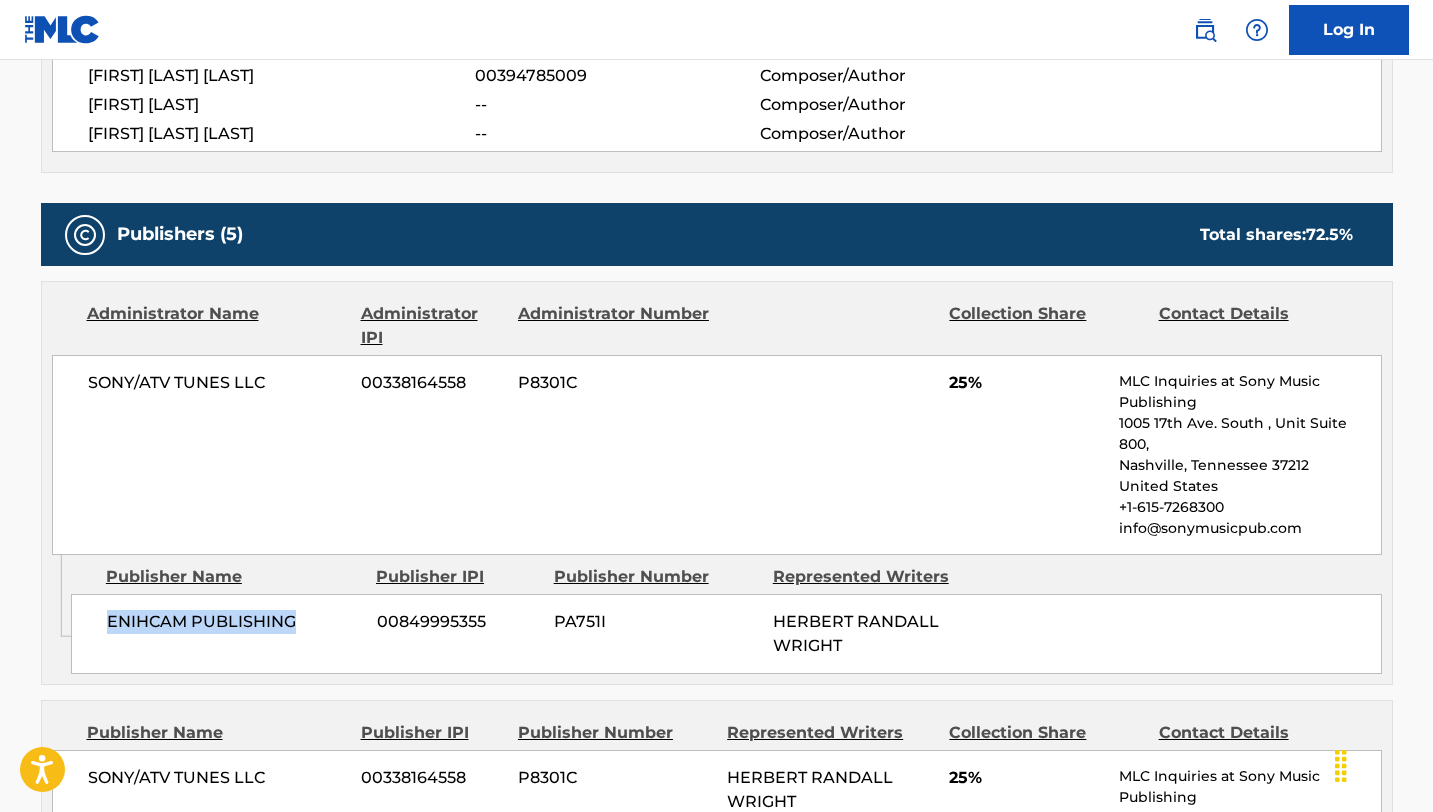 drag, startPoint x: 303, startPoint y: 597, endPoint x: 109, endPoint y: 599, distance: 194.01031 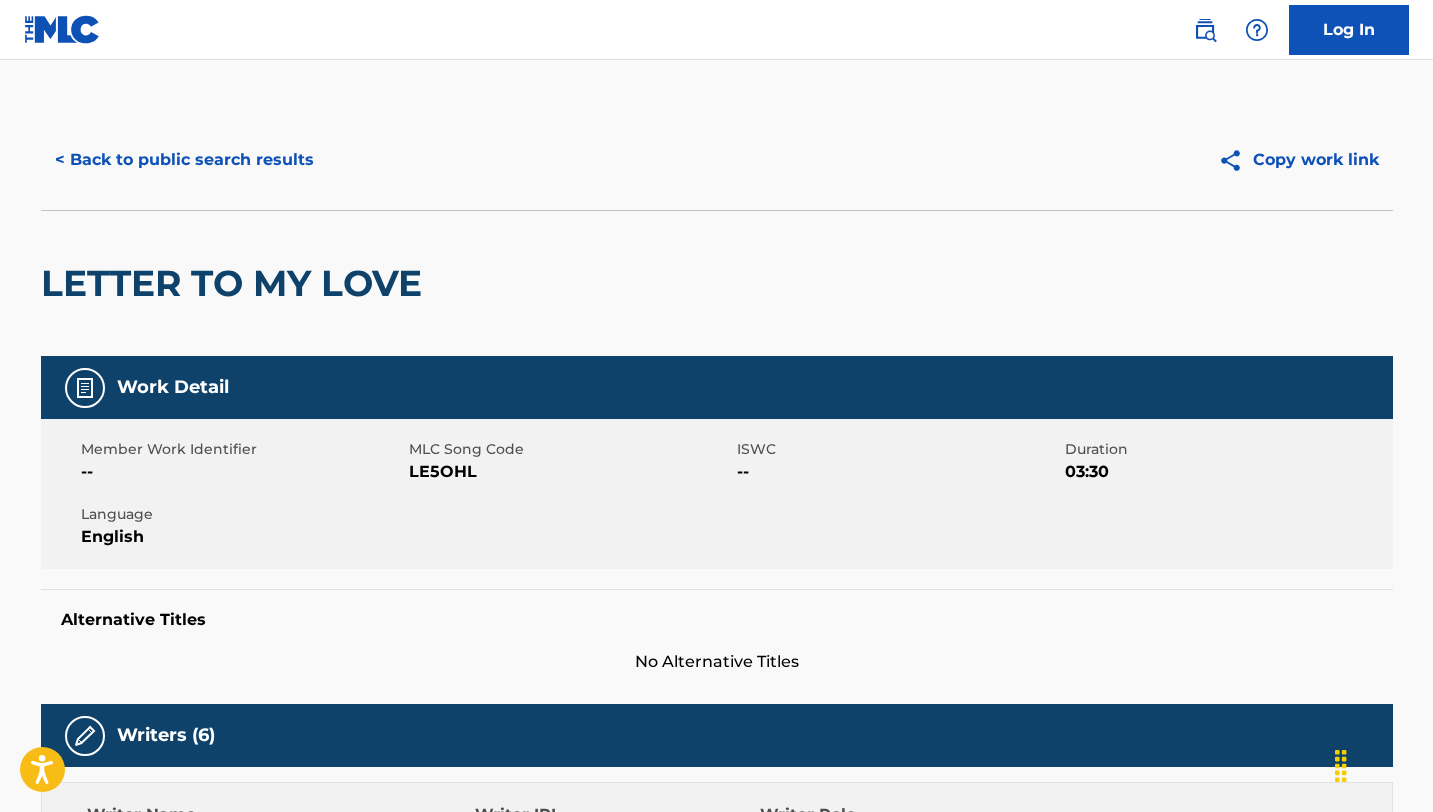 click on "< Back to public search results" at bounding box center [184, 160] 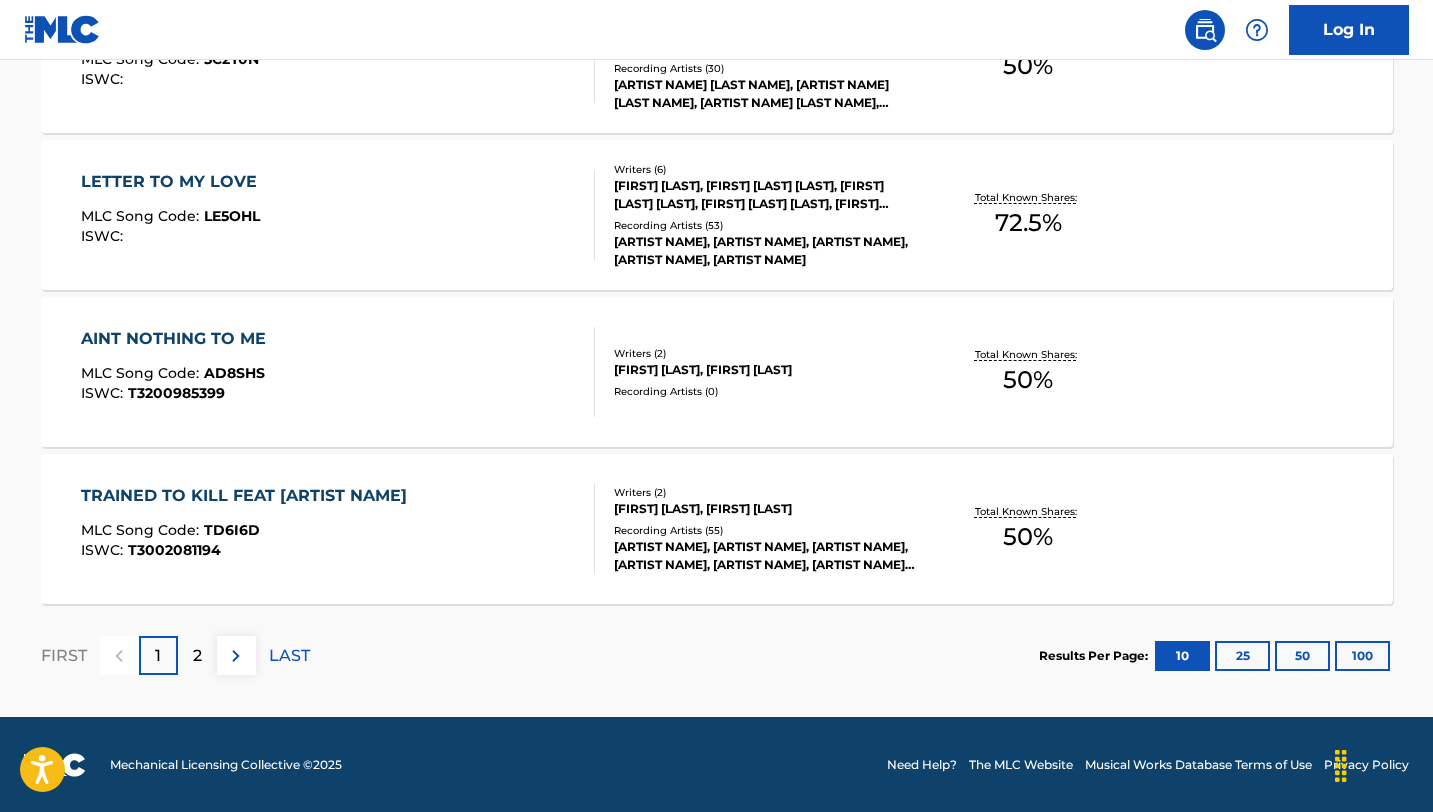 scroll, scrollTop: 0, scrollLeft: 0, axis: both 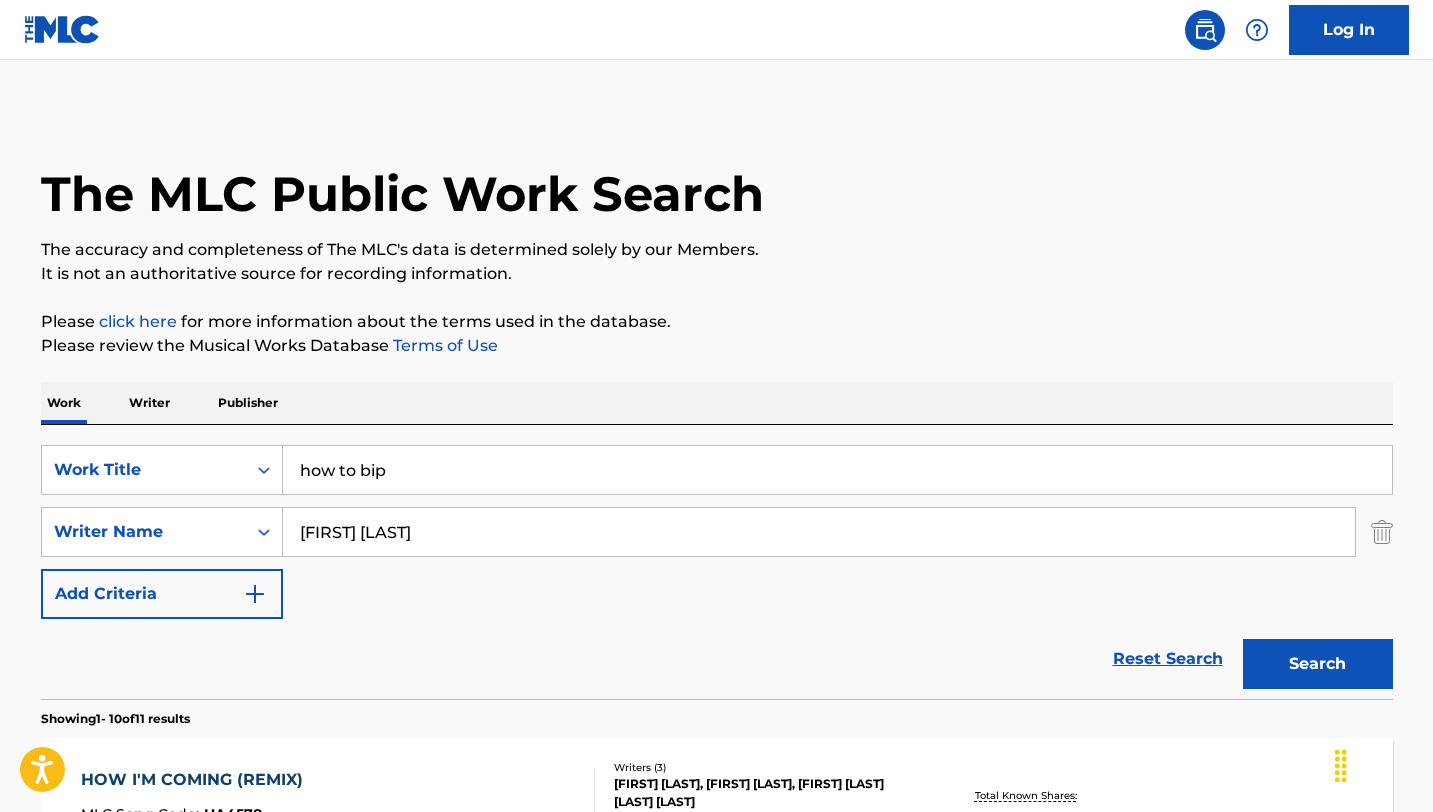 click on "Writer" at bounding box center [149, 403] 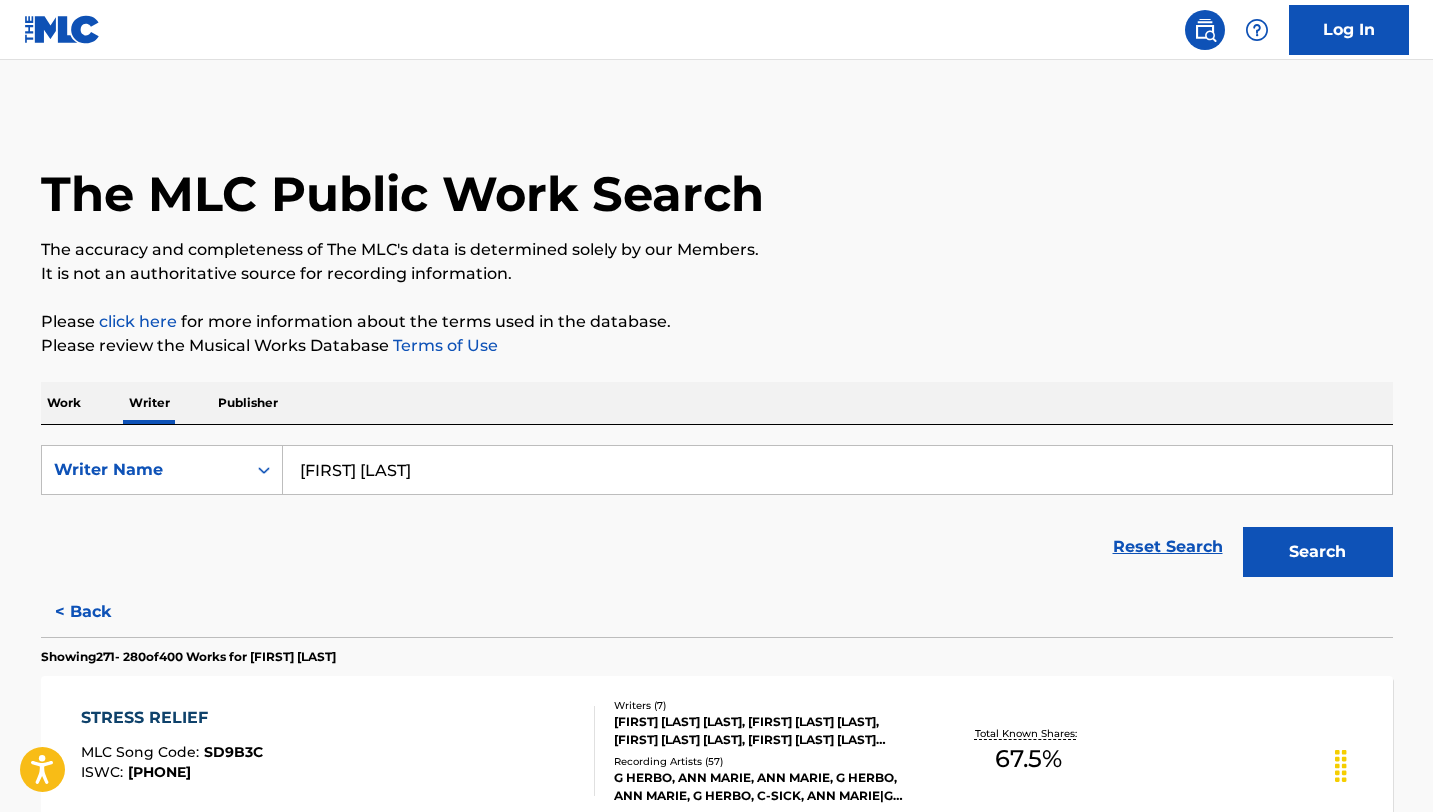 drag, startPoint x: 441, startPoint y: 470, endPoint x: 292, endPoint y: 468, distance: 149.01343 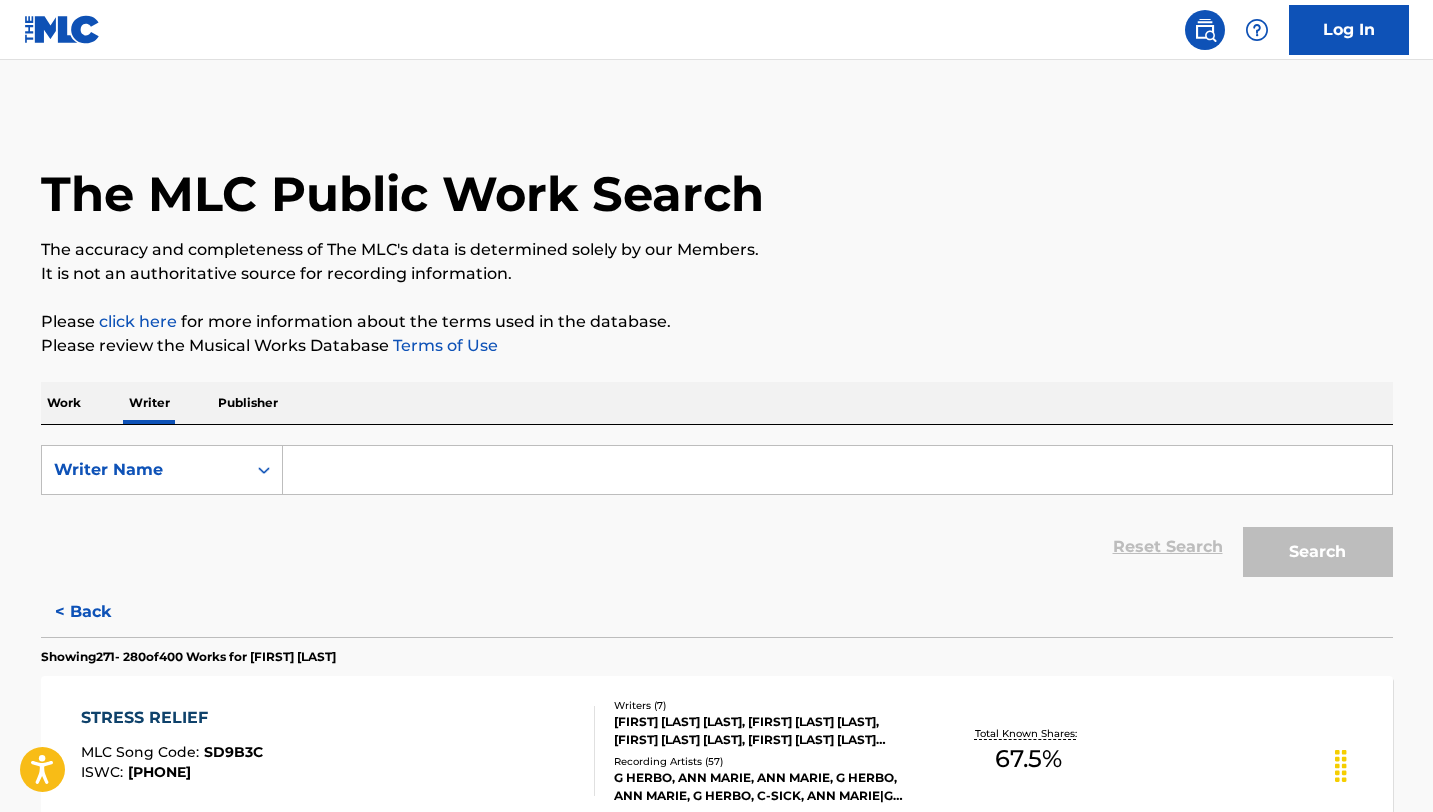 paste on "[LAST] [LAST] [LAST]" 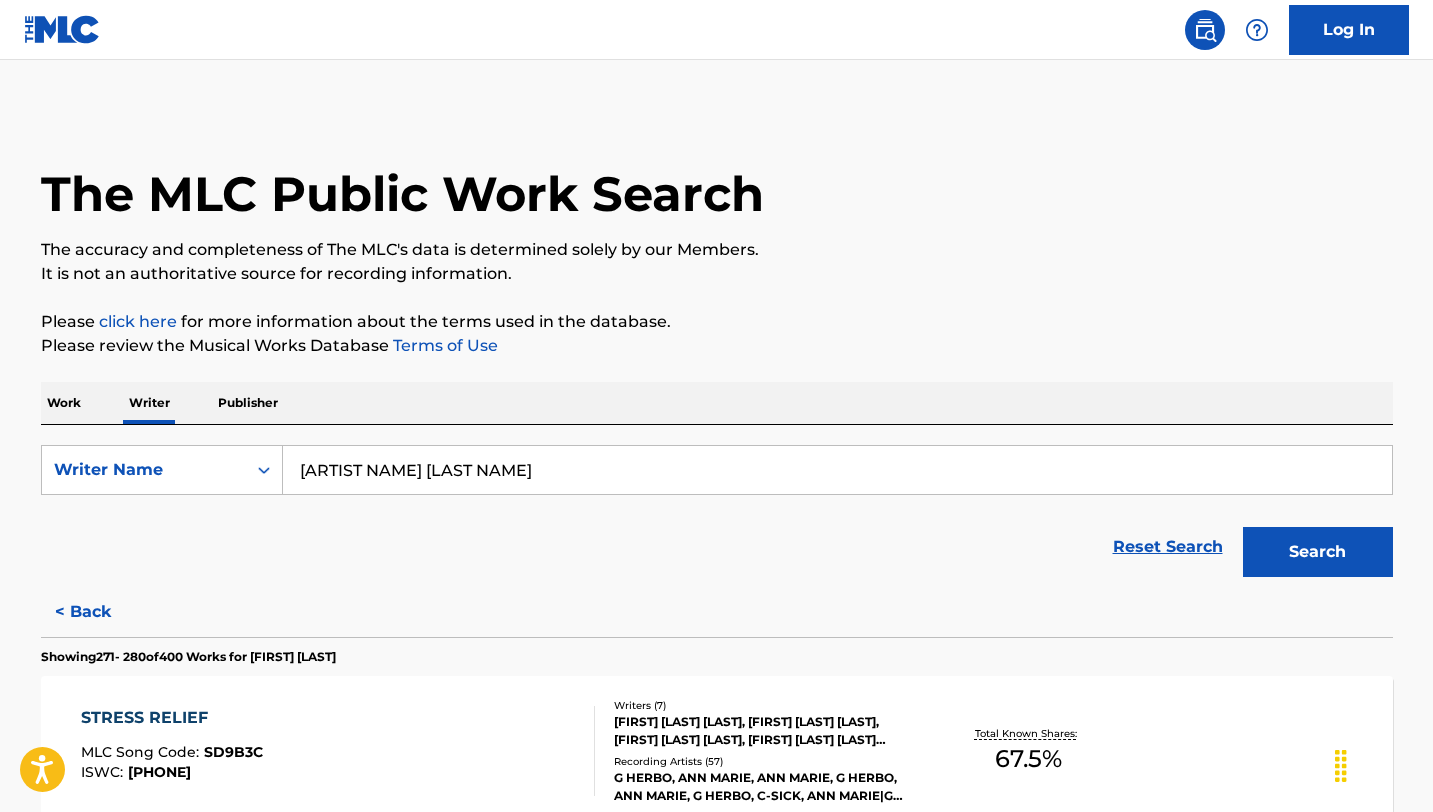 type on "[LAST] [LAST] [LAST]" 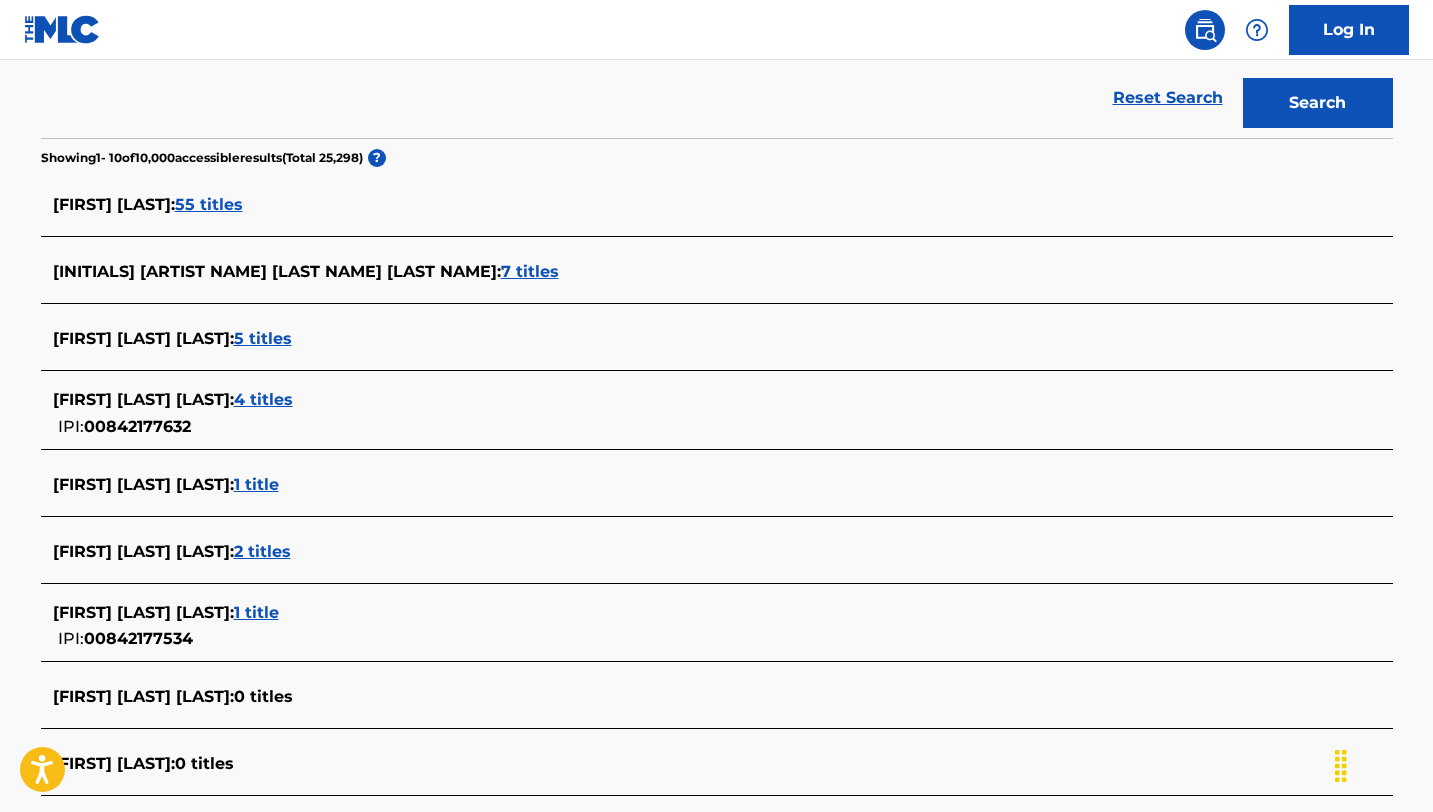 scroll, scrollTop: 416, scrollLeft: 0, axis: vertical 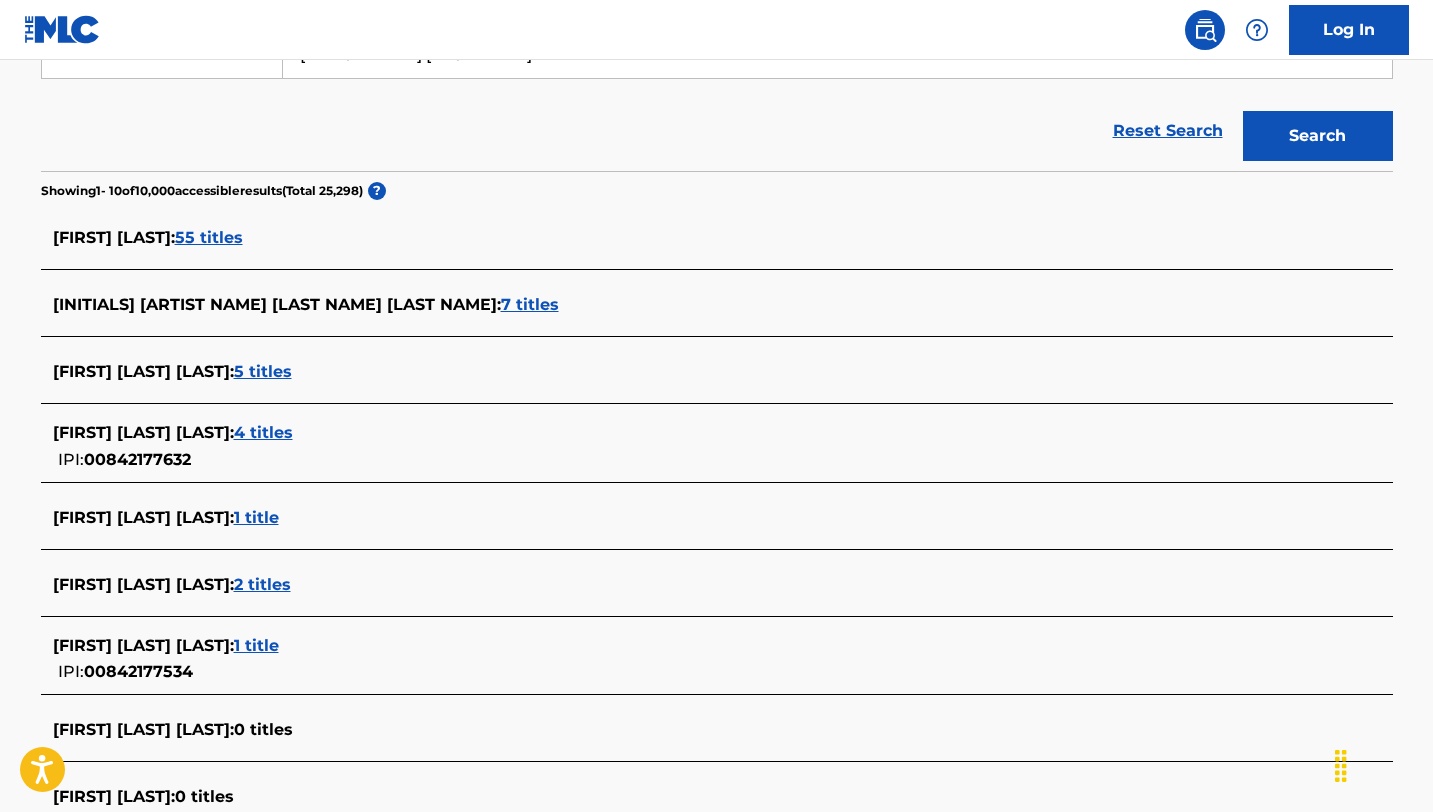 click on "55 titles" at bounding box center (209, 237) 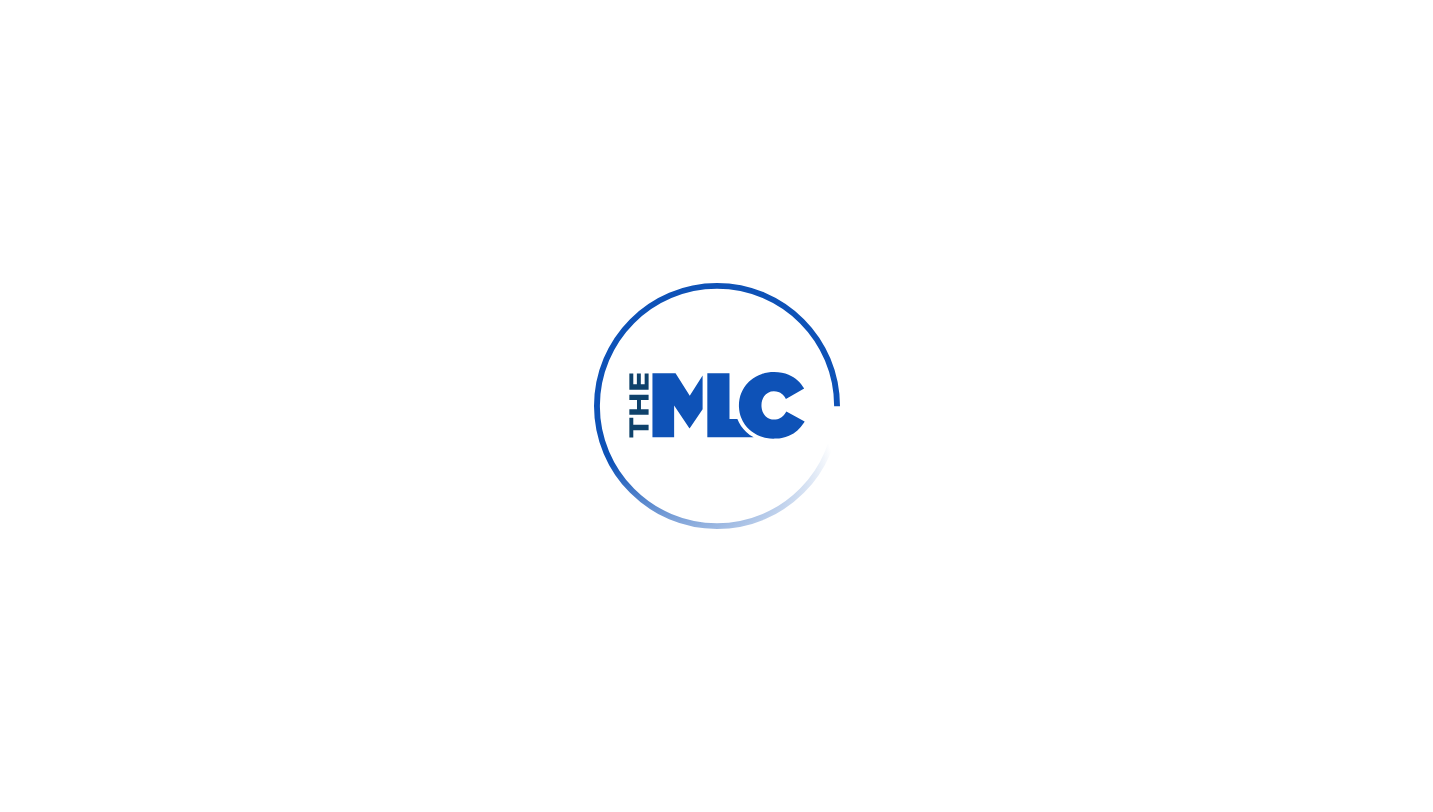 scroll, scrollTop: 0, scrollLeft: 0, axis: both 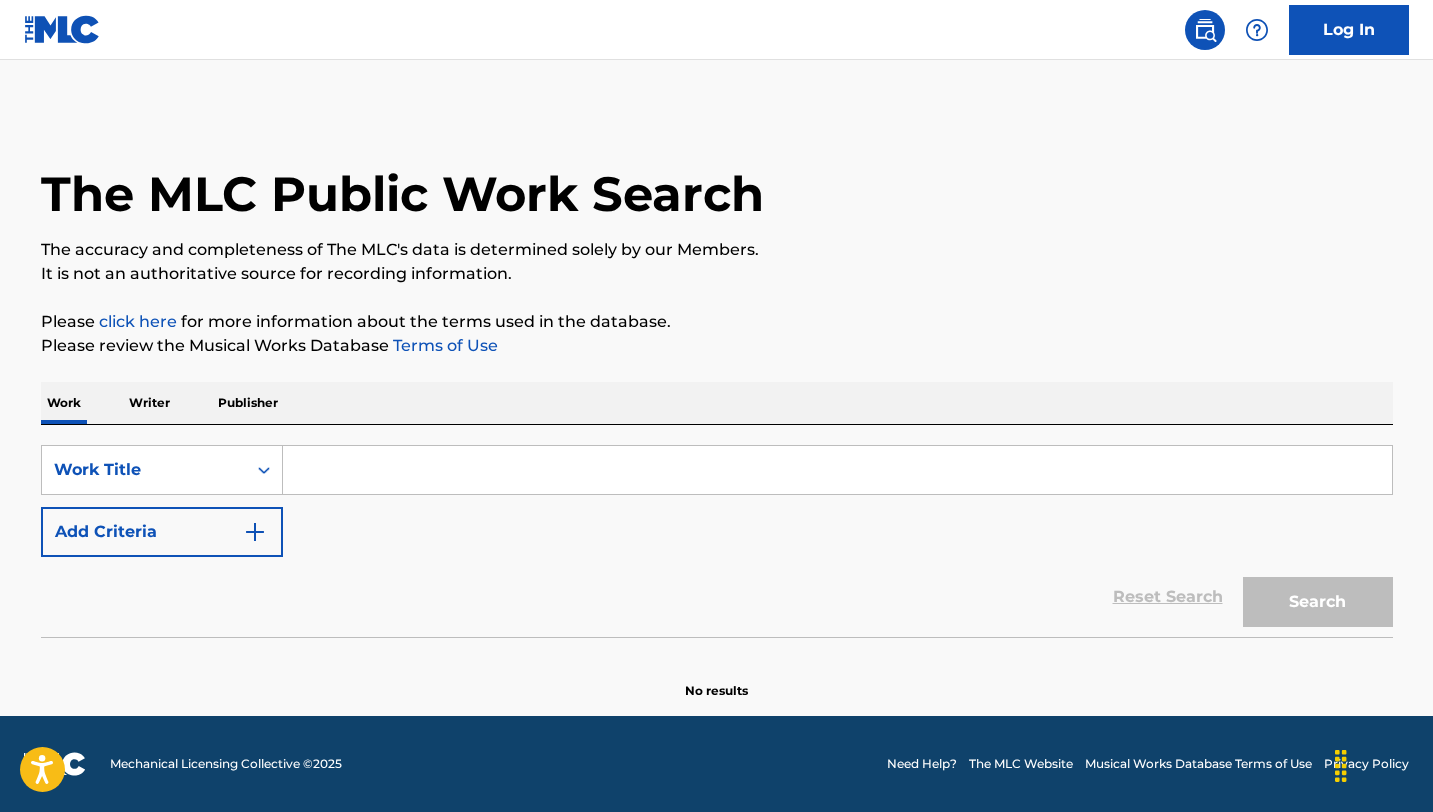 click at bounding box center (837, 470) 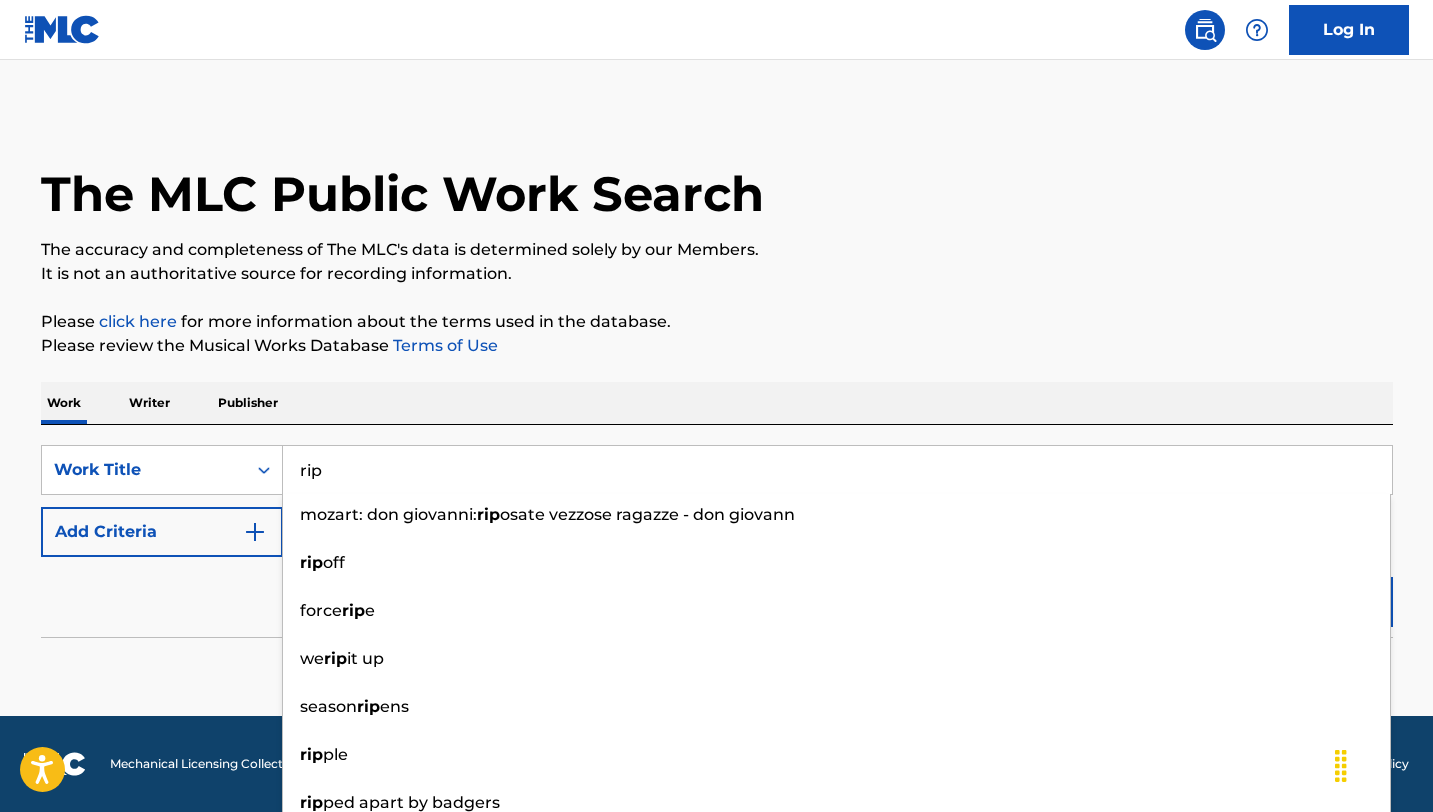 type on "rip" 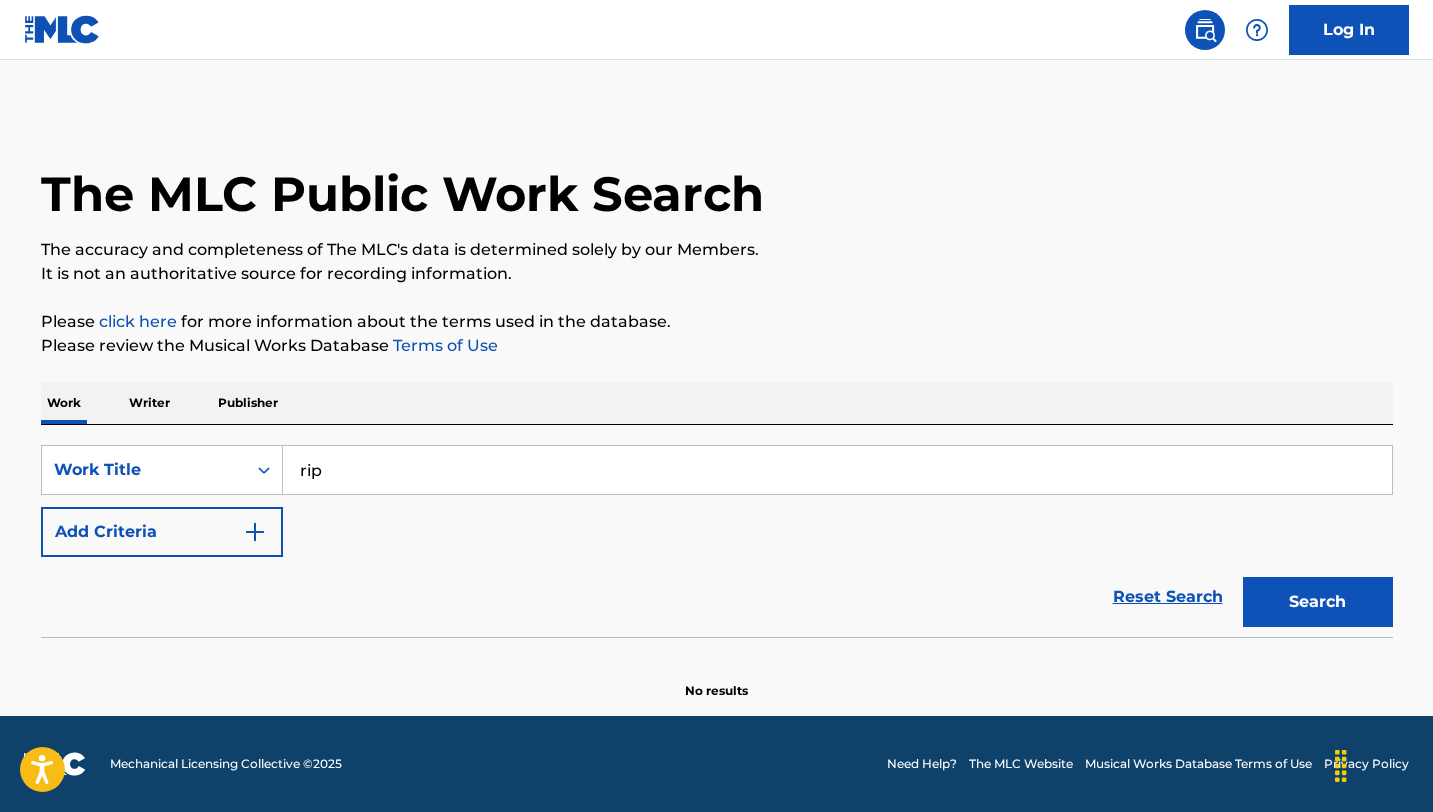 click on "Reset Search Search" at bounding box center [717, 597] 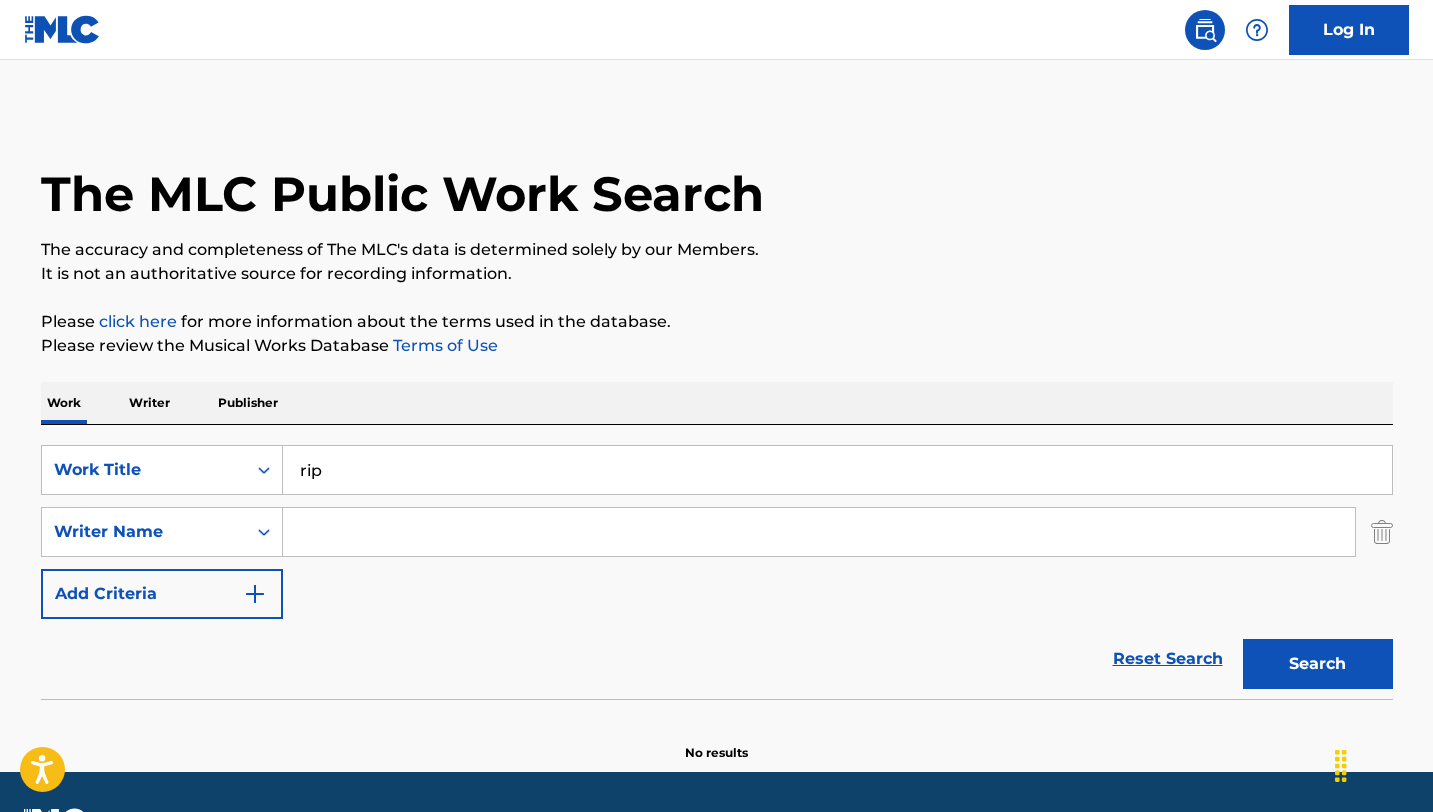 click at bounding box center [819, 532] 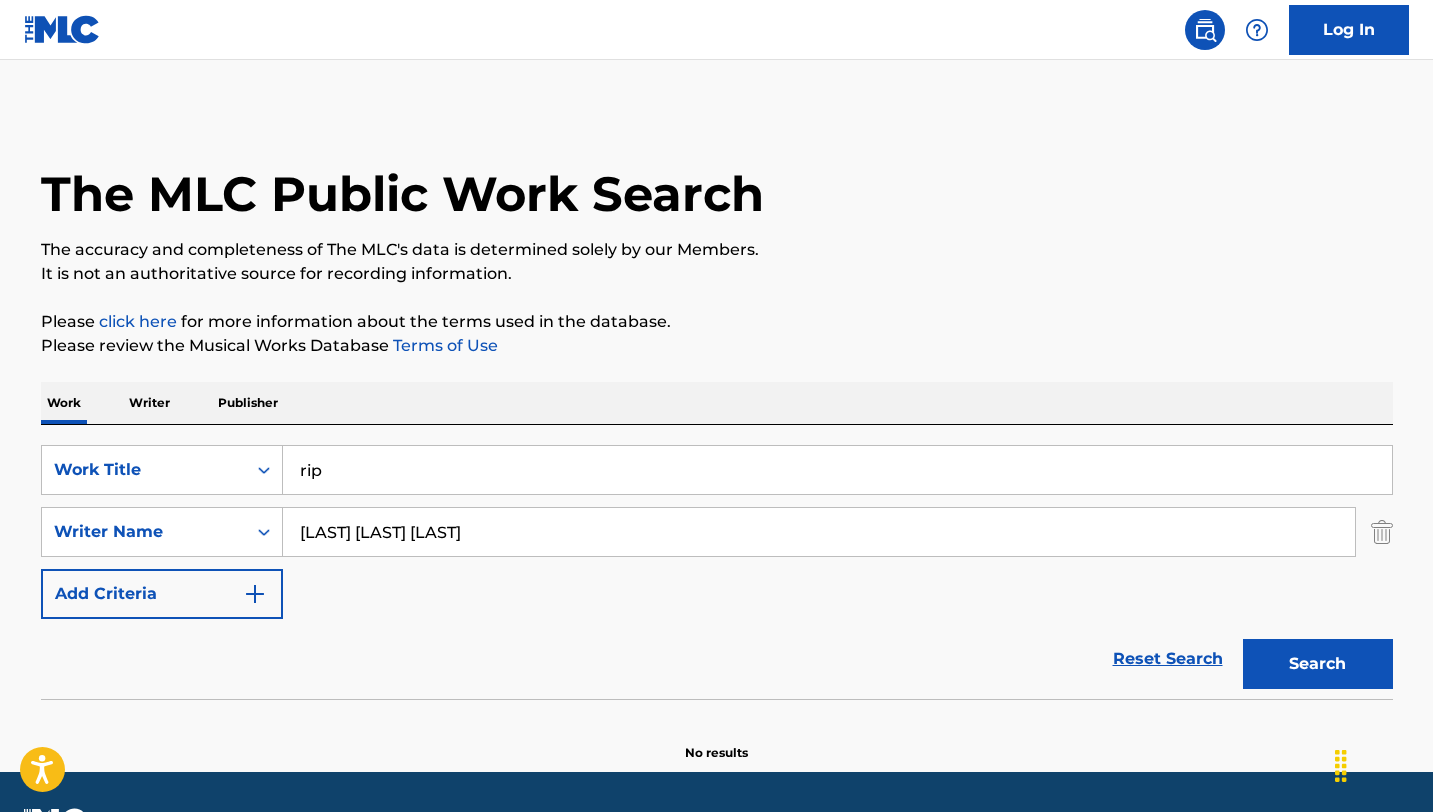 click on "Search" at bounding box center (1318, 664) 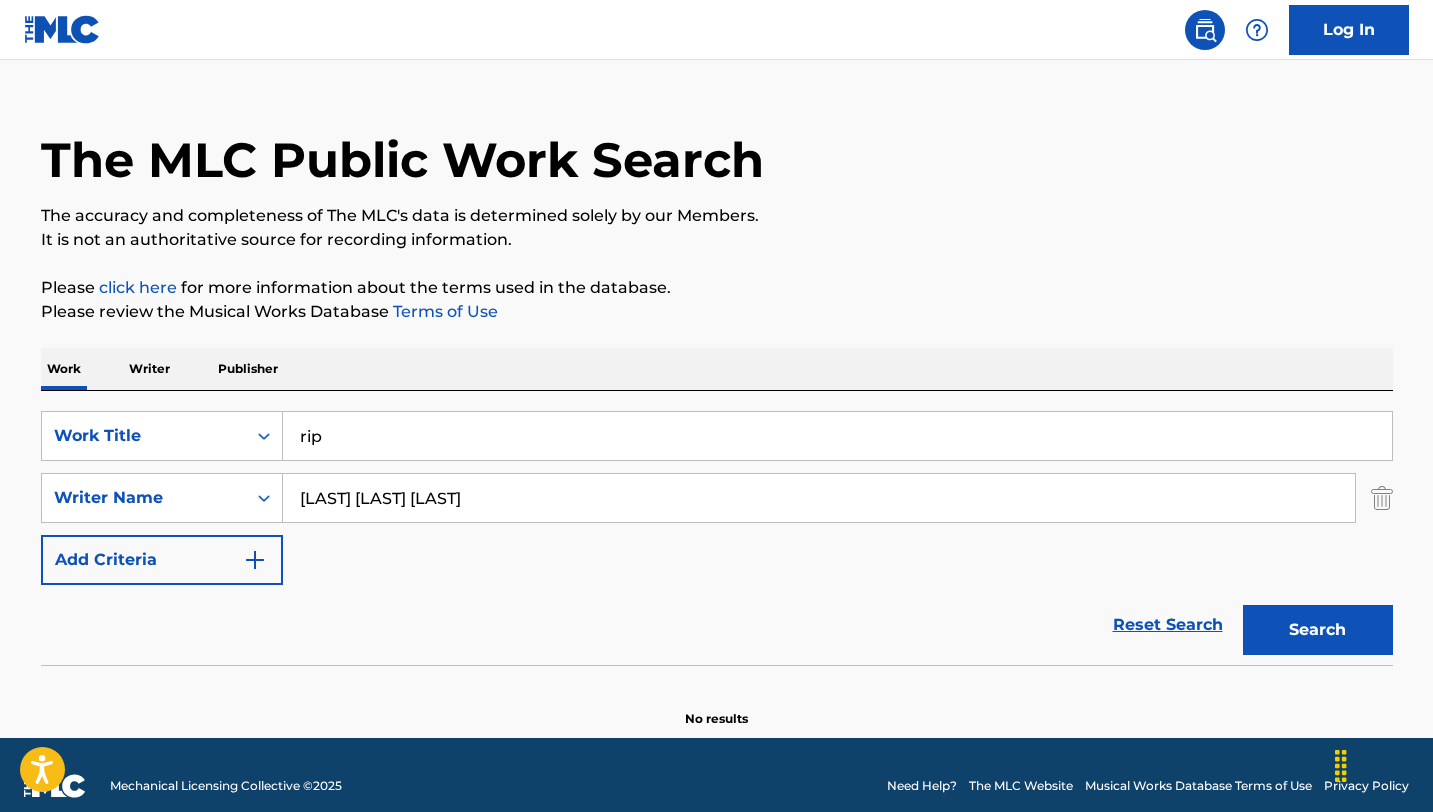 scroll, scrollTop: 56, scrollLeft: 0, axis: vertical 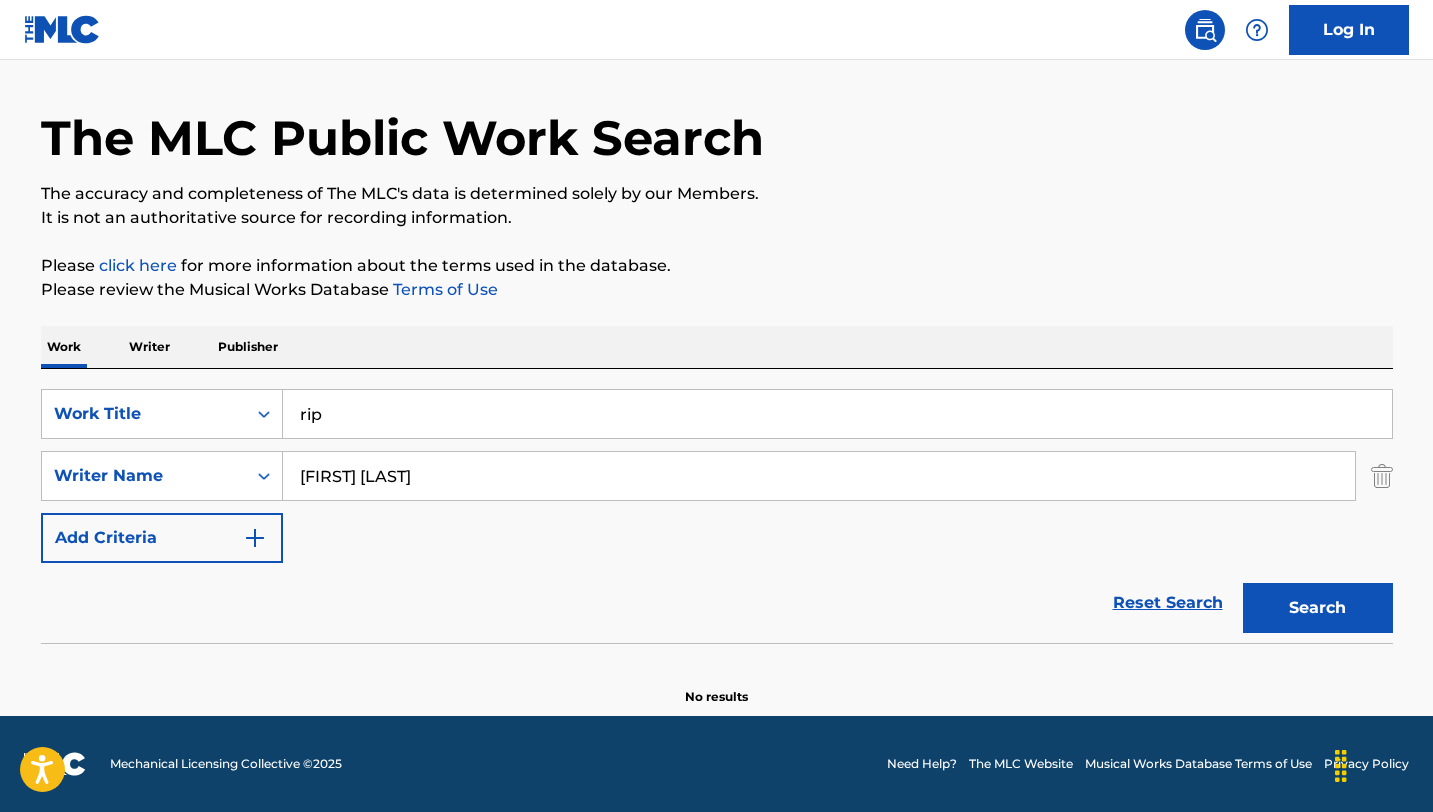 click on "Search" at bounding box center [1318, 608] 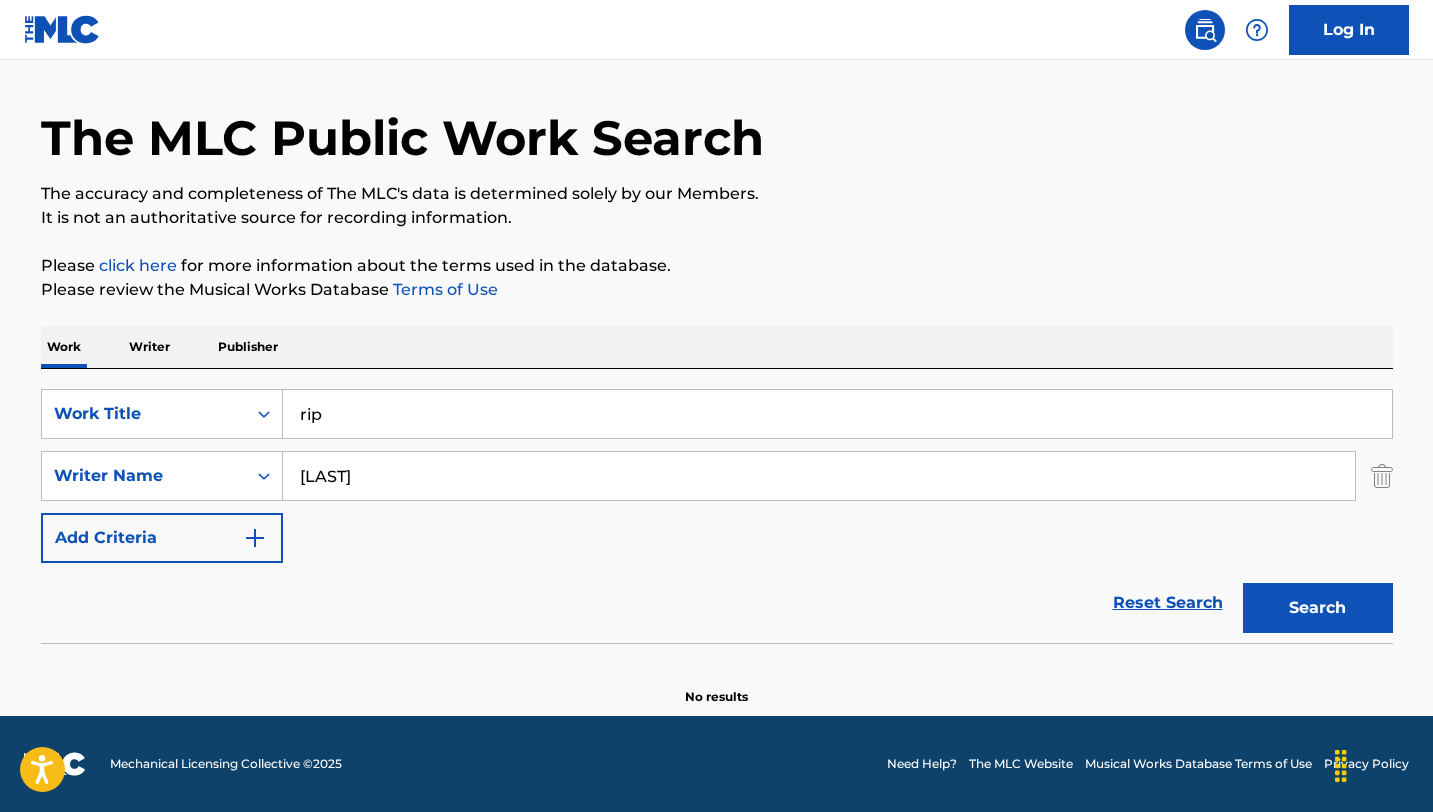 type on "[LAST]" 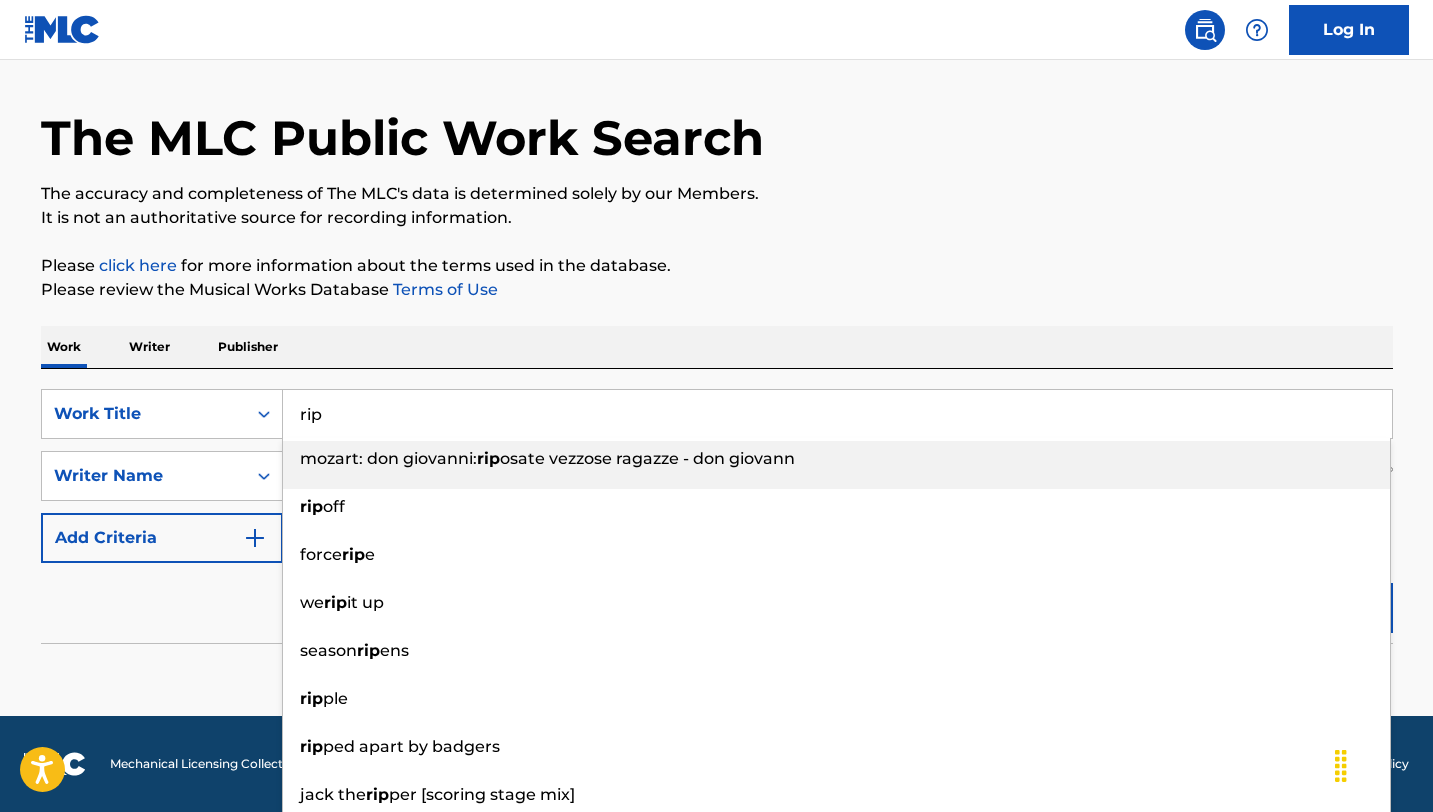 drag, startPoint x: 363, startPoint y: 408, endPoint x: 291, endPoint y: 402, distance: 72.249565 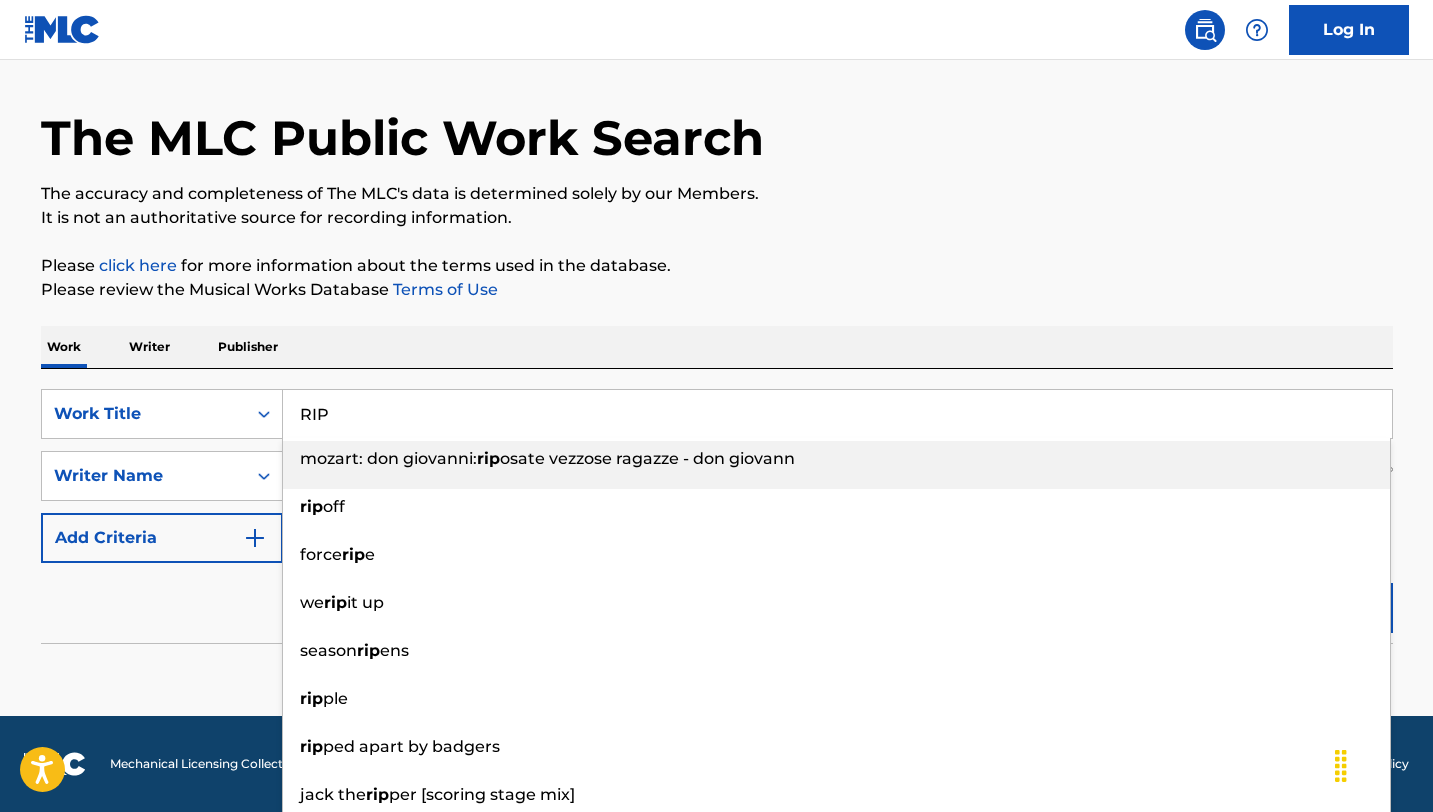 type on "mozart: don giovanni: riposate vezzose ragazze - don giovann" 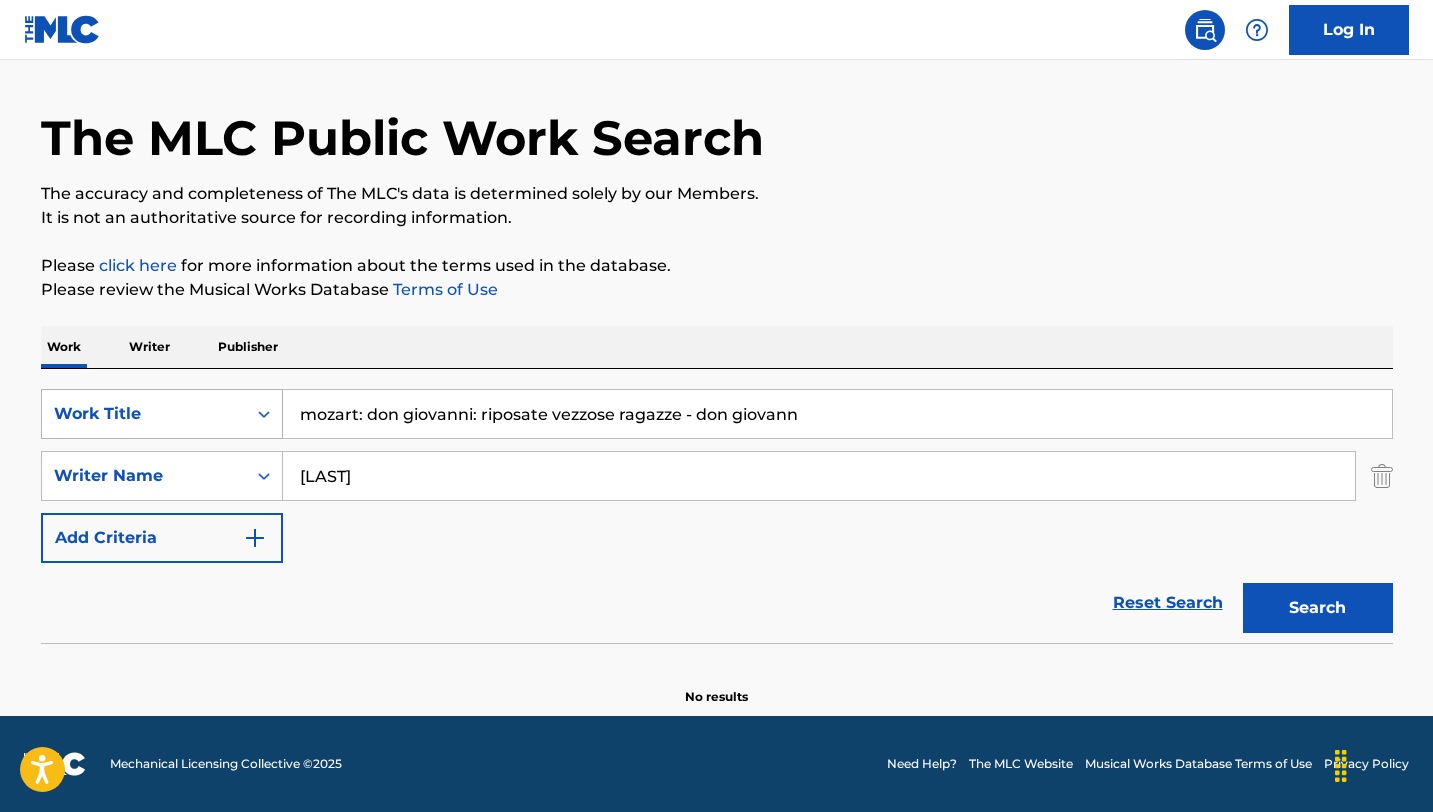 drag, startPoint x: 831, startPoint y: 434, endPoint x: 281, endPoint y: 403, distance: 550.8729 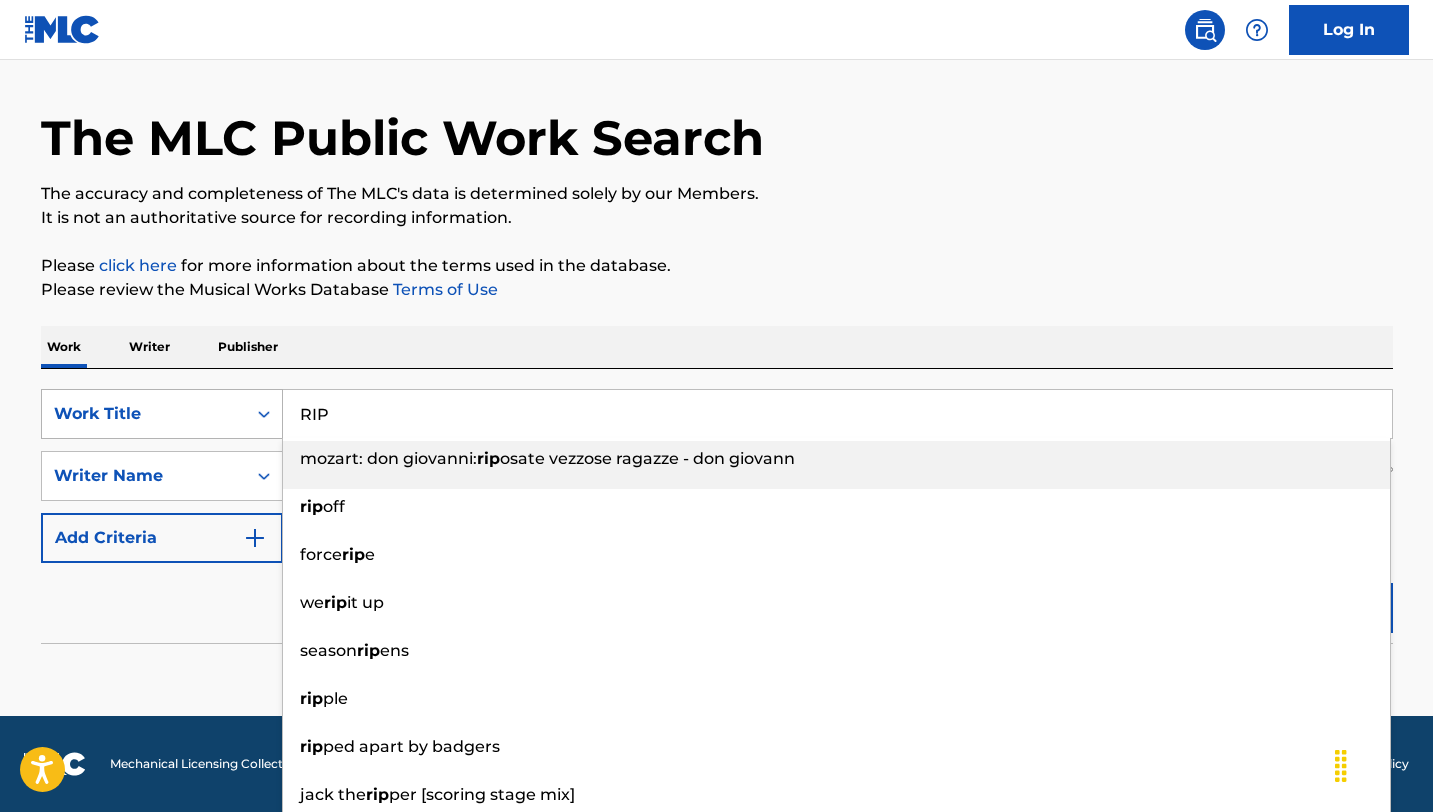 type on "mozart: don giovanni: riposate vezzose ragazze - don giovann" 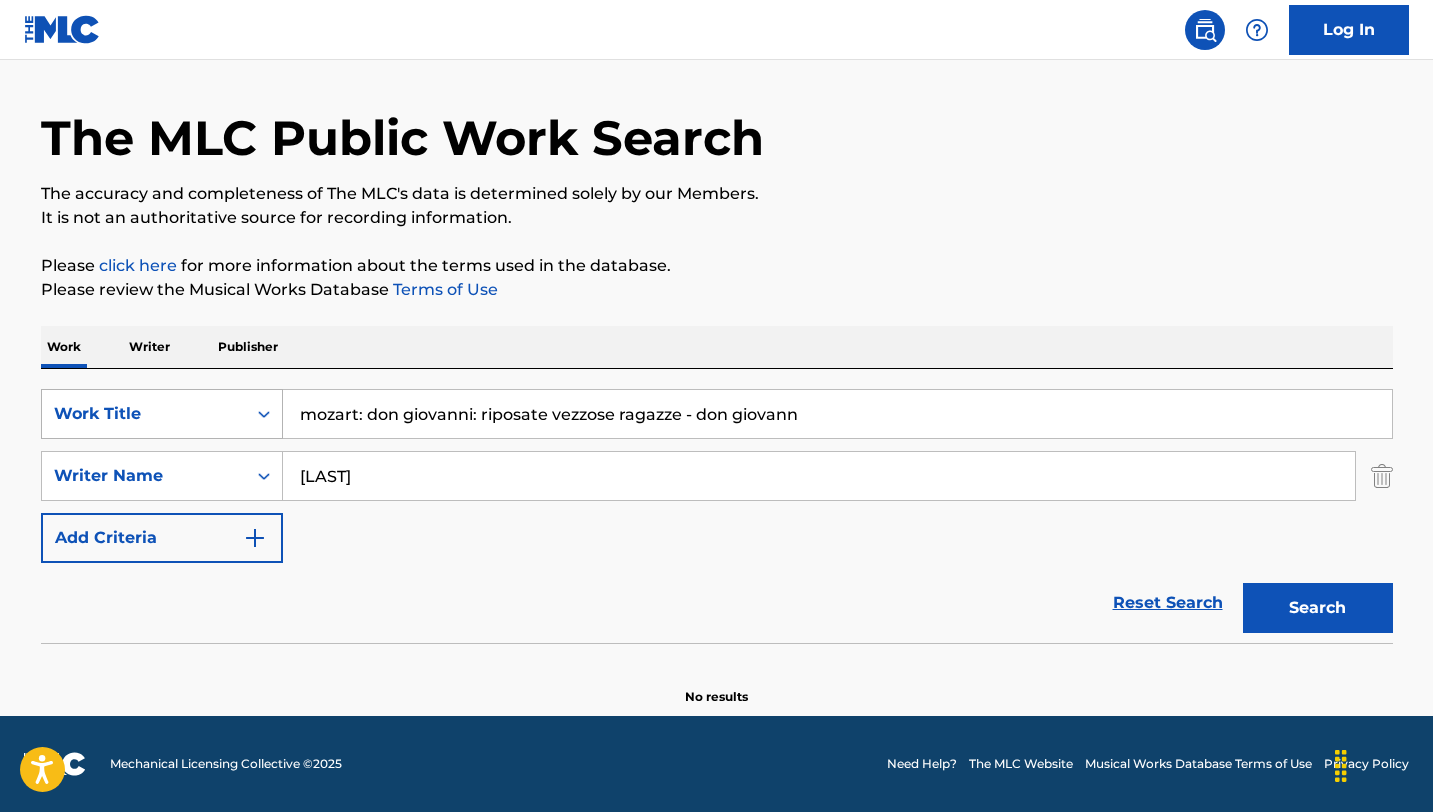 drag, startPoint x: 817, startPoint y: 421, endPoint x: 267, endPoint y: 409, distance: 550.1309 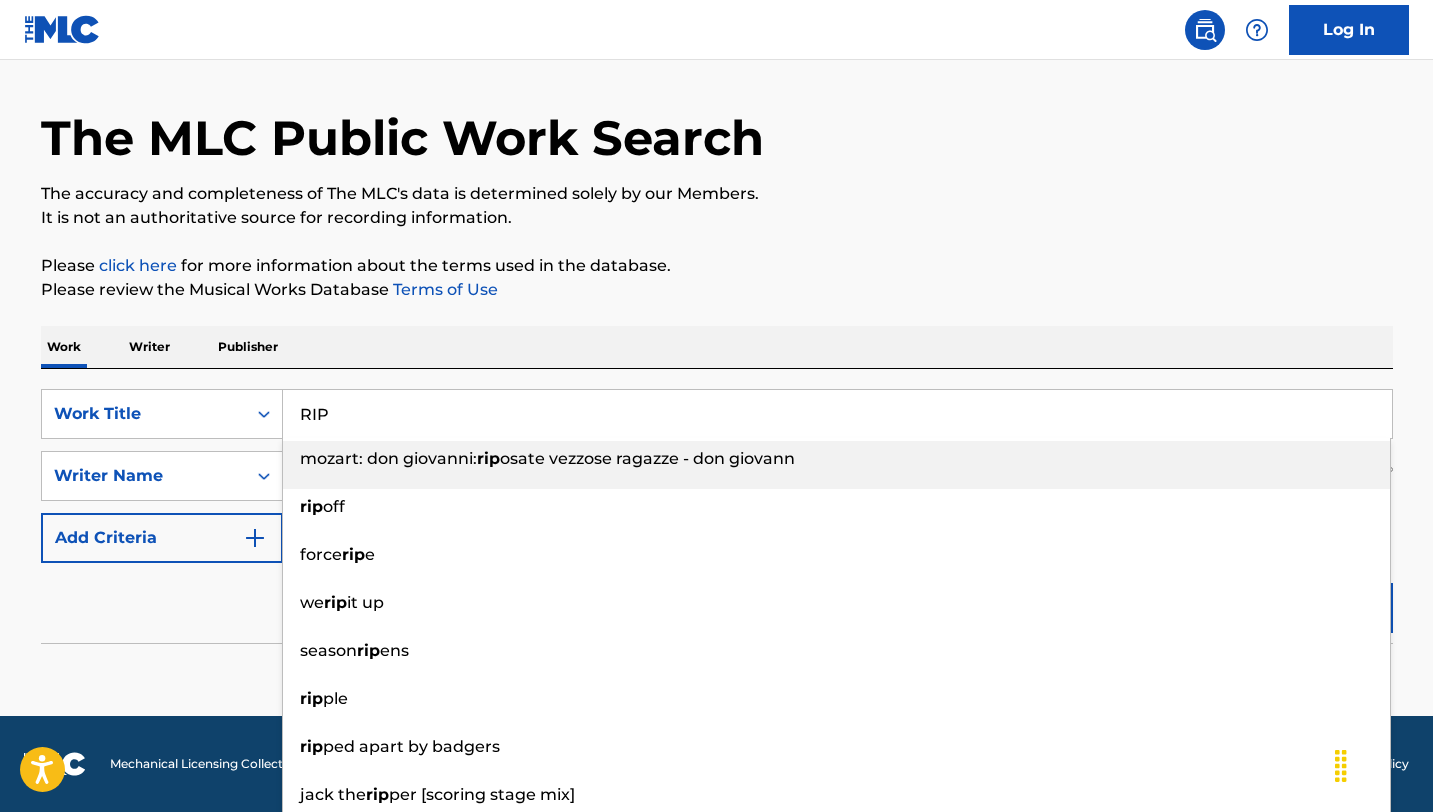 type on "RIP" 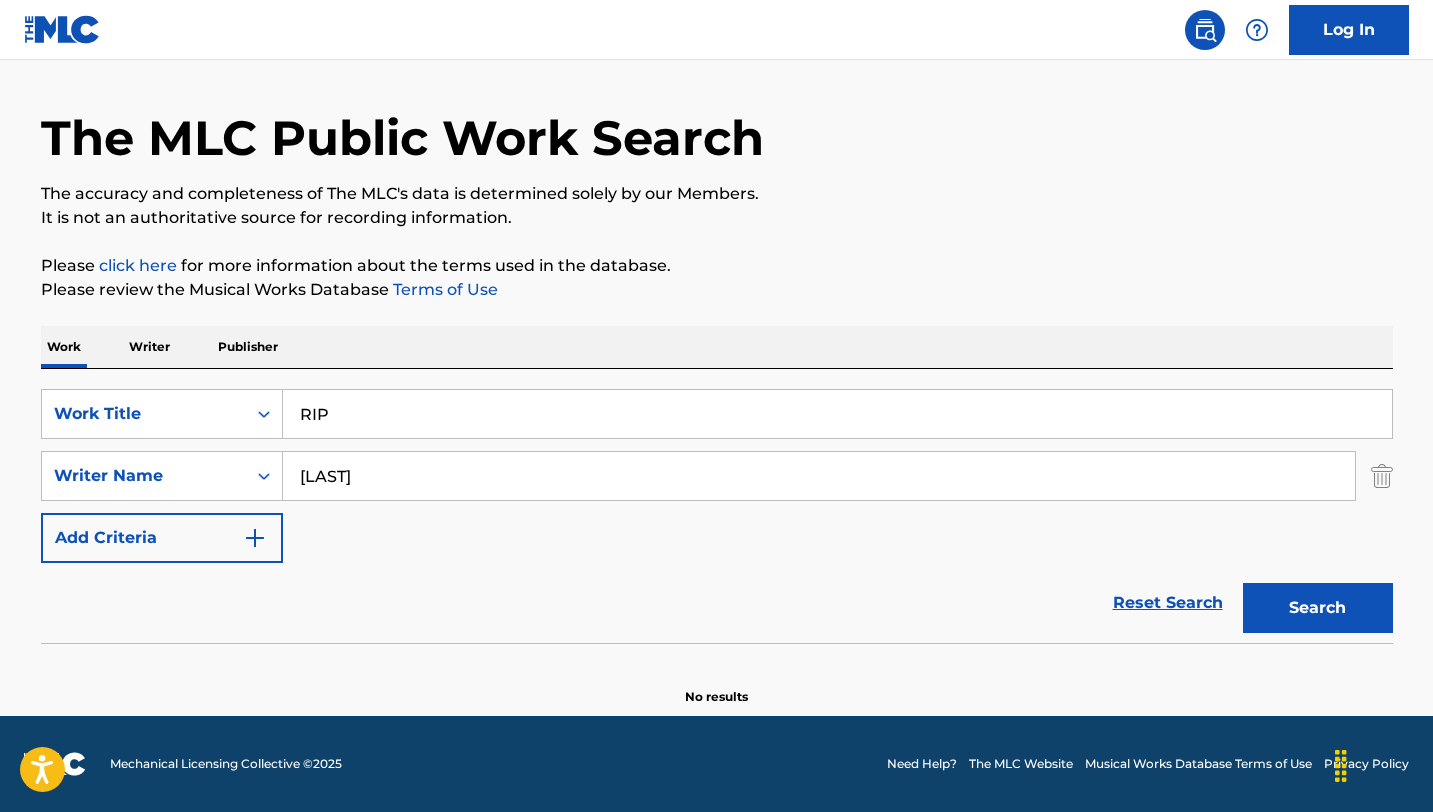 click on "[LAST]" at bounding box center (819, 476) 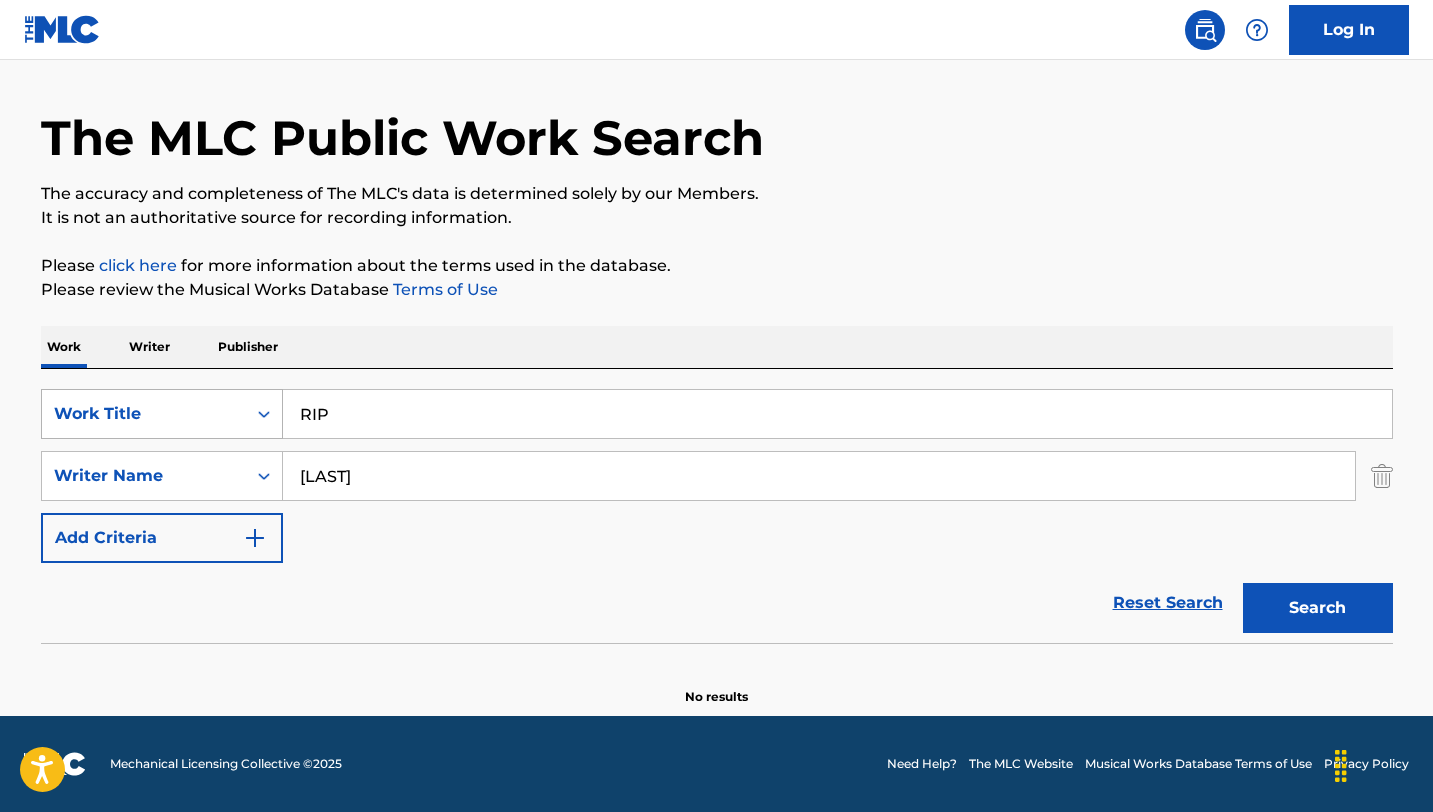 drag, startPoint x: 418, startPoint y: 429, endPoint x: 234, endPoint y: 425, distance: 184.04347 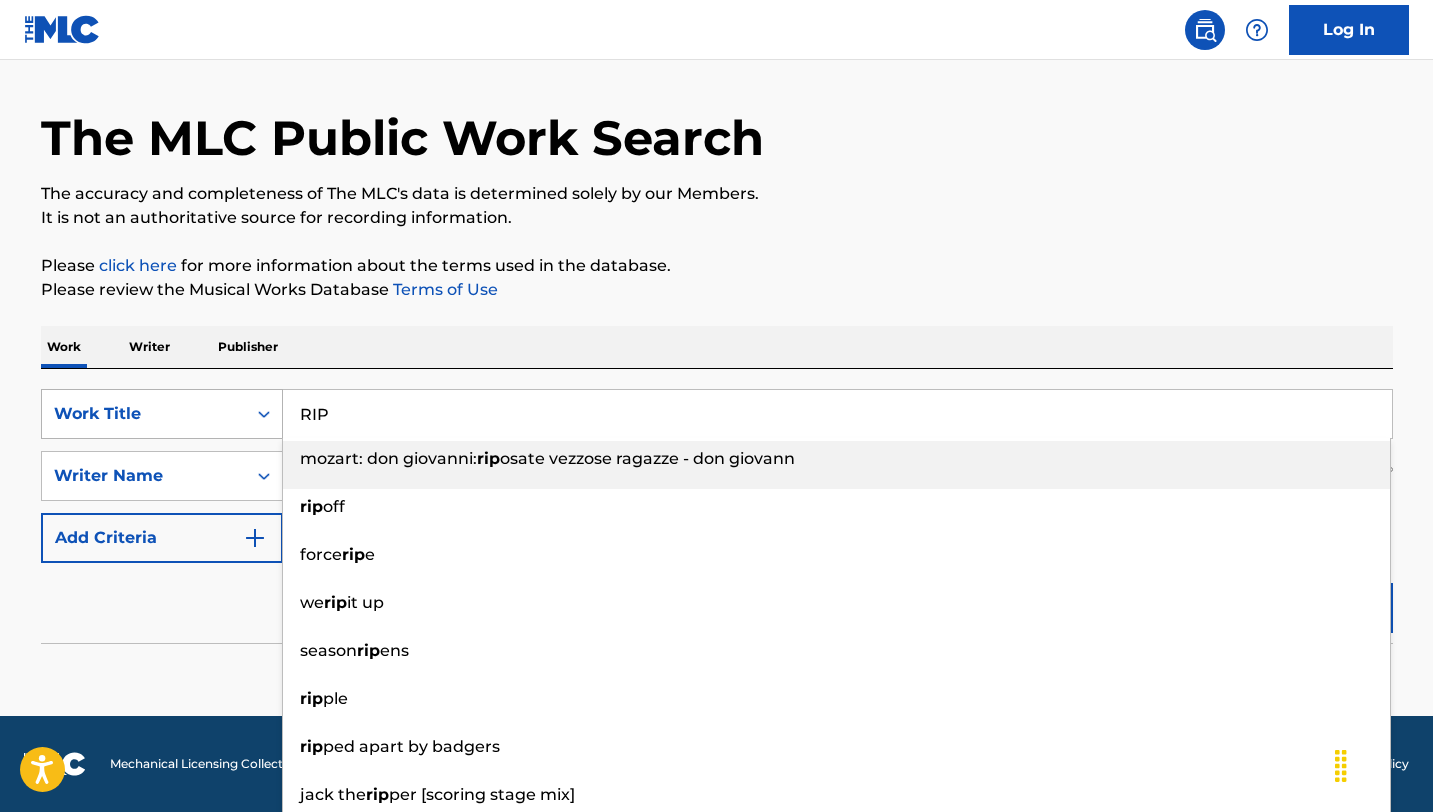 drag, startPoint x: 339, startPoint y: 417, endPoint x: 261, endPoint y: 417, distance: 78 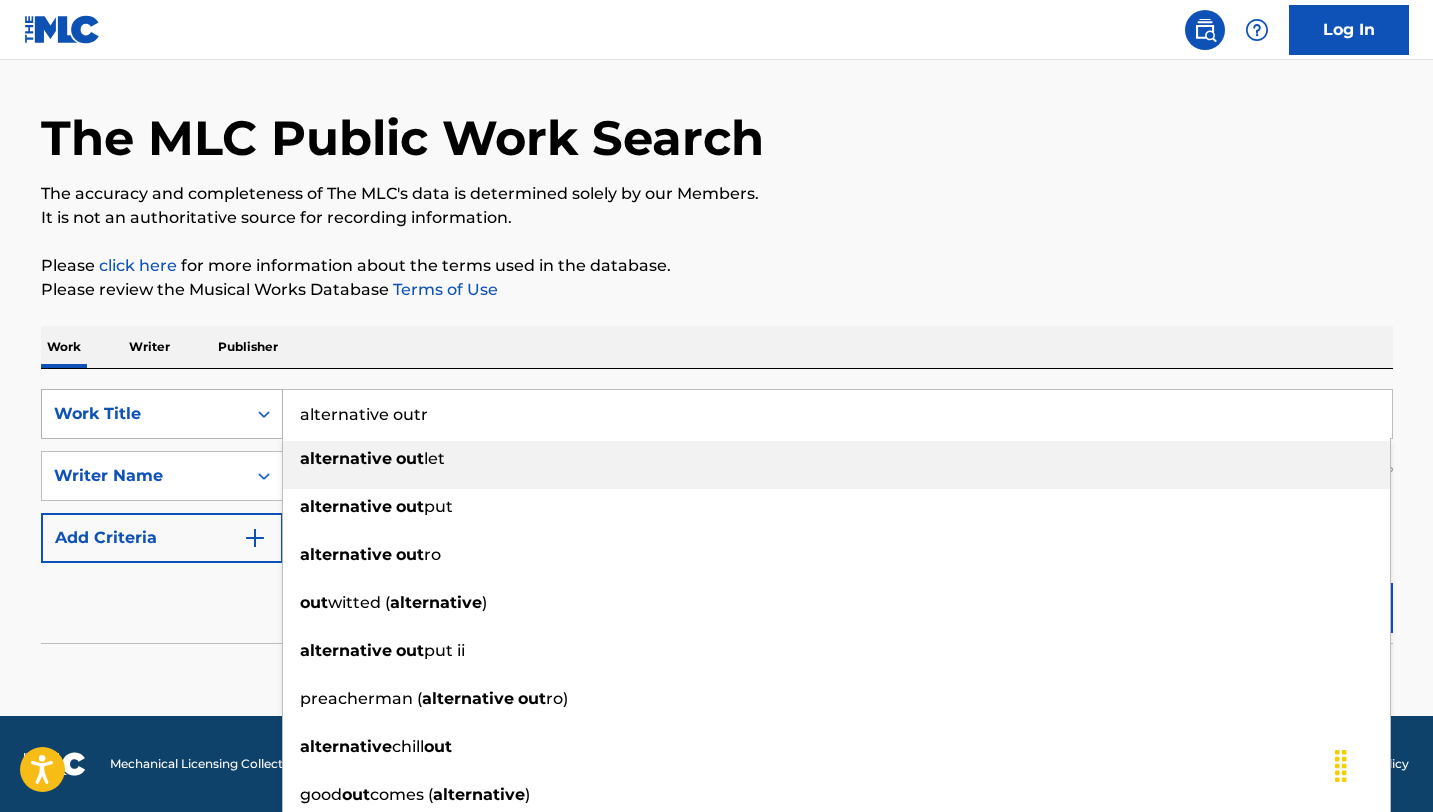 type on "alternative outro" 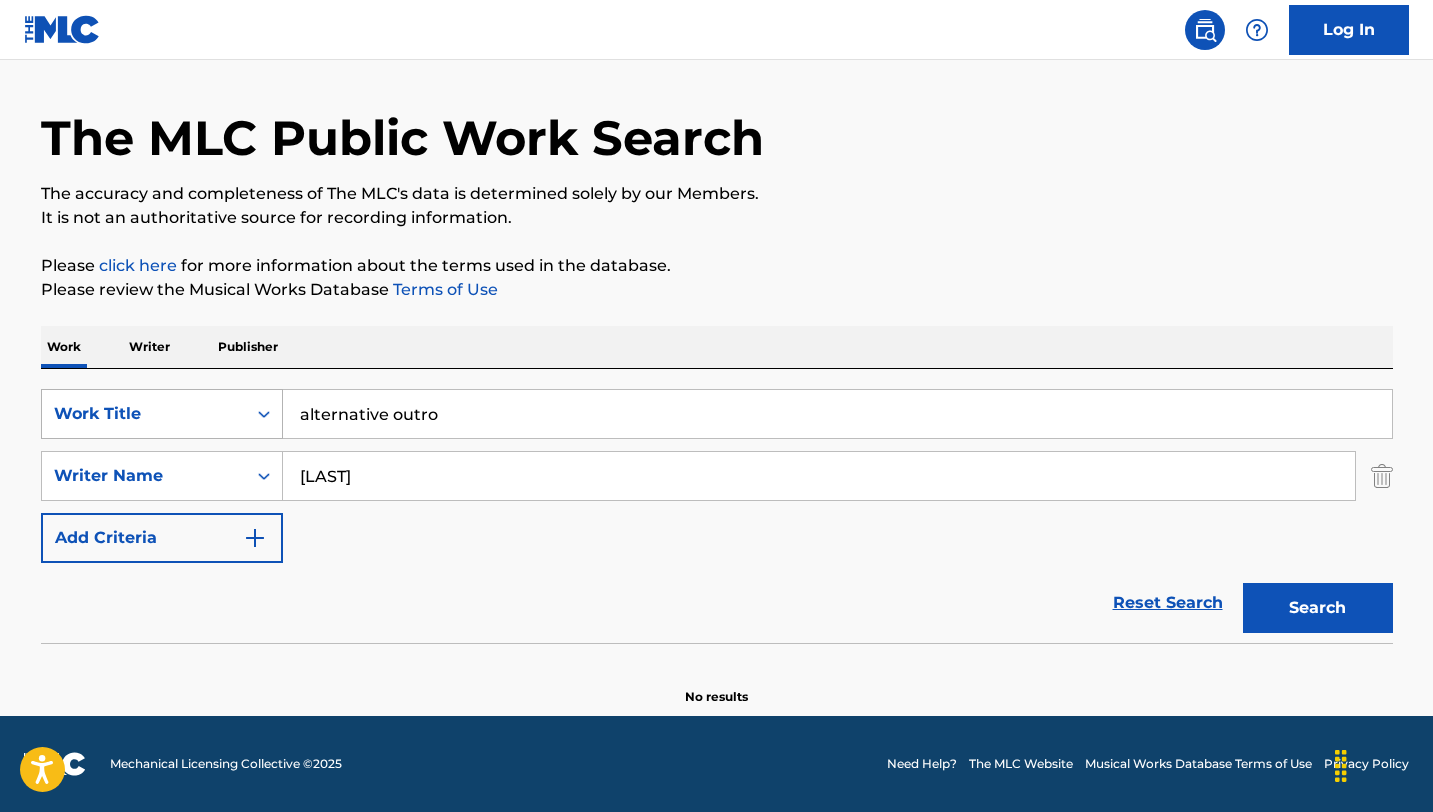 drag, startPoint x: 469, startPoint y: 422, endPoint x: 246, endPoint y: 420, distance: 223.00897 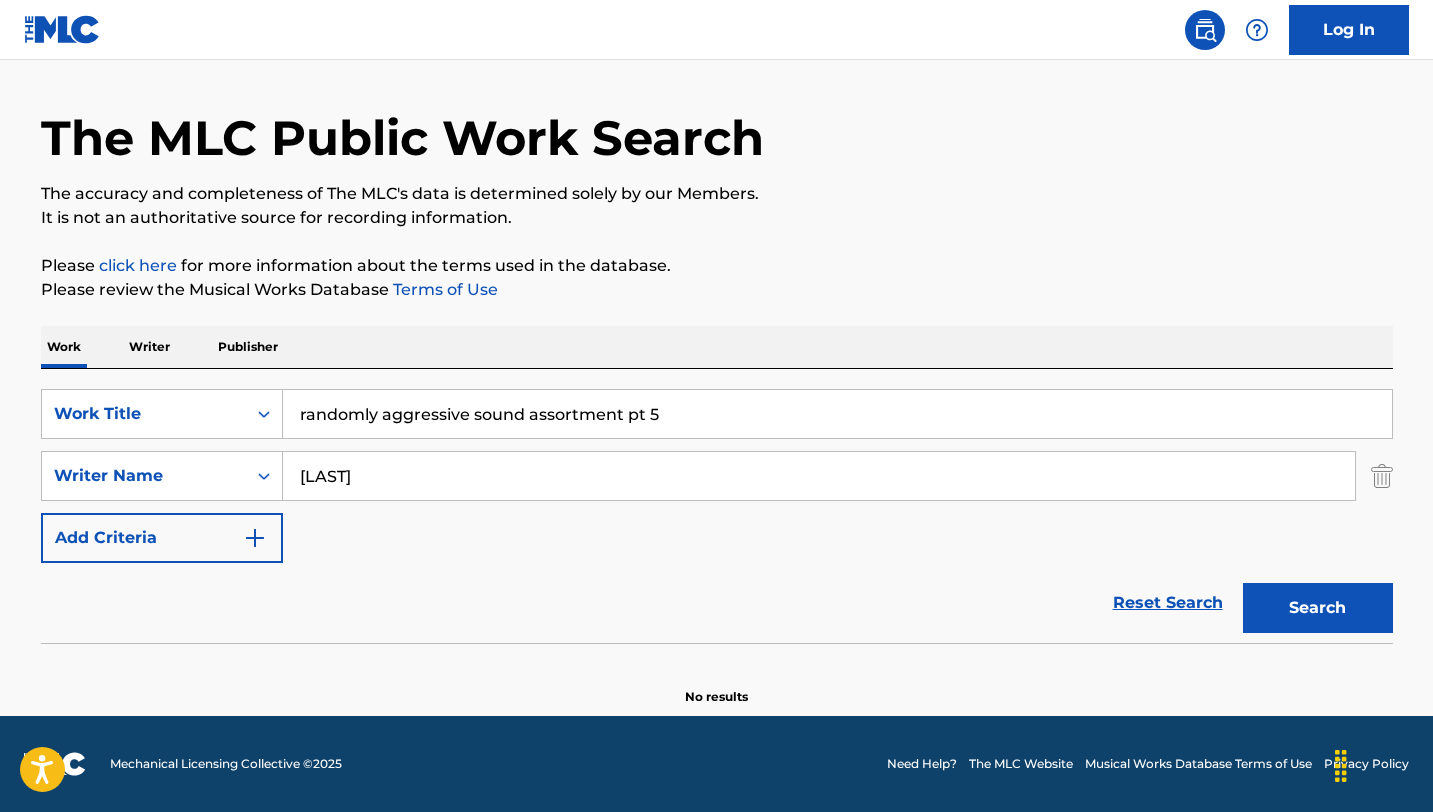 drag, startPoint x: 686, startPoint y: 411, endPoint x: 383, endPoint y: 405, distance: 303.0594 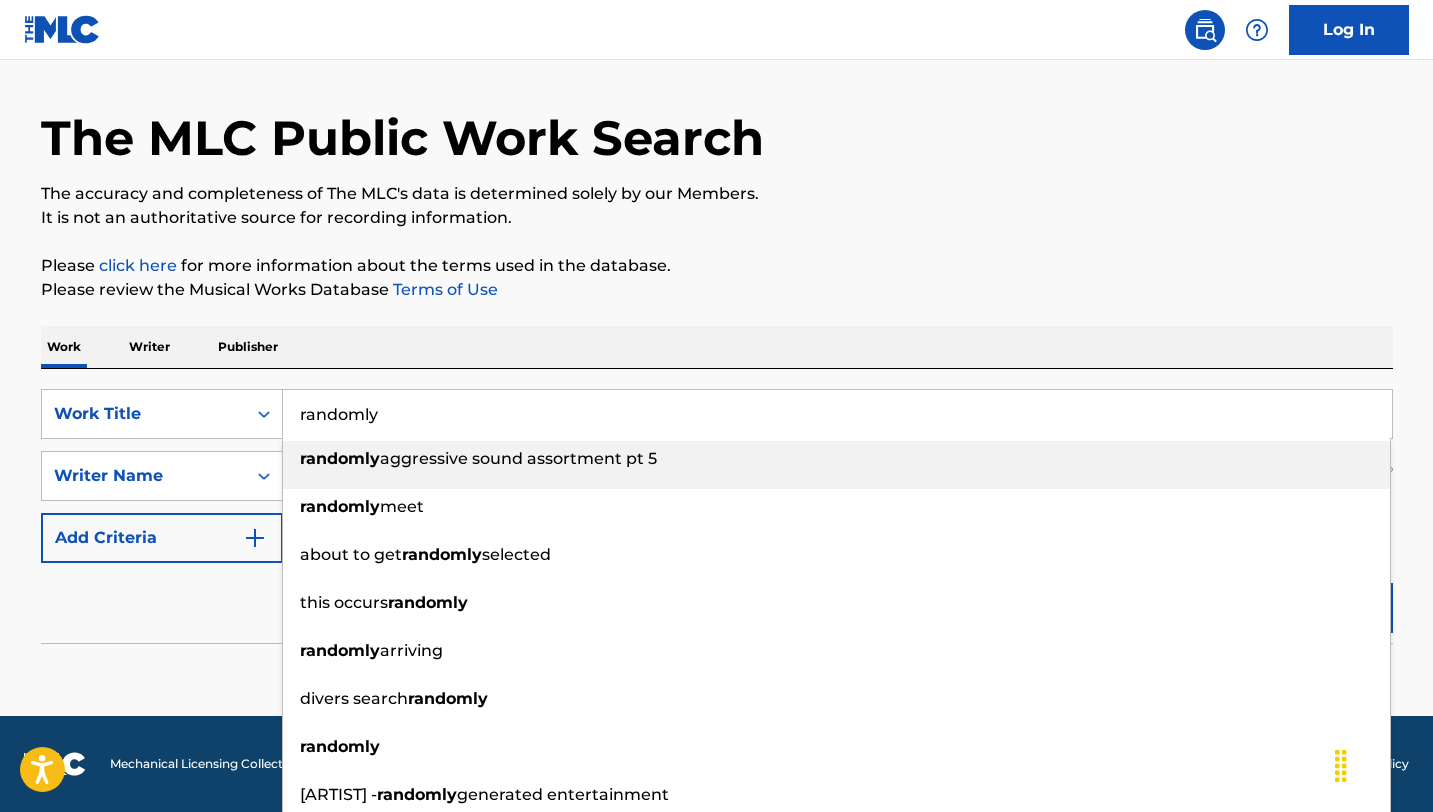 type on "randomly" 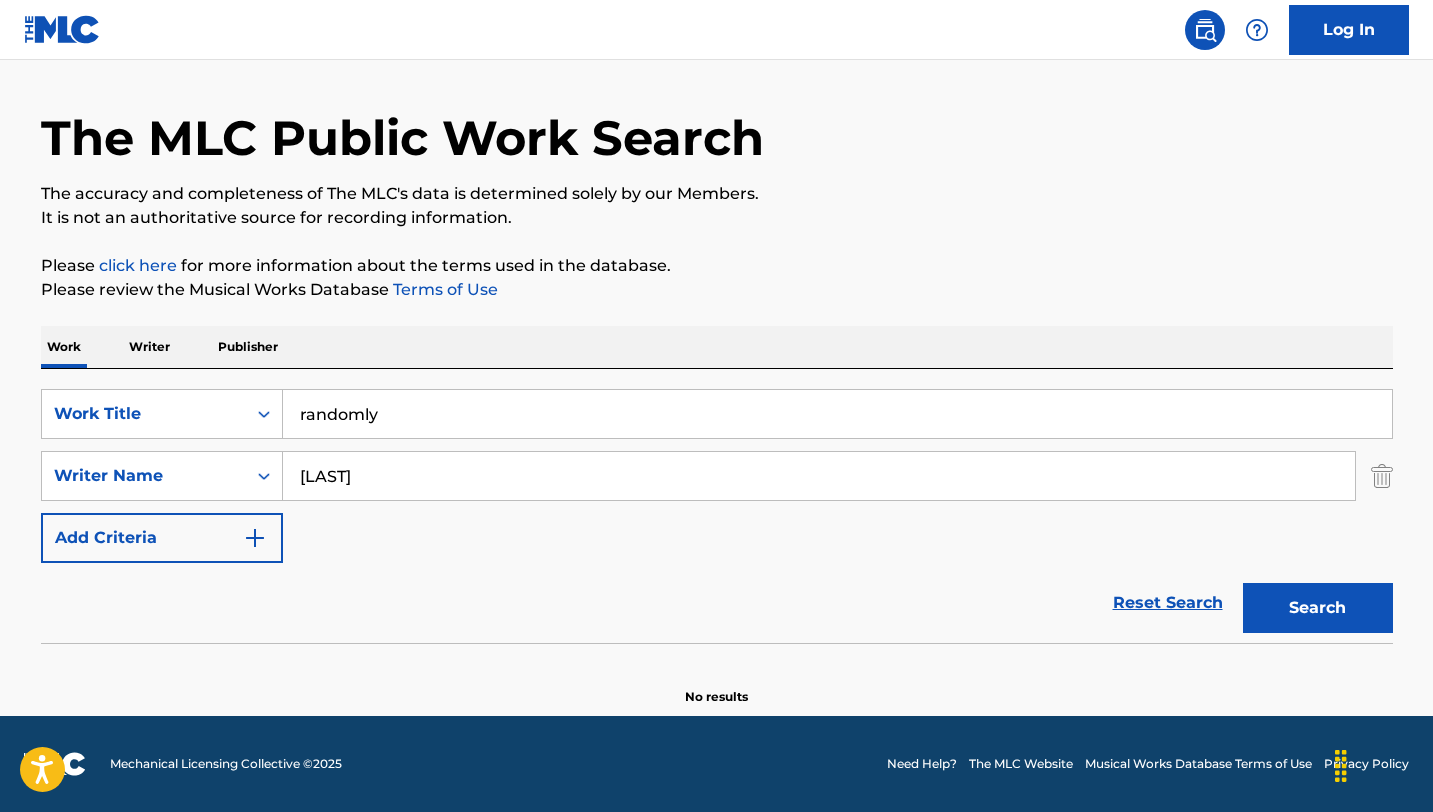 click on "[LAST]" at bounding box center (819, 476) 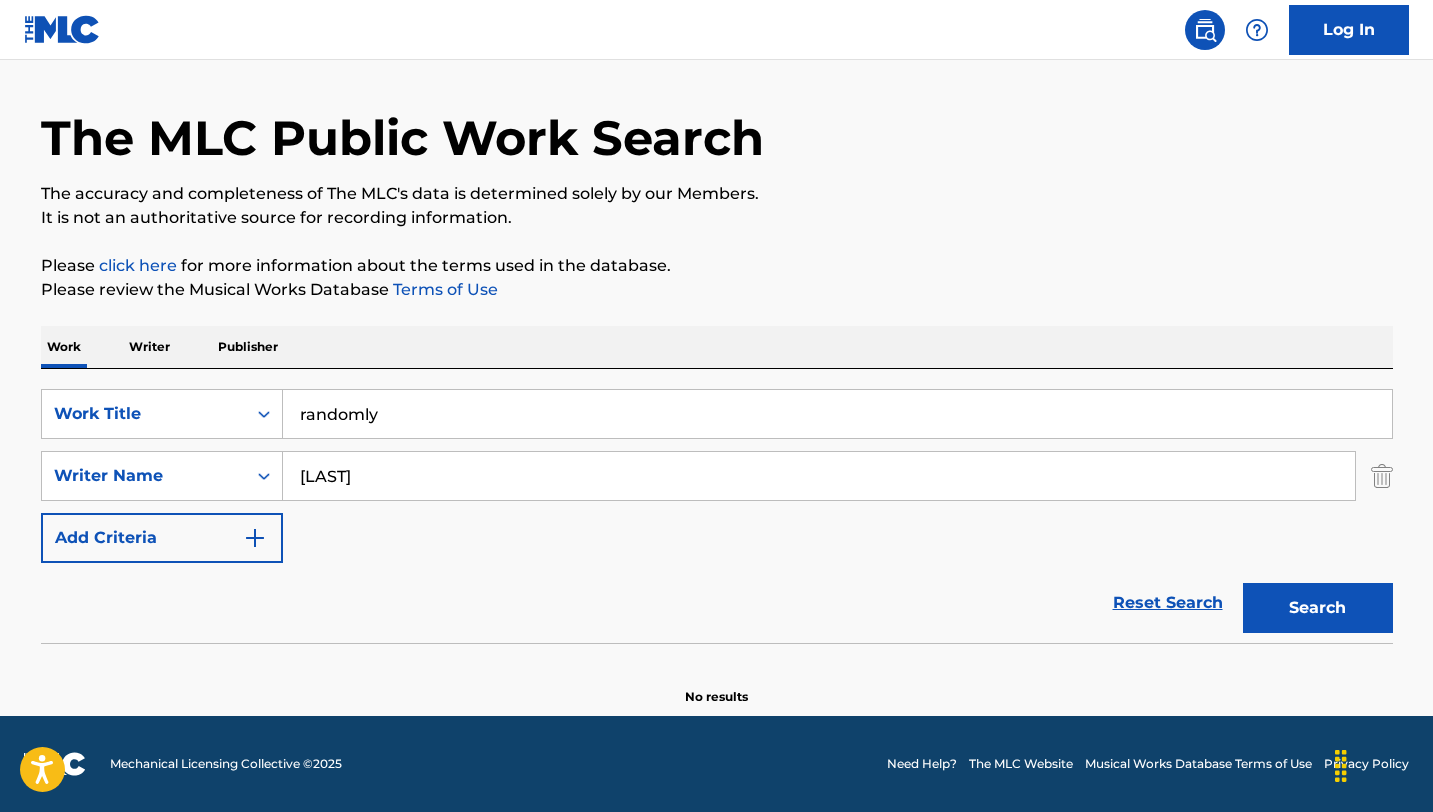 click on "Writer" at bounding box center (149, 347) 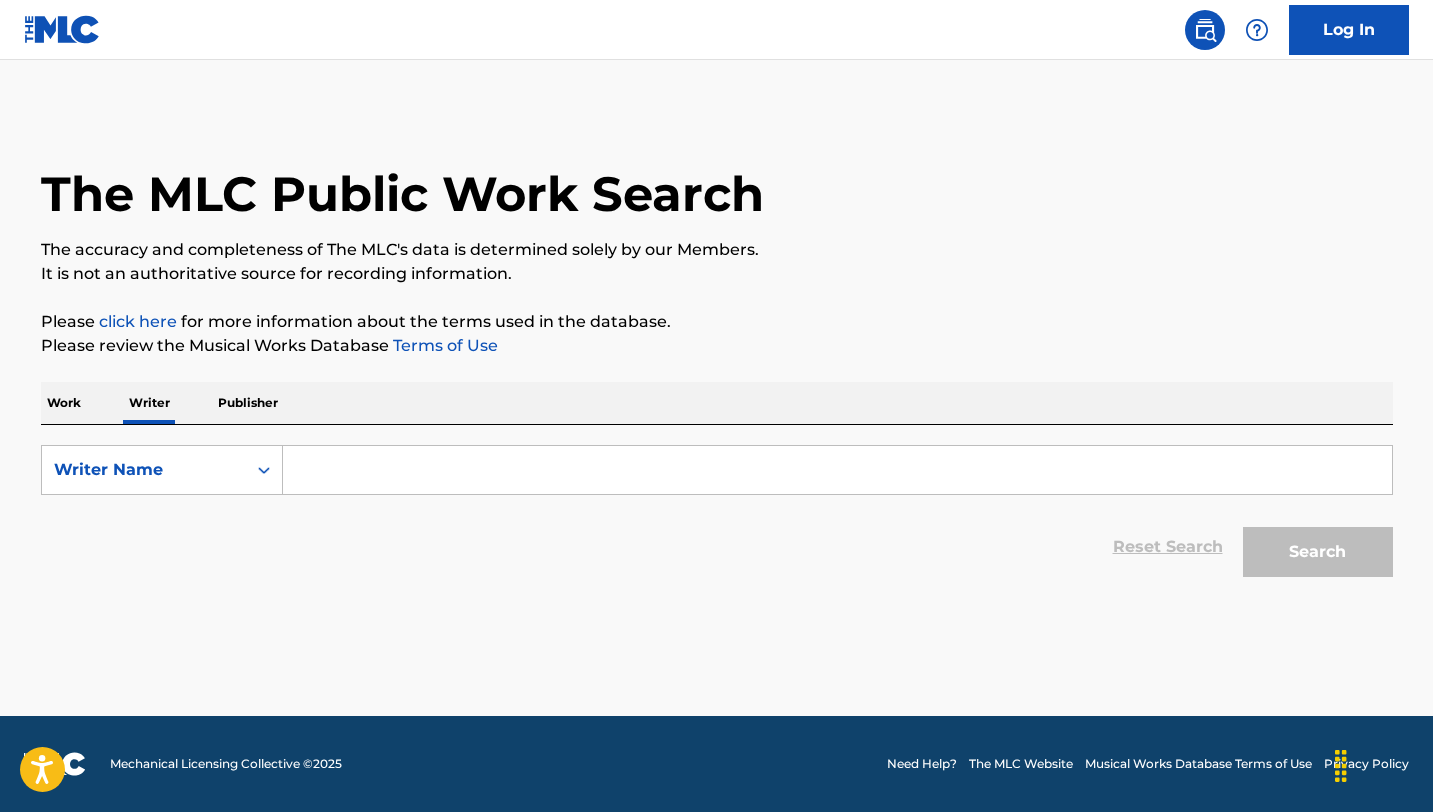 click at bounding box center [837, 470] 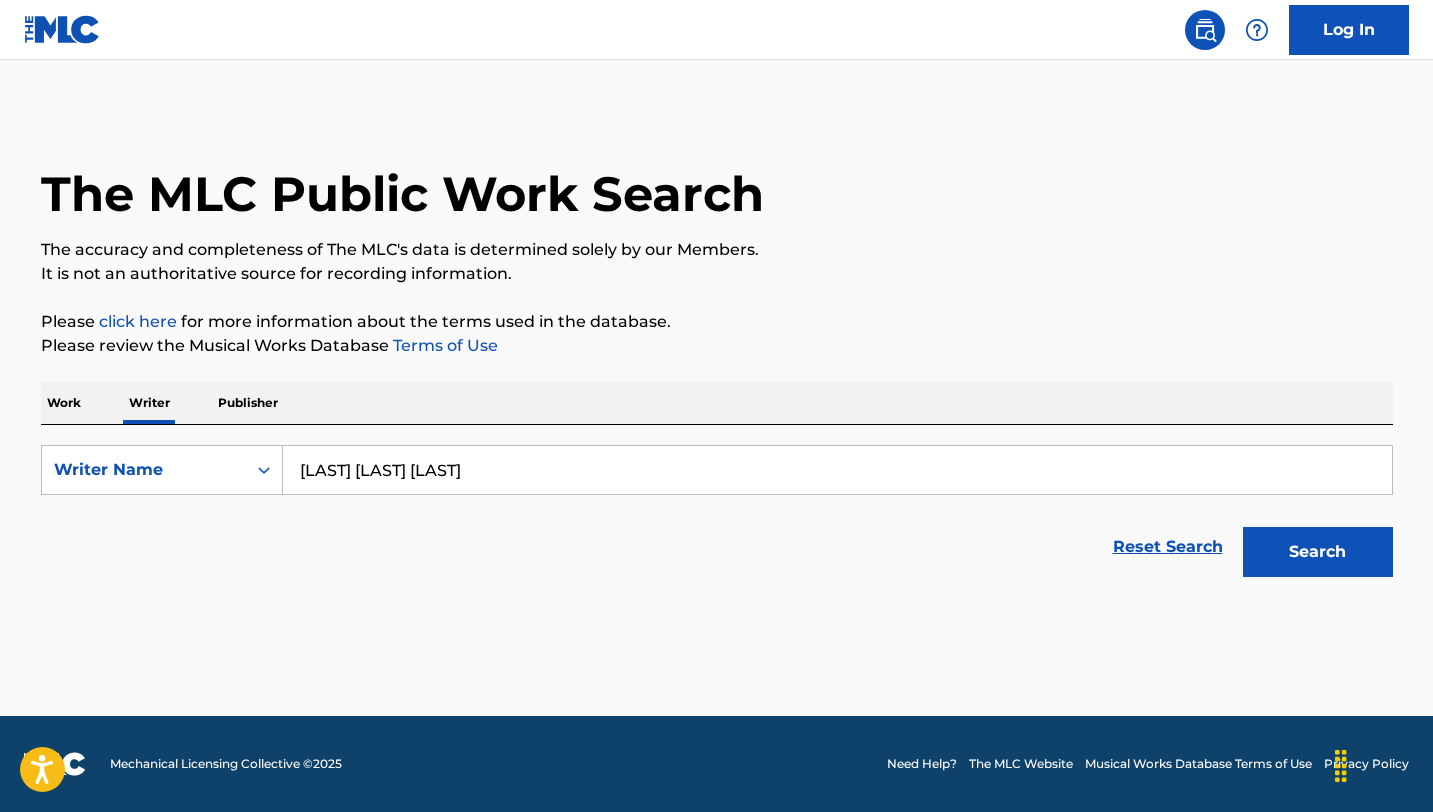 type on "[LAST] [LAST] [LAST]" 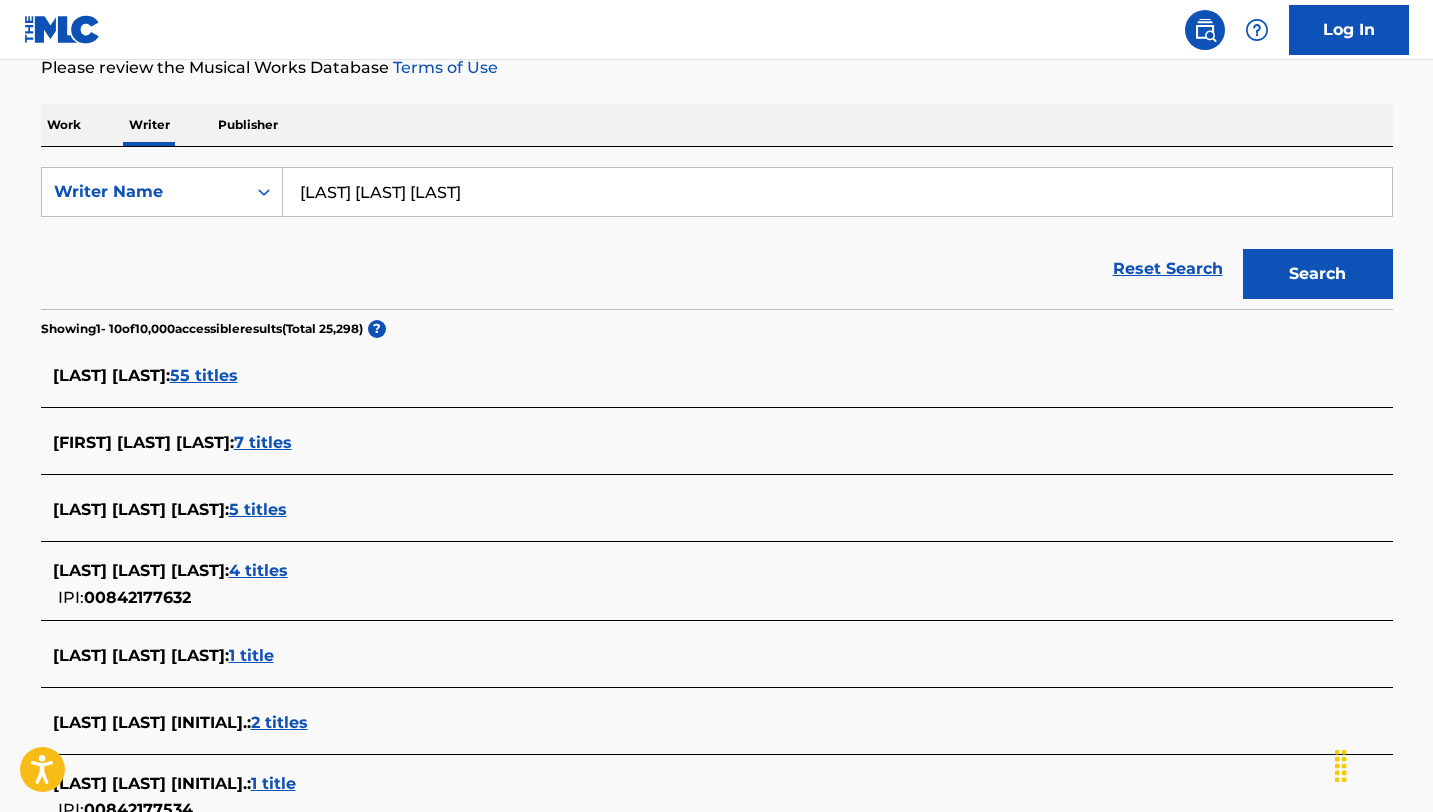 scroll, scrollTop: 282, scrollLeft: 0, axis: vertical 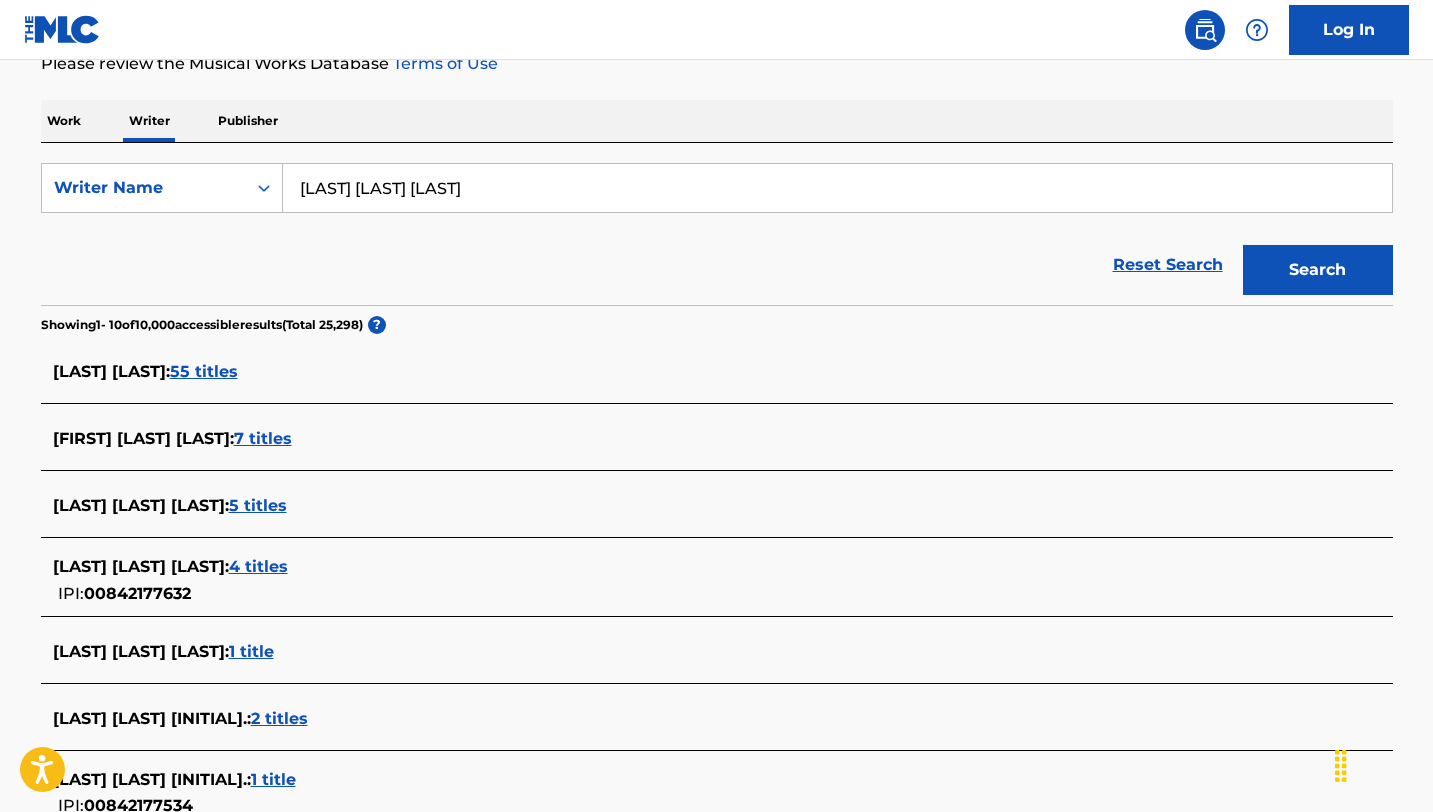 click on "7 titles" at bounding box center [263, 438] 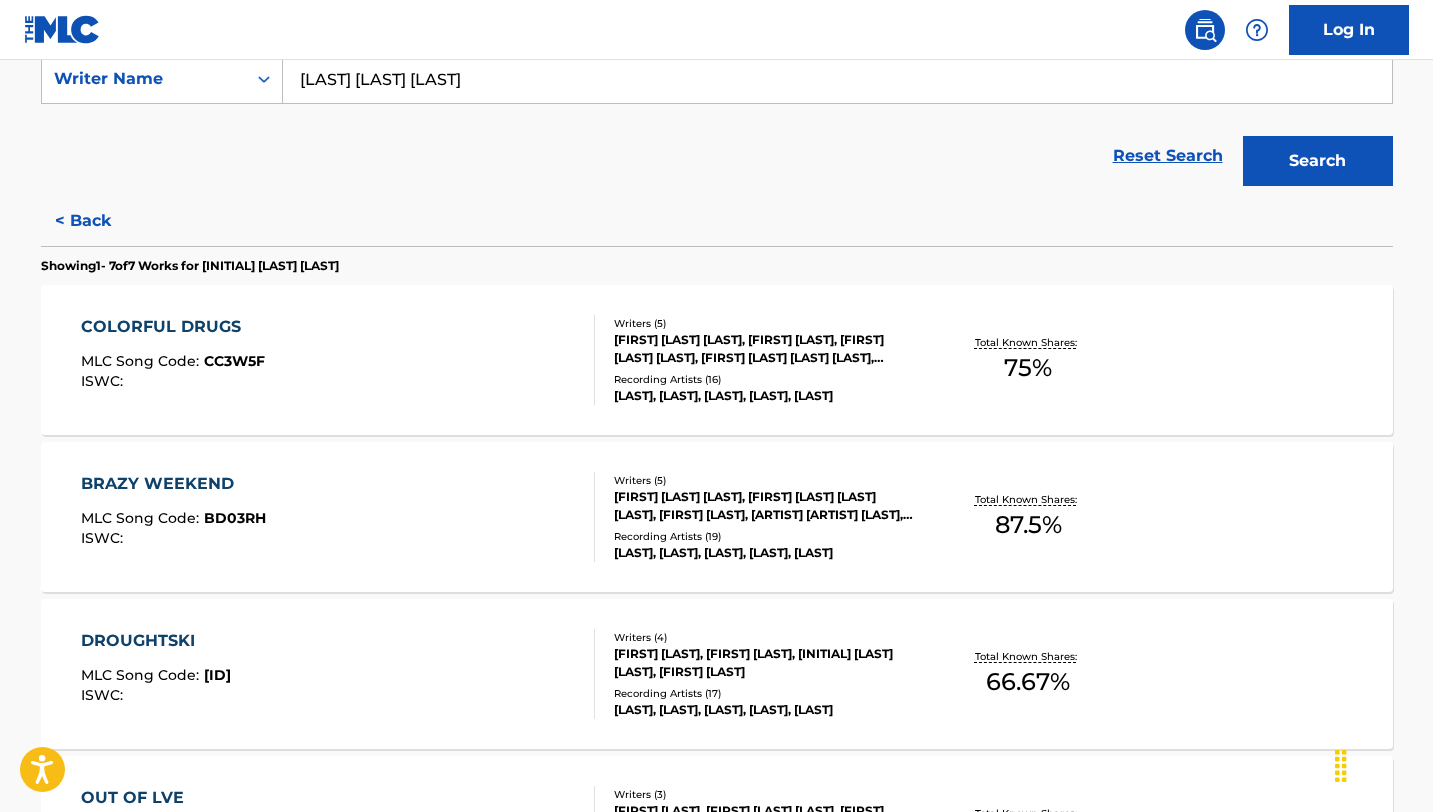 scroll, scrollTop: 387, scrollLeft: 0, axis: vertical 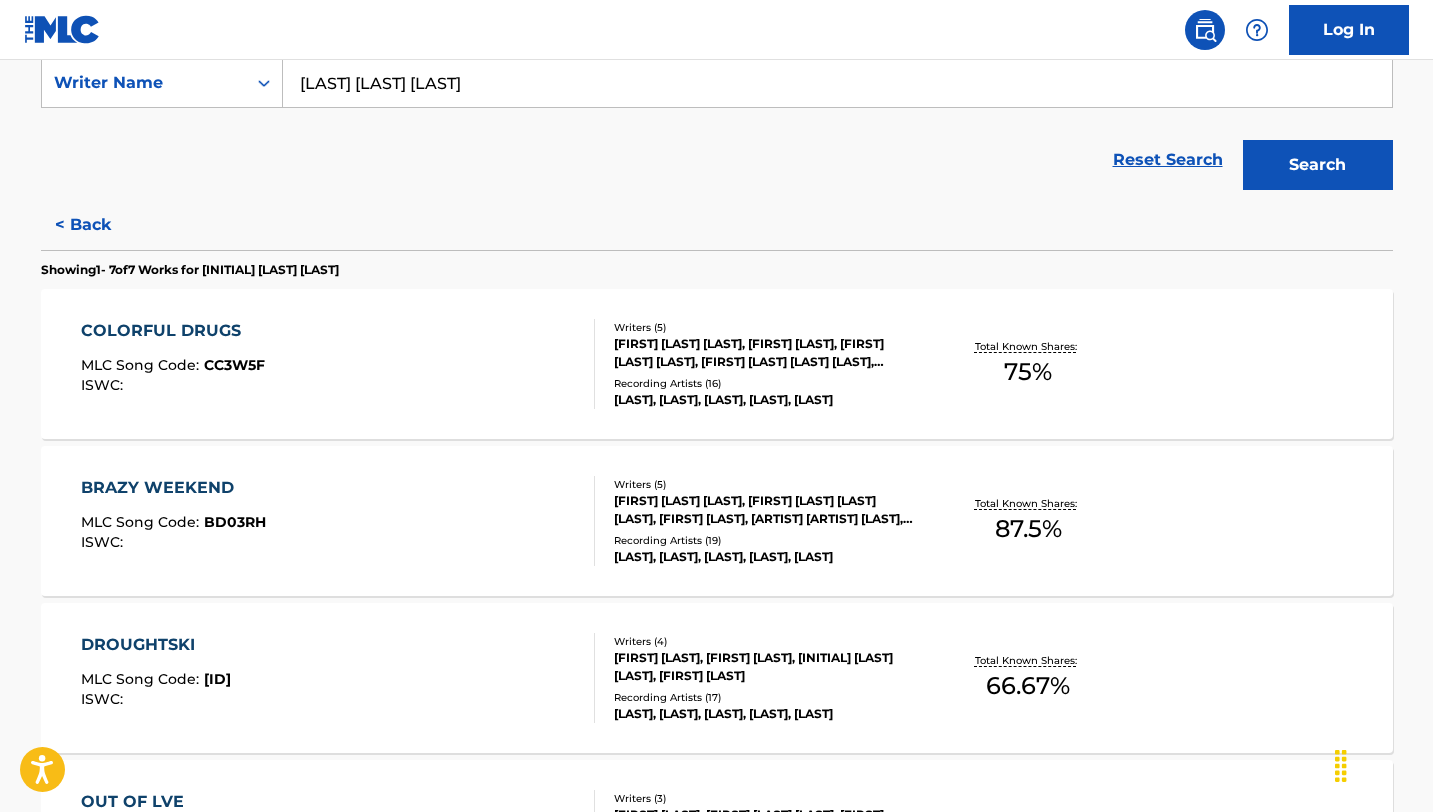 click on "< Back" at bounding box center (101, 225) 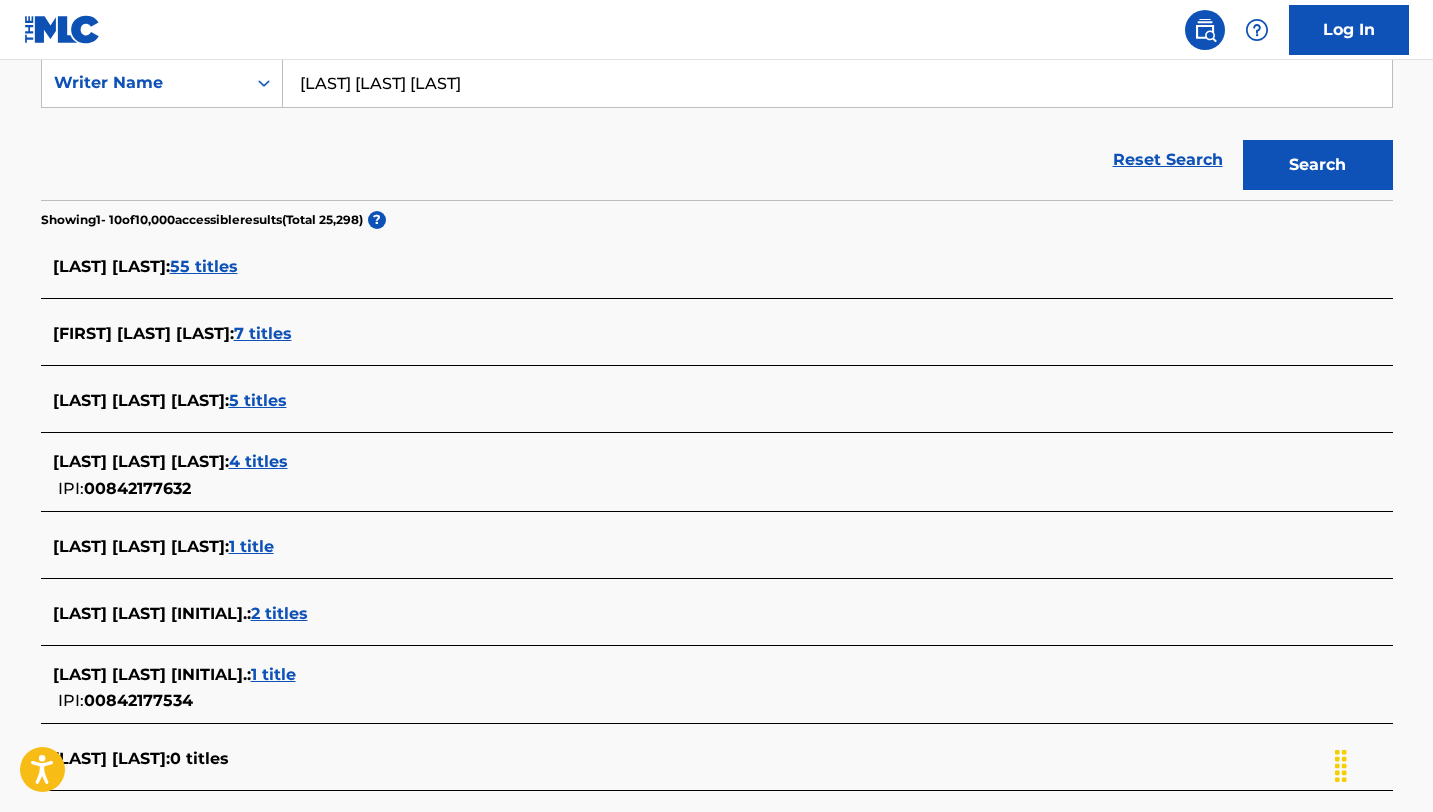 click on "55 titles" at bounding box center (204, 266) 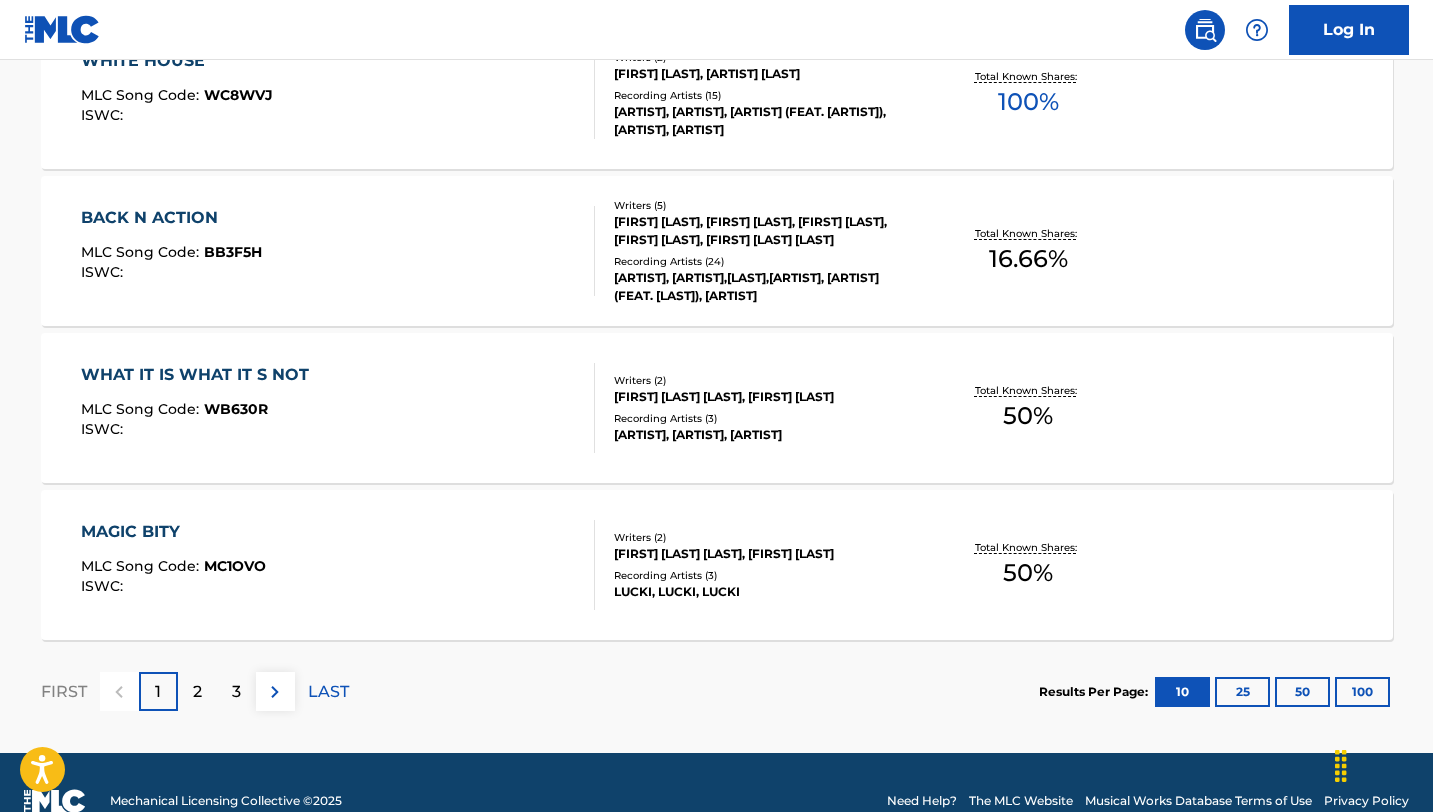 scroll, scrollTop: 1636, scrollLeft: 0, axis: vertical 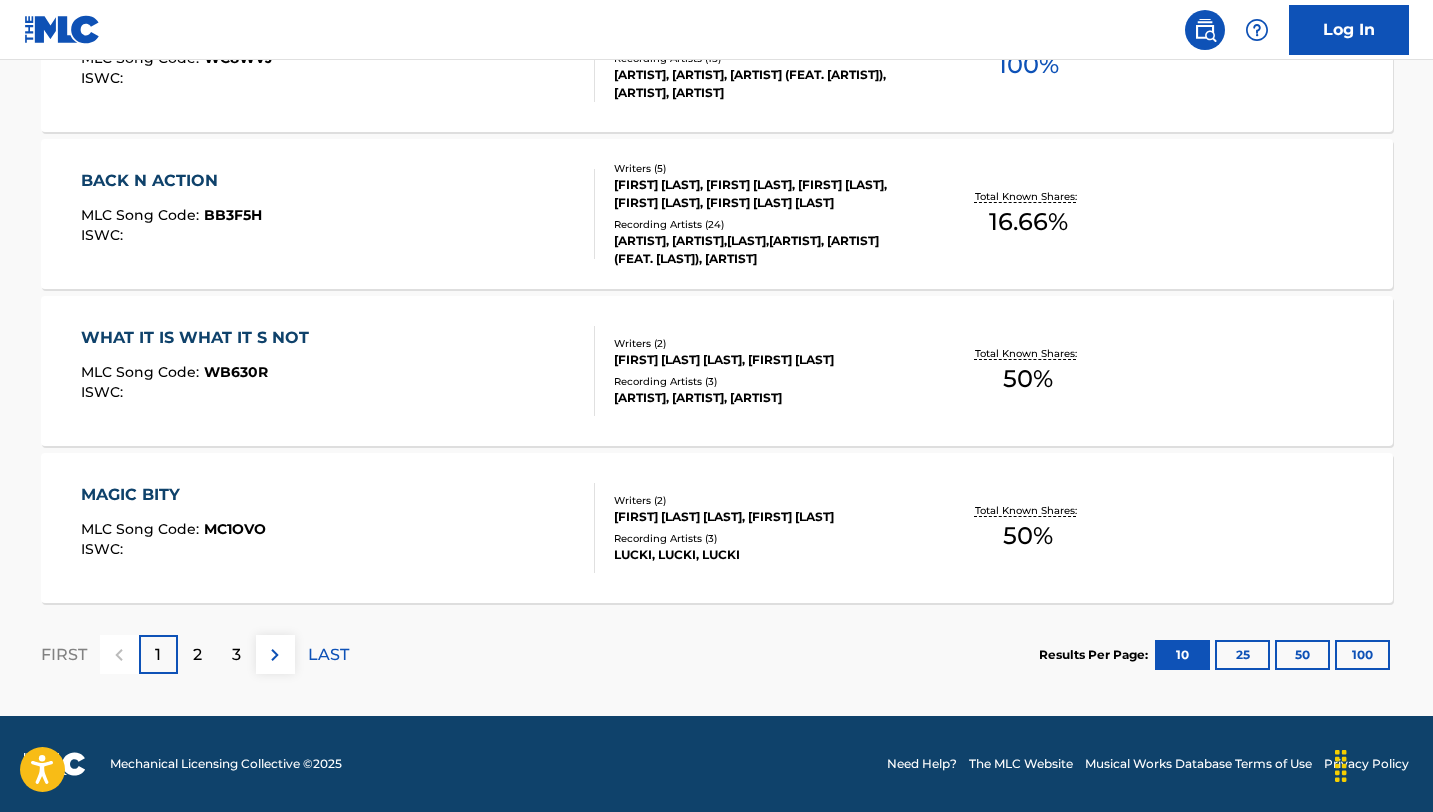 click on "2" at bounding box center (197, 655) 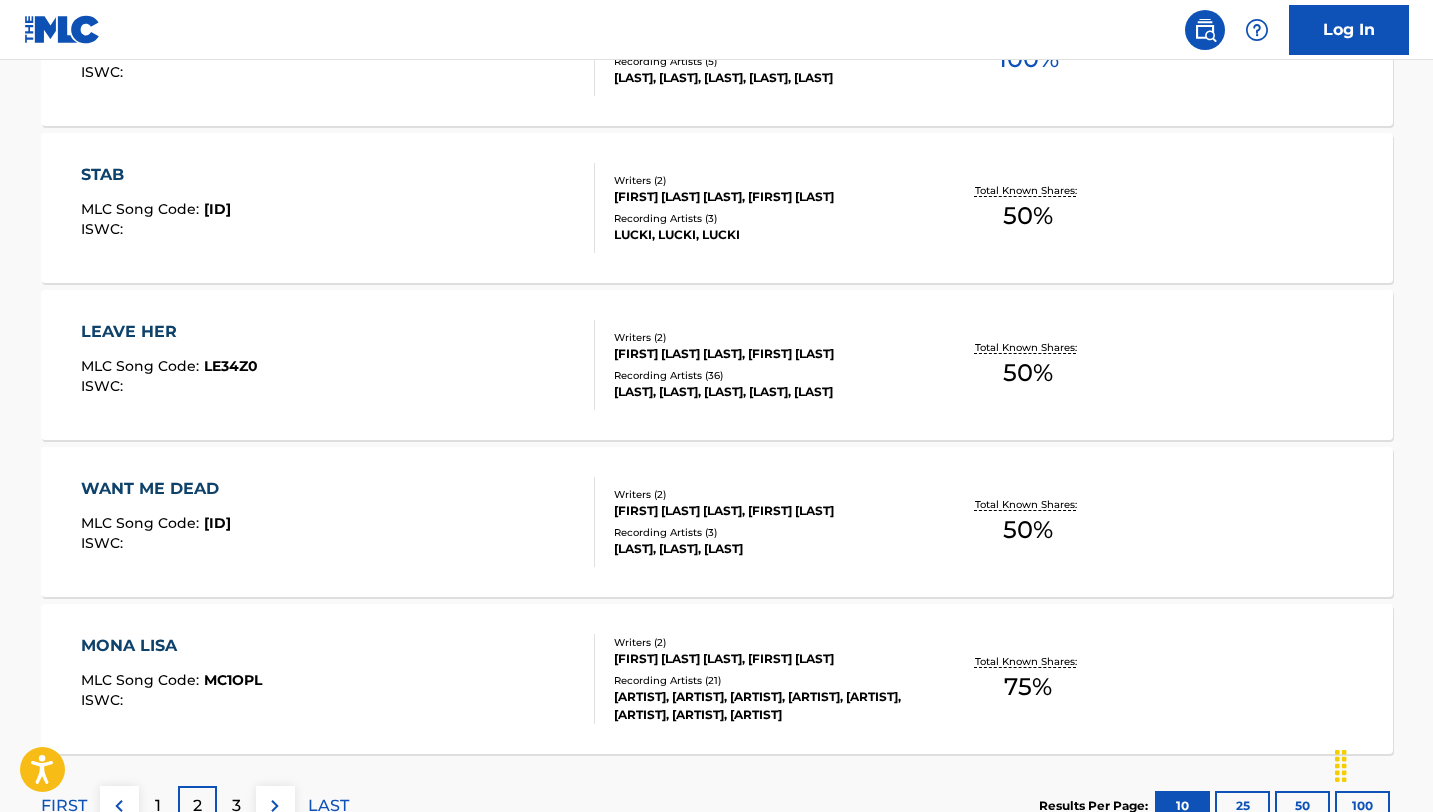 scroll, scrollTop: 1636, scrollLeft: 0, axis: vertical 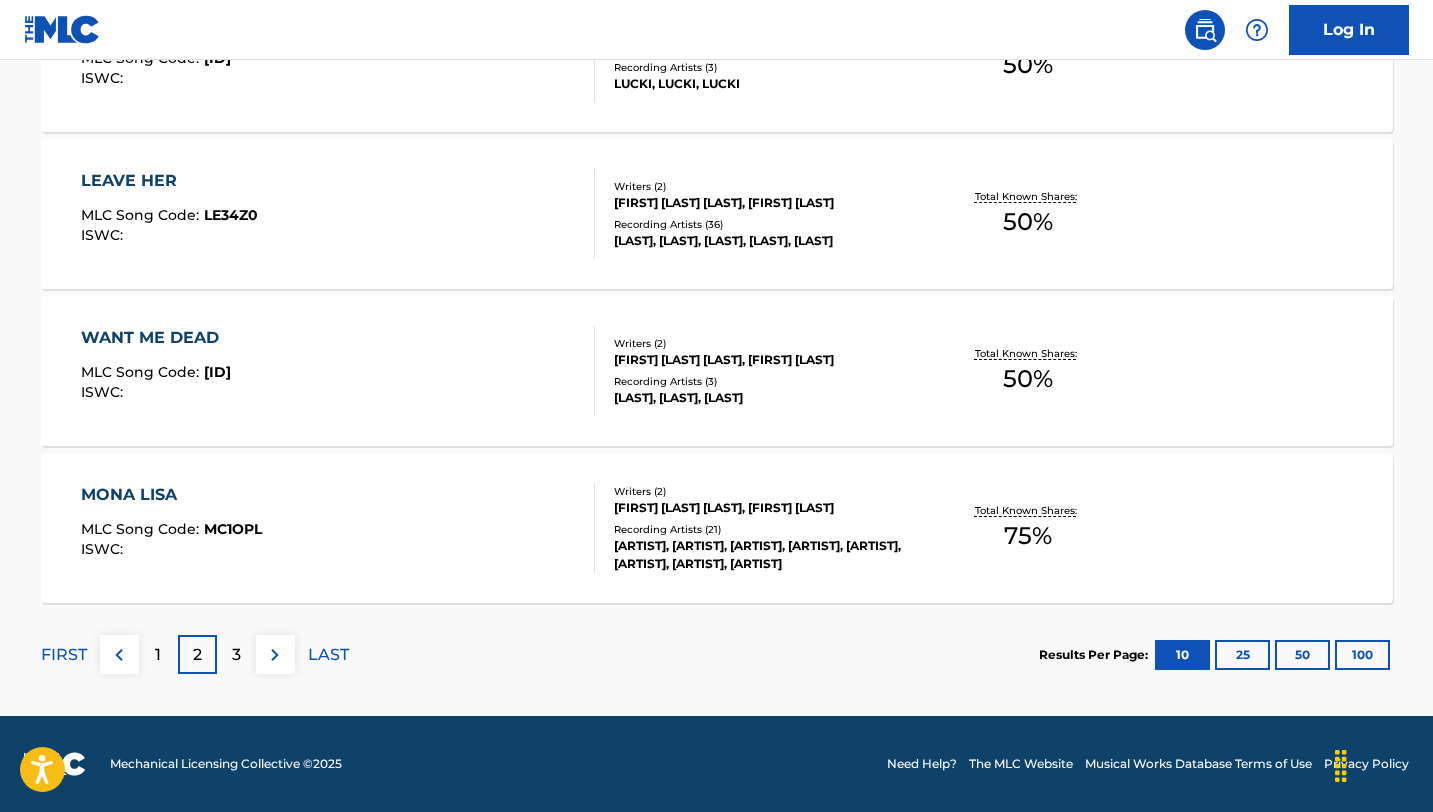 click on "3" at bounding box center [236, 655] 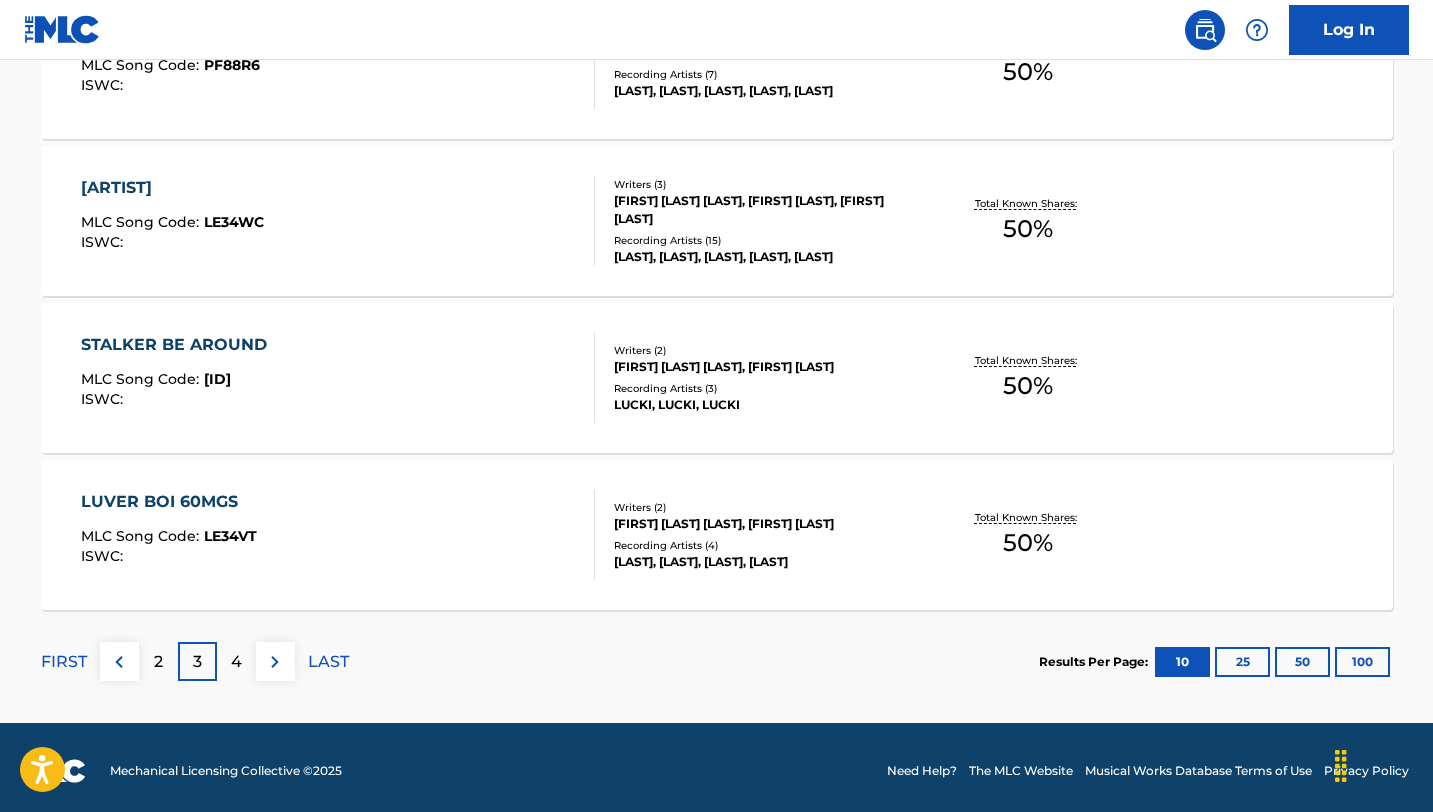 scroll, scrollTop: 1636, scrollLeft: 0, axis: vertical 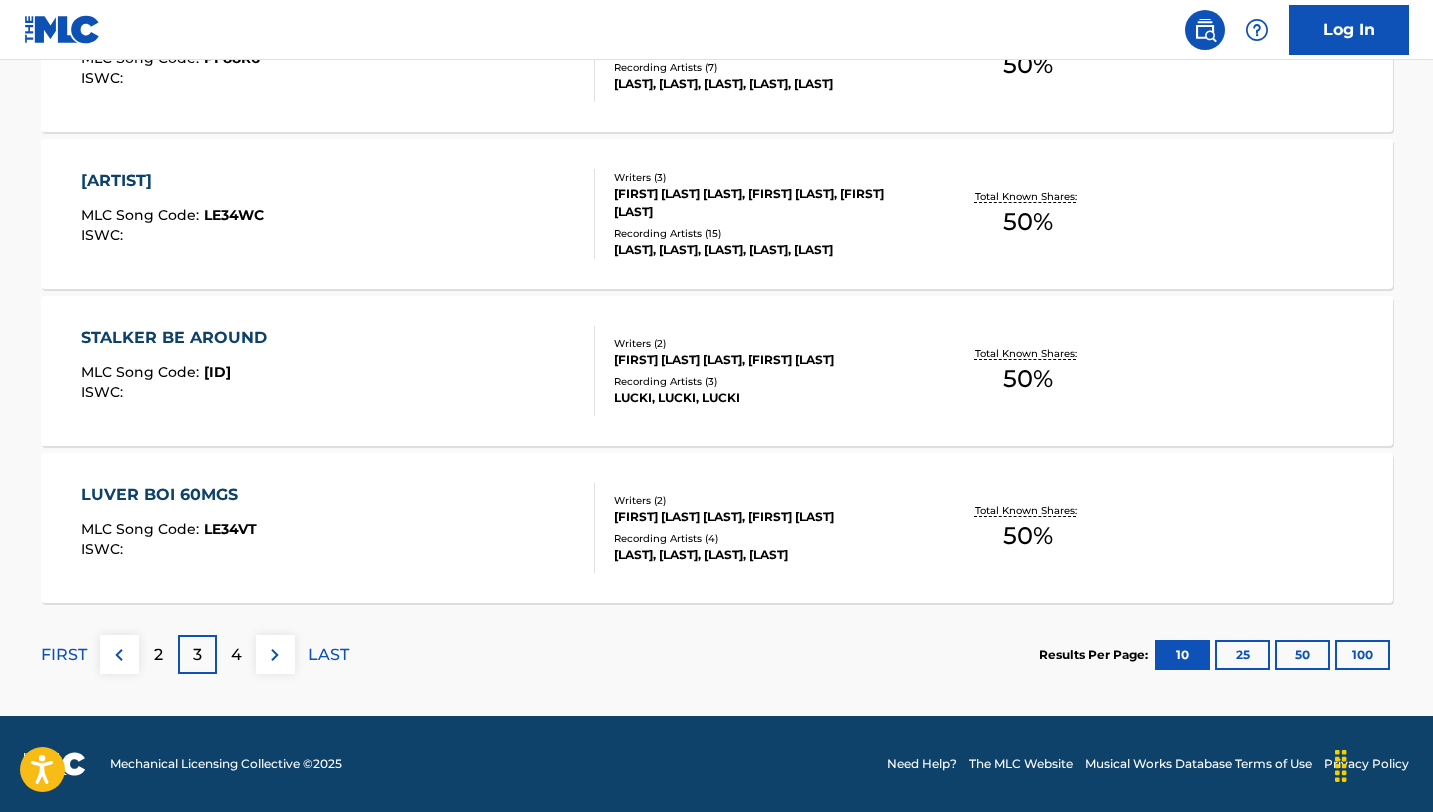click on "4" at bounding box center (236, 655) 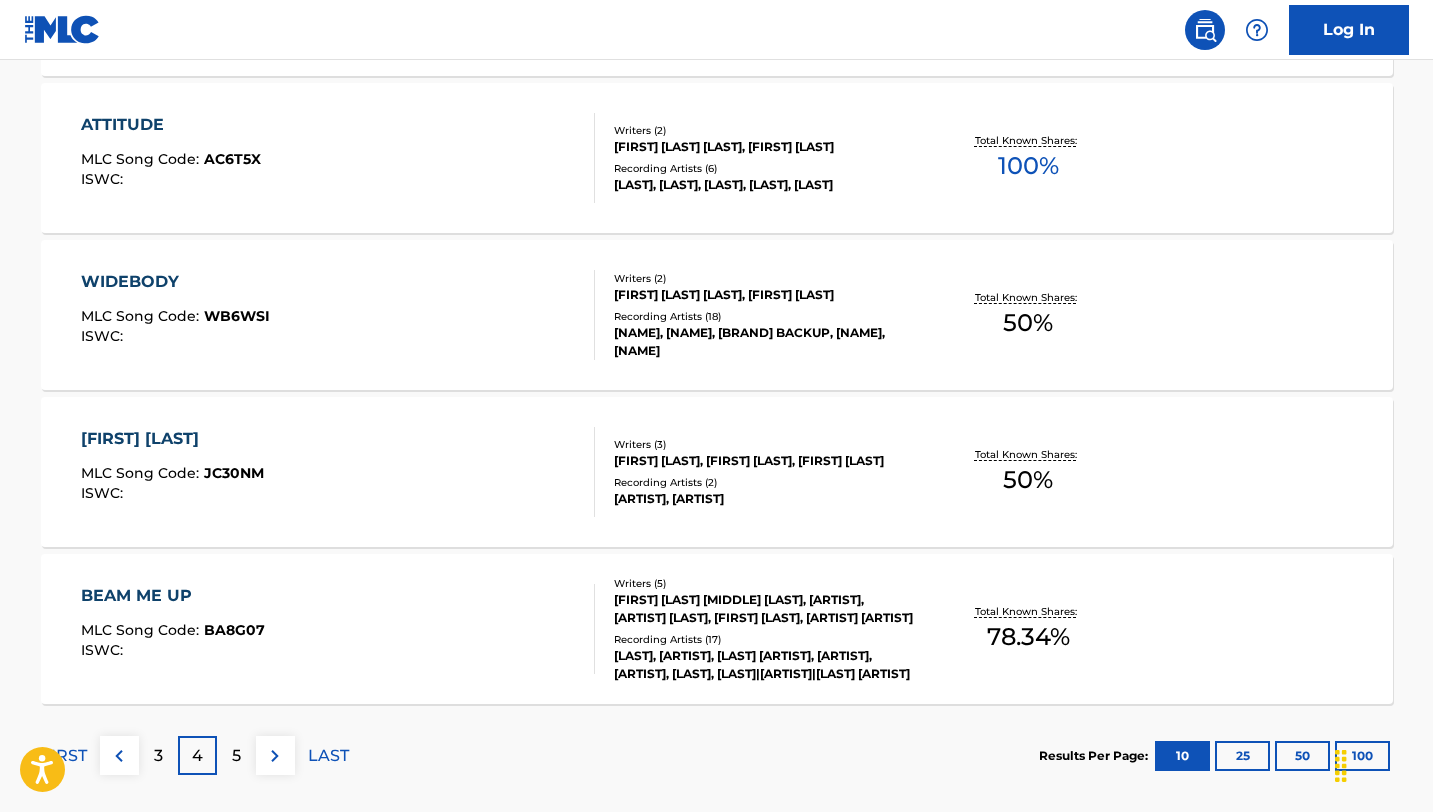 scroll, scrollTop: 1636, scrollLeft: 0, axis: vertical 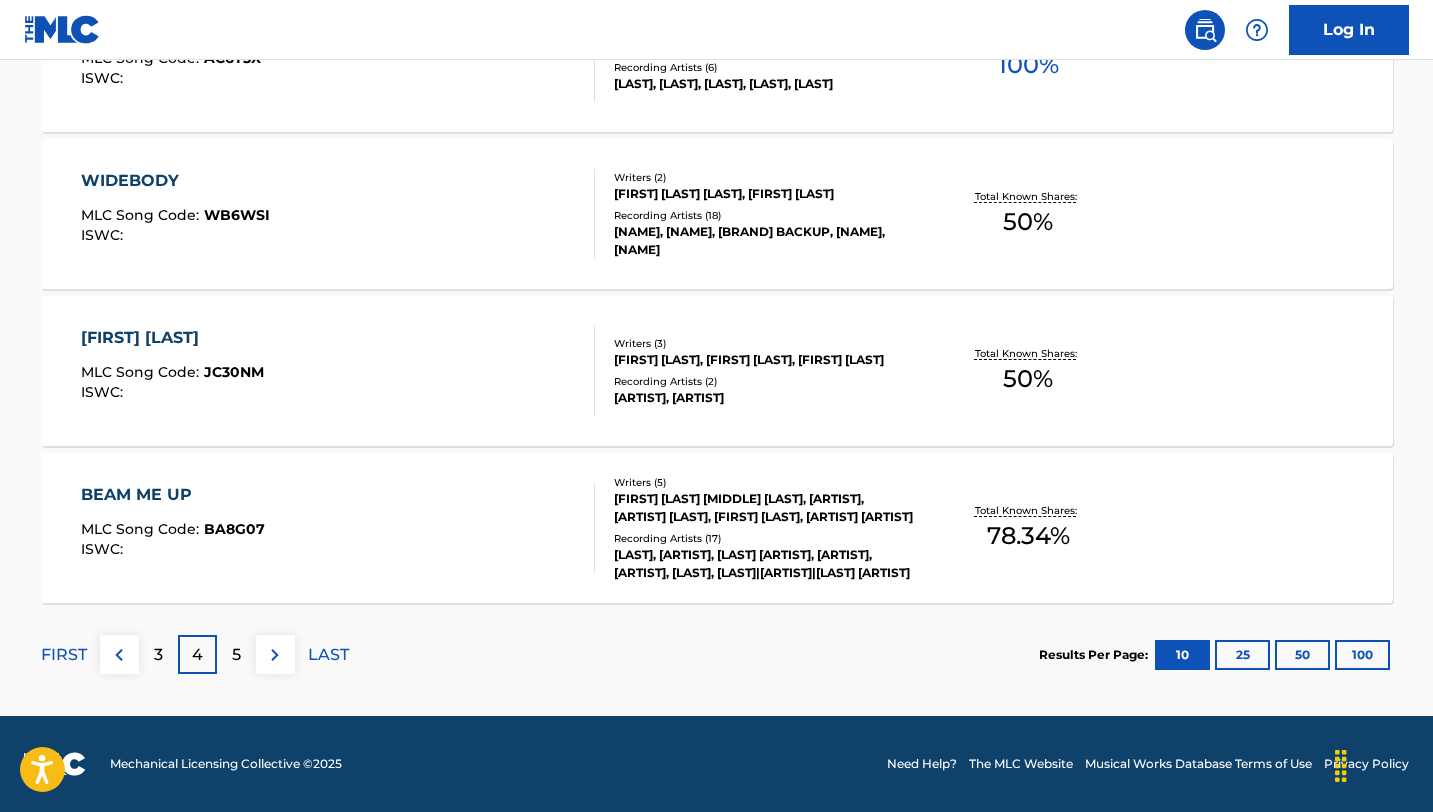 click on "5" at bounding box center [236, 655] 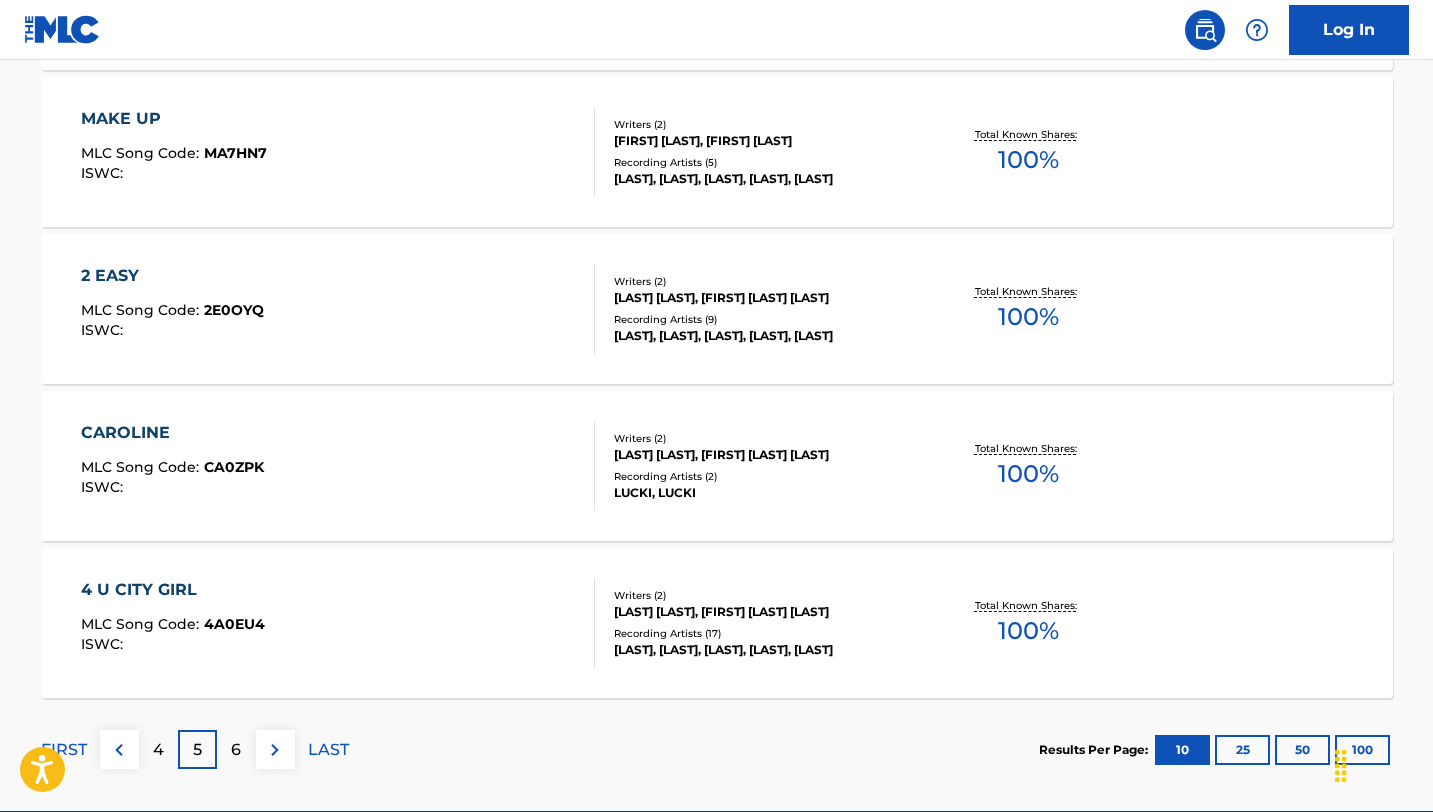 scroll, scrollTop: 1557, scrollLeft: 0, axis: vertical 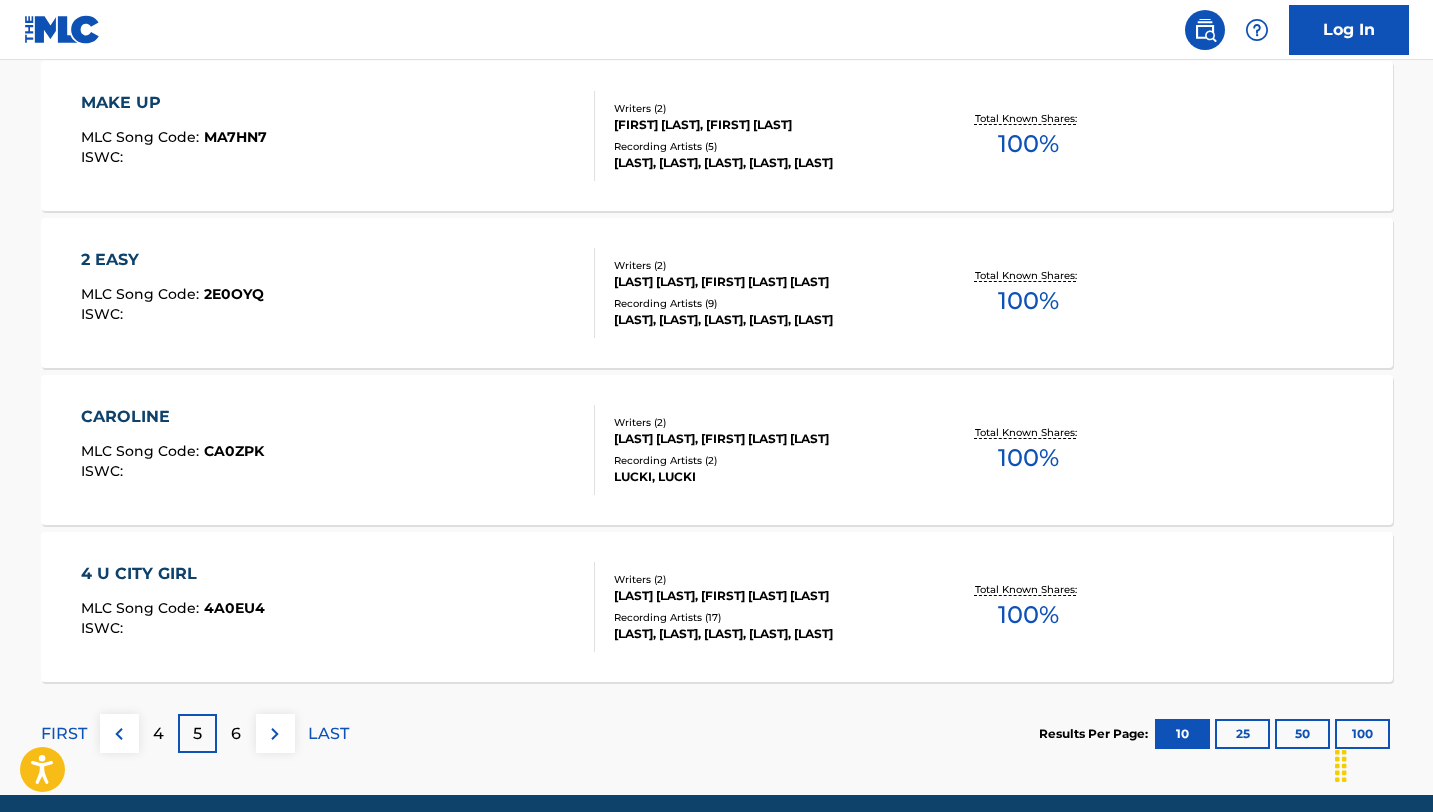 click on "6" at bounding box center [236, 733] 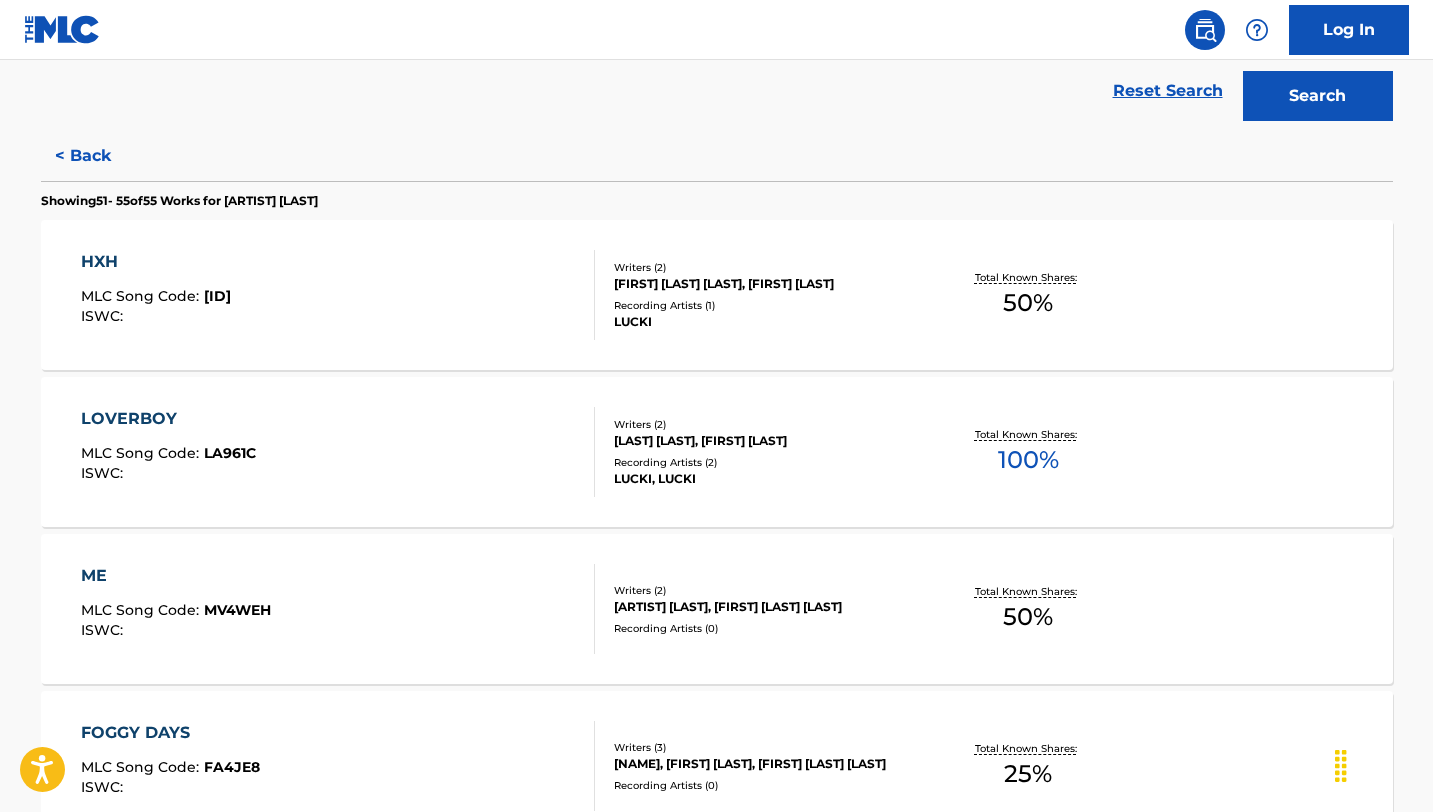 scroll, scrollTop: 0, scrollLeft: 0, axis: both 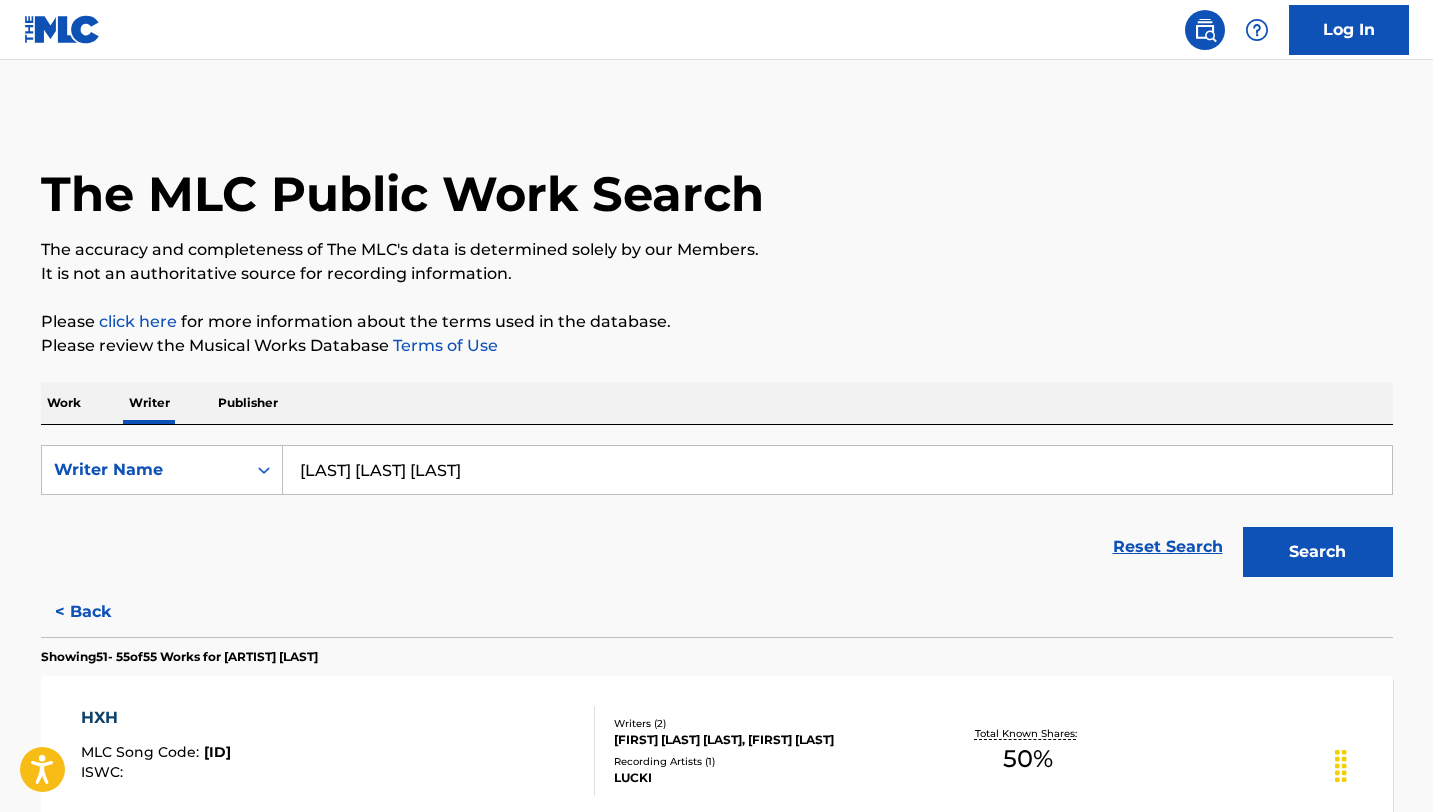click on "< Back" at bounding box center (101, 612) 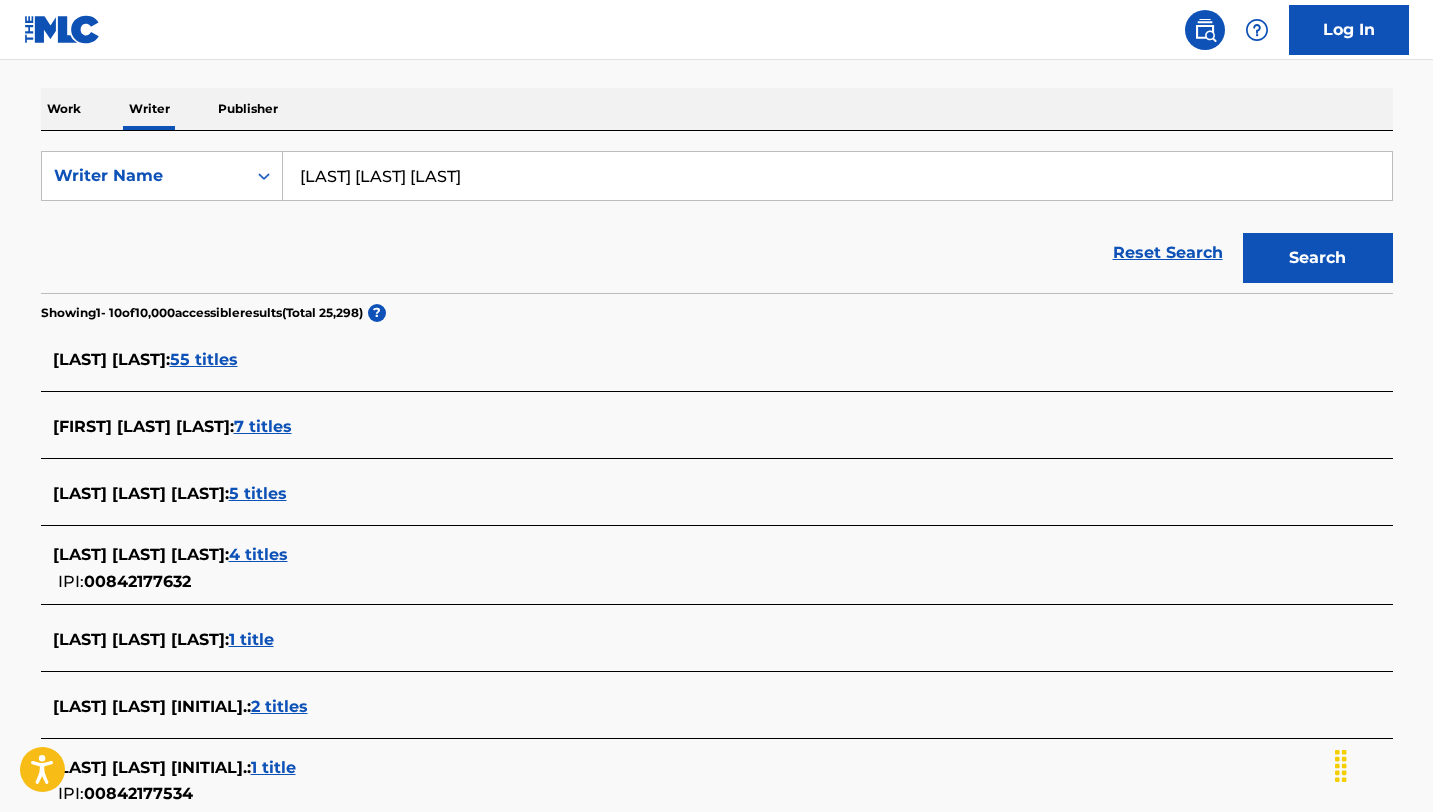 scroll, scrollTop: 312, scrollLeft: 0, axis: vertical 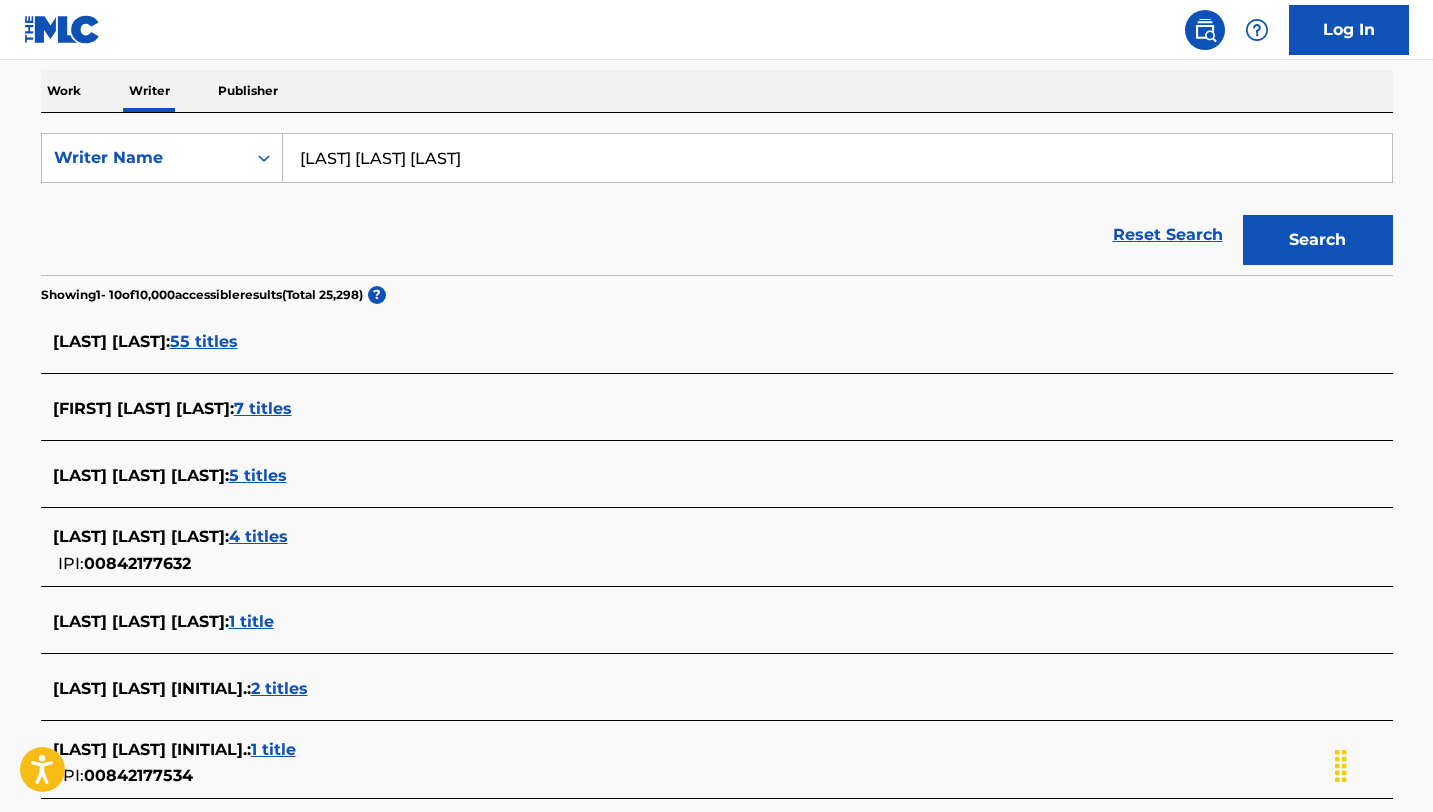 click on "7 titles" at bounding box center [263, 408] 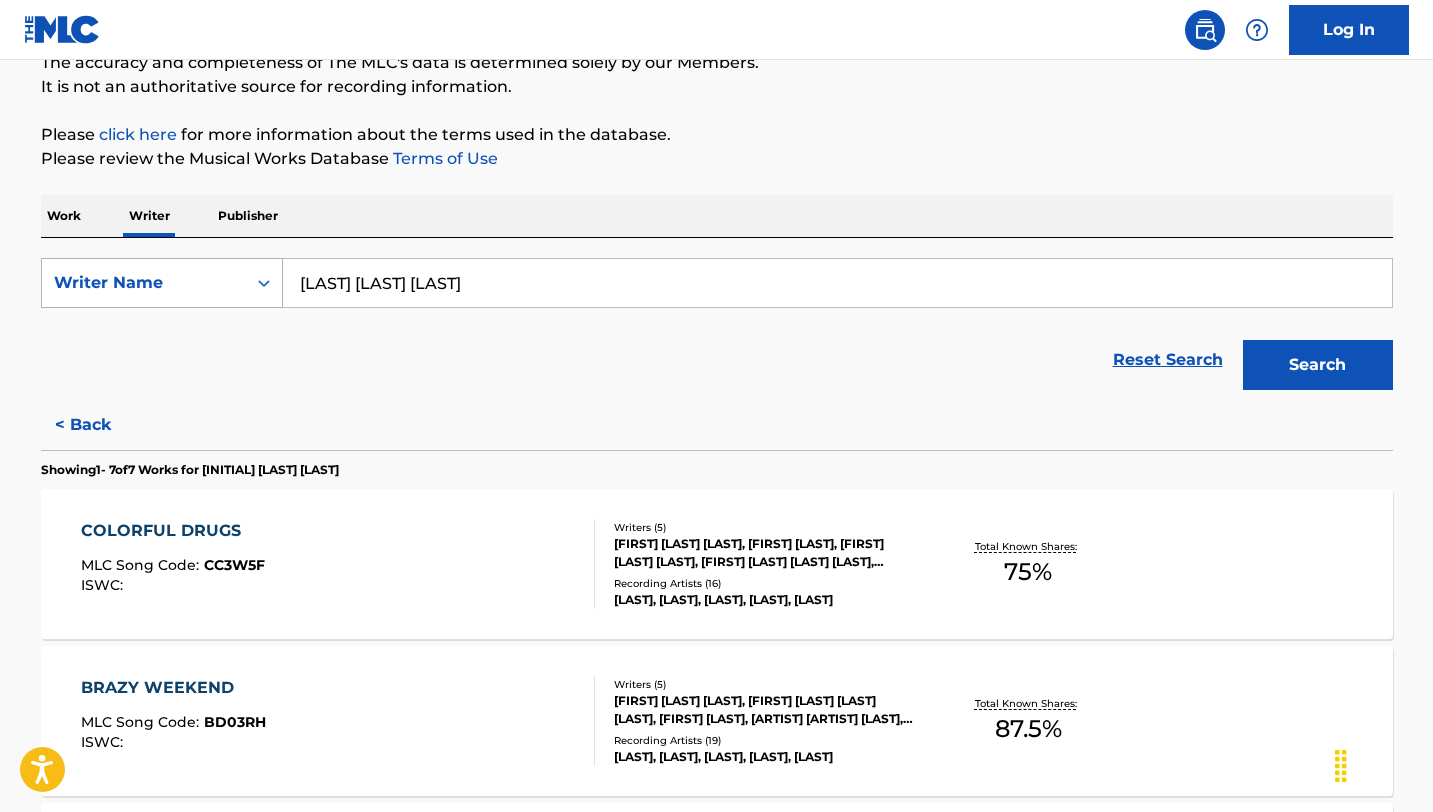 scroll, scrollTop: 159, scrollLeft: 0, axis: vertical 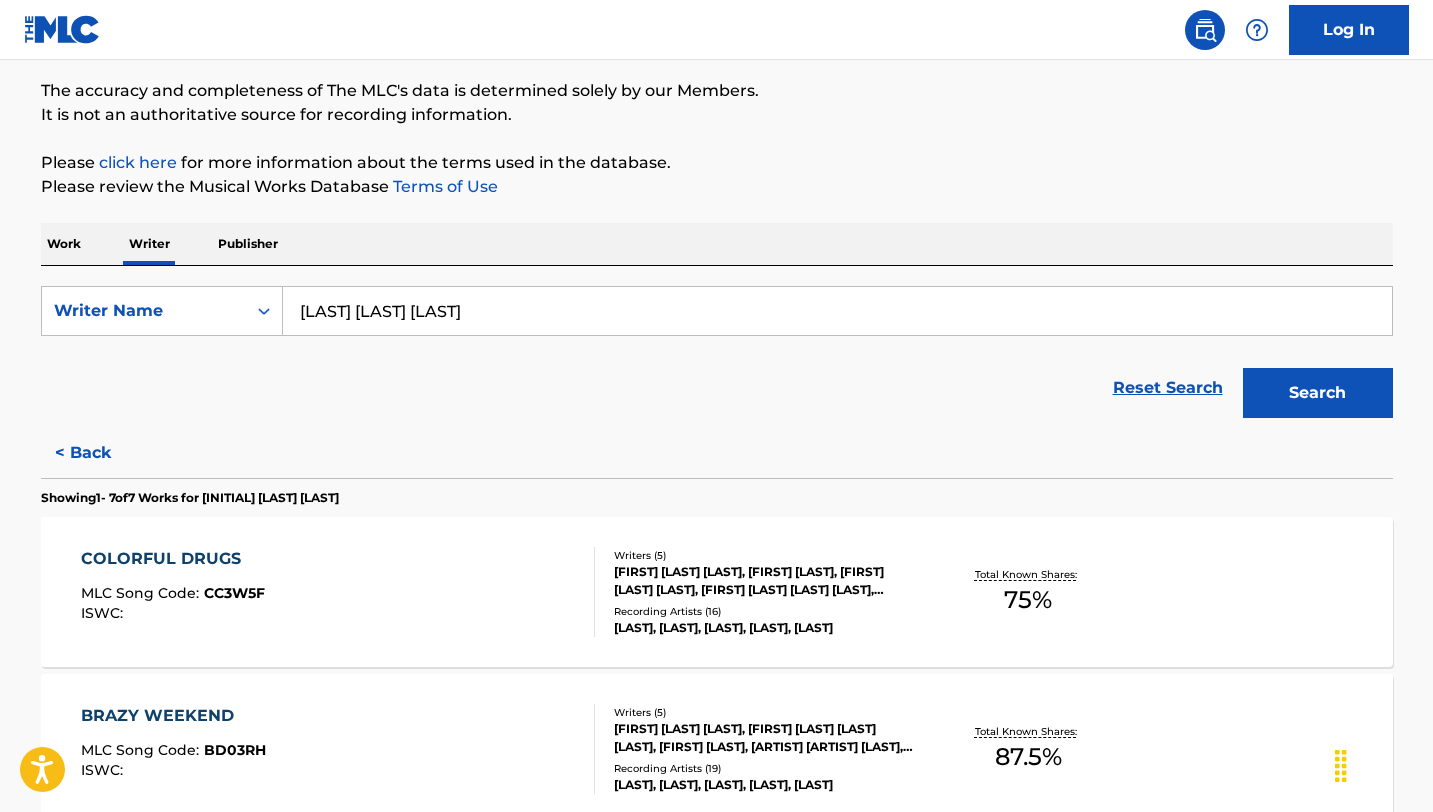 click on "< Back" at bounding box center (101, 453) 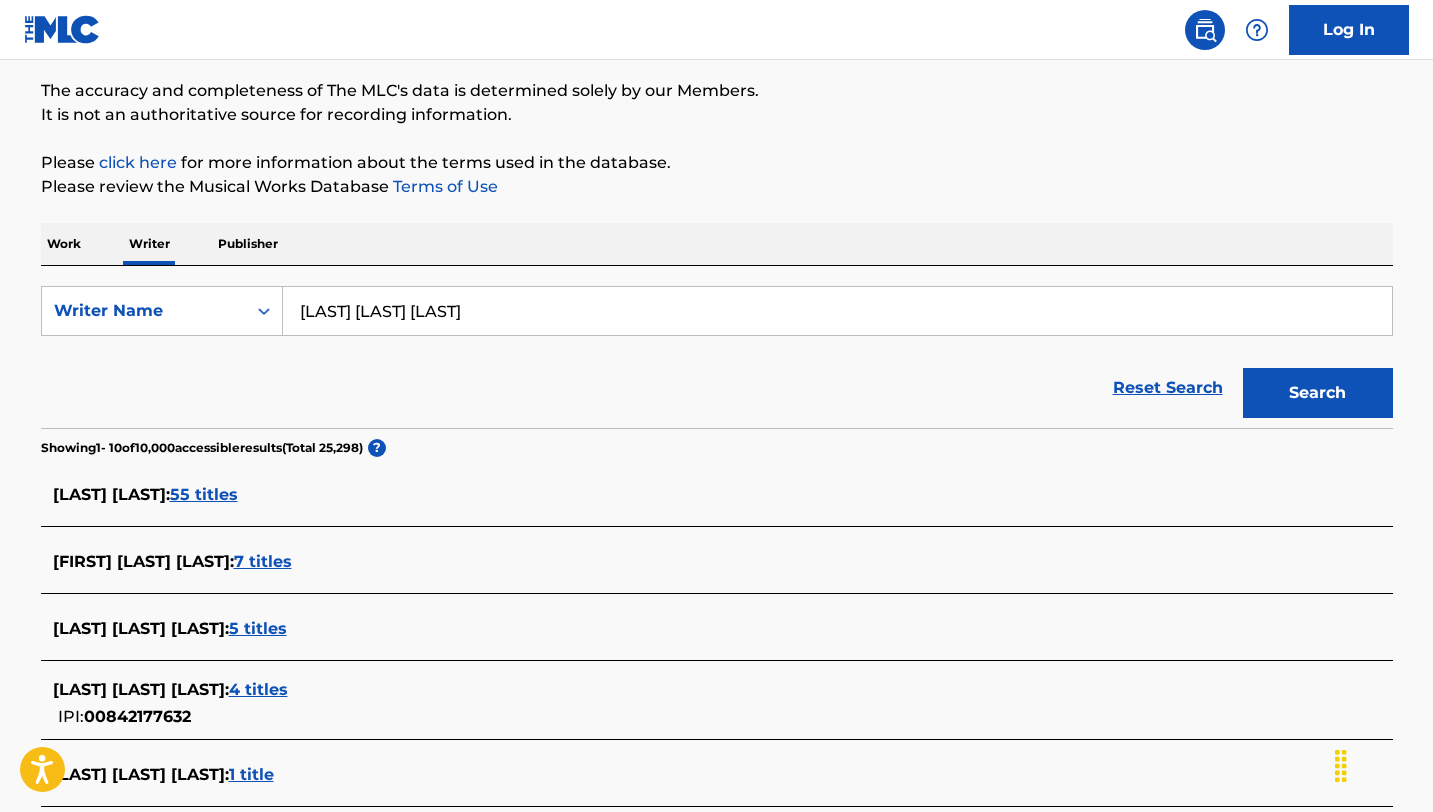 click on "5 titles" at bounding box center (258, 628) 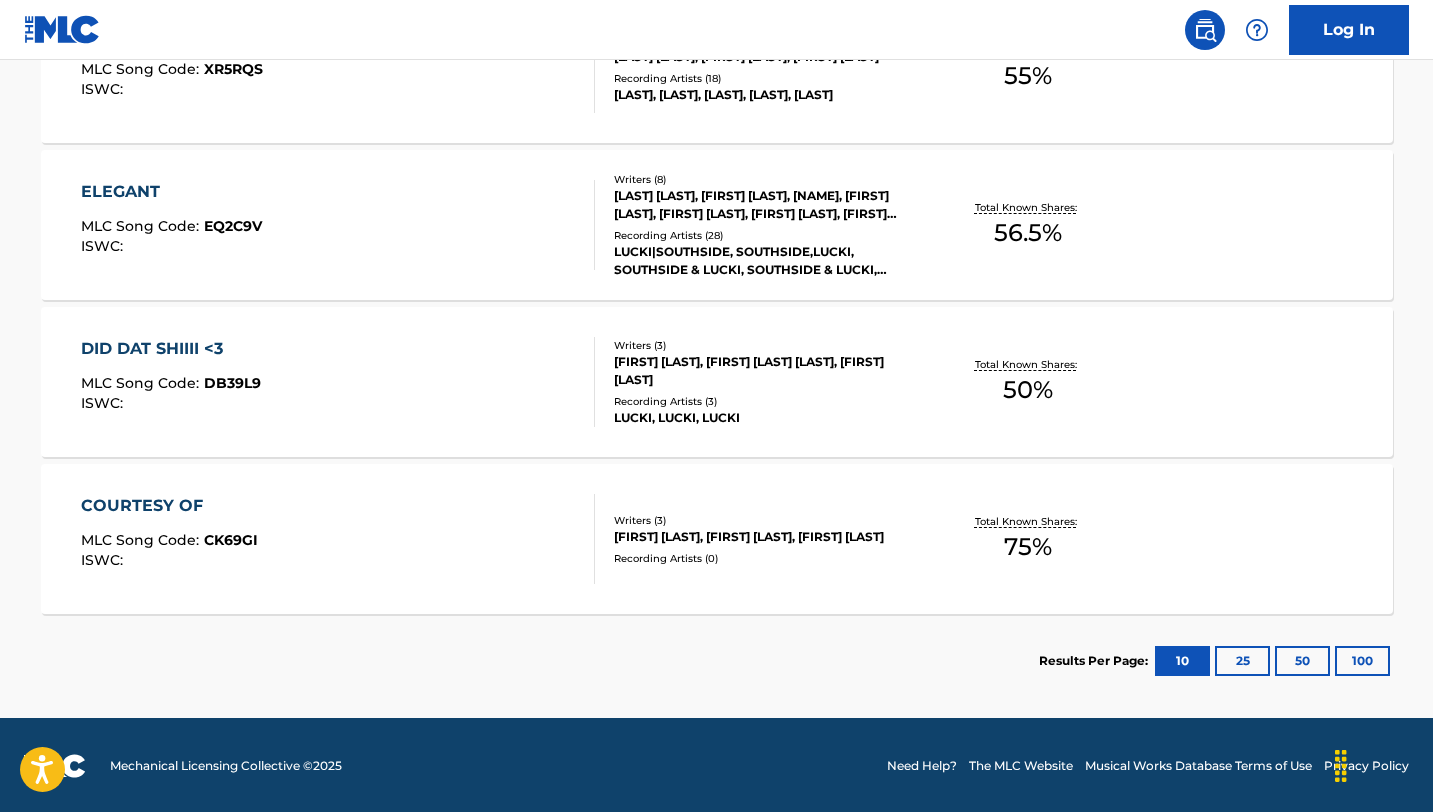 scroll, scrollTop: 842, scrollLeft: 0, axis: vertical 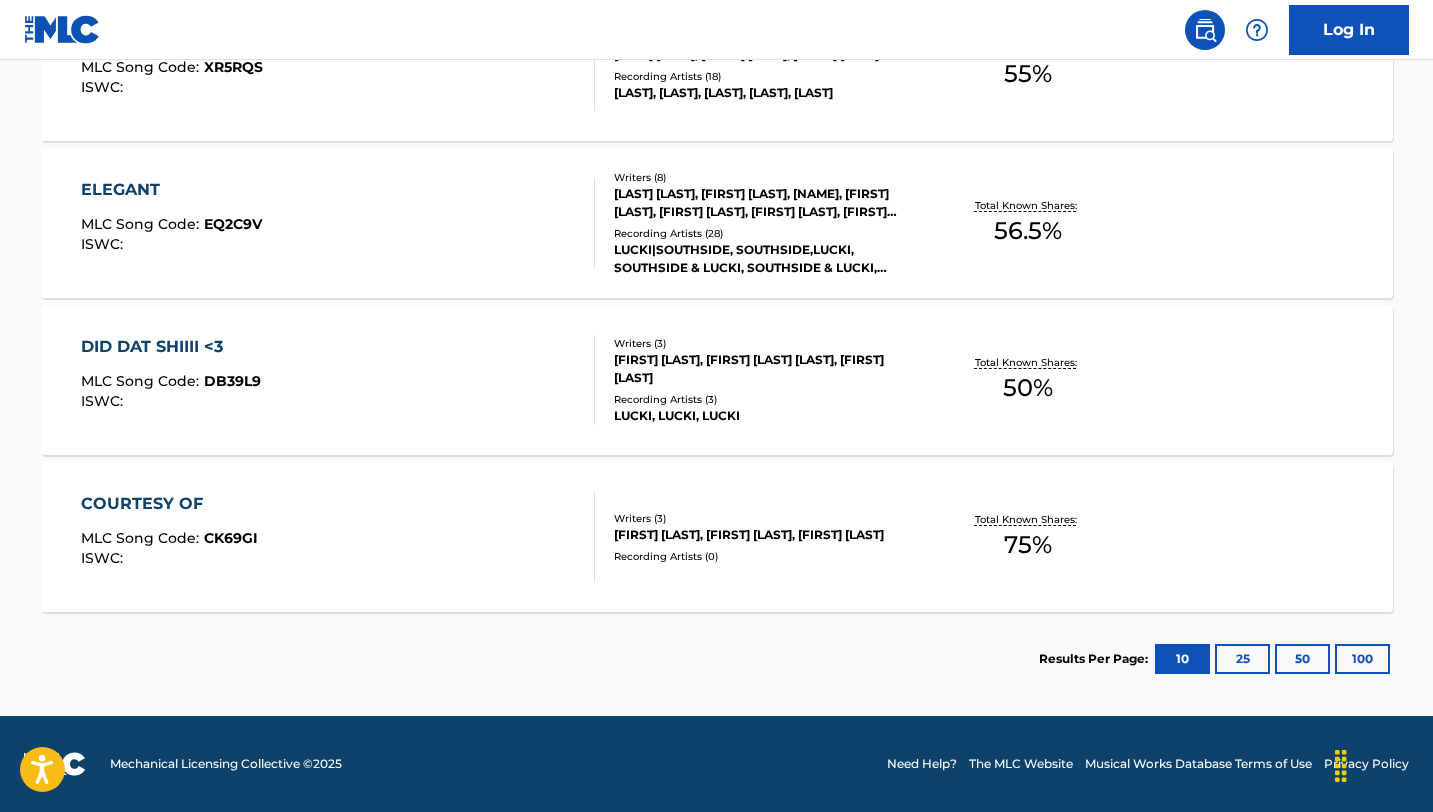 click on "COURTESY OF" at bounding box center [169, 504] 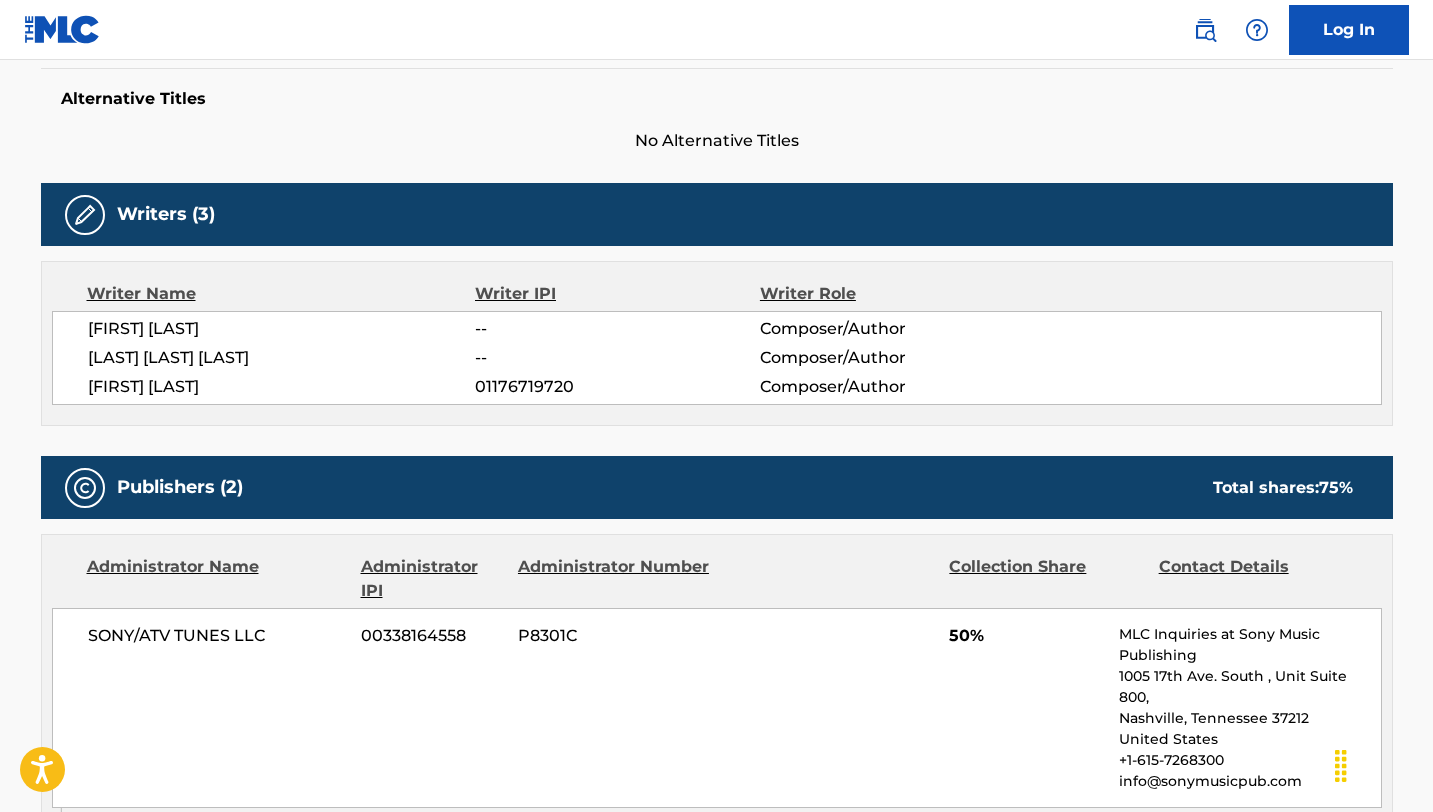 scroll, scrollTop: 469, scrollLeft: 0, axis: vertical 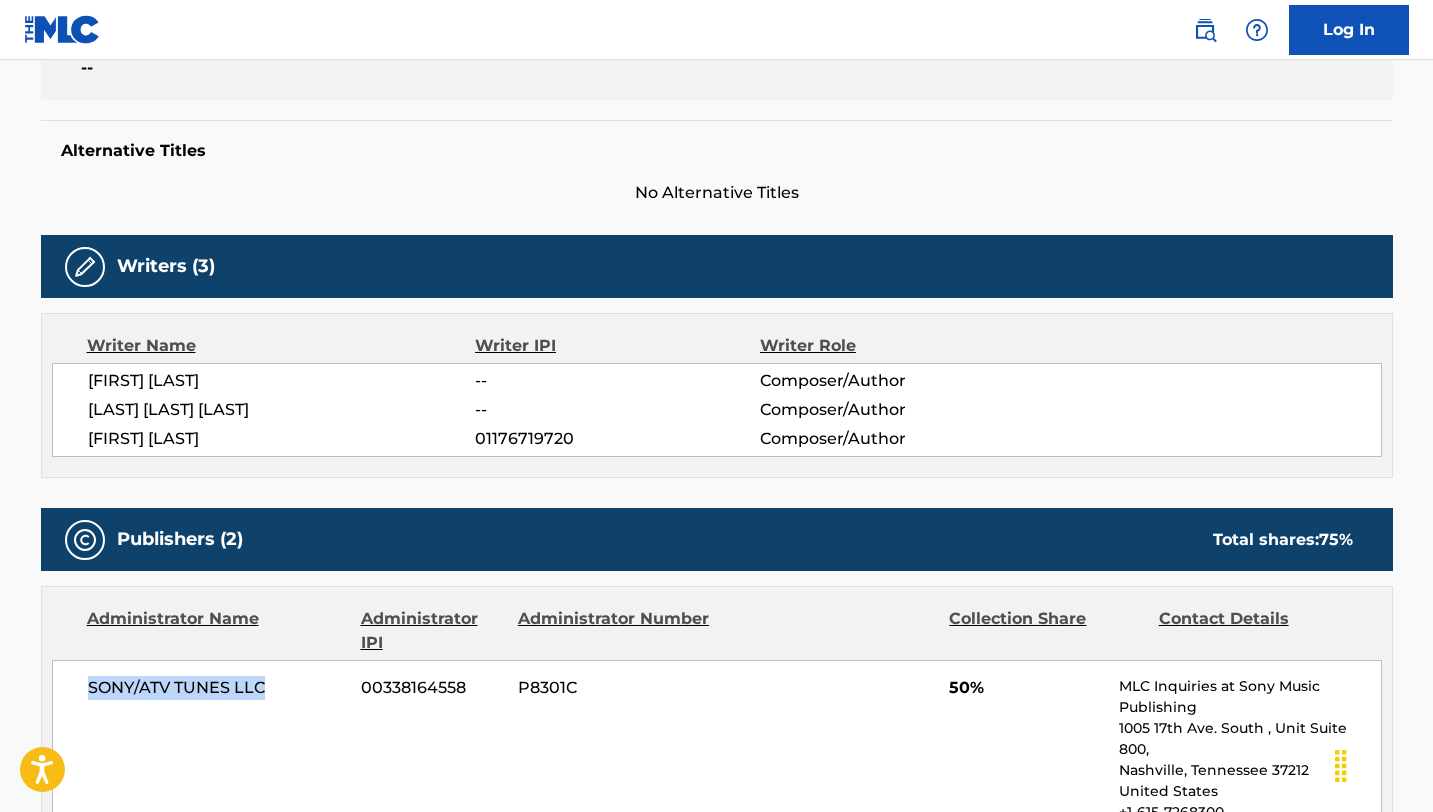 drag, startPoint x: 268, startPoint y: 686, endPoint x: 68, endPoint y: 679, distance: 200.12247 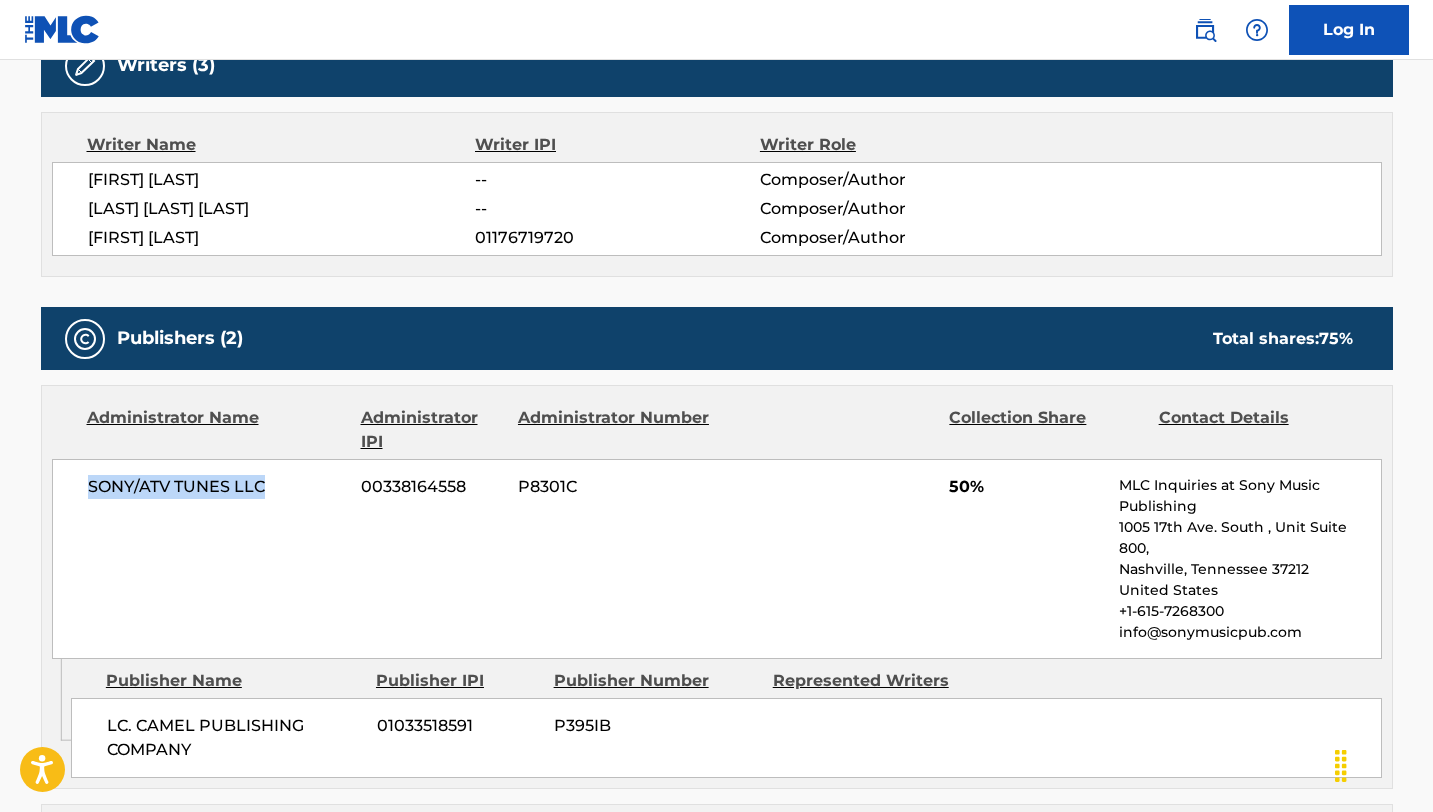 scroll, scrollTop: 716, scrollLeft: 0, axis: vertical 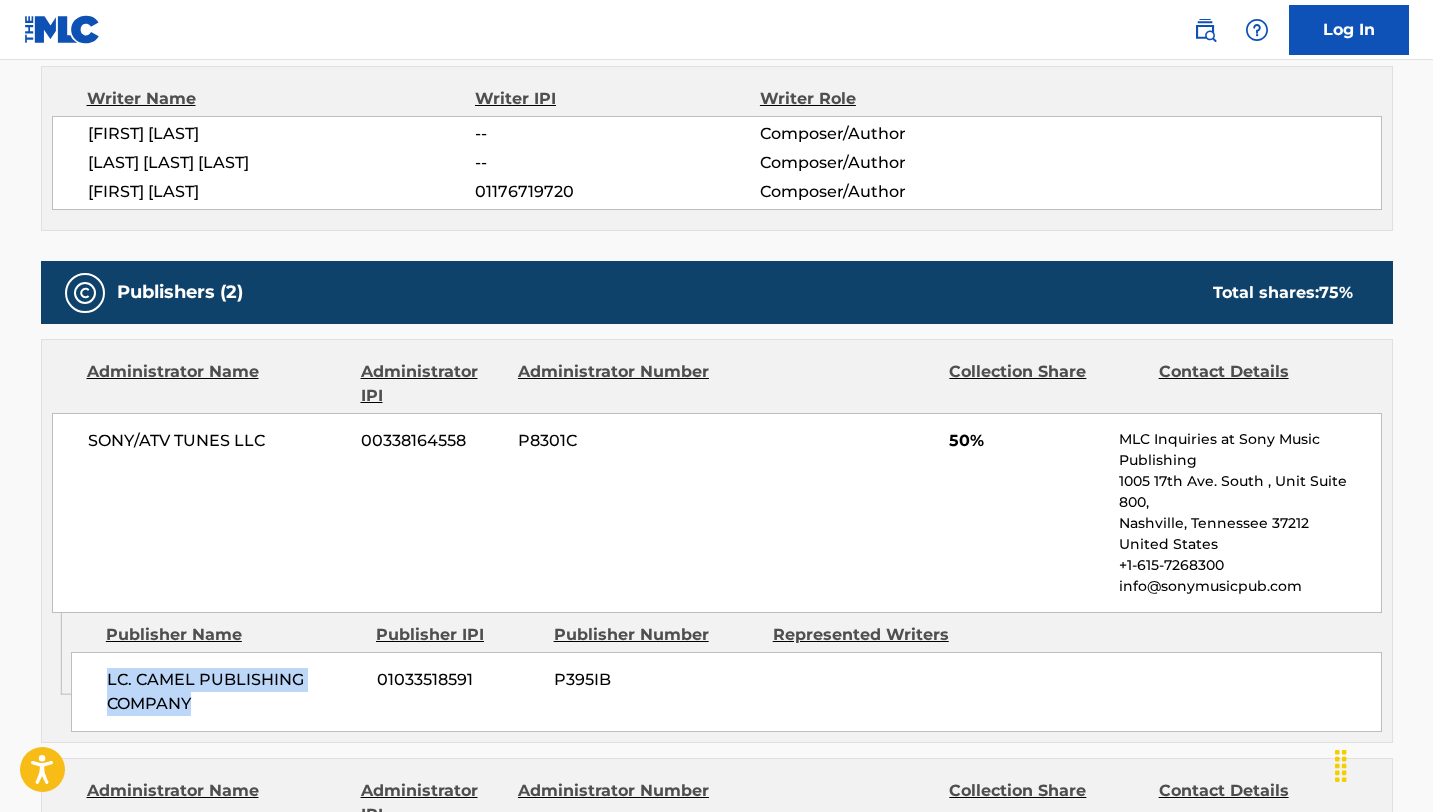 drag, startPoint x: 200, startPoint y: 683, endPoint x: 107, endPoint y: 660, distance: 95.80188 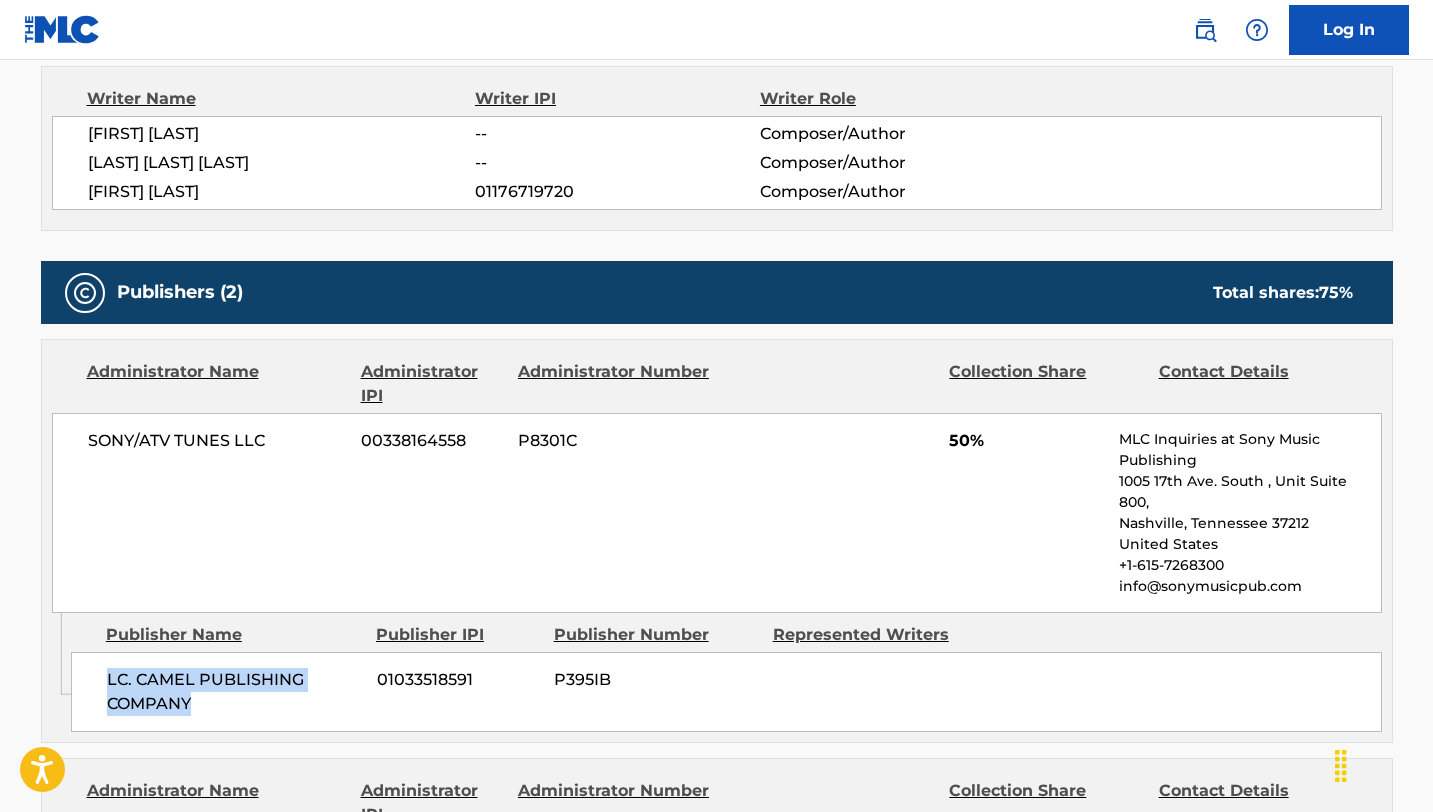 copy on "LC. CAMEL PUBLISHING COMPANY" 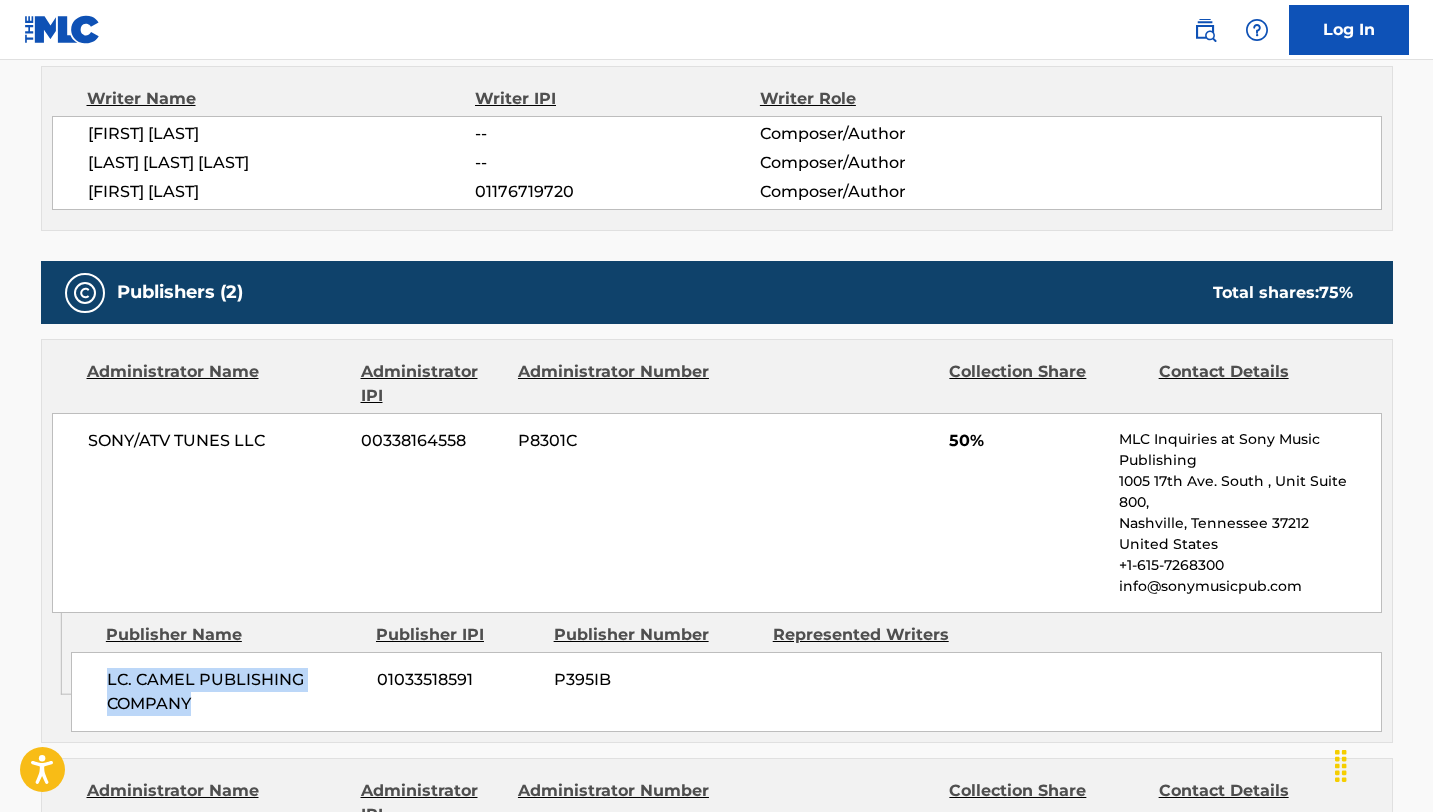 scroll, scrollTop: 0, scrollLeft: 0, axis: both 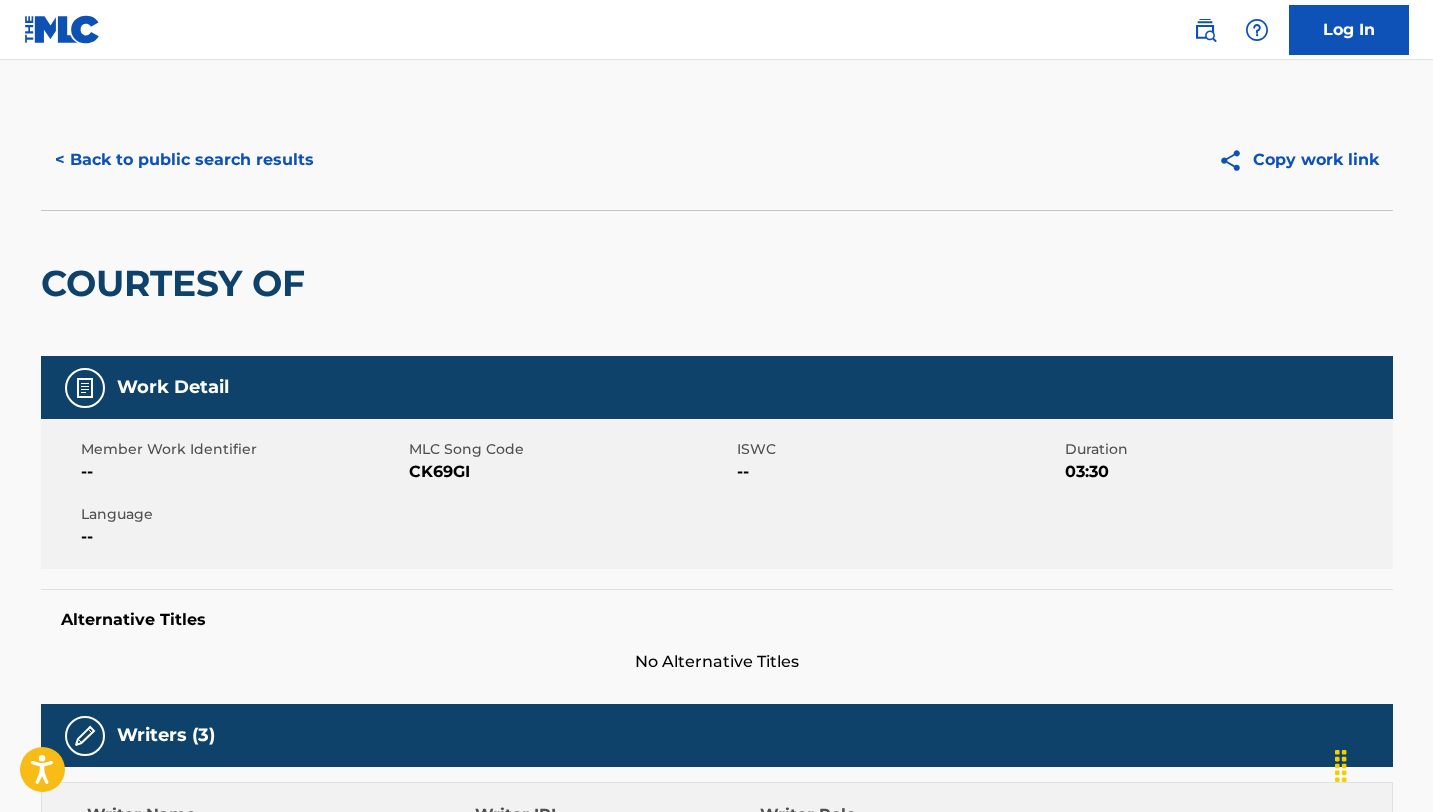 click on "< Back to public search results" at bounding box center [184, 160] 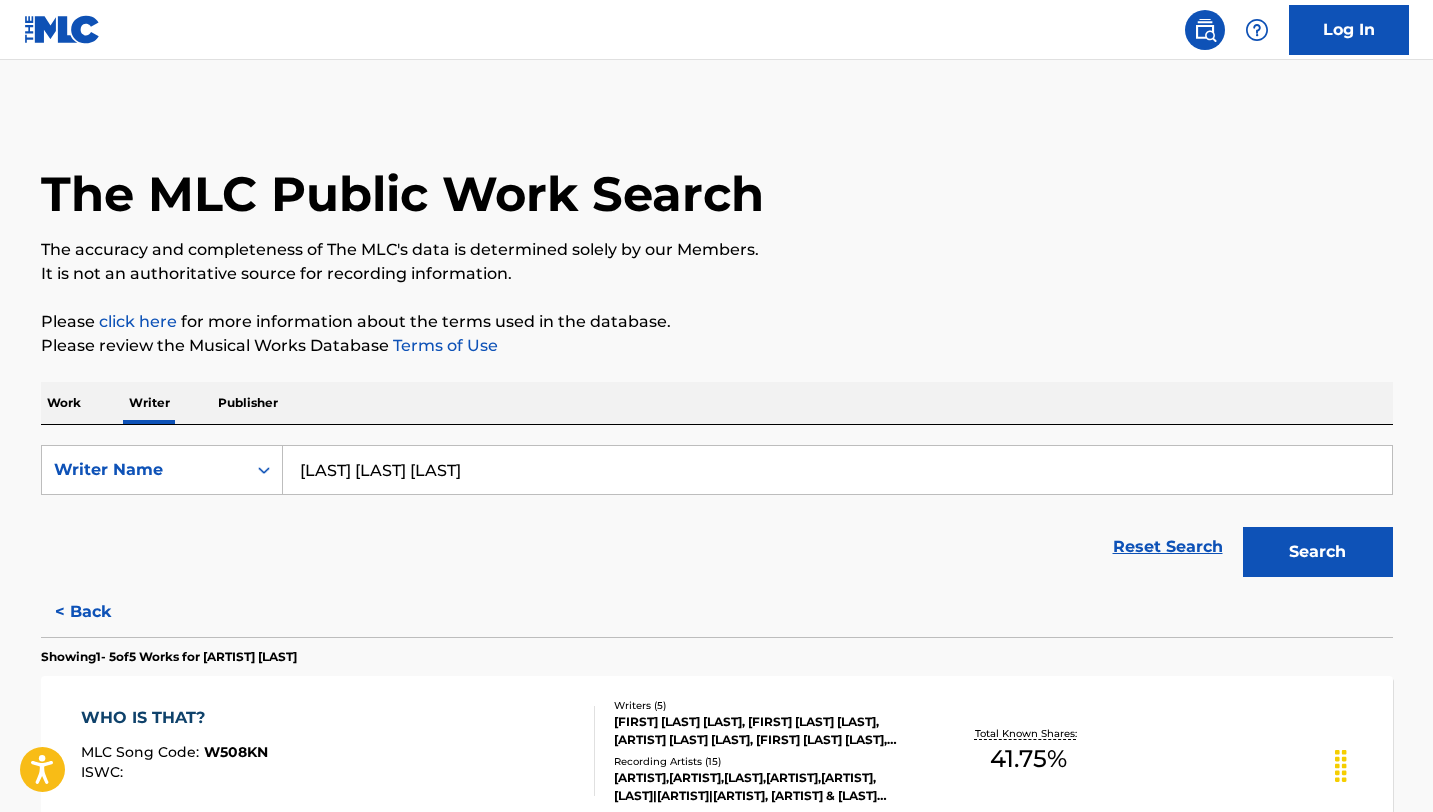 click on "[LAST] [LAST] [LAST]" at bounding box center (837, 470) 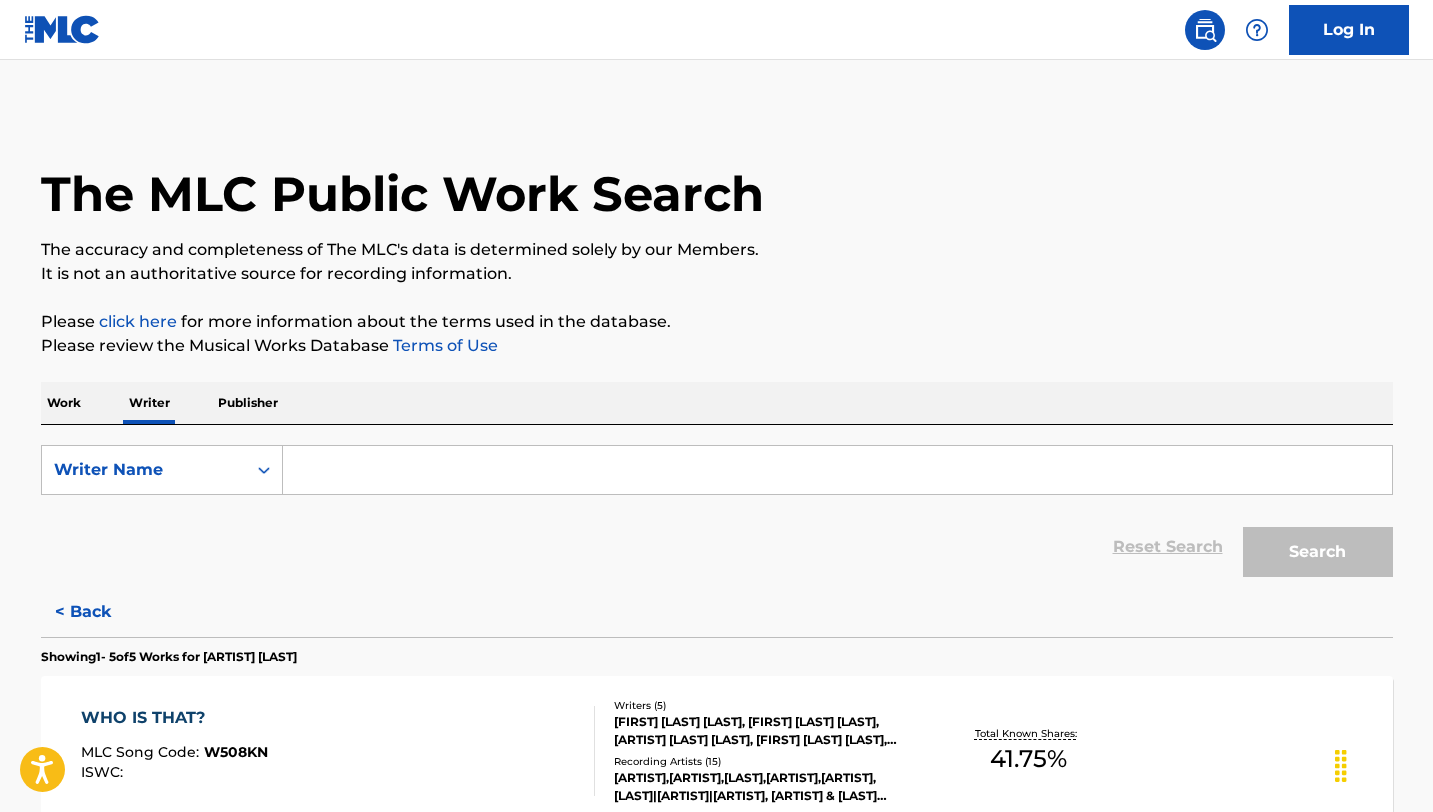 paste on "[FIRST] [LAST] [LAST]" 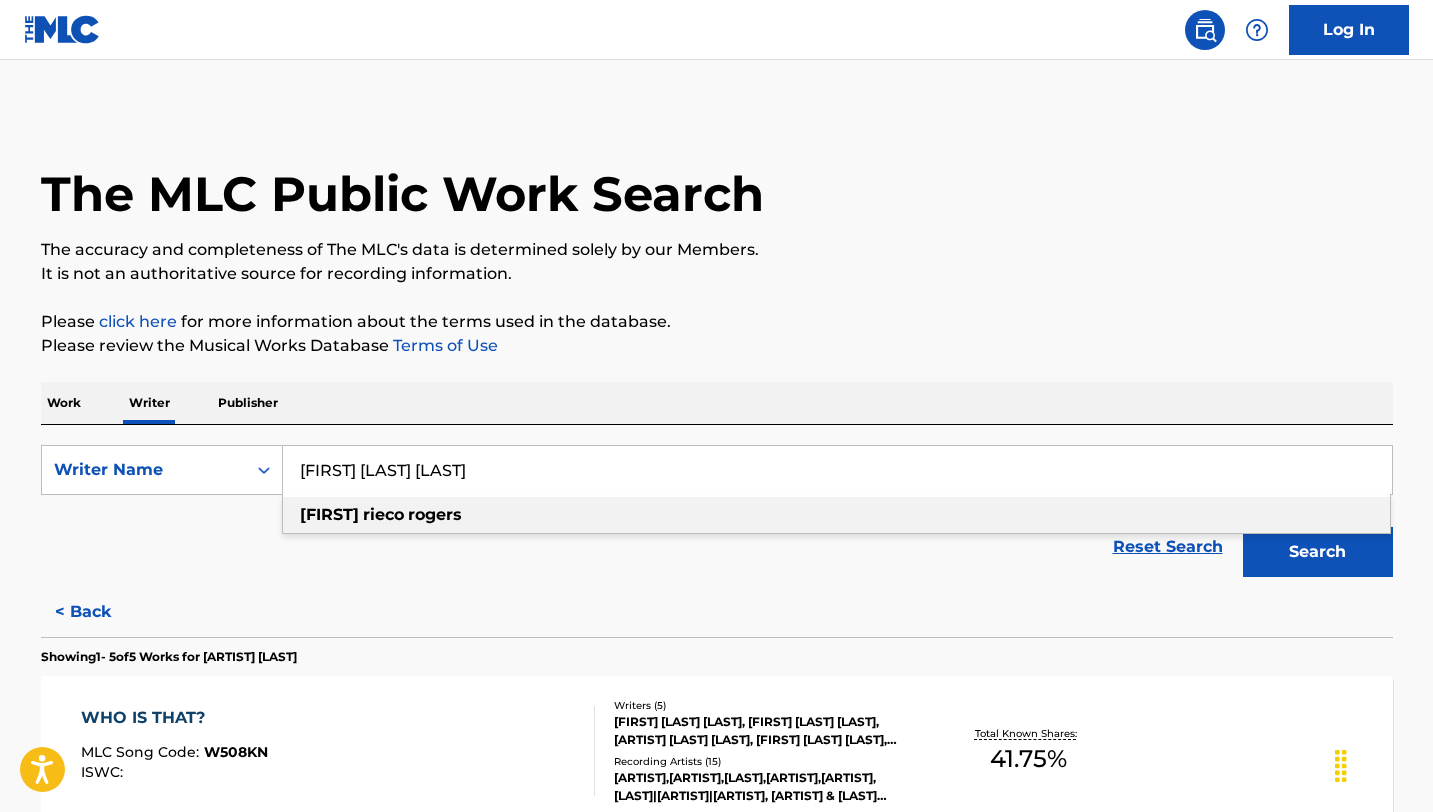 type on "[FIRST] [LAST] [LAST]" 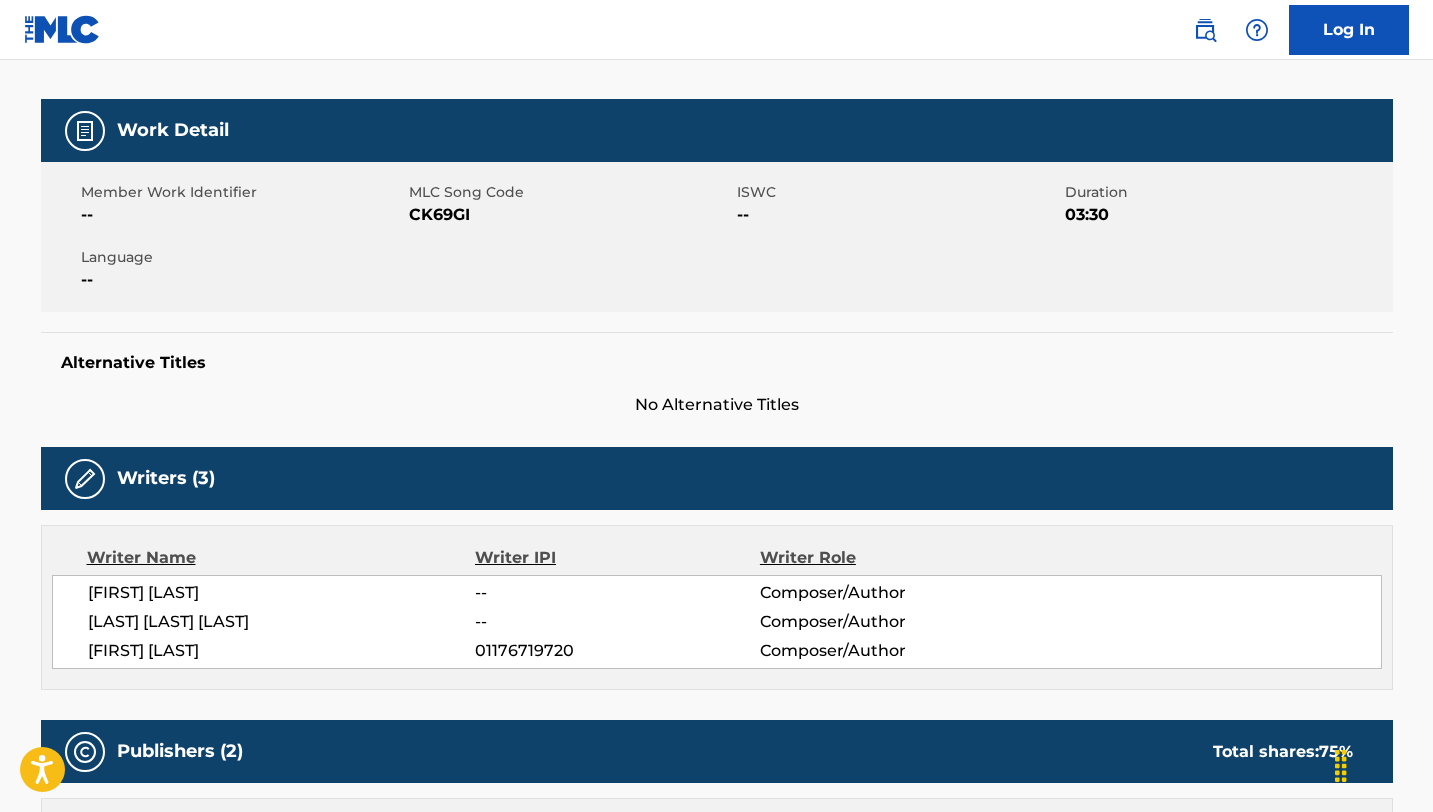 scroll, scrollTop: 0, scrollLeft: 0, axis: both 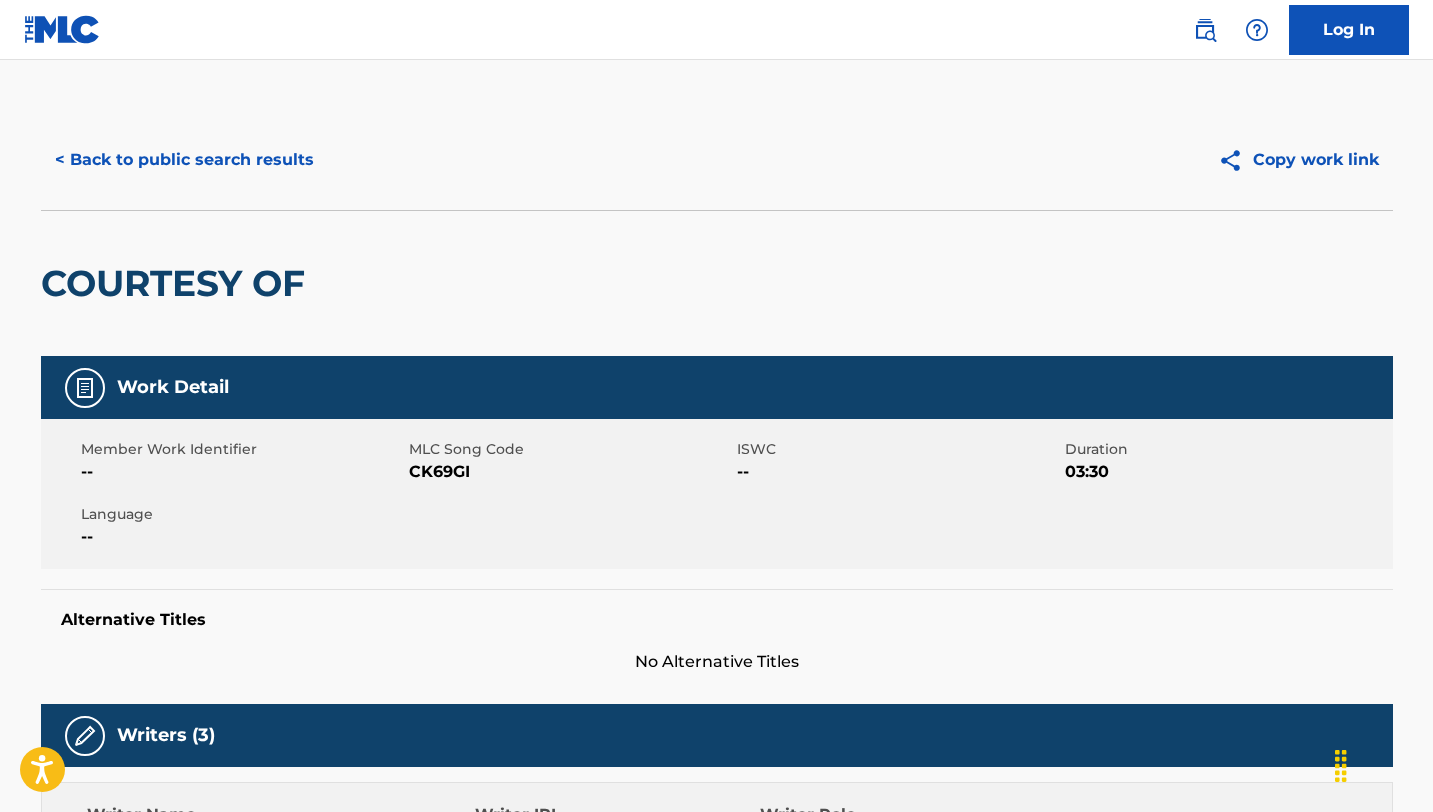 click on "< Back to public search results" at bounding box center (184, 160) 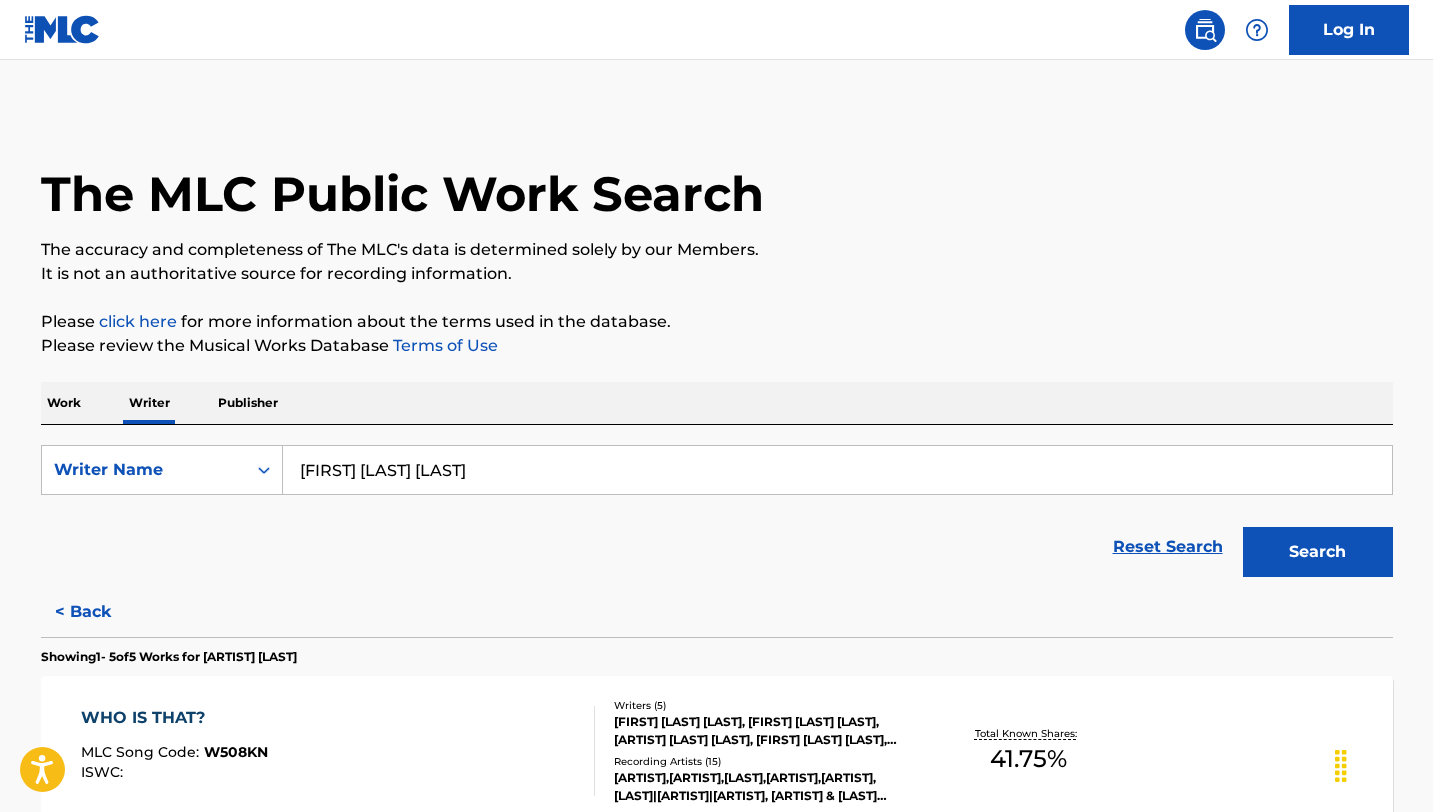 click on "< Back" at bounding box center (101, 612) 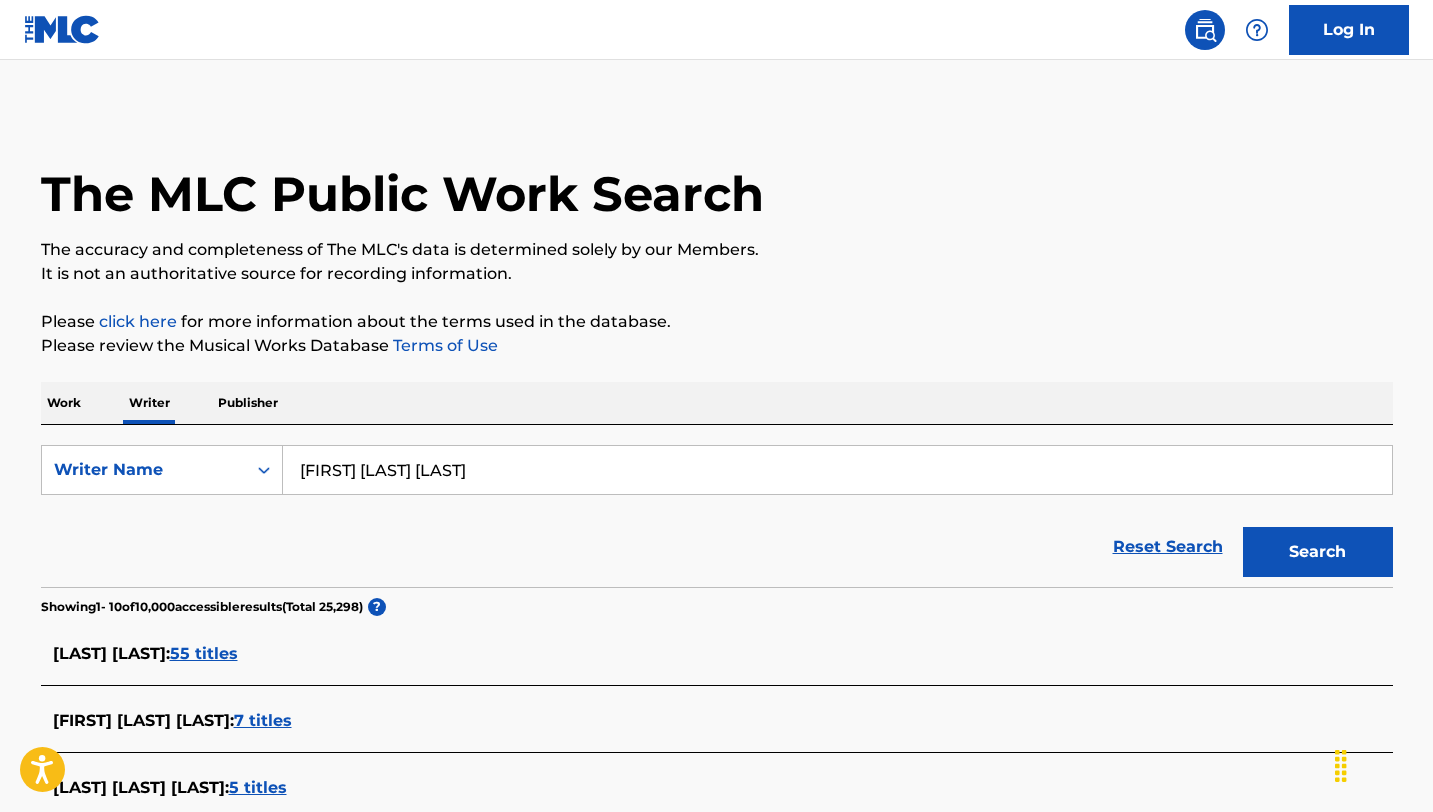 click at bounding box center (62, 29) 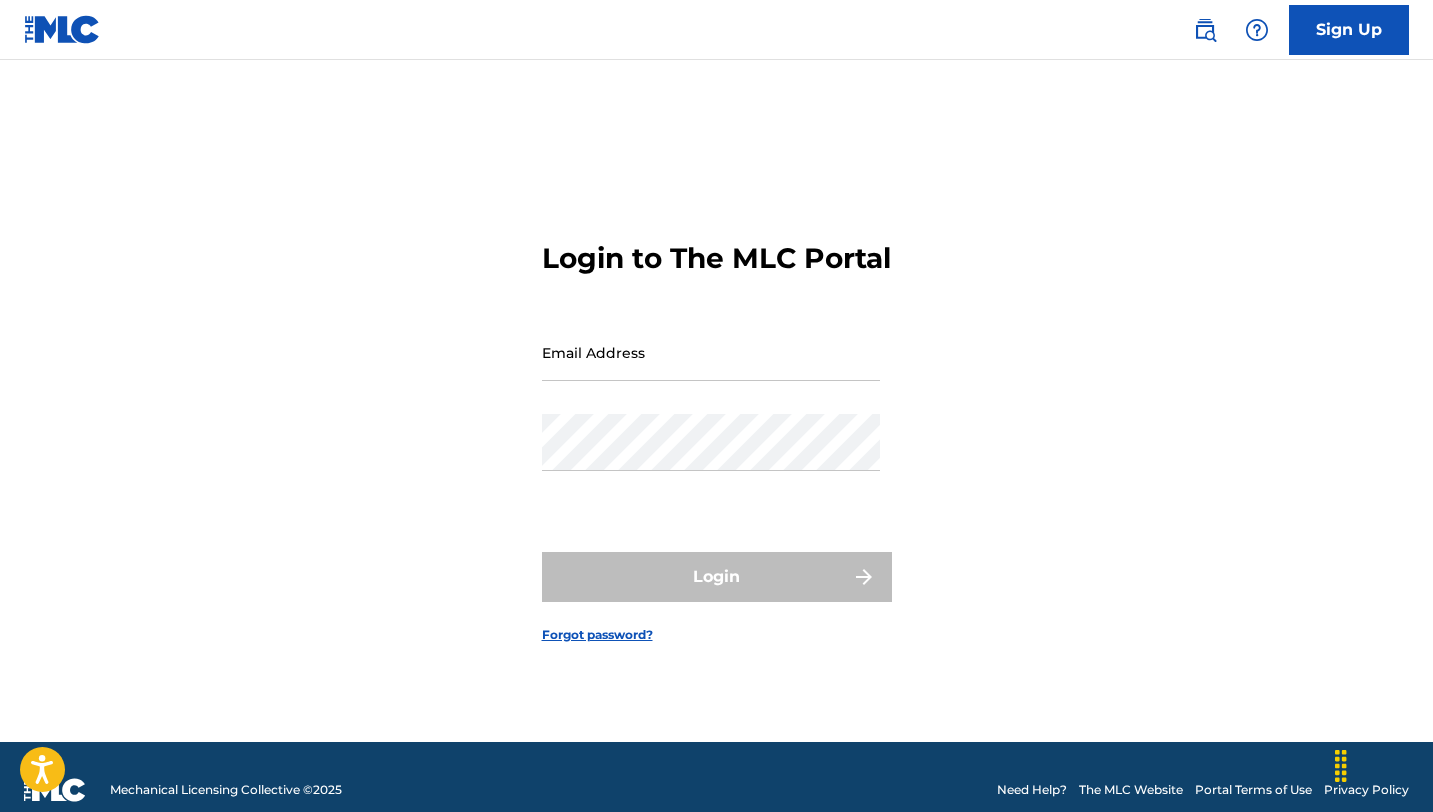 click at bounding box center [1205, 30] 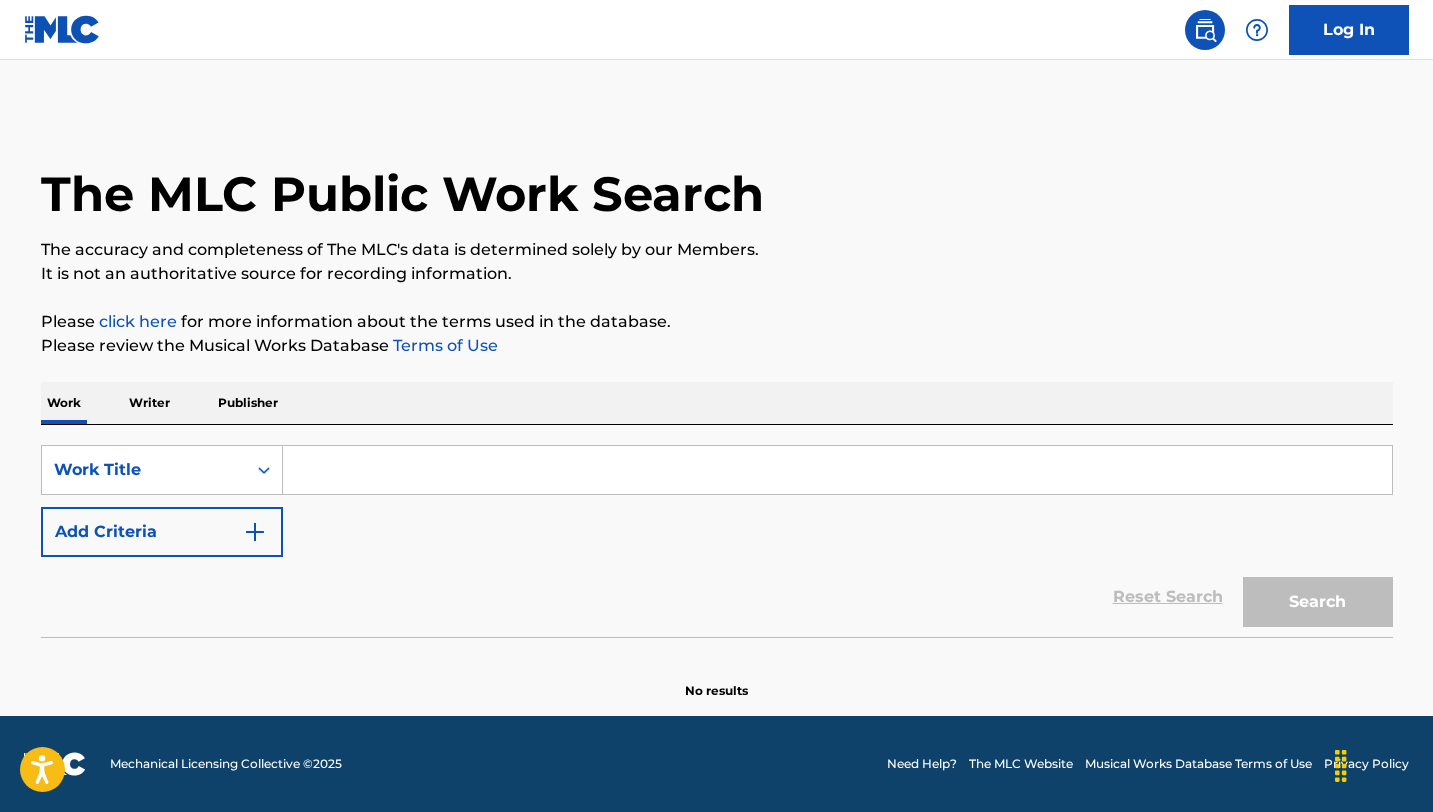 click on "Writer" at bounding box center [149, 403] 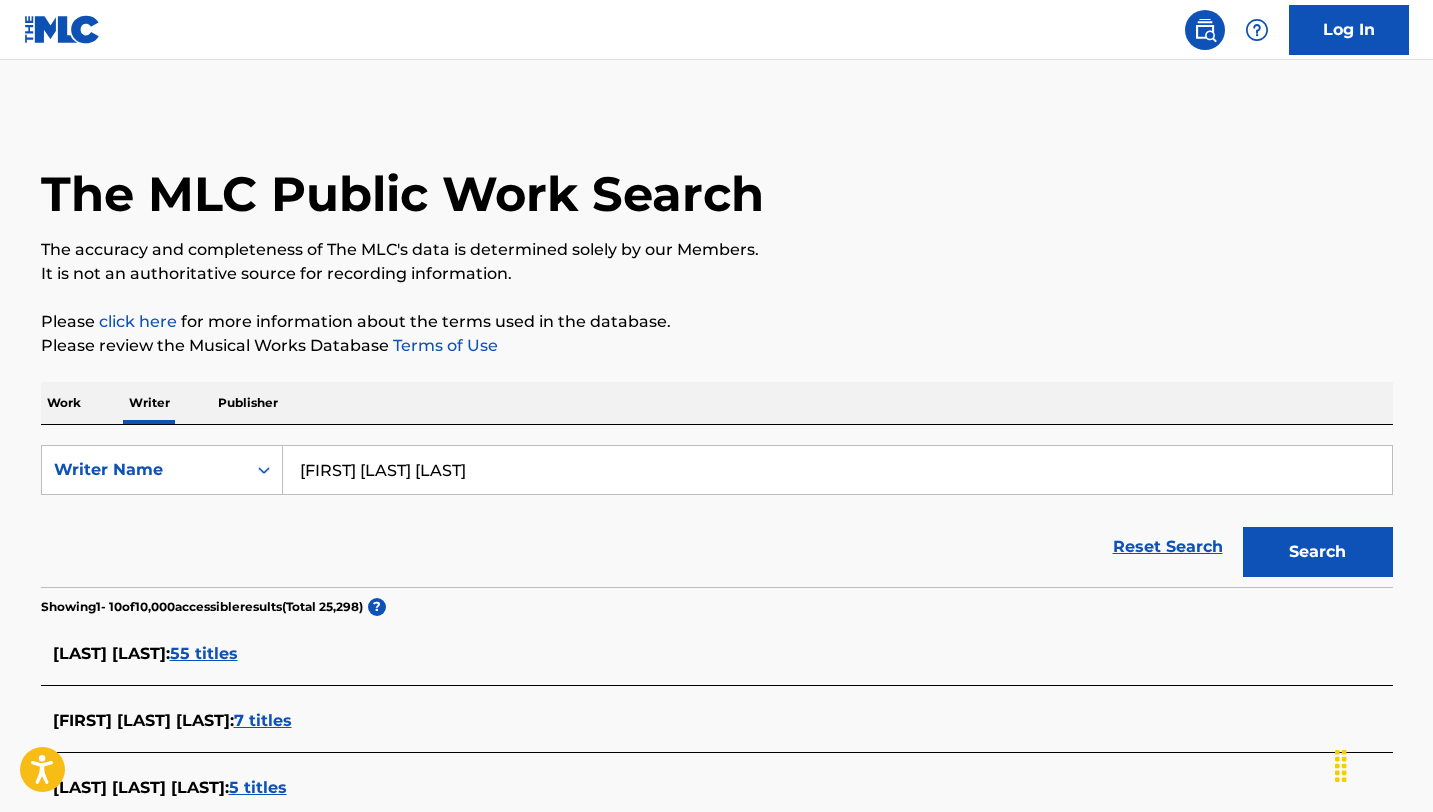 click on "[FIRST] [LAST] [LAST]" at bounding box center (837, 470) 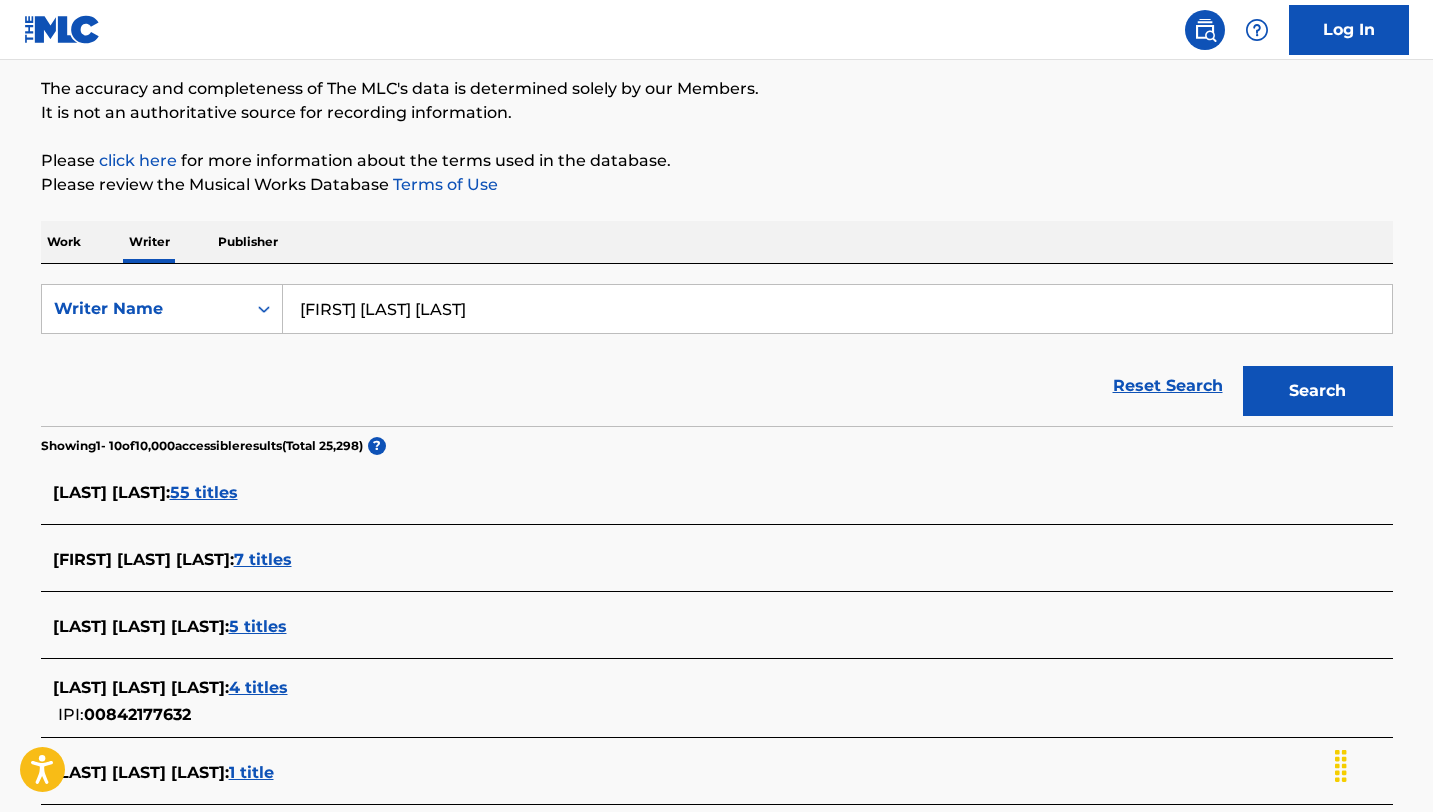 scroll, scrollTop: 173, scrollLeft: 0, axis: vertical 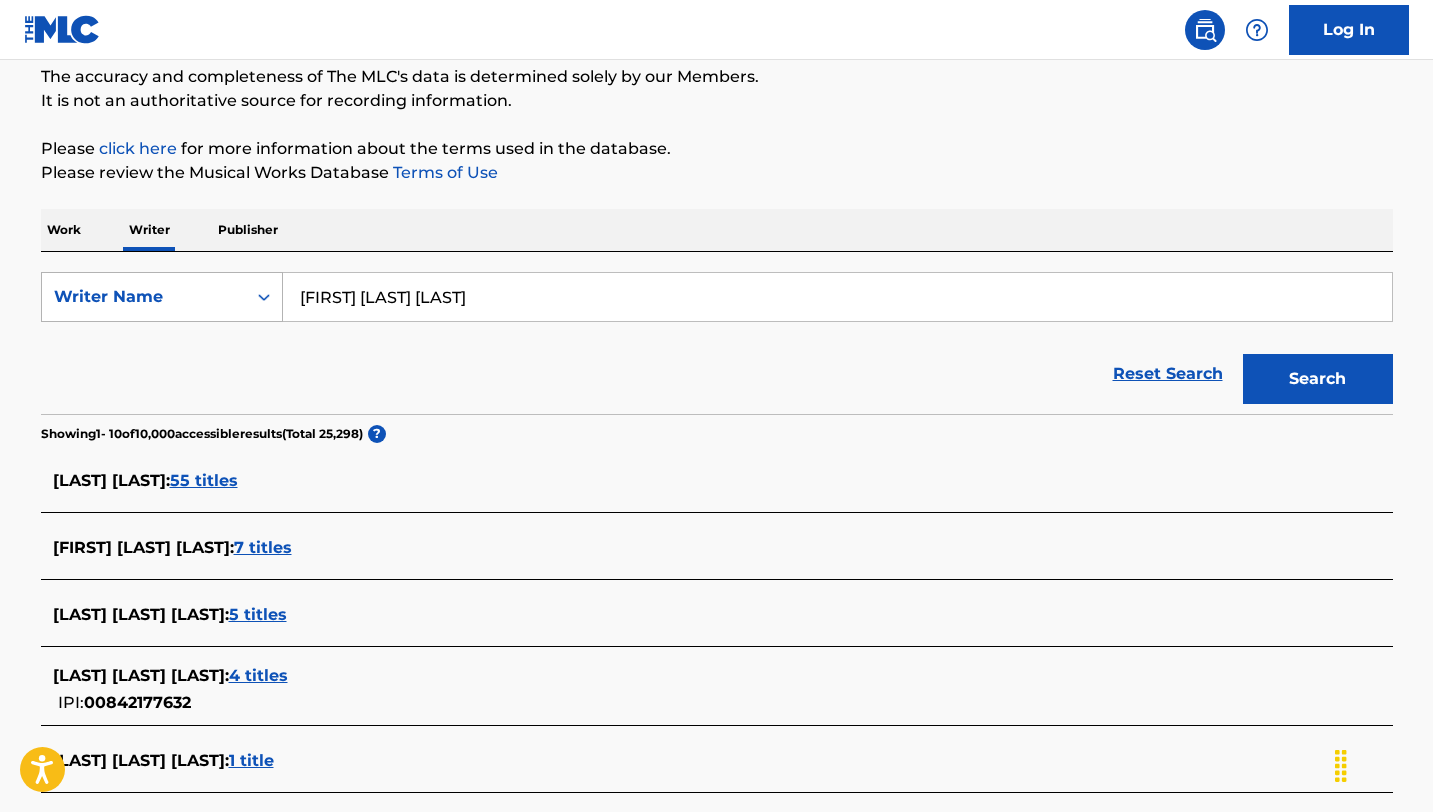 drag, startPoint x: 462, startPoint y: 297, endPoint x: 163, endPoint y: 296, distance: 299.00168 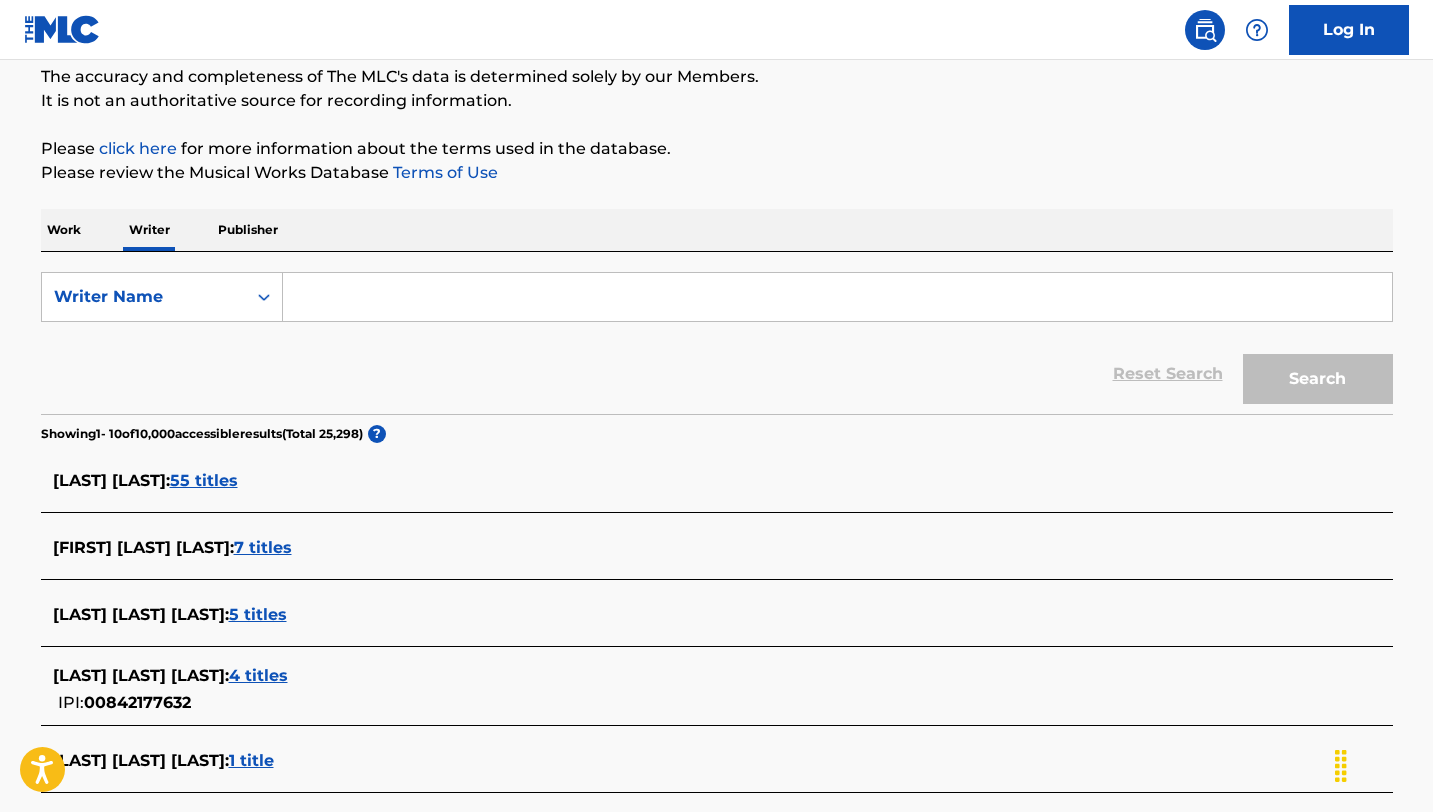 click on "Reset Search Search" at bounding box center (717, 374) 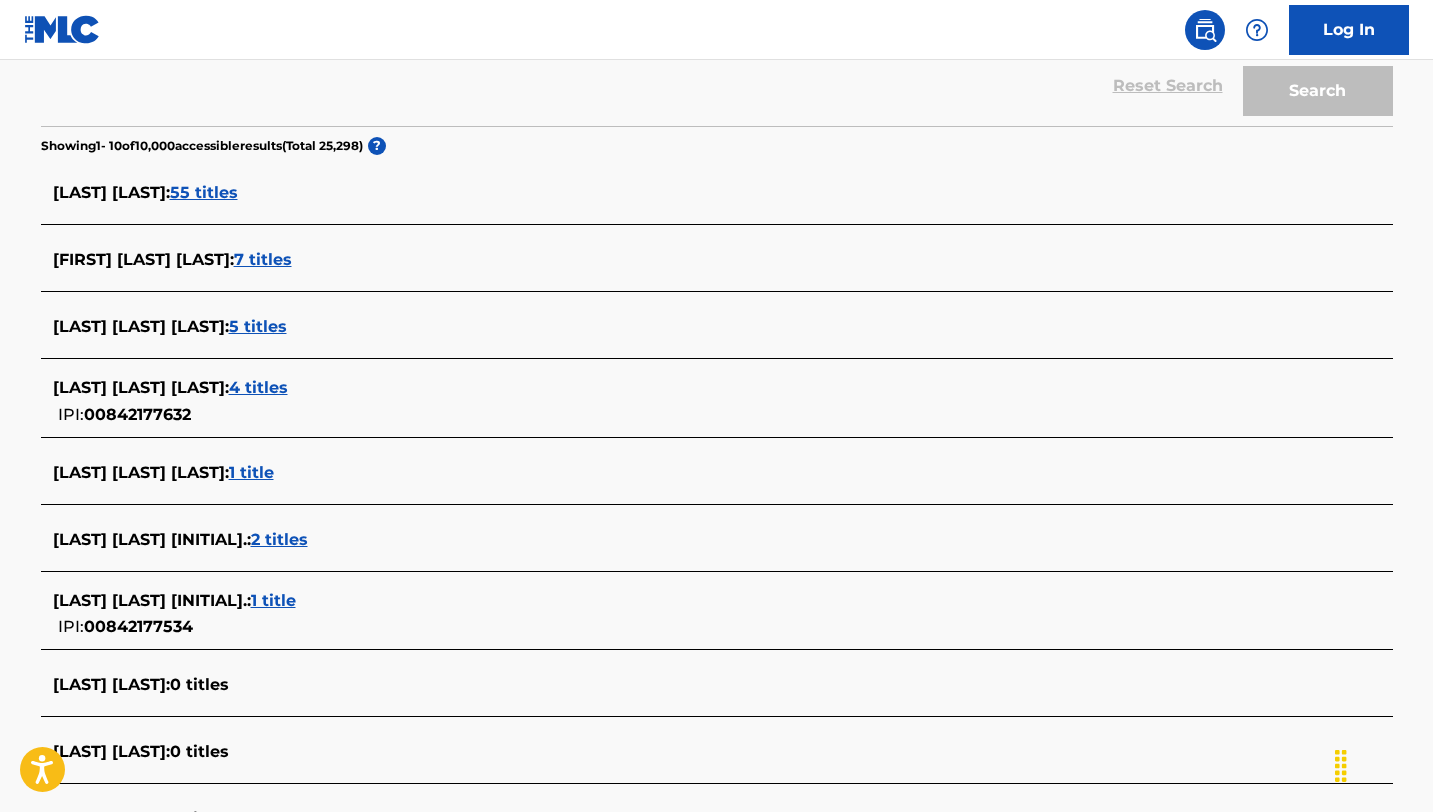 scroll, scrollTop: 122, scrollLeft: 0, axis: vertical 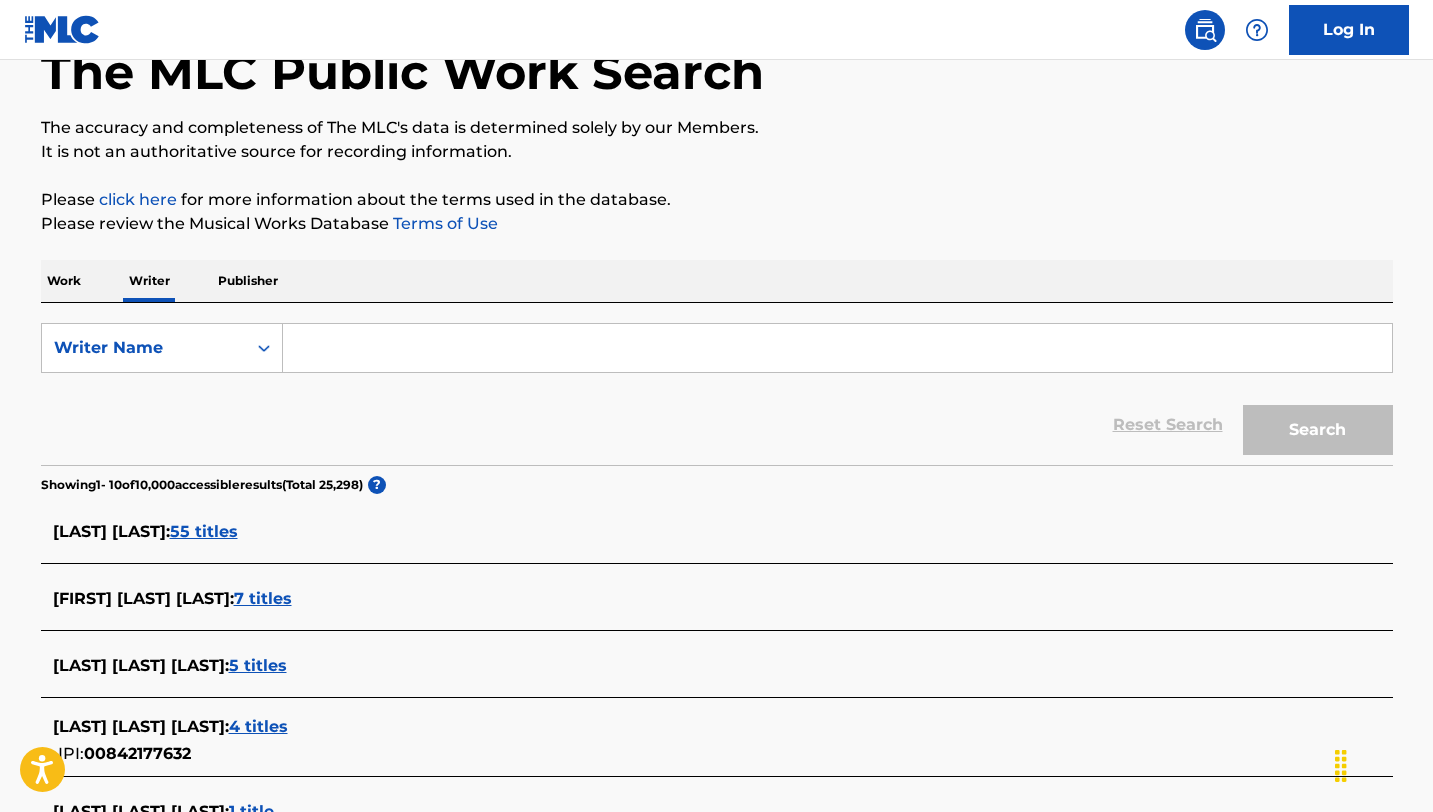 click at bounding box center (837, 348) 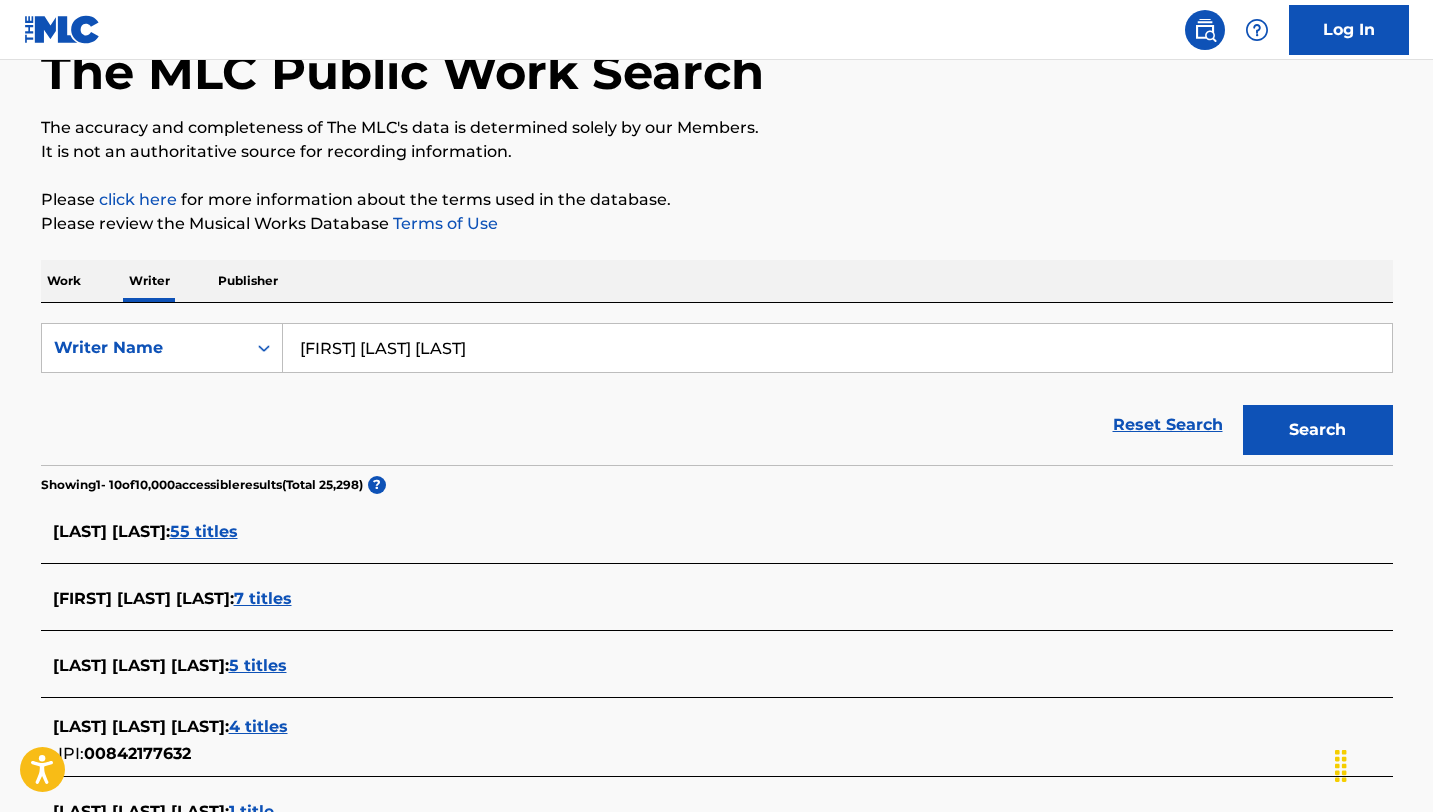 type on "[FIRST] [LAST] [LAST]" 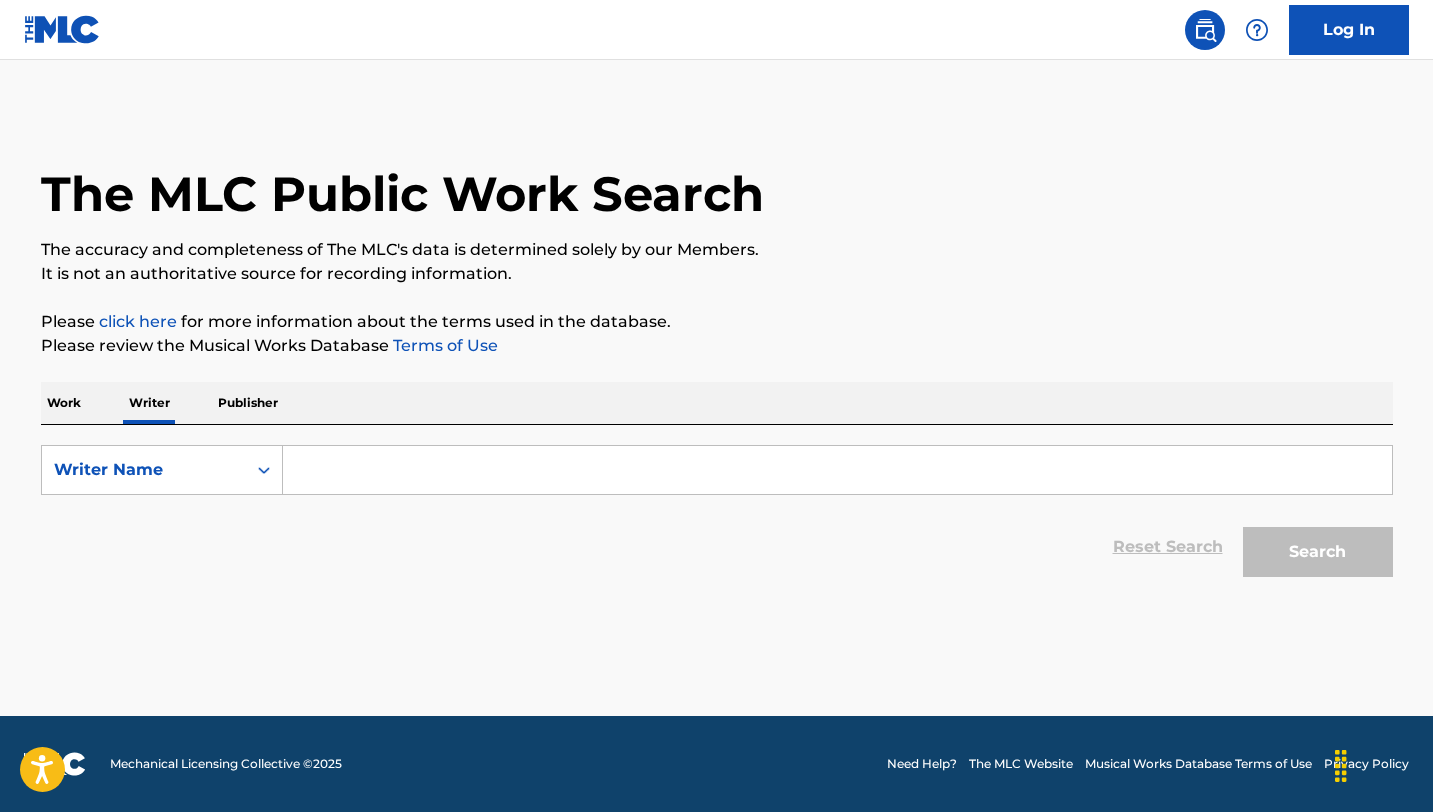scroll, scrollTop: 0, scrollLeft: 0, axis: both 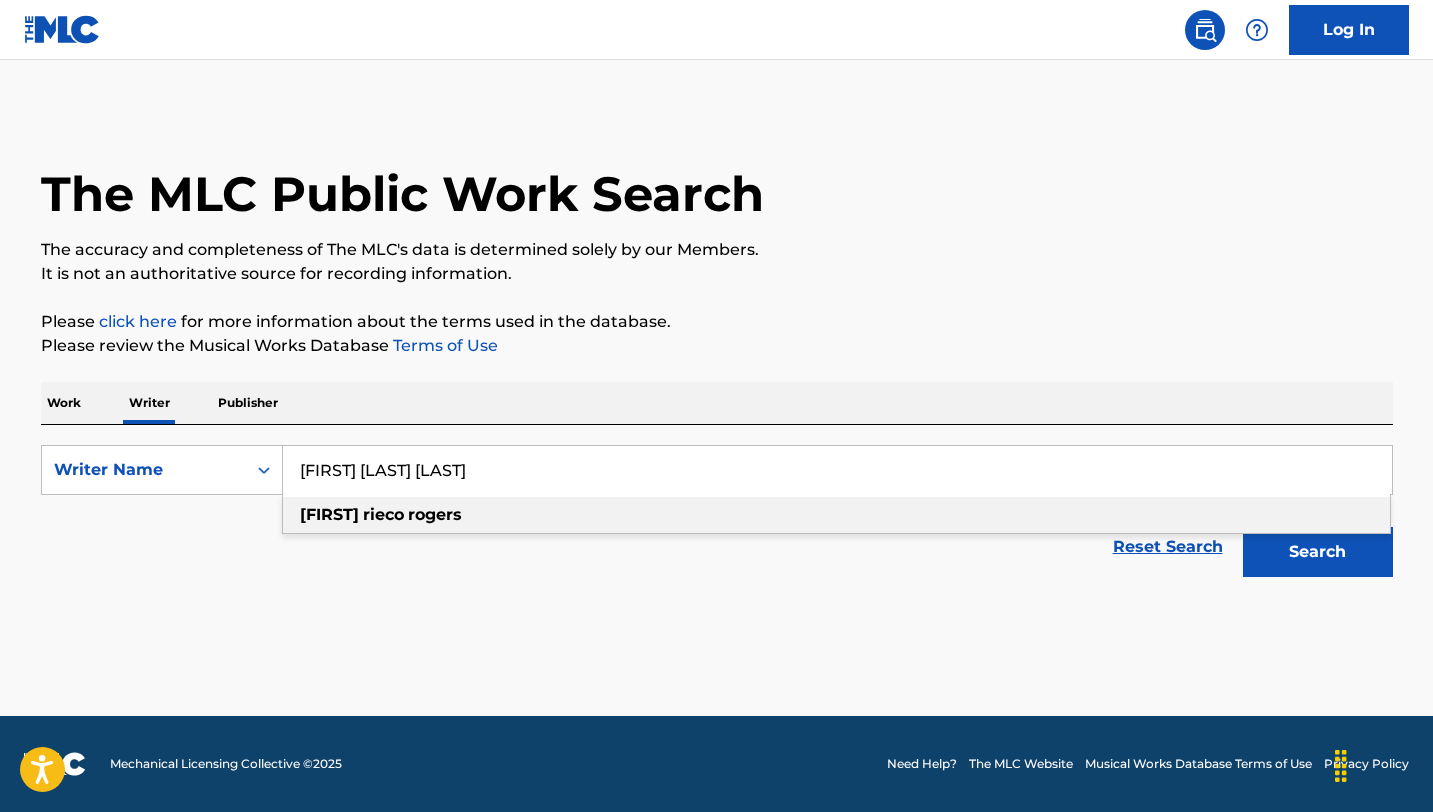 click on "rieco" at bounding box center (383, 514) 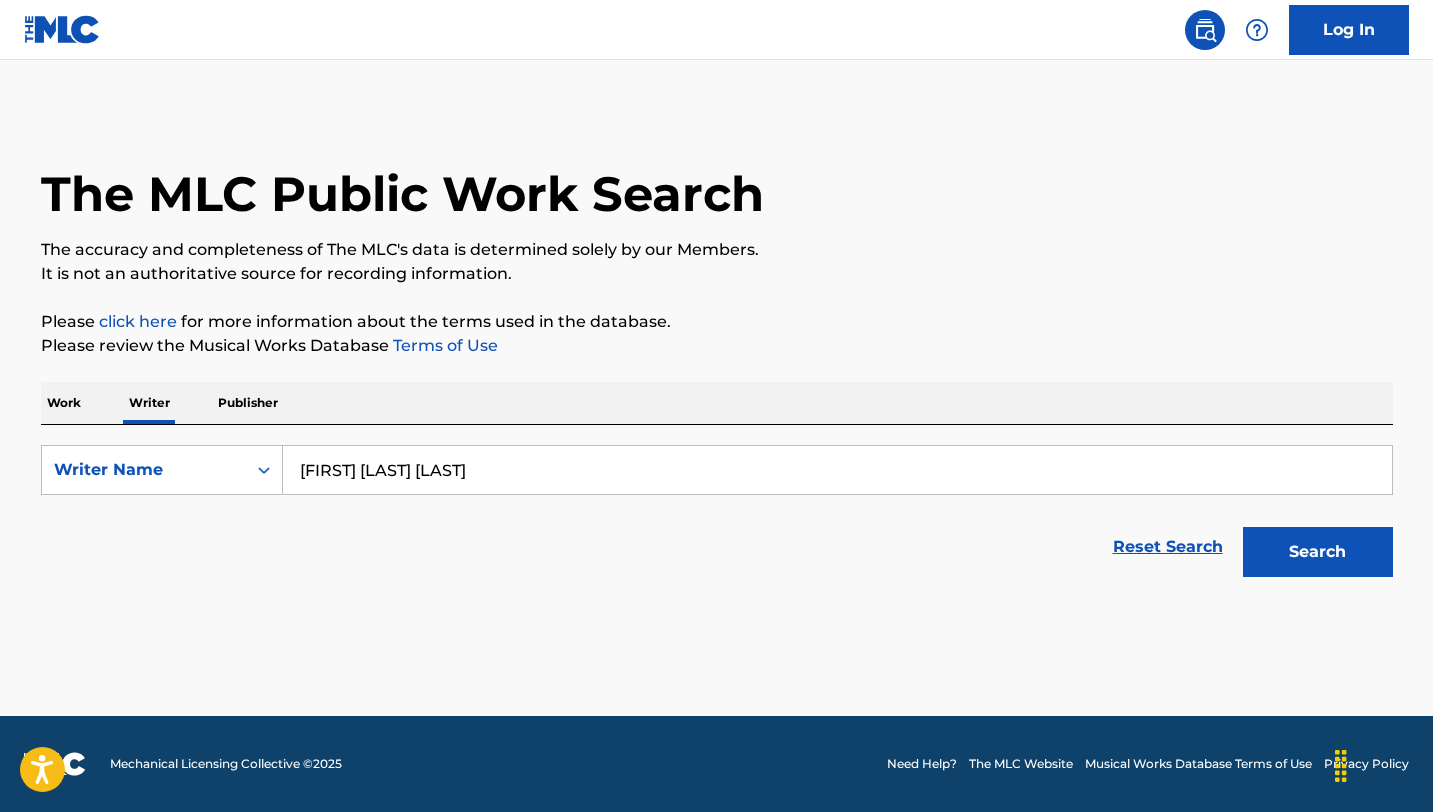 click on "Search" at bounding box center [1318, 552] 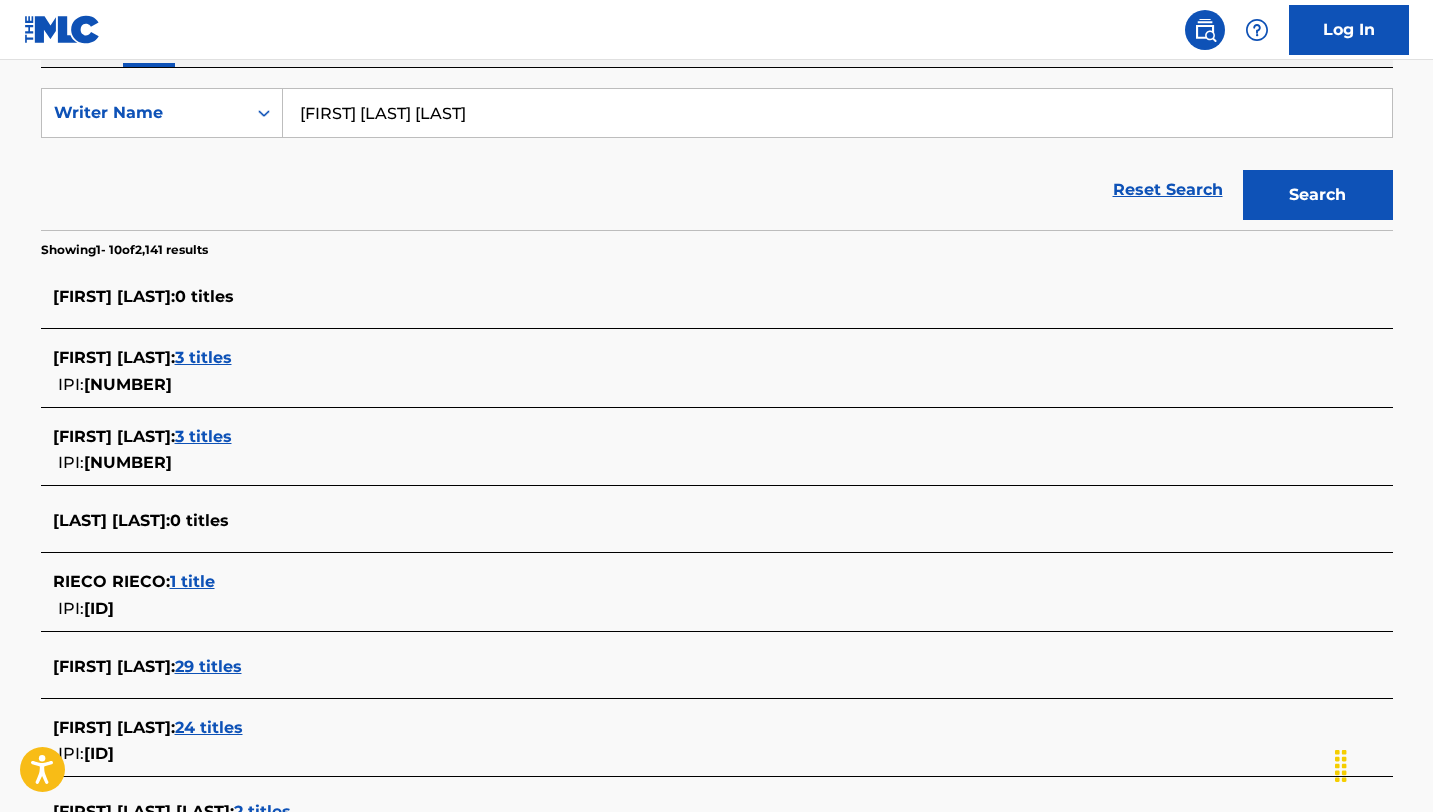 scroll, scrollTop: 366, scrollLeft: 0, axis: vertical 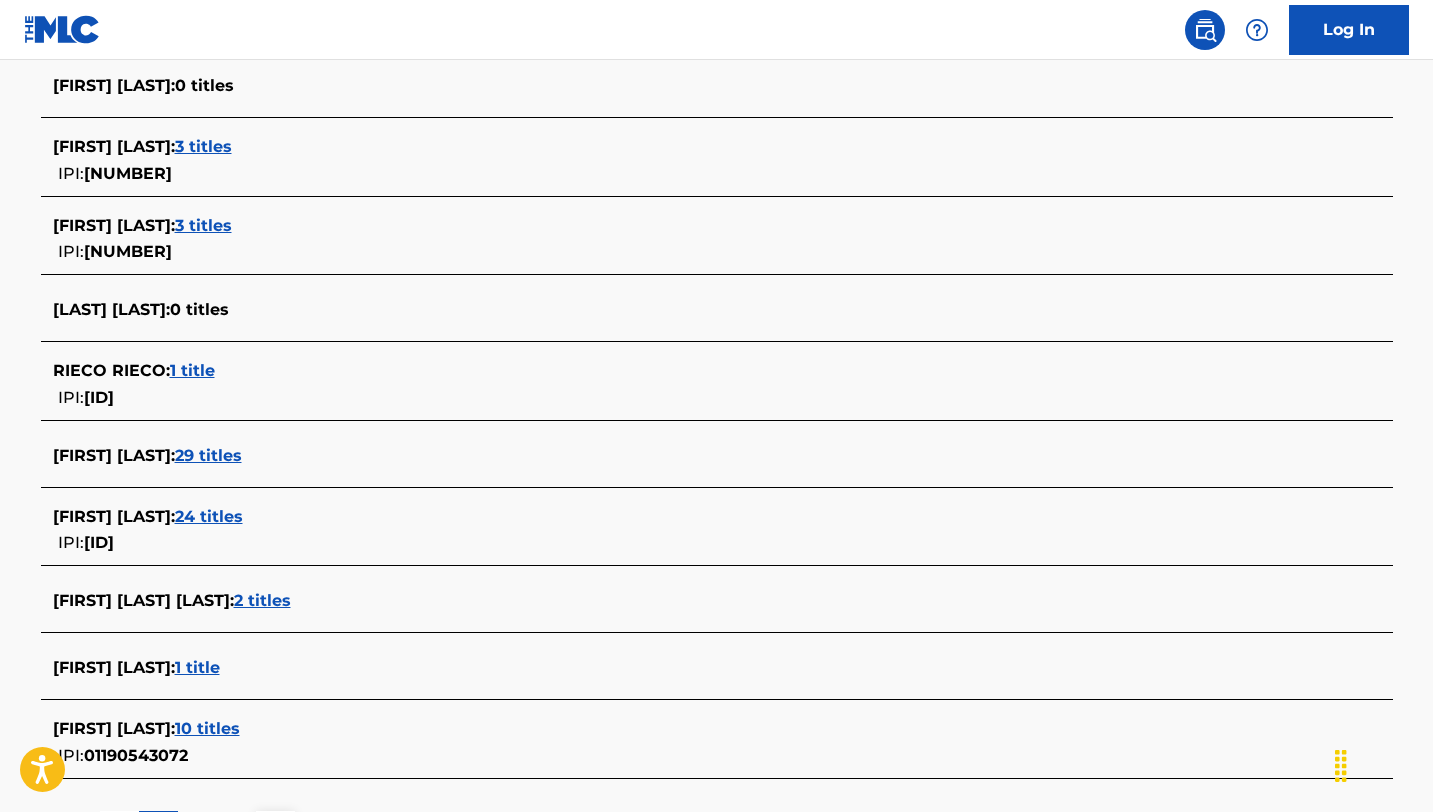 click on "24 titles" at bounding box center [209, 516] 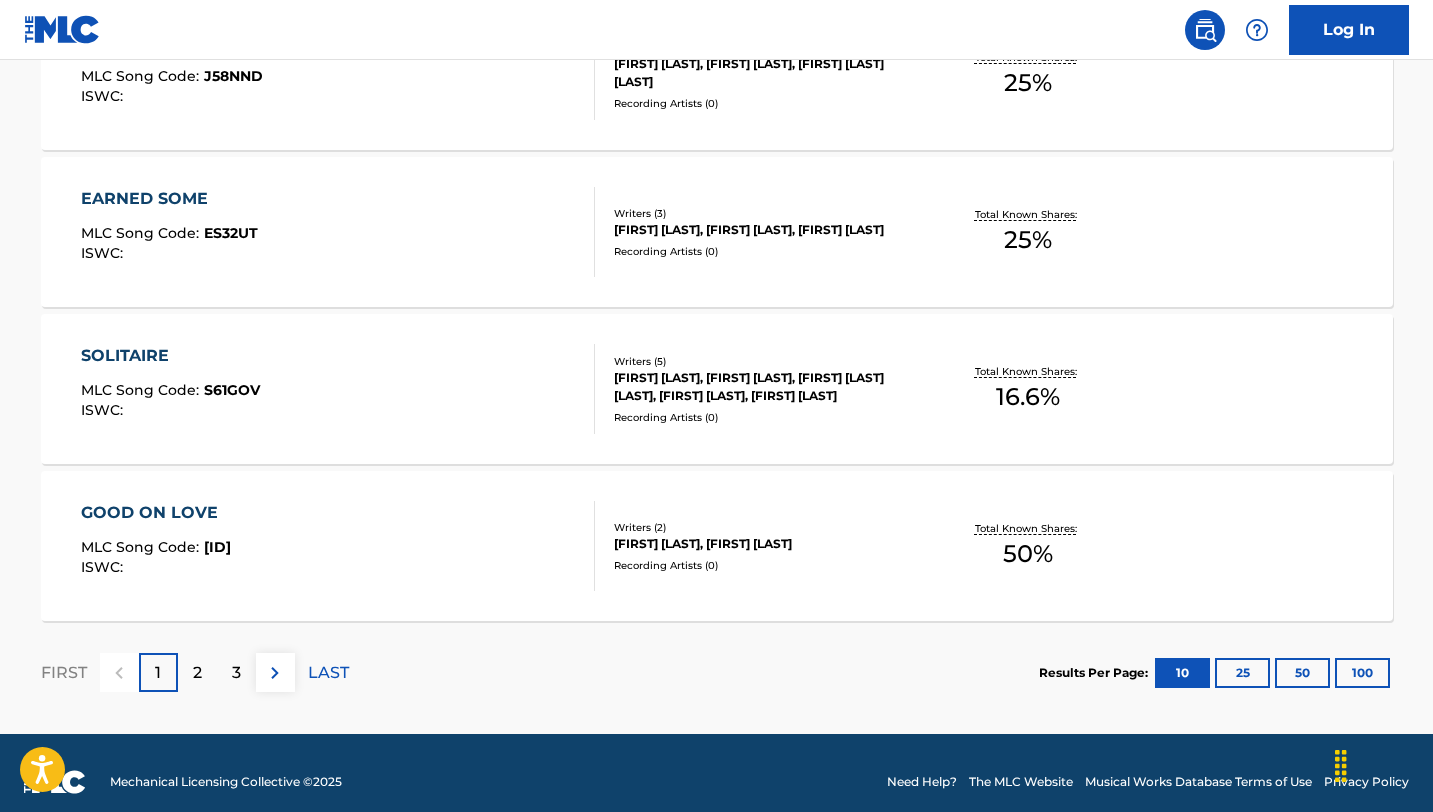 scroll, scrollTop: 1619, scrollLeft: 0, axis: vertical 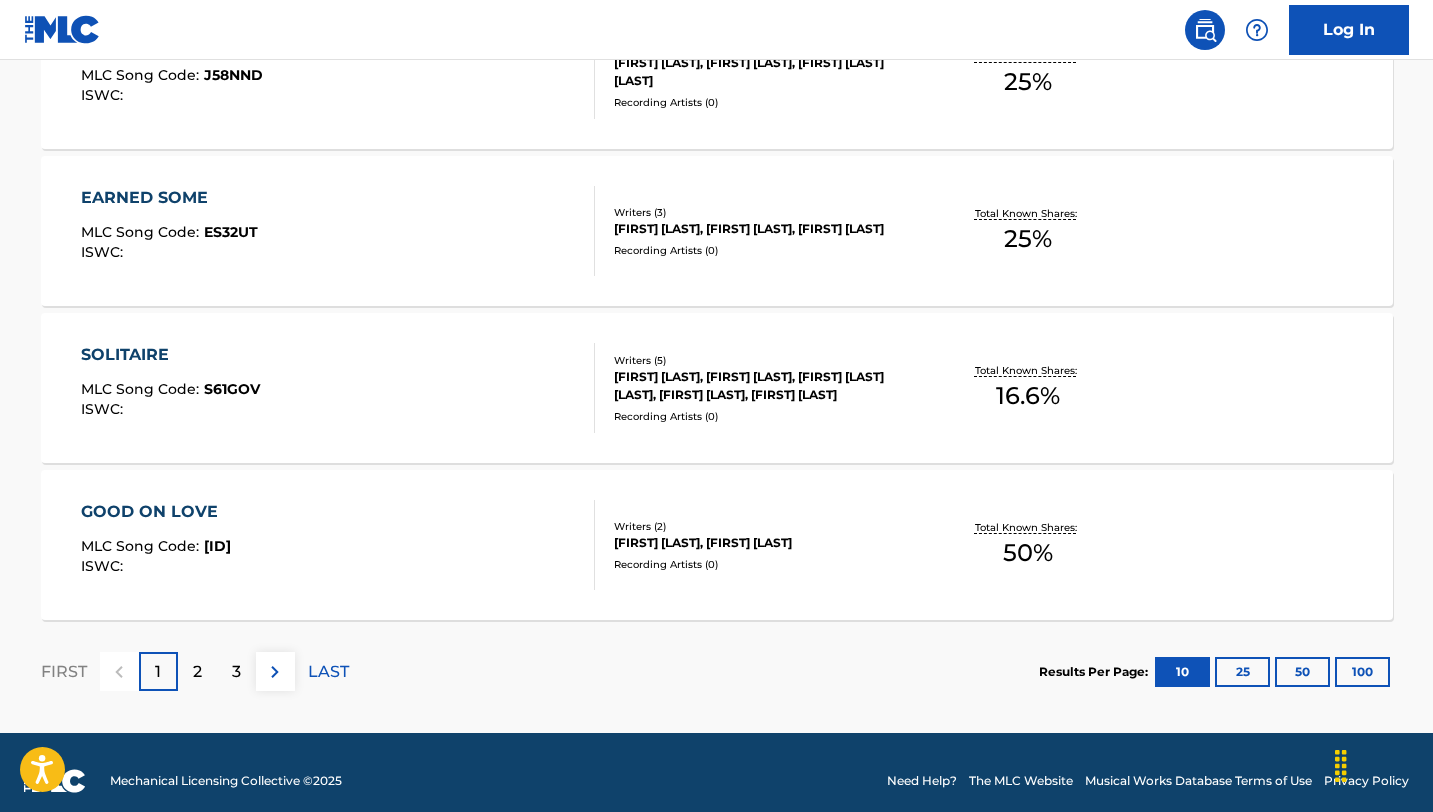 click on "2" at bounding box center (197, 672) 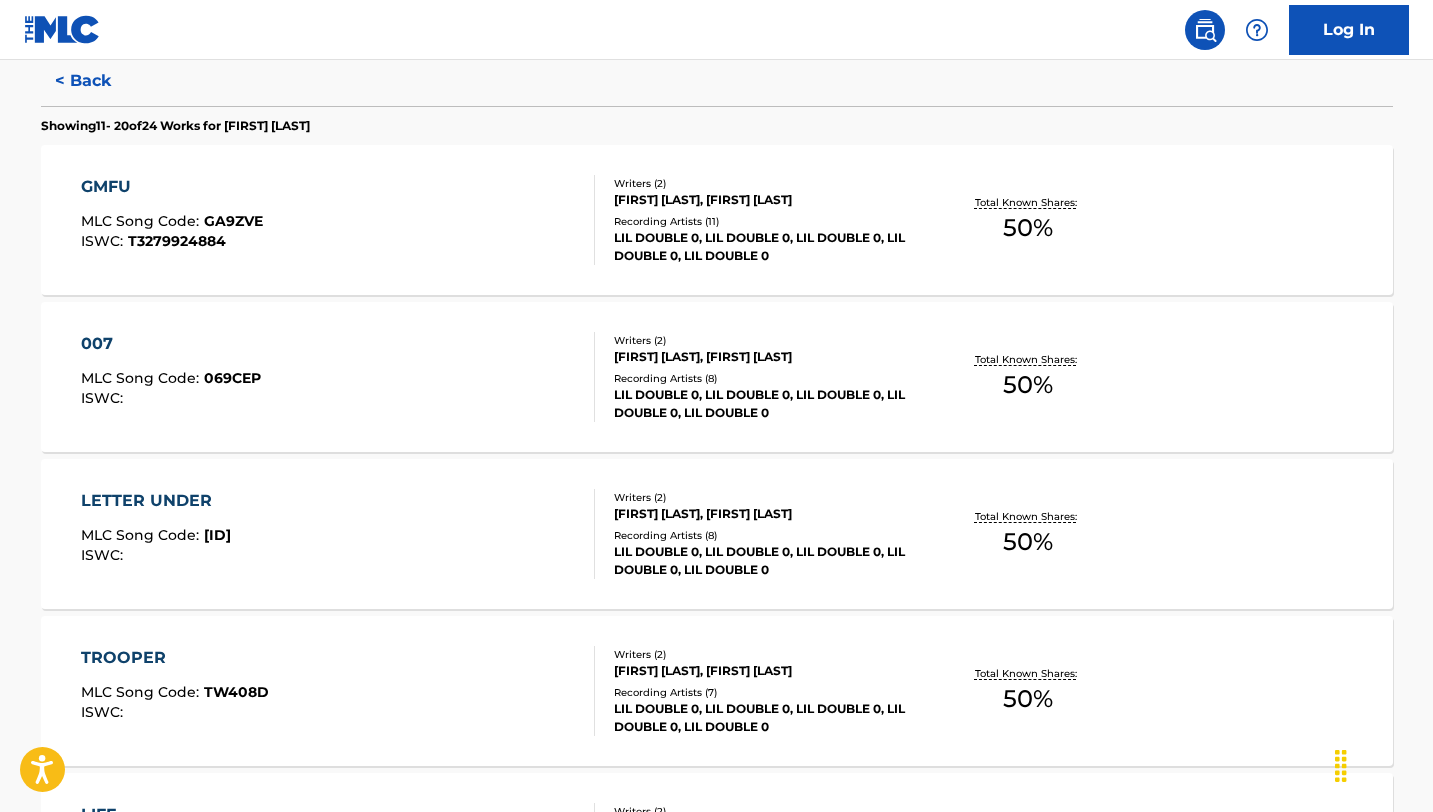 scroll, scrollTop: 534, scrollLeft: 0, axis: vertical 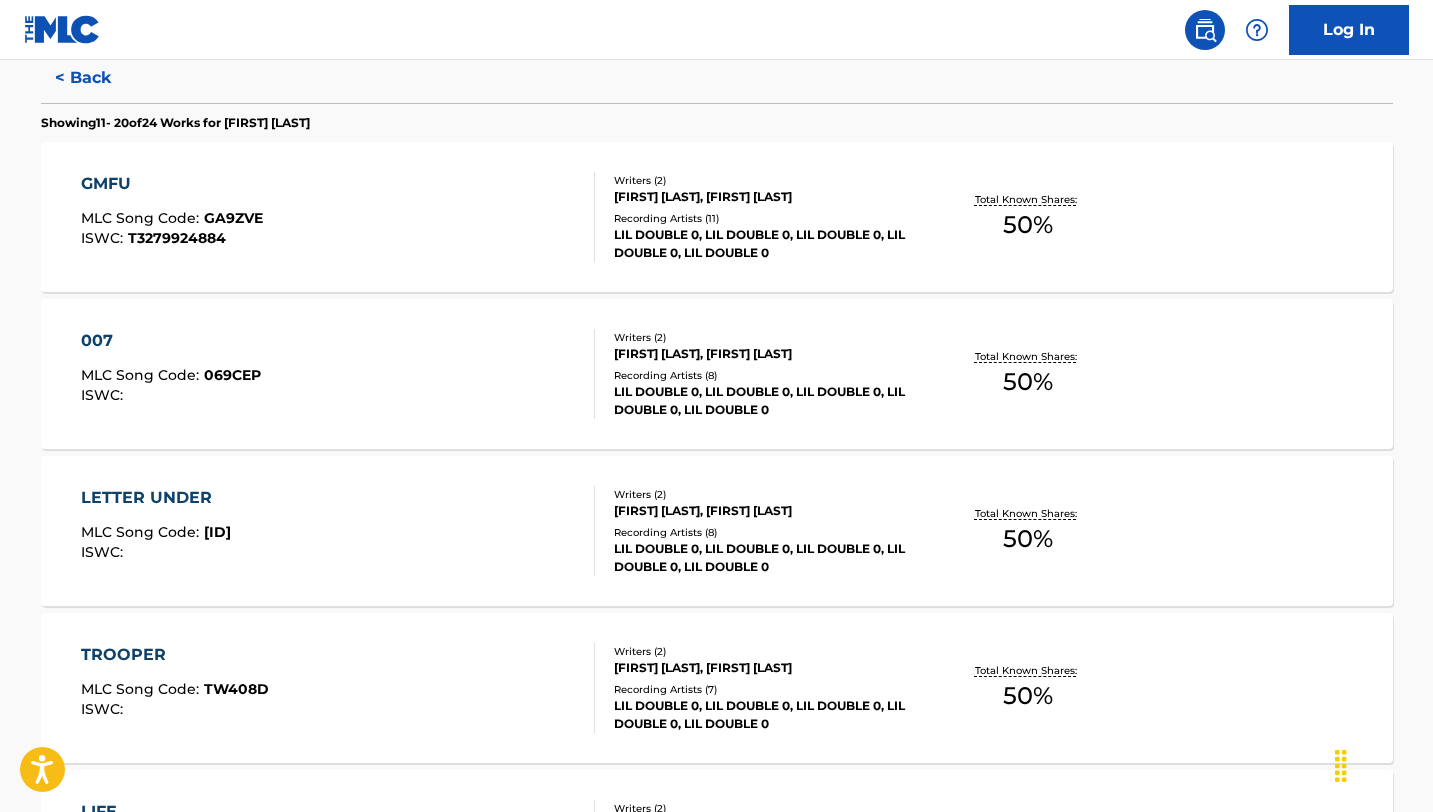 click on "007" at bounding box center (171, 341) 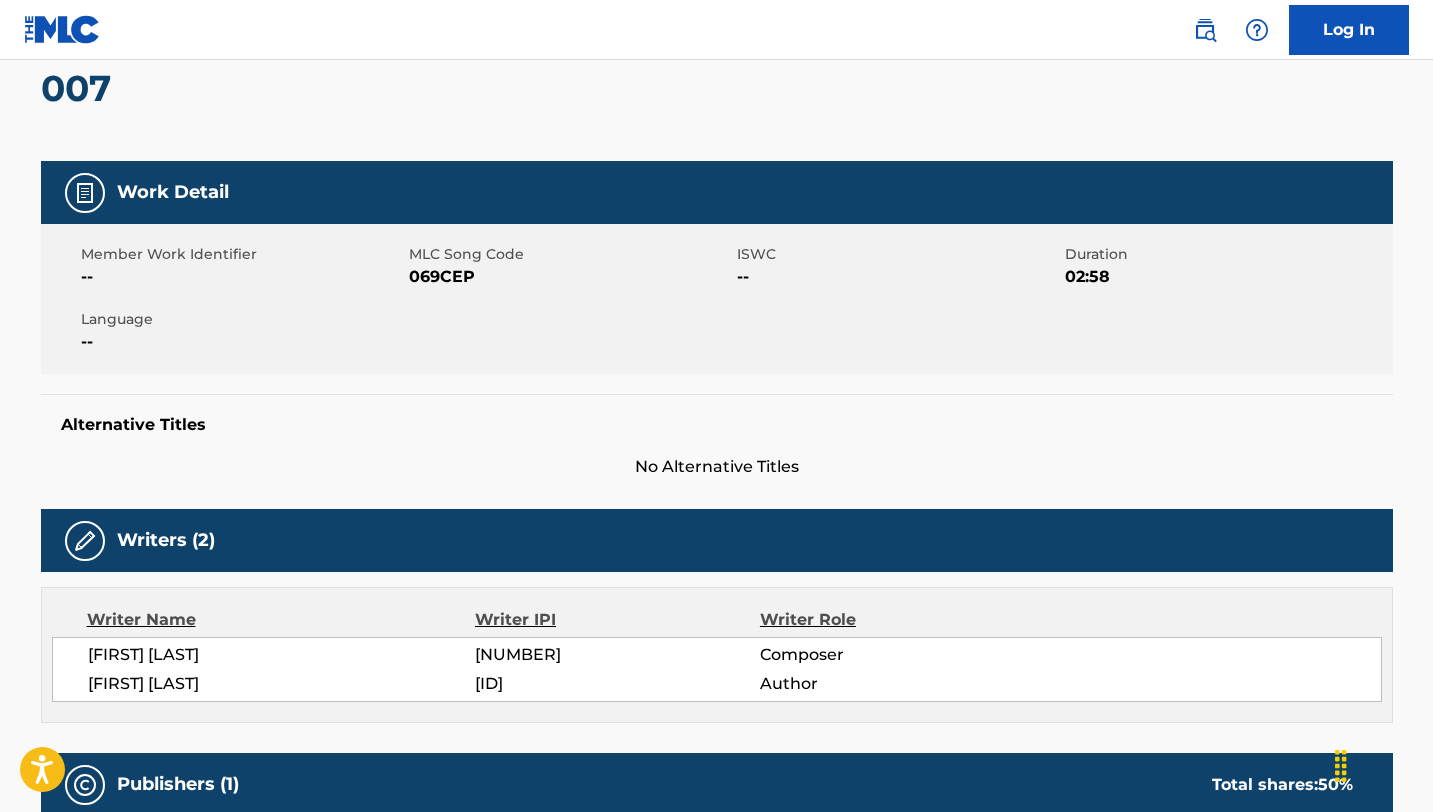 scroll, scrollTop: 197, scrollLeft: 0, axis: vertical 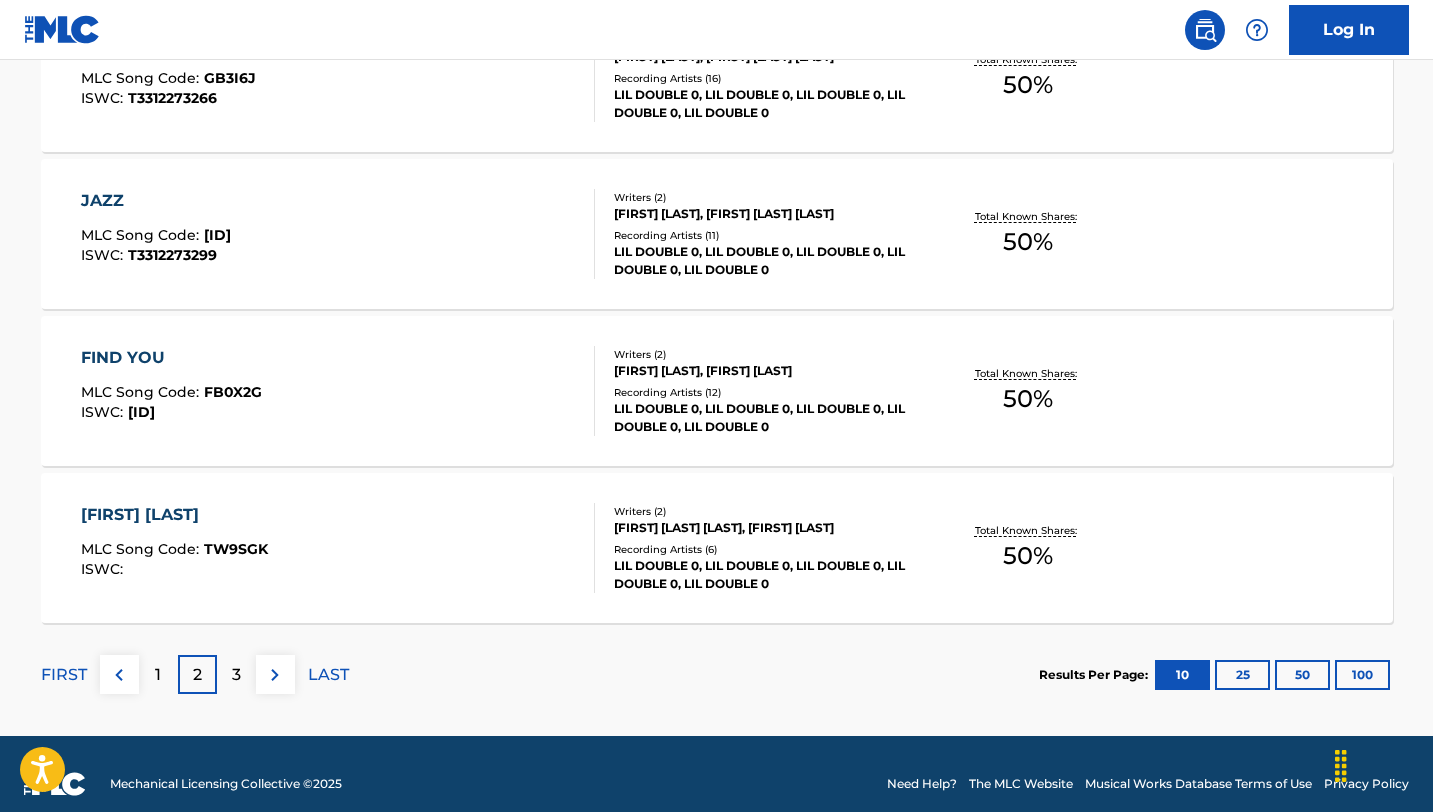 click on "3" at bounding box center (236, 675) 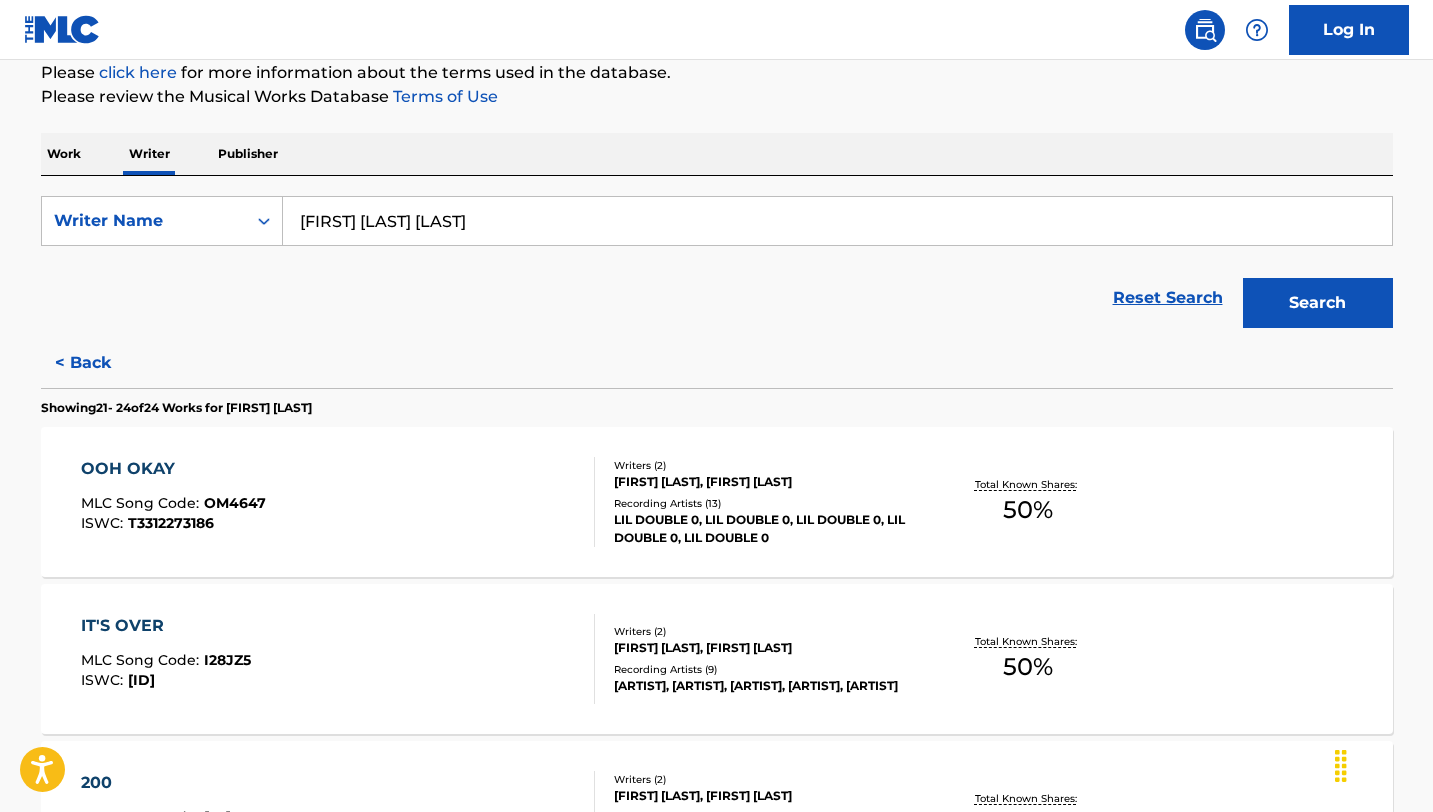 scroll, scrollTop: 0, scrollLeft: 0, axis: both 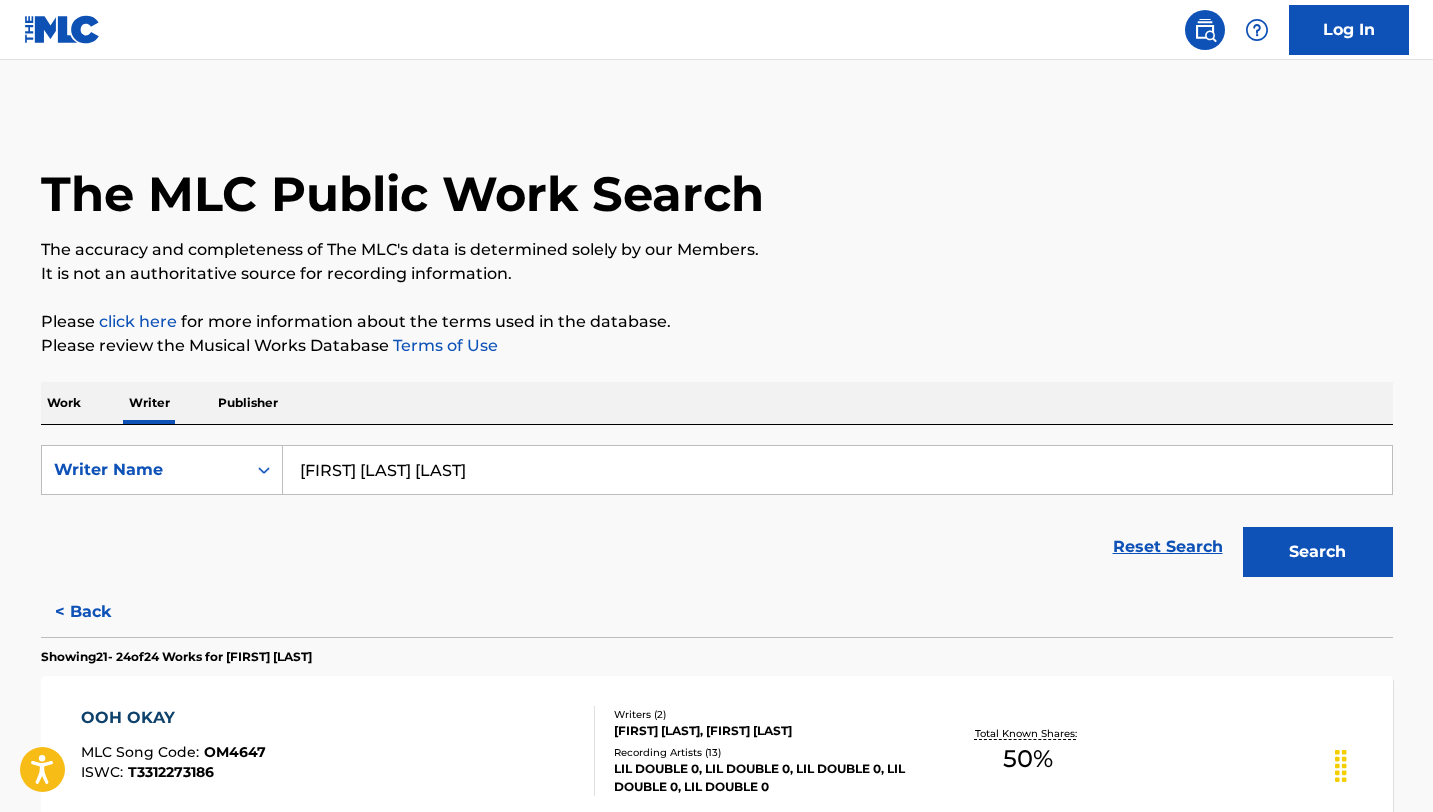 click on "< Back" at bounding box center [101, 612] 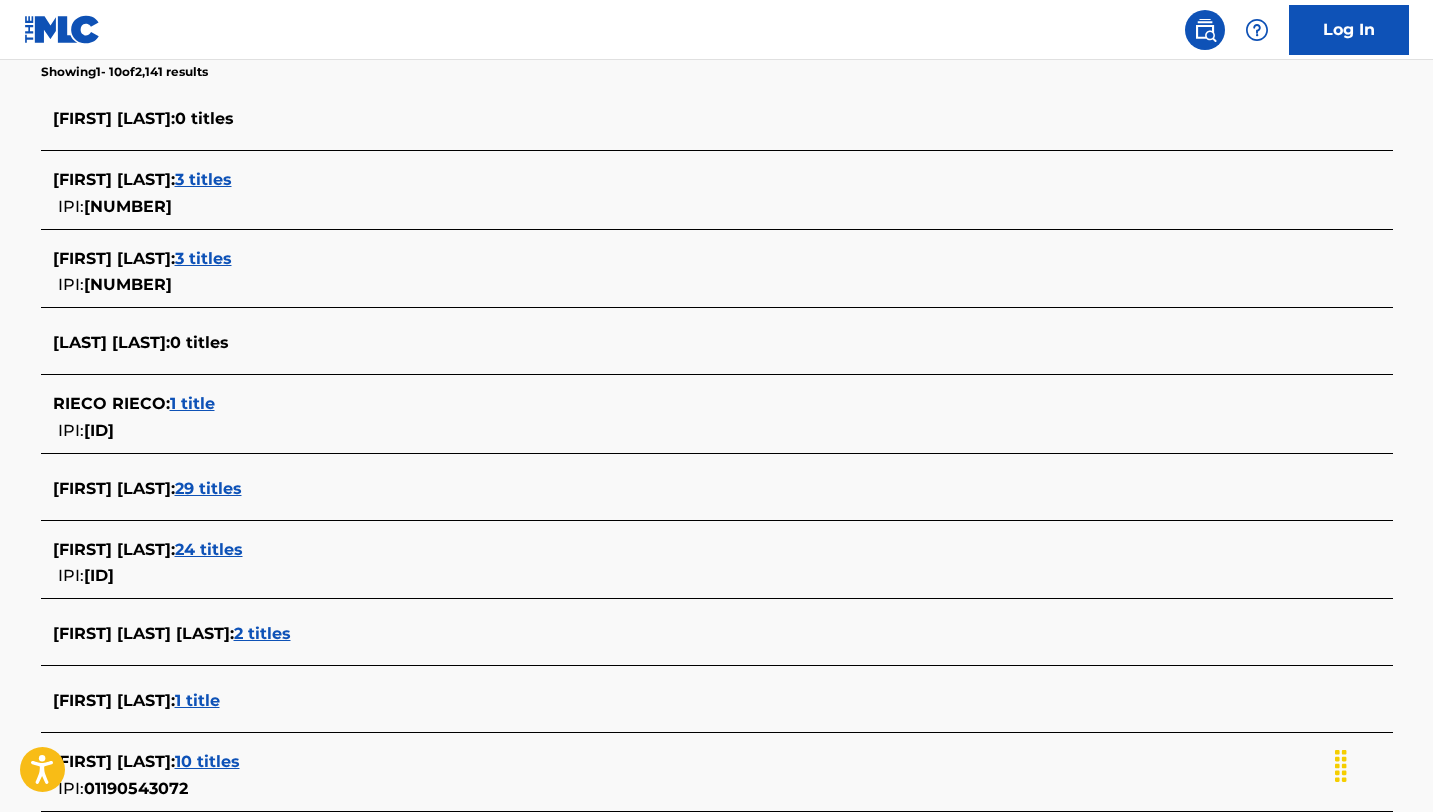 scroll, scrollTop: 536, scrollLeft: 0, axis: vertical 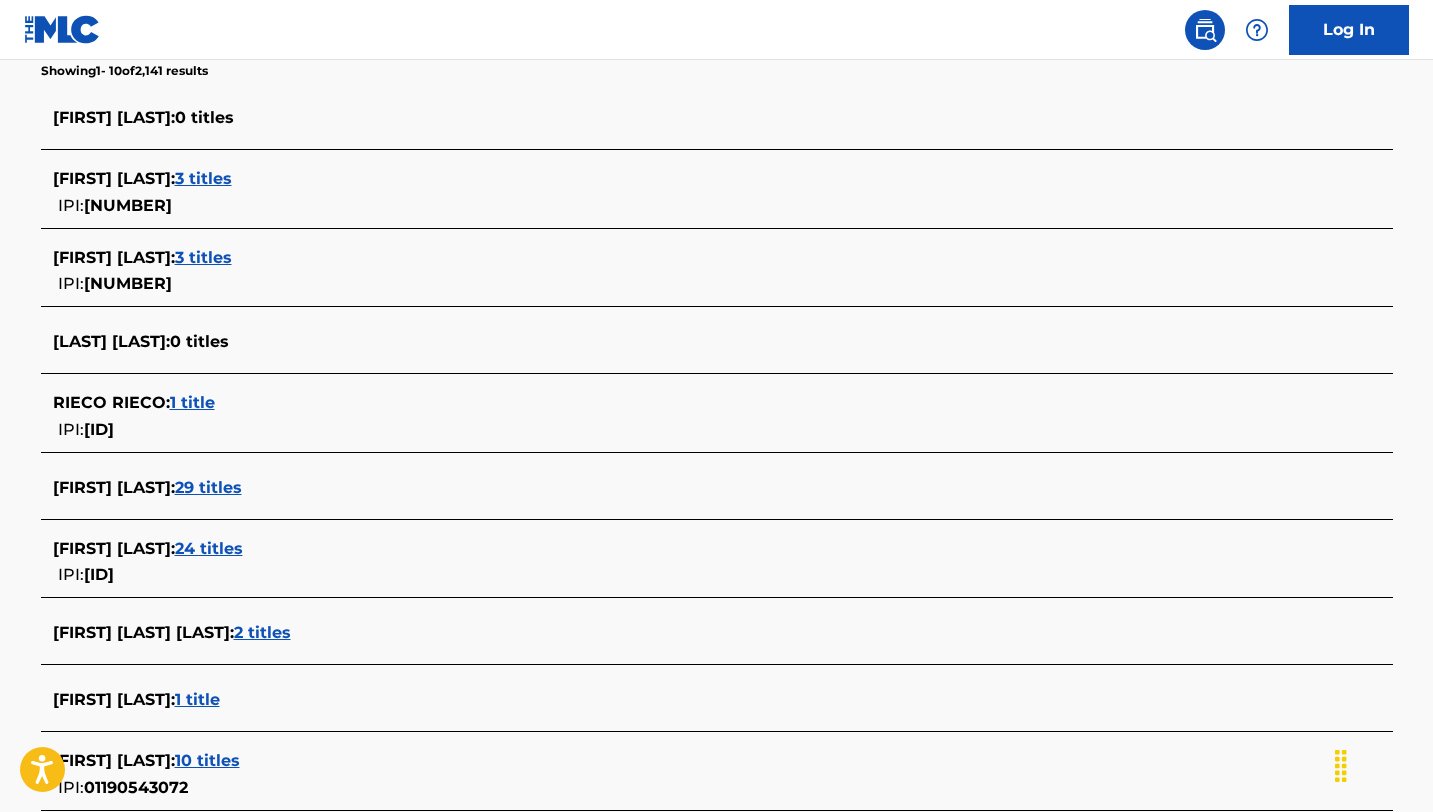 click on "29 titles" at bounding box center (208, 487) 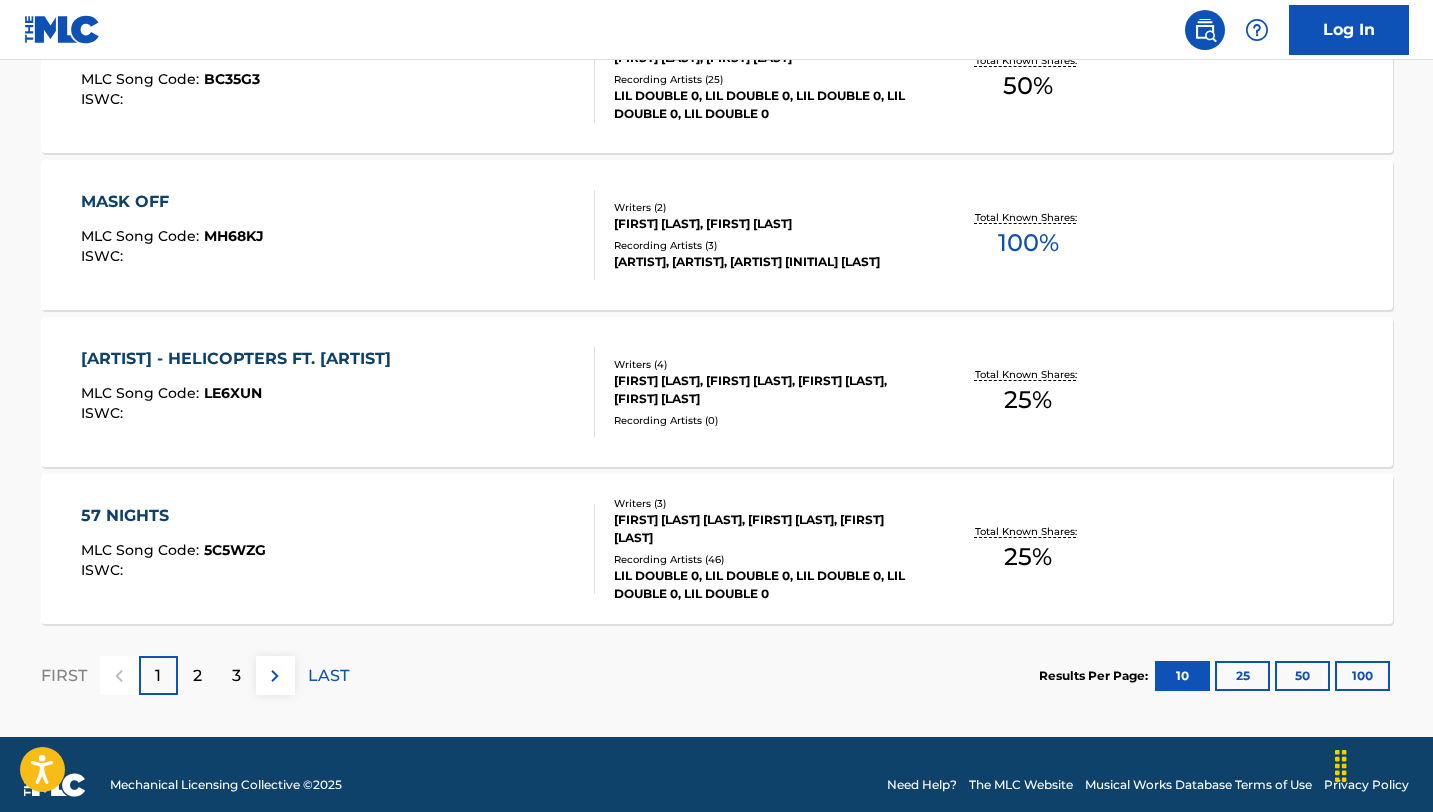 scroll, scrollTop: 1636, scrollLeft: 0, axis: vertical 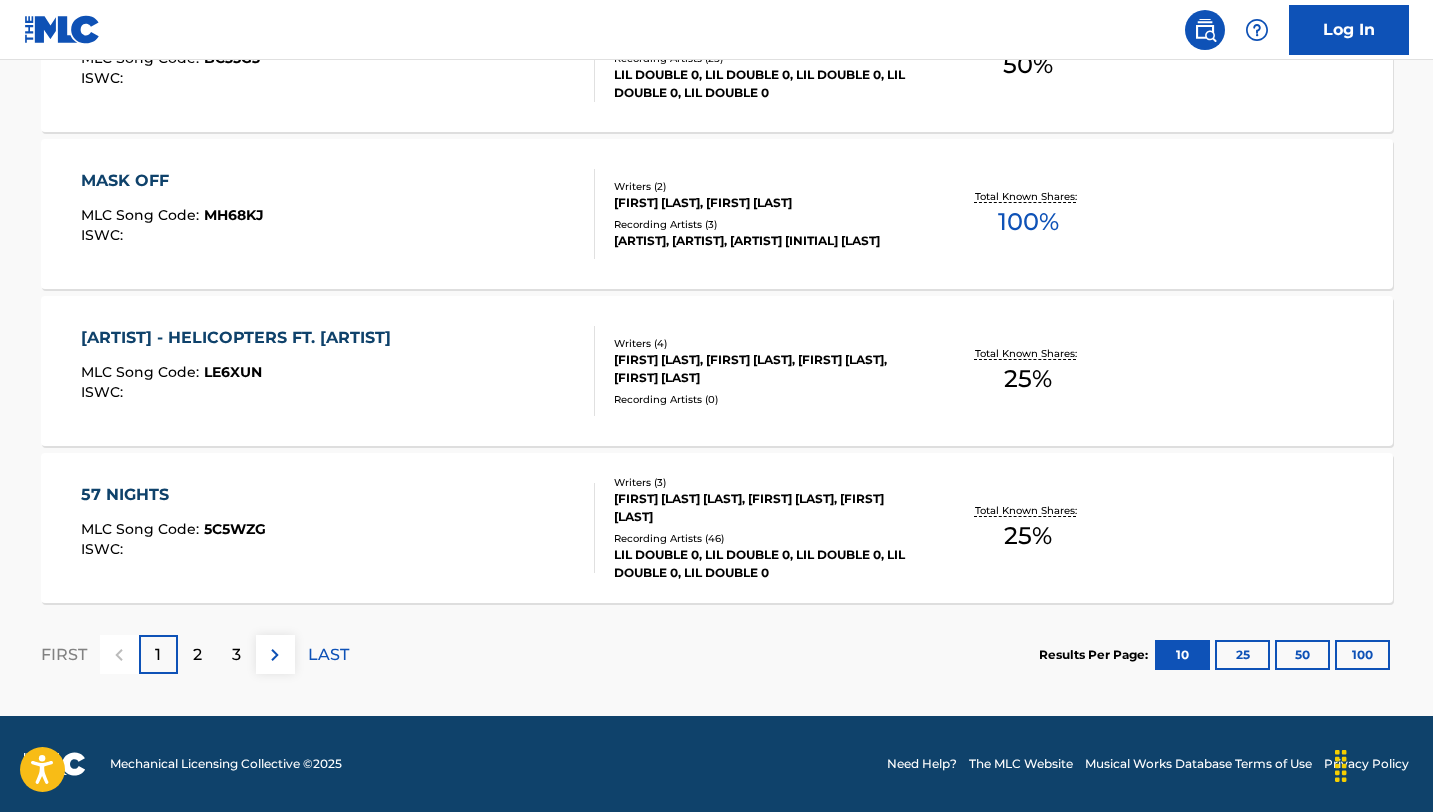click on "2" at bounding box center [197, 655] 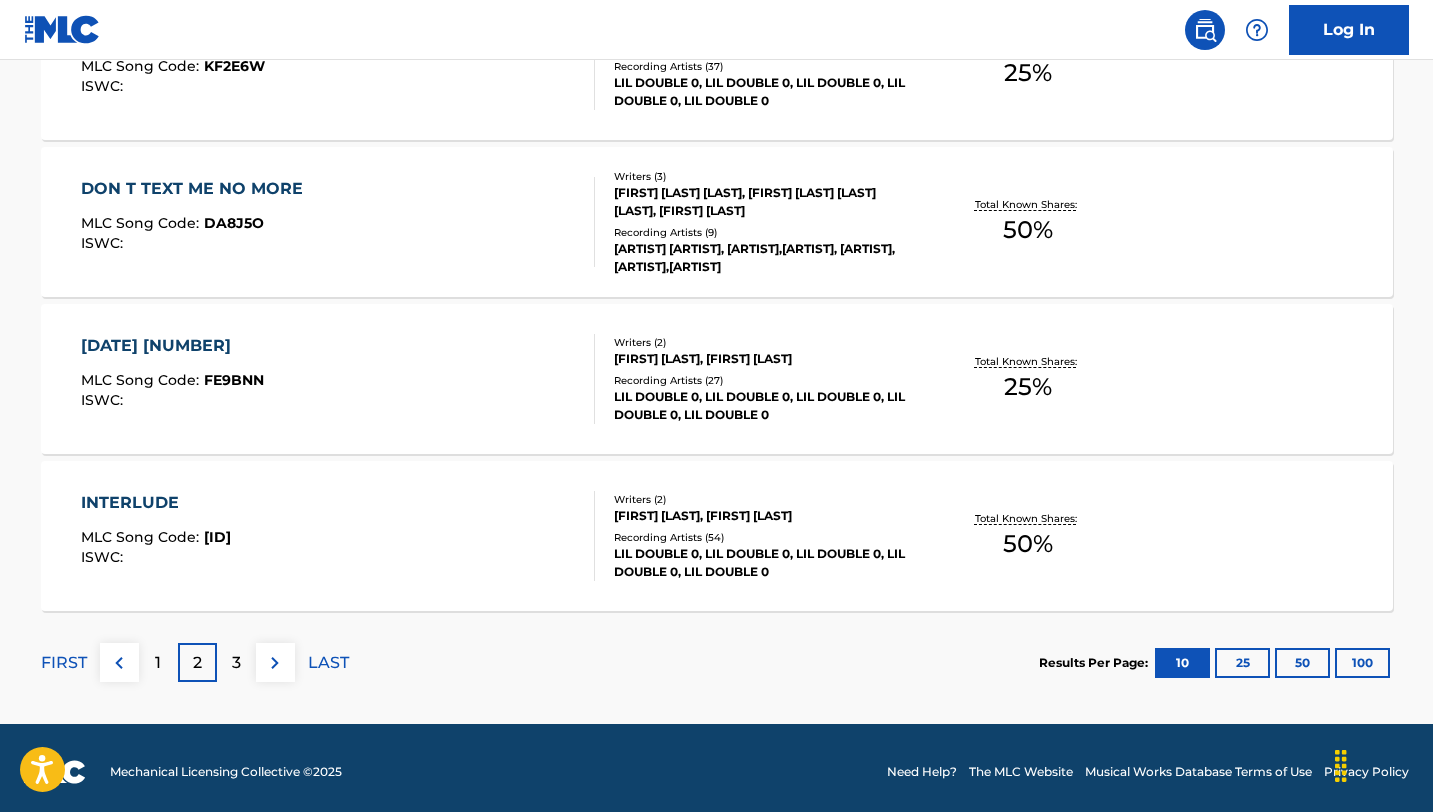 scroll, scrollTop: 1636, scrollLeft: 0, axis: vertical 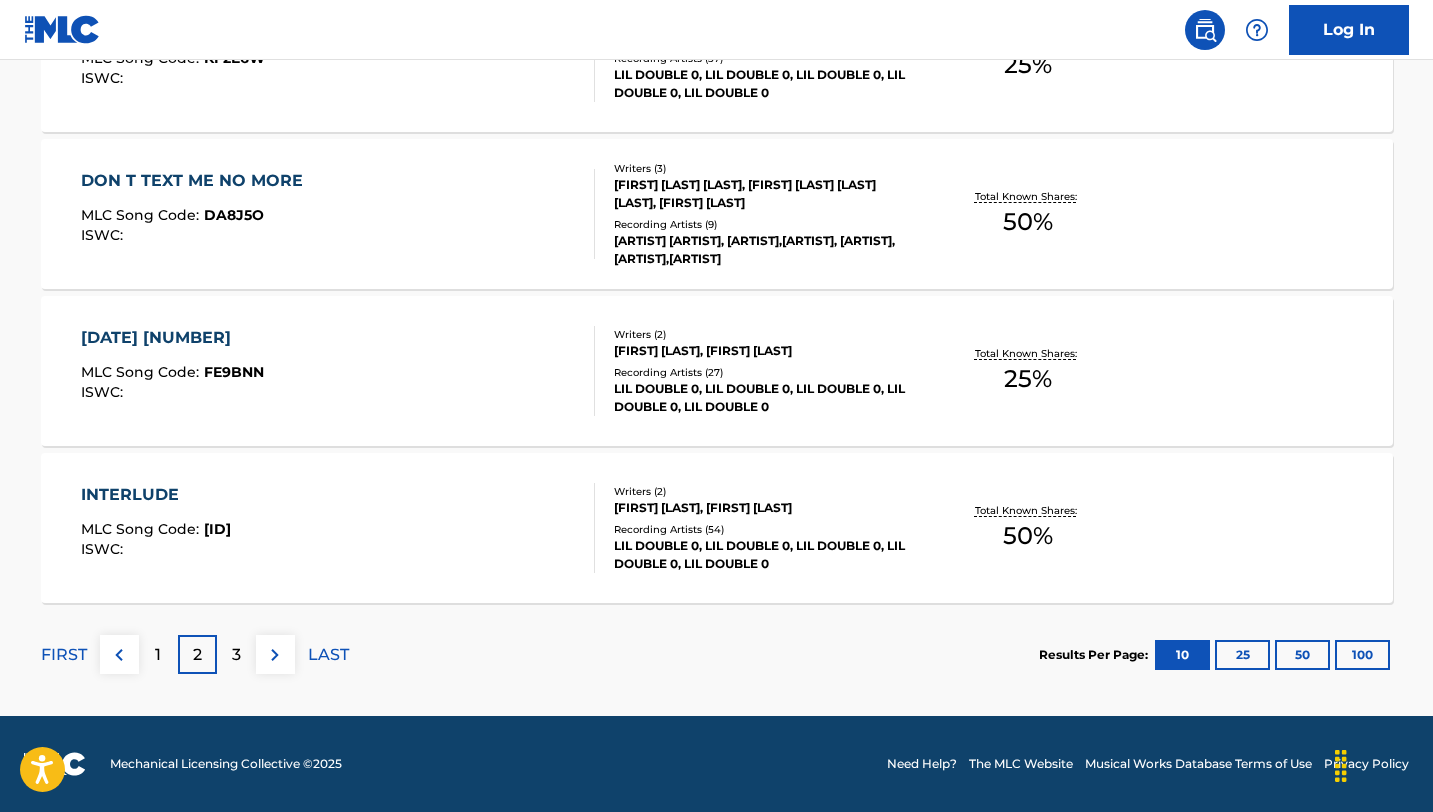 click on "3" at bounding box center [236, 654] 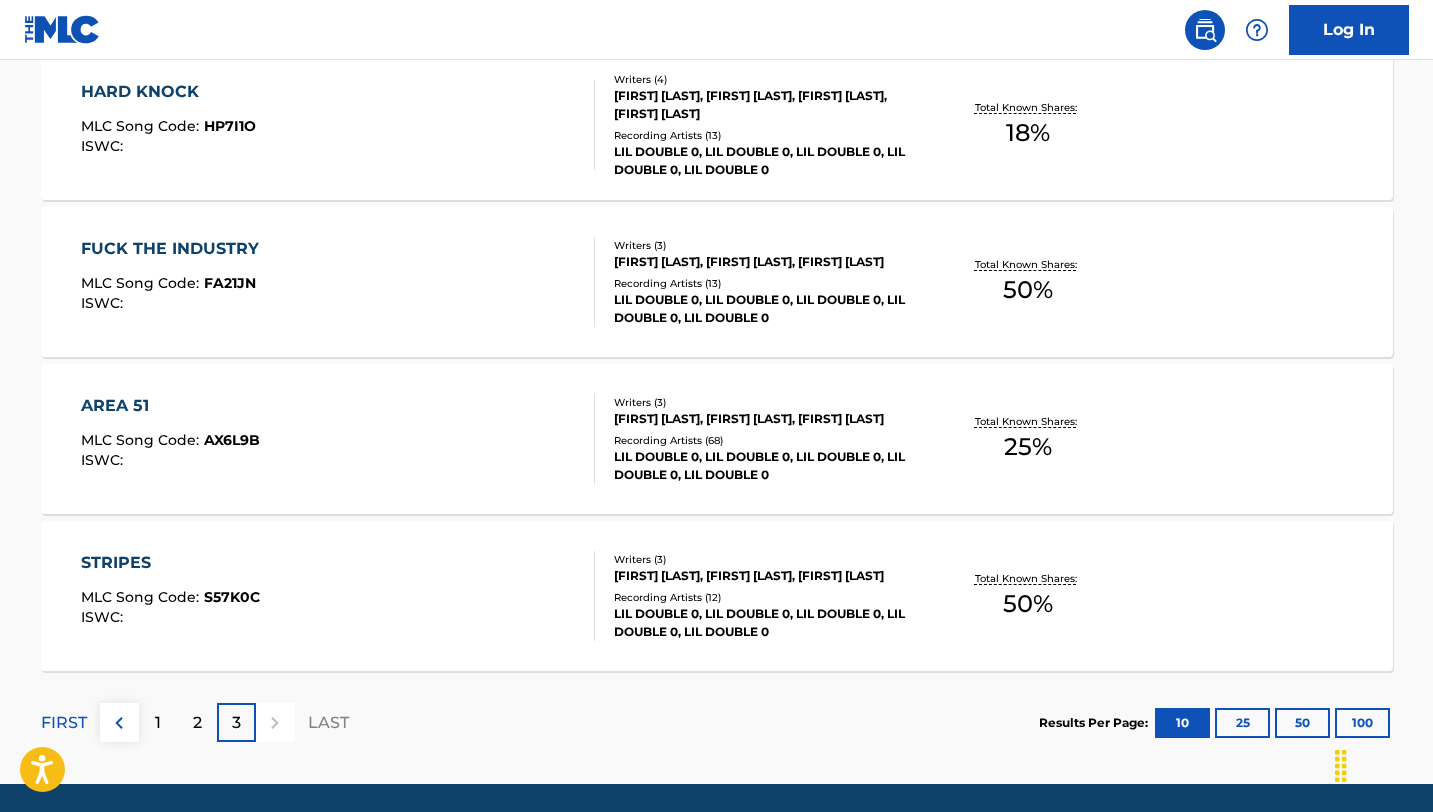 scroll, scrollTop: 0, scrollLeft: 0, axis: both 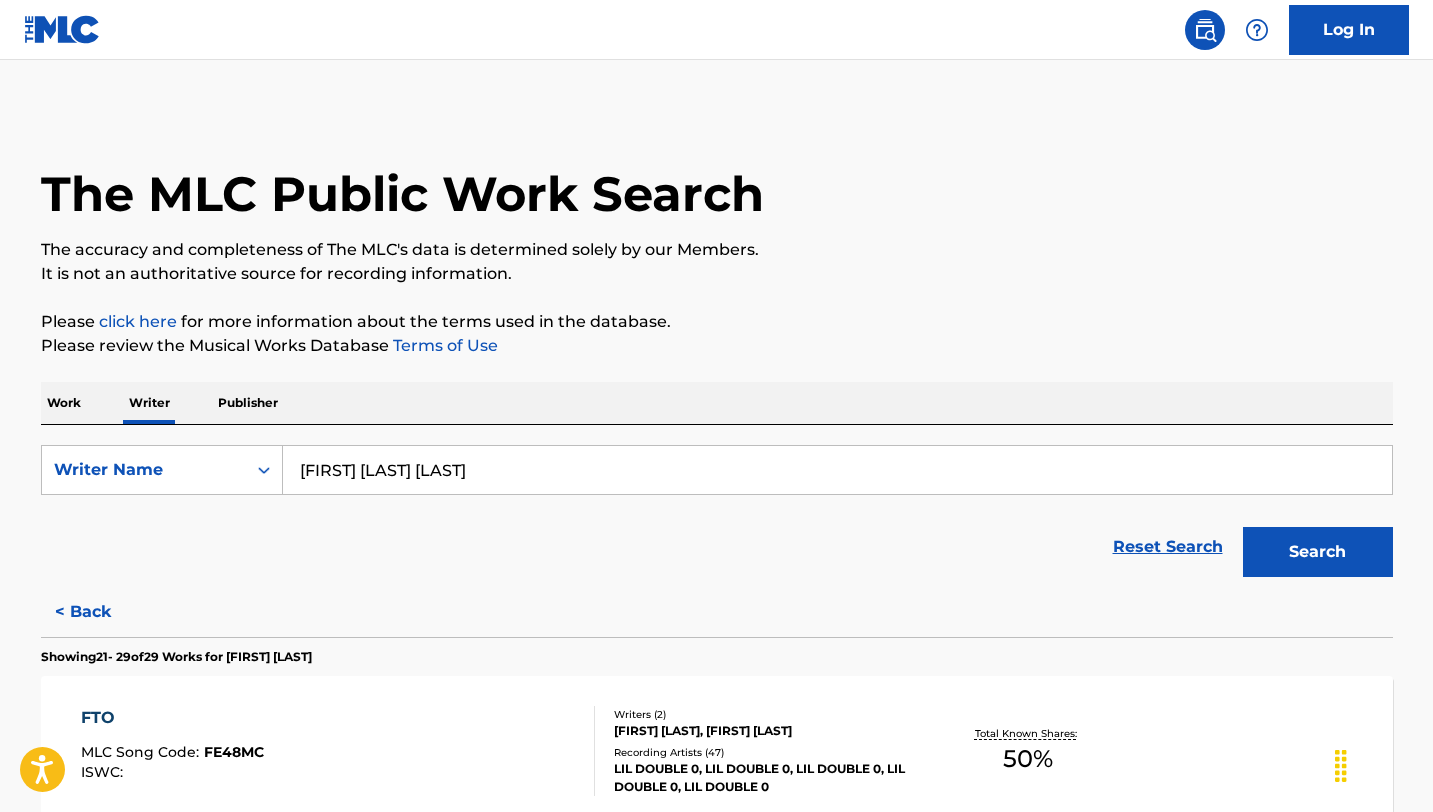click on "< Back" at bounding box center (101, 612) 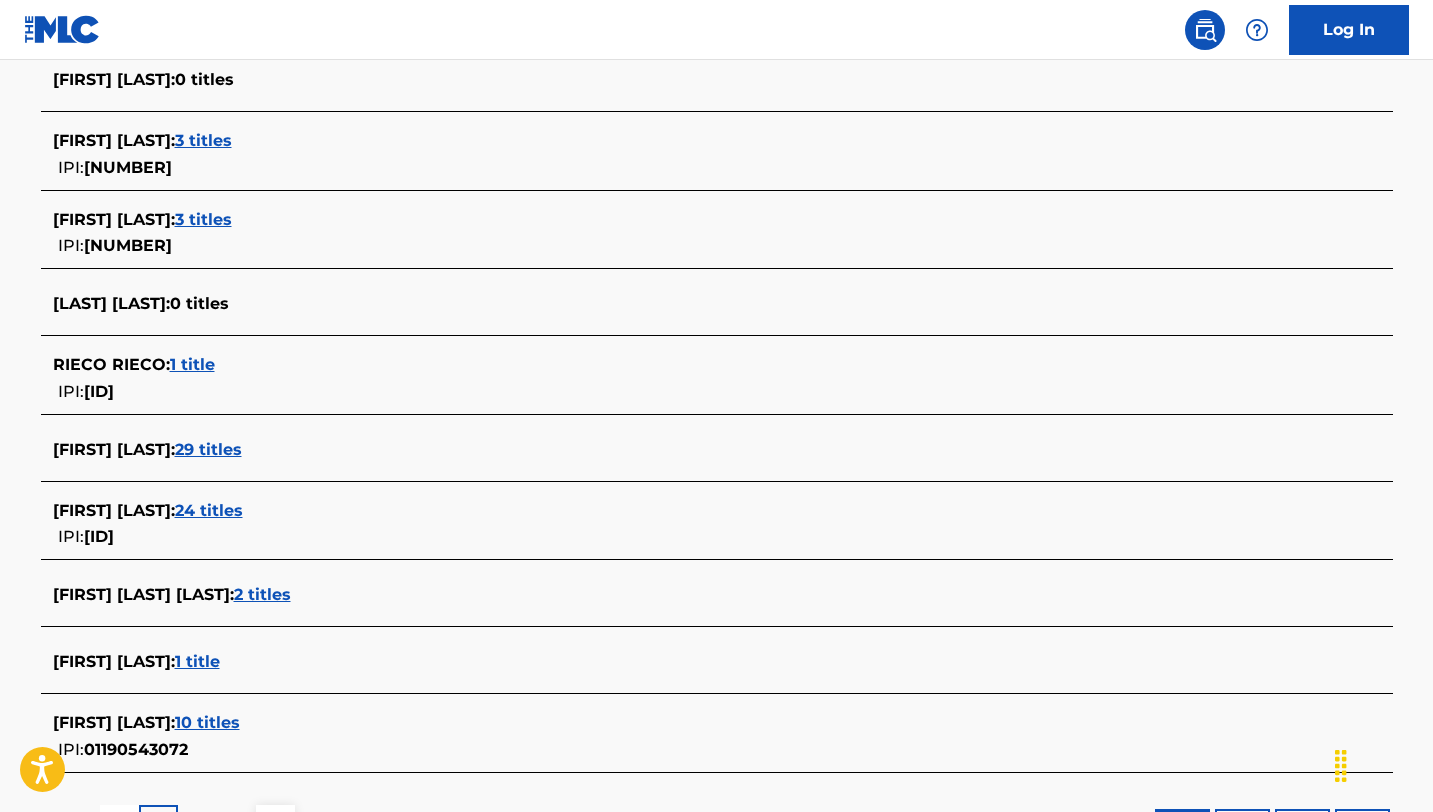 scroll, scrollTop: 584, scrollLeft: 0, axis: vertical 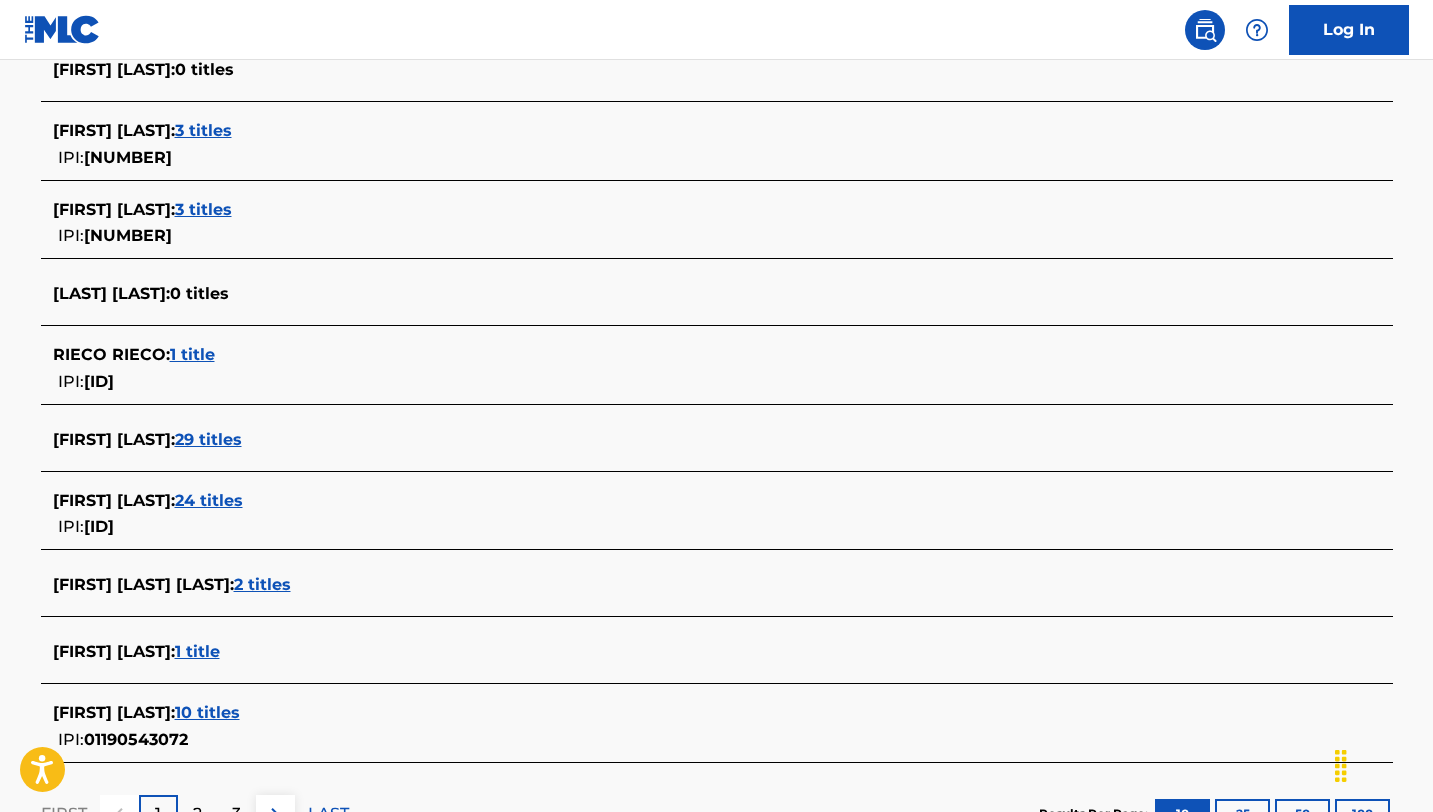 click on "2 titles" at bounding box center [262, 584] 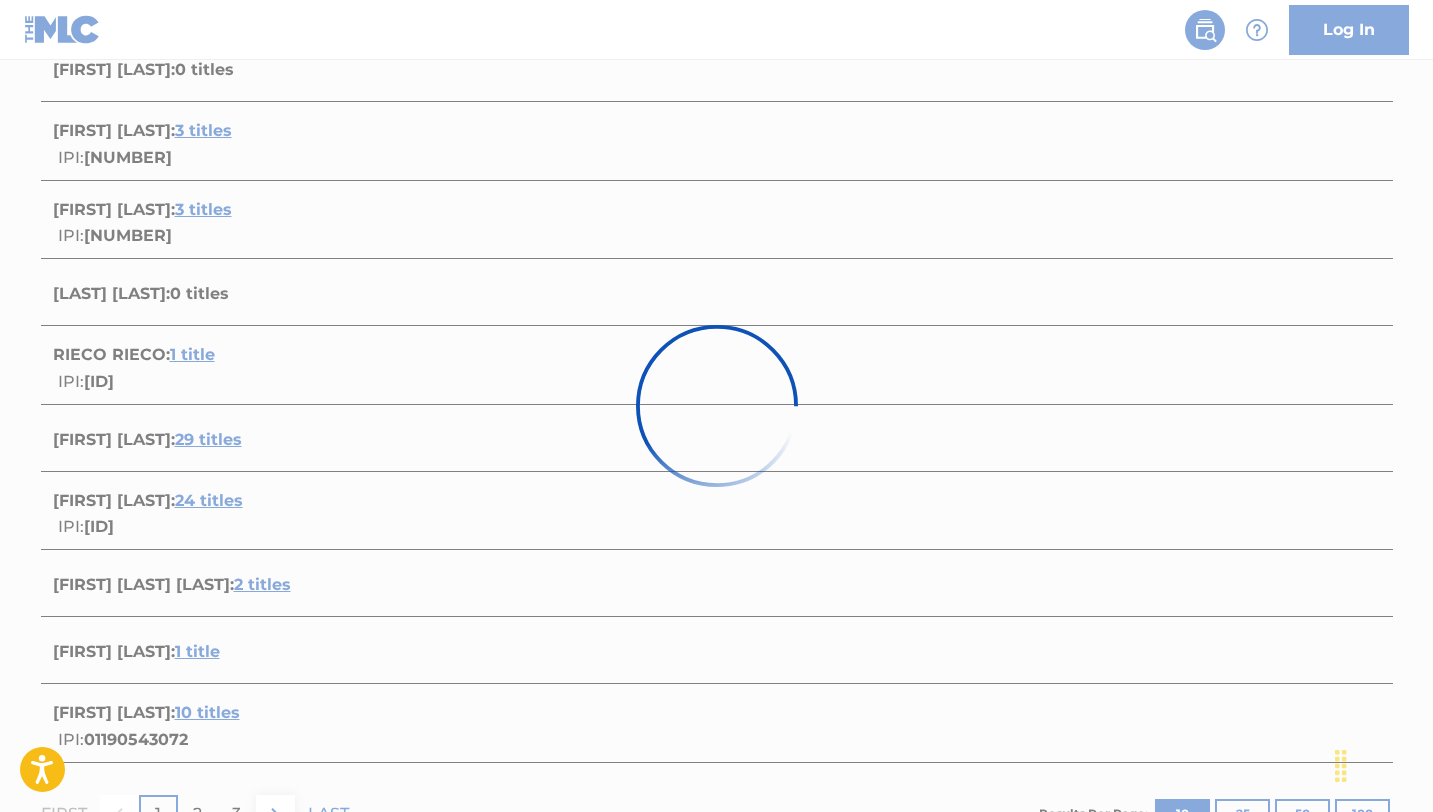 scroll, scrollTop: 371, scrollLeft: 0, axis: vertical 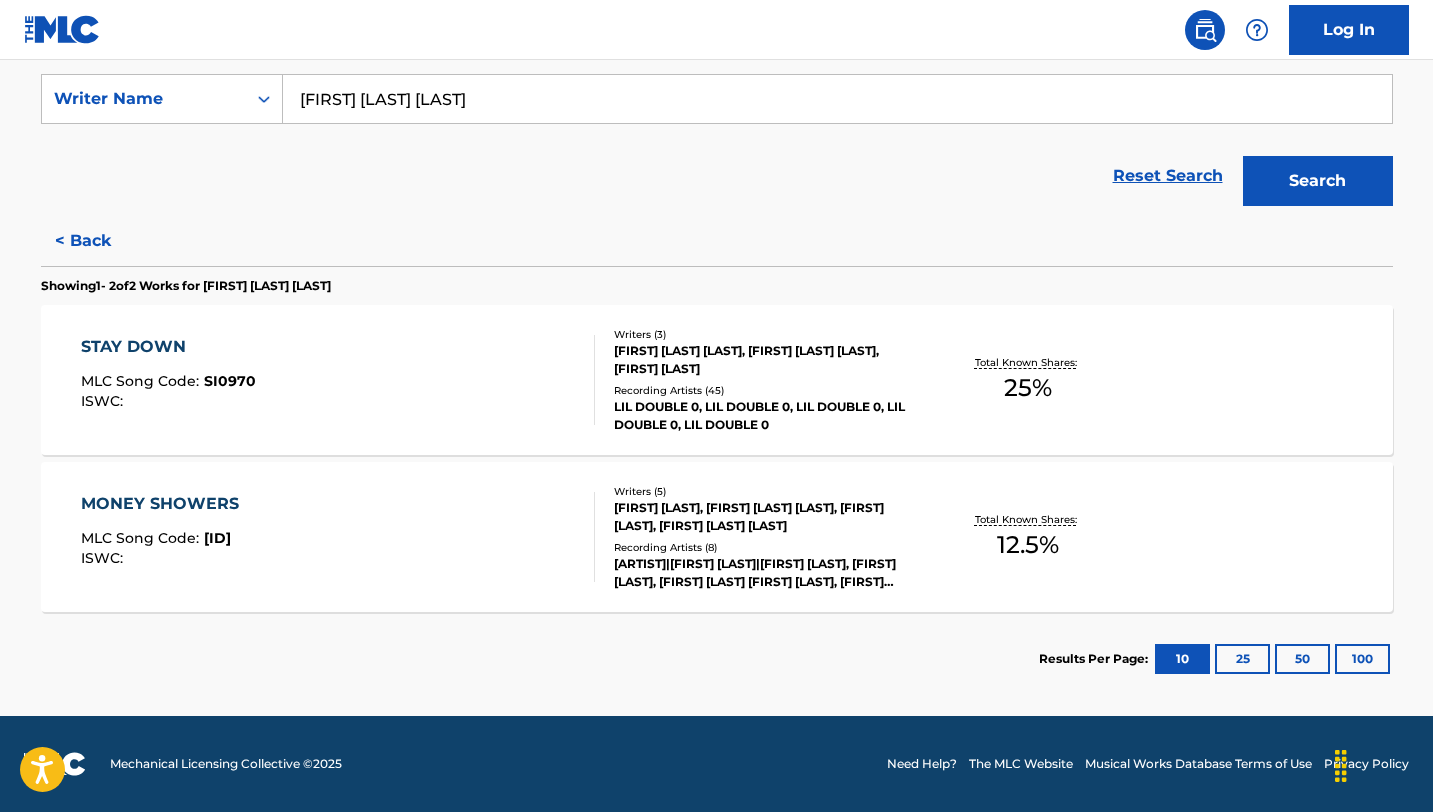 click on "< Back" at bounding box center (101, 241) 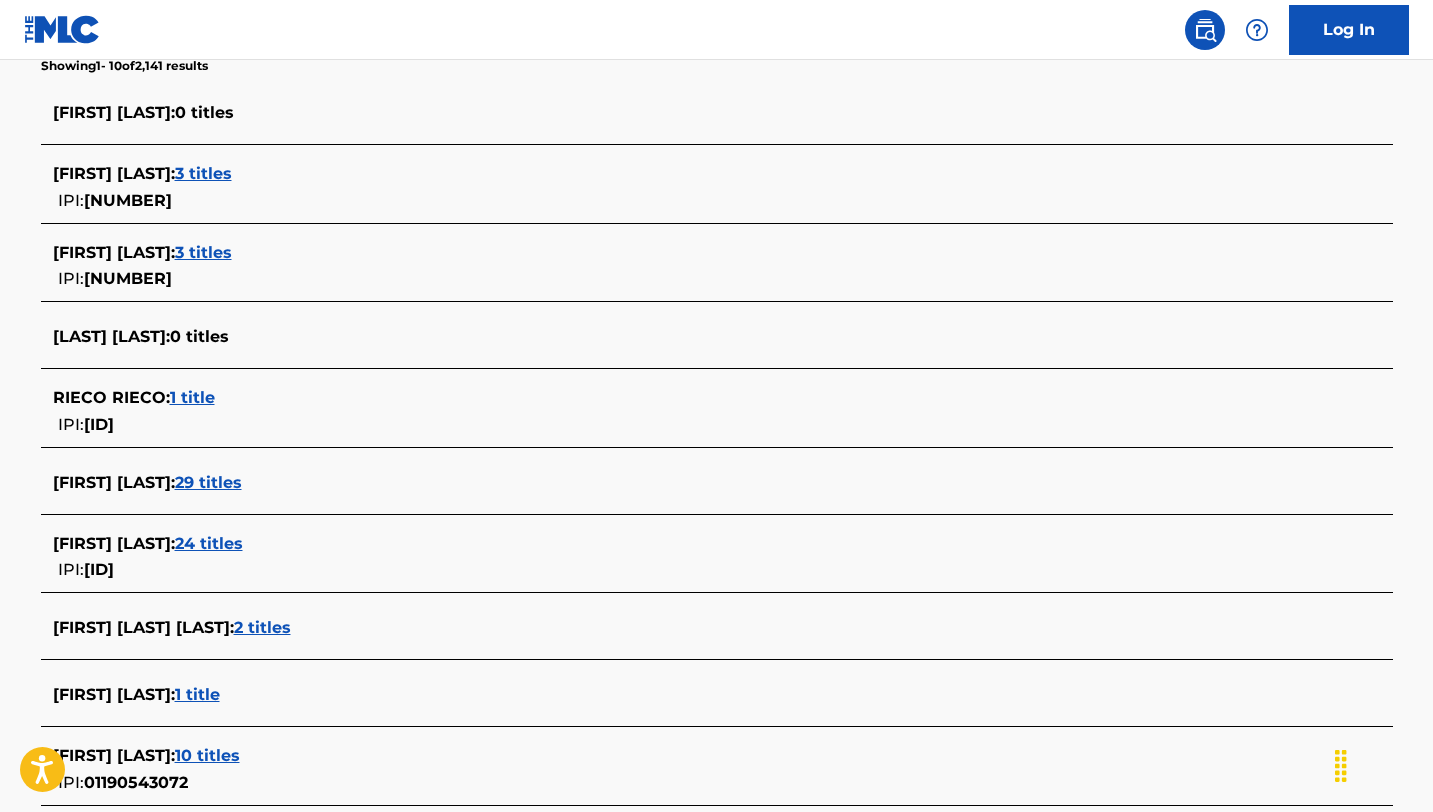 scroll, scrollTop: 545, scrollLeft: 0, axis: vertical 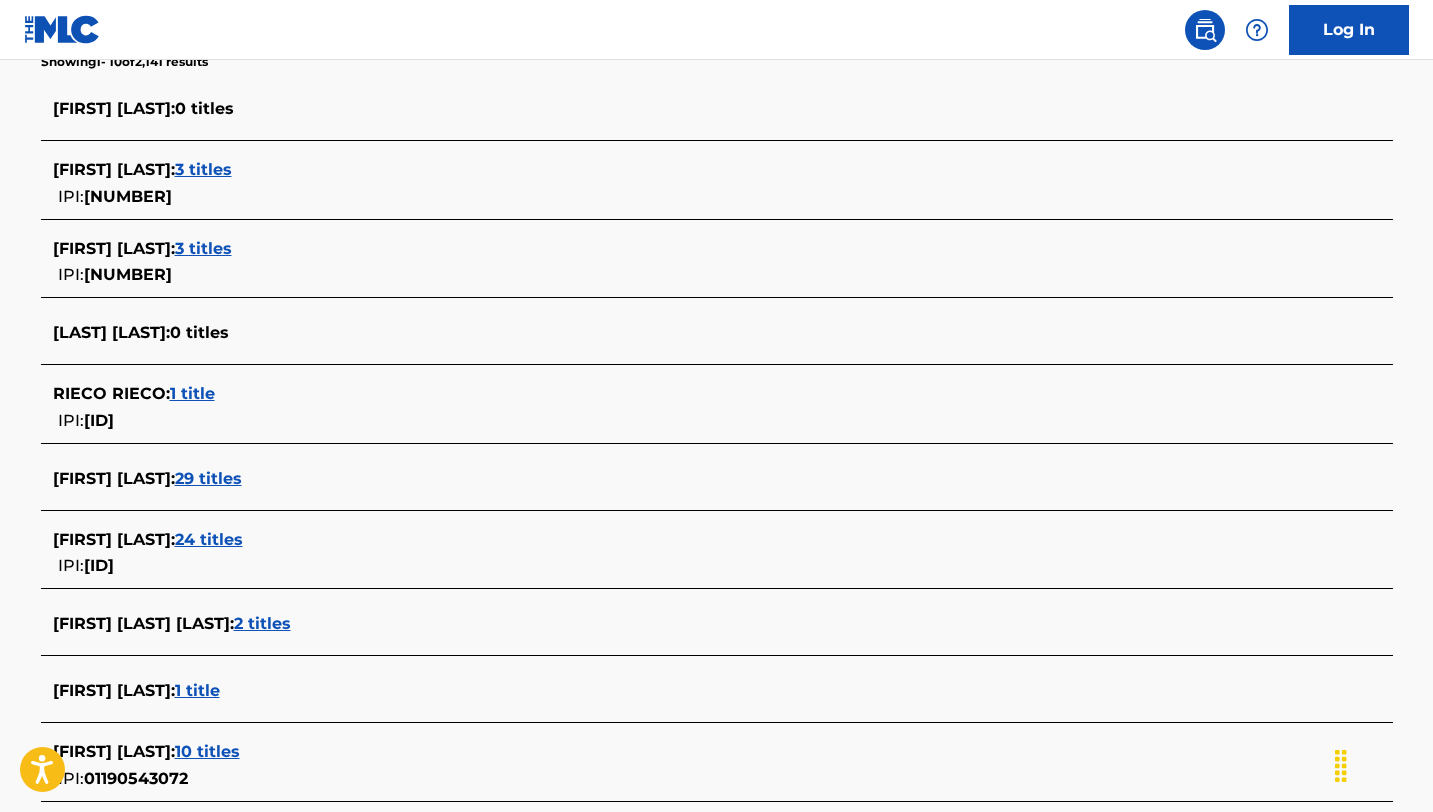 click on "29 titles" at bounding box center (208, 478) 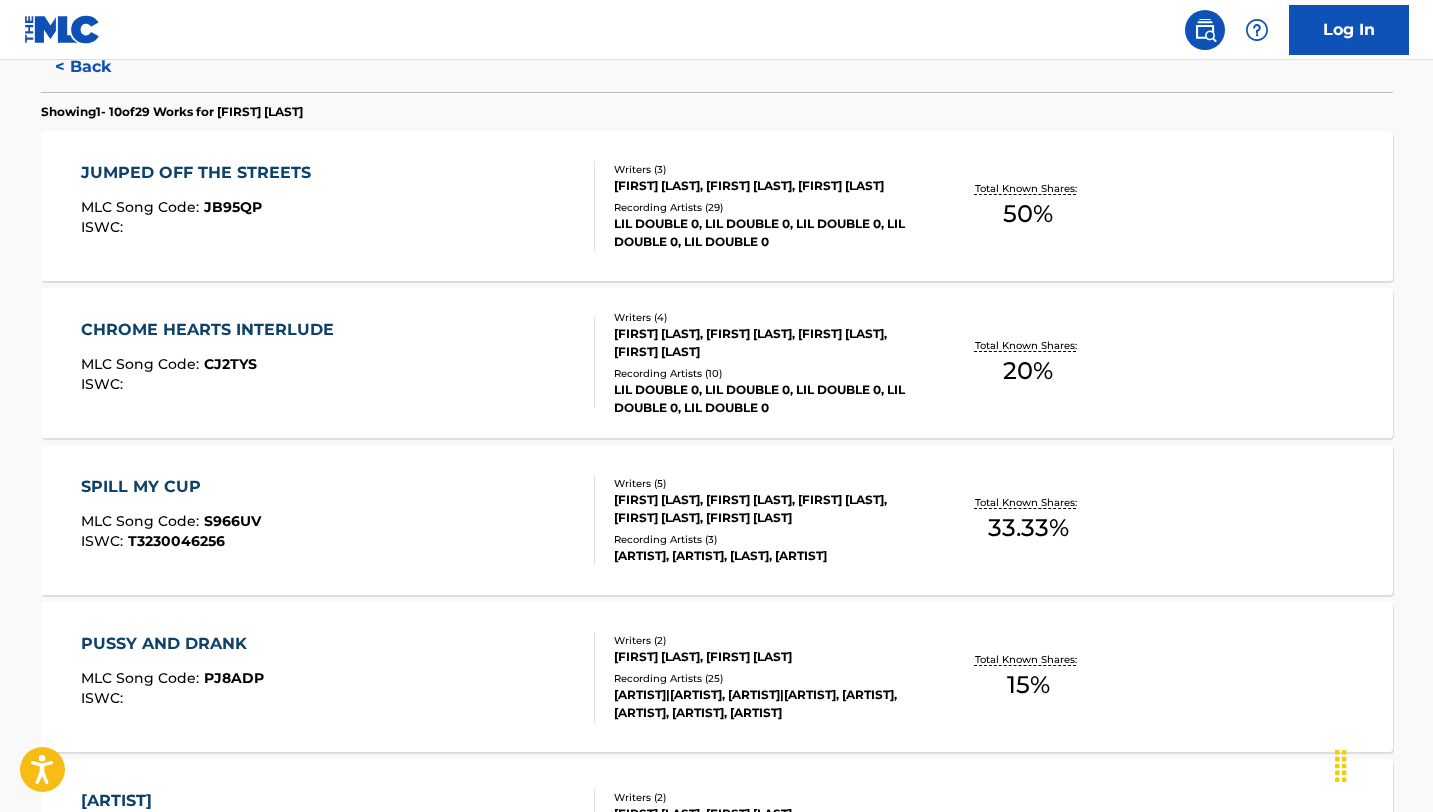 click on "< Back" at bounding box center (101, 67) 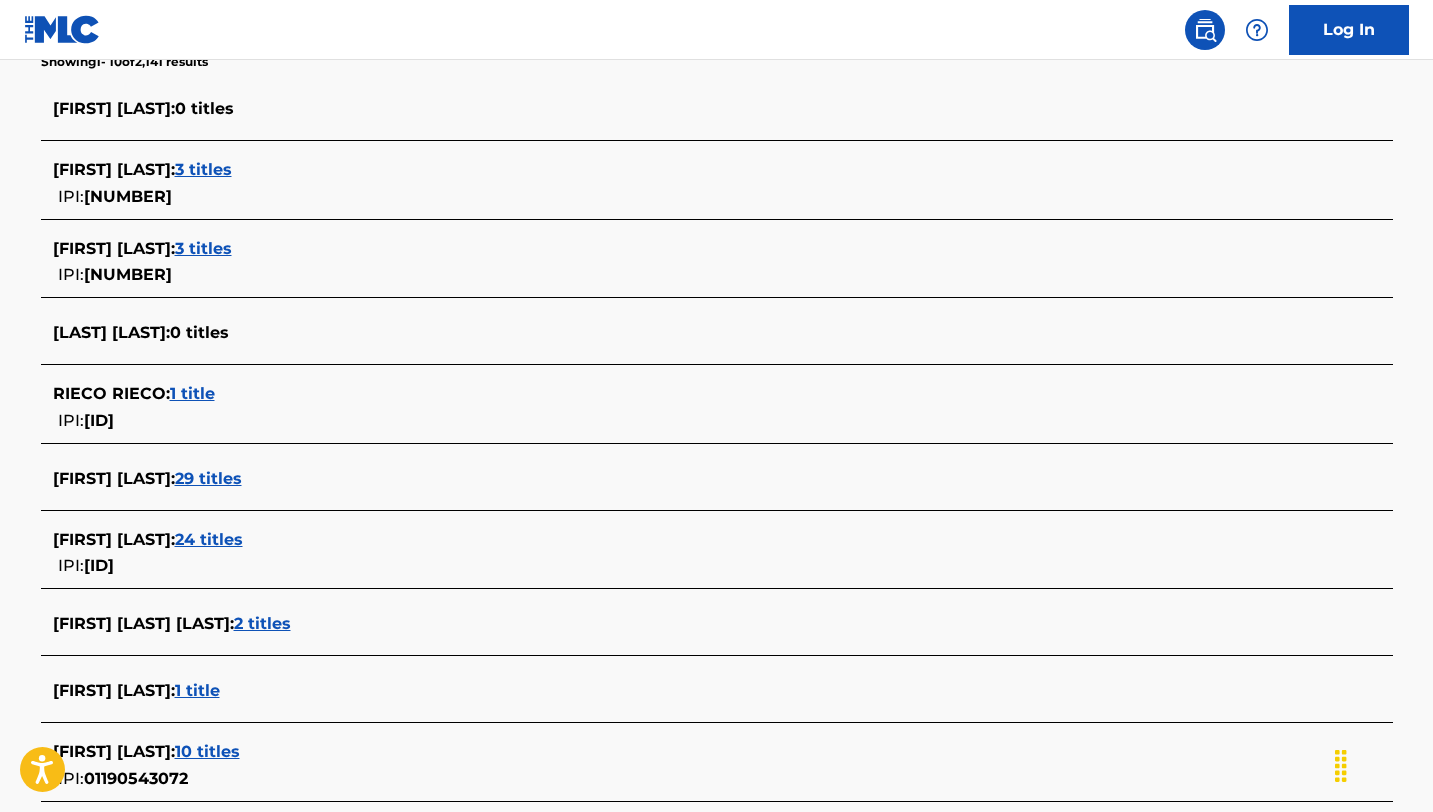 click on "24 titles" at bounding box center (209, 539) 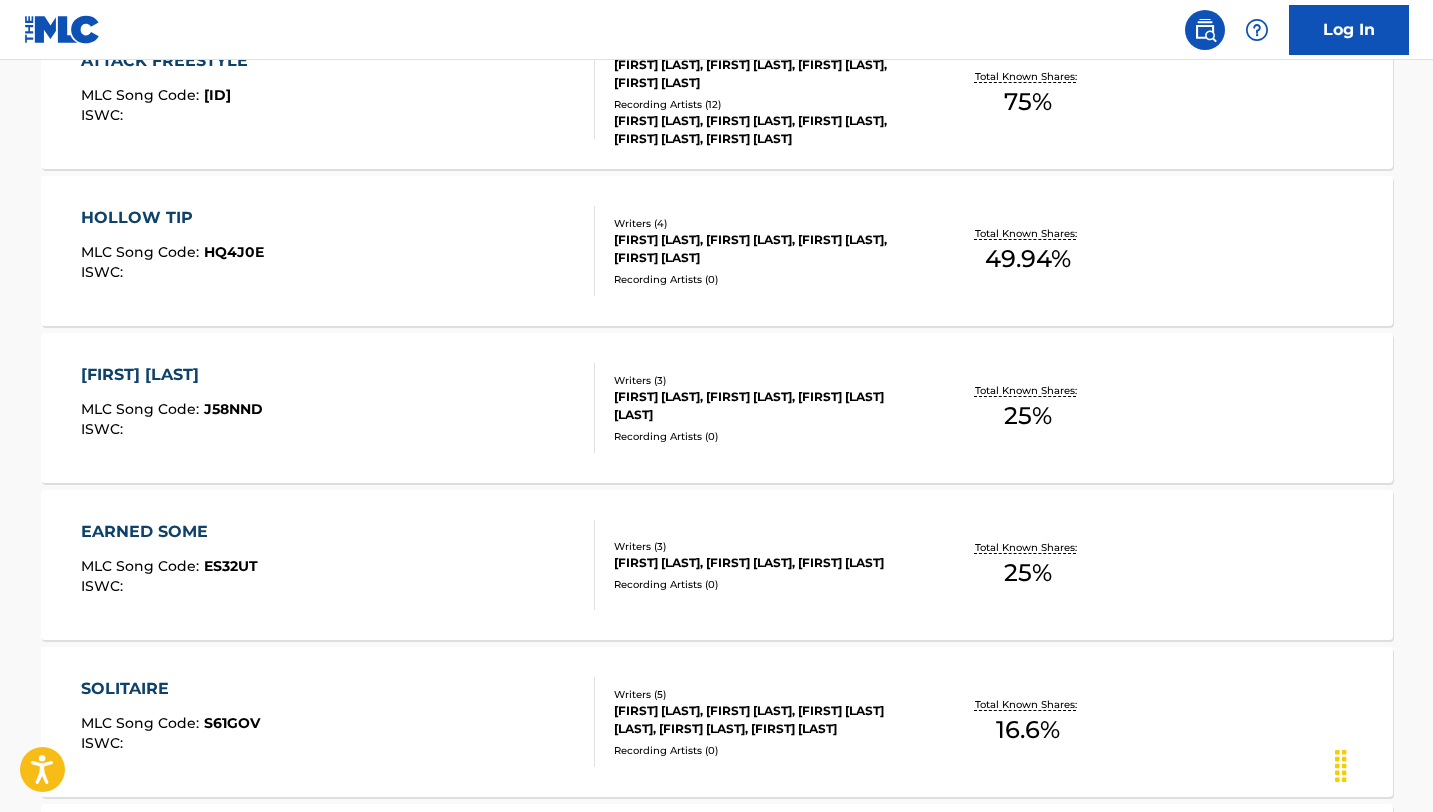 scroll, scrollTop: 1286, scrollLeft: 0, axis: vertical 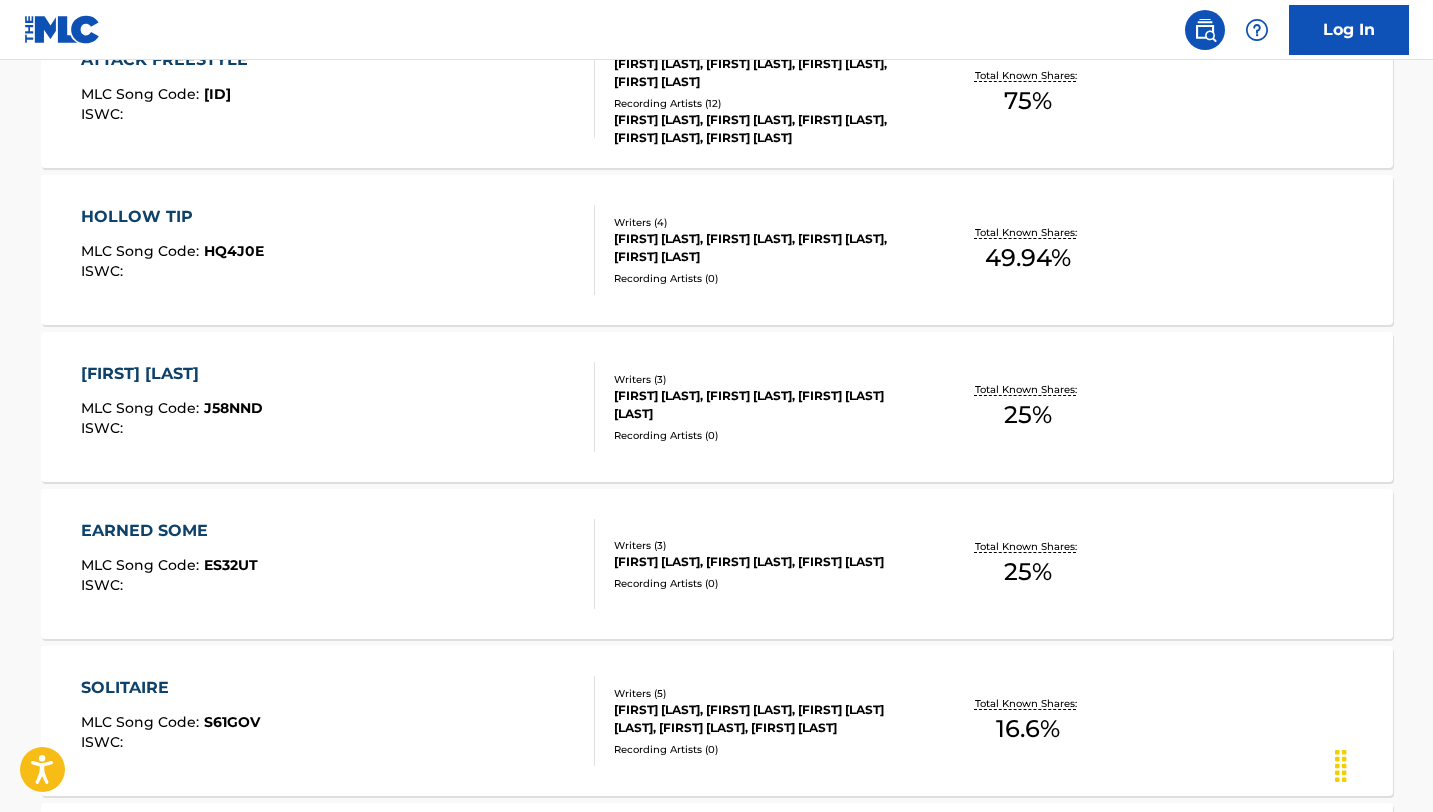 click on "EARNED SOME" at bounding box center (169, 531) 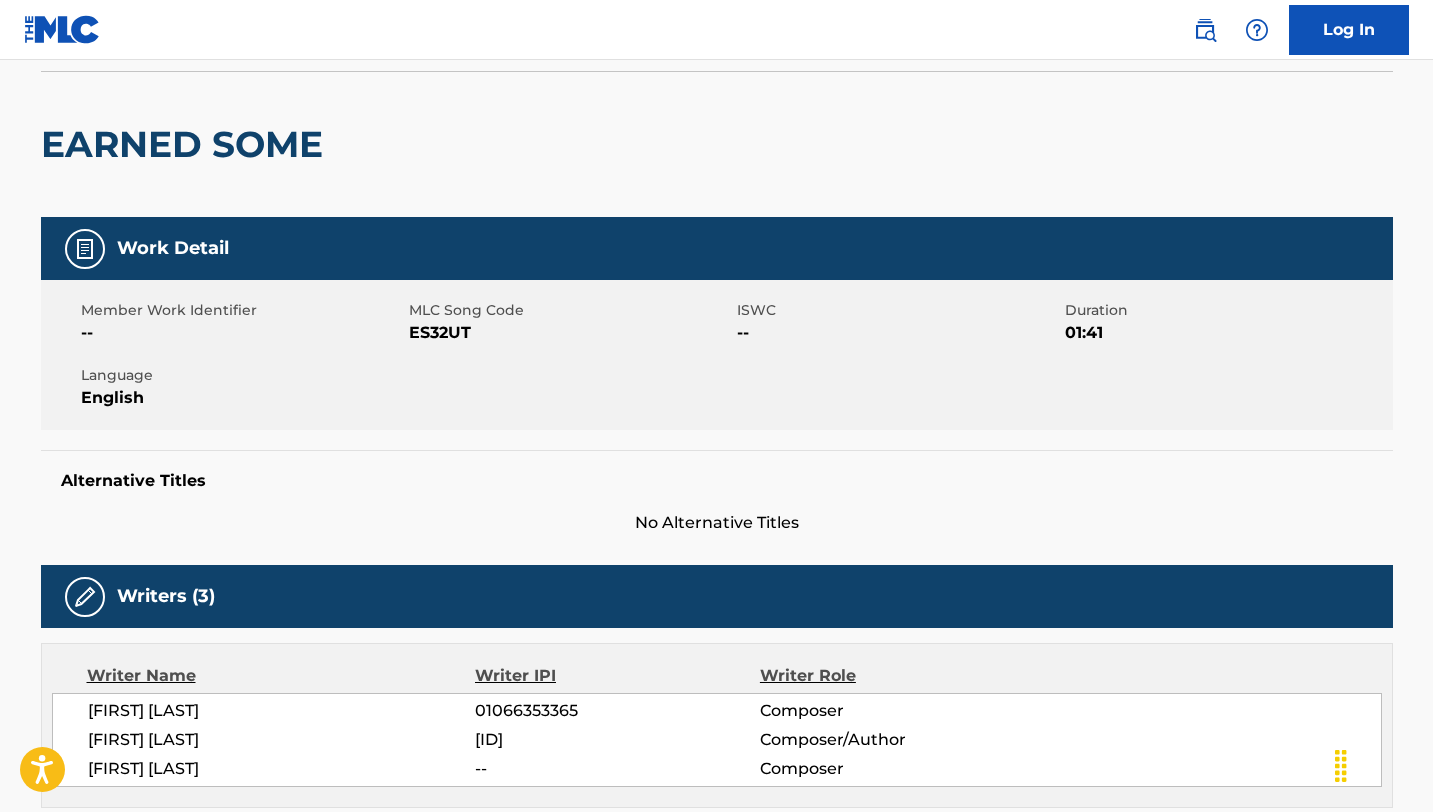 scroll, scrollTop: 60, scrollLeft: 0, axis: vertical 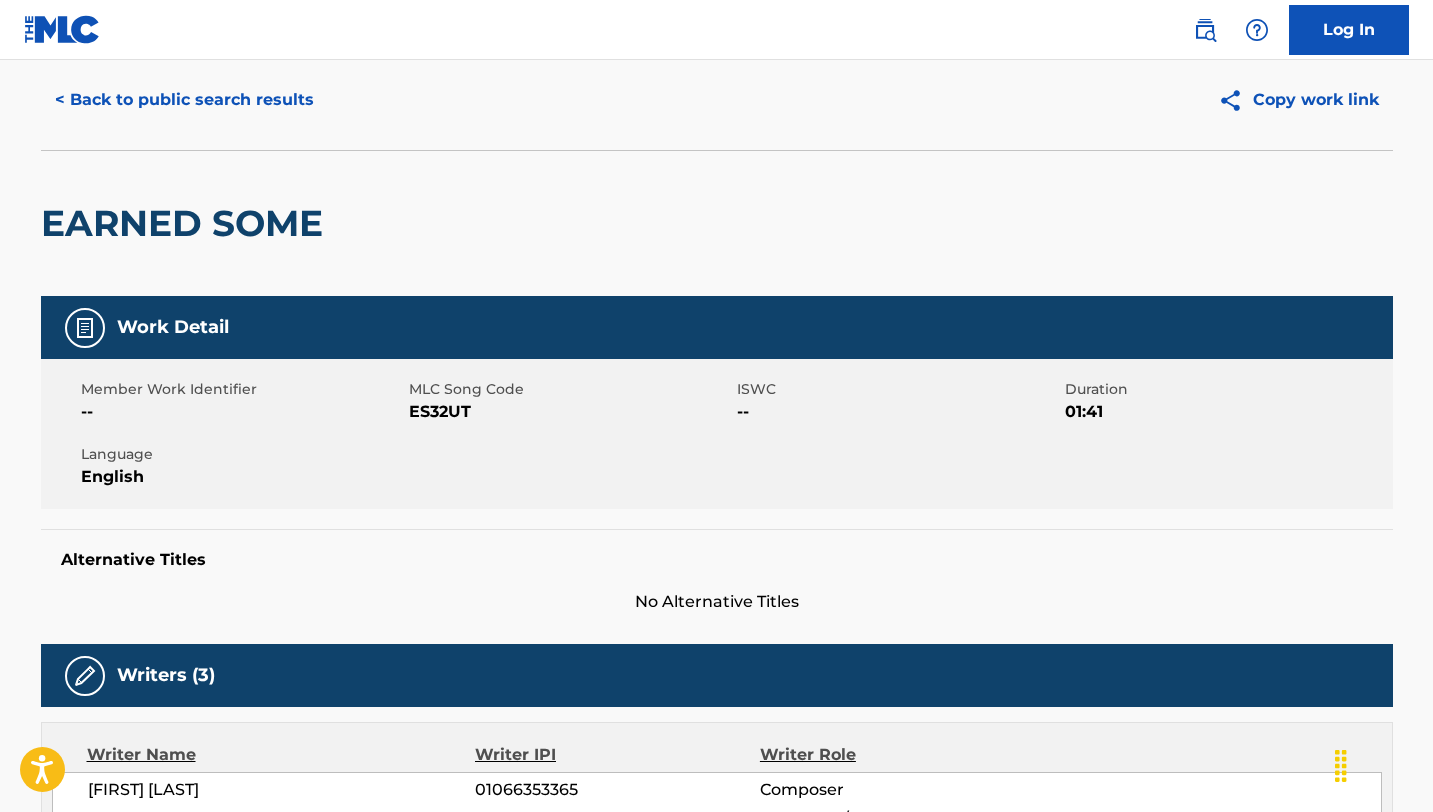 click on "< Back to public search results" at bounding box center [184, 100] 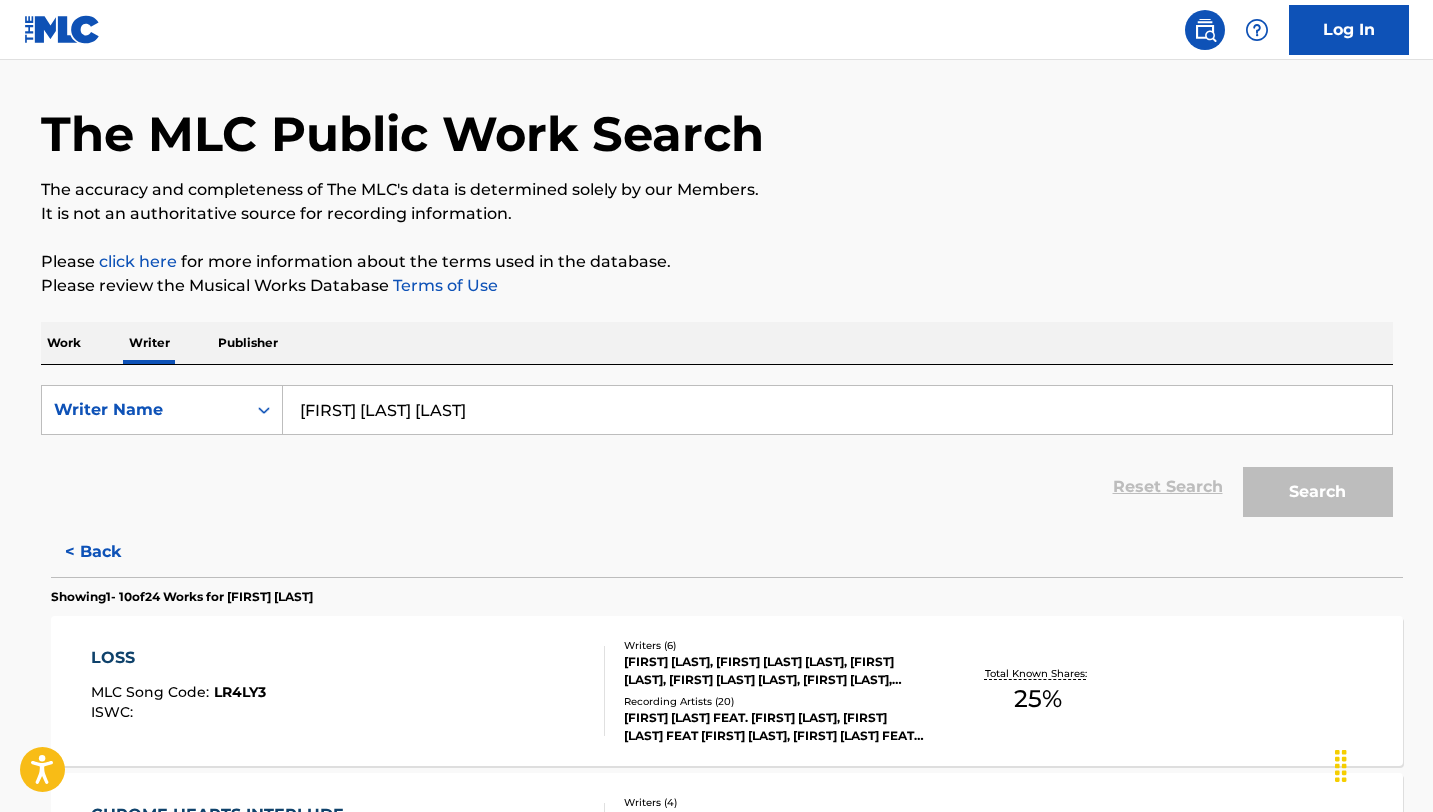 scroll, scrollTop: 0, scrollLeft: 0, axis: both 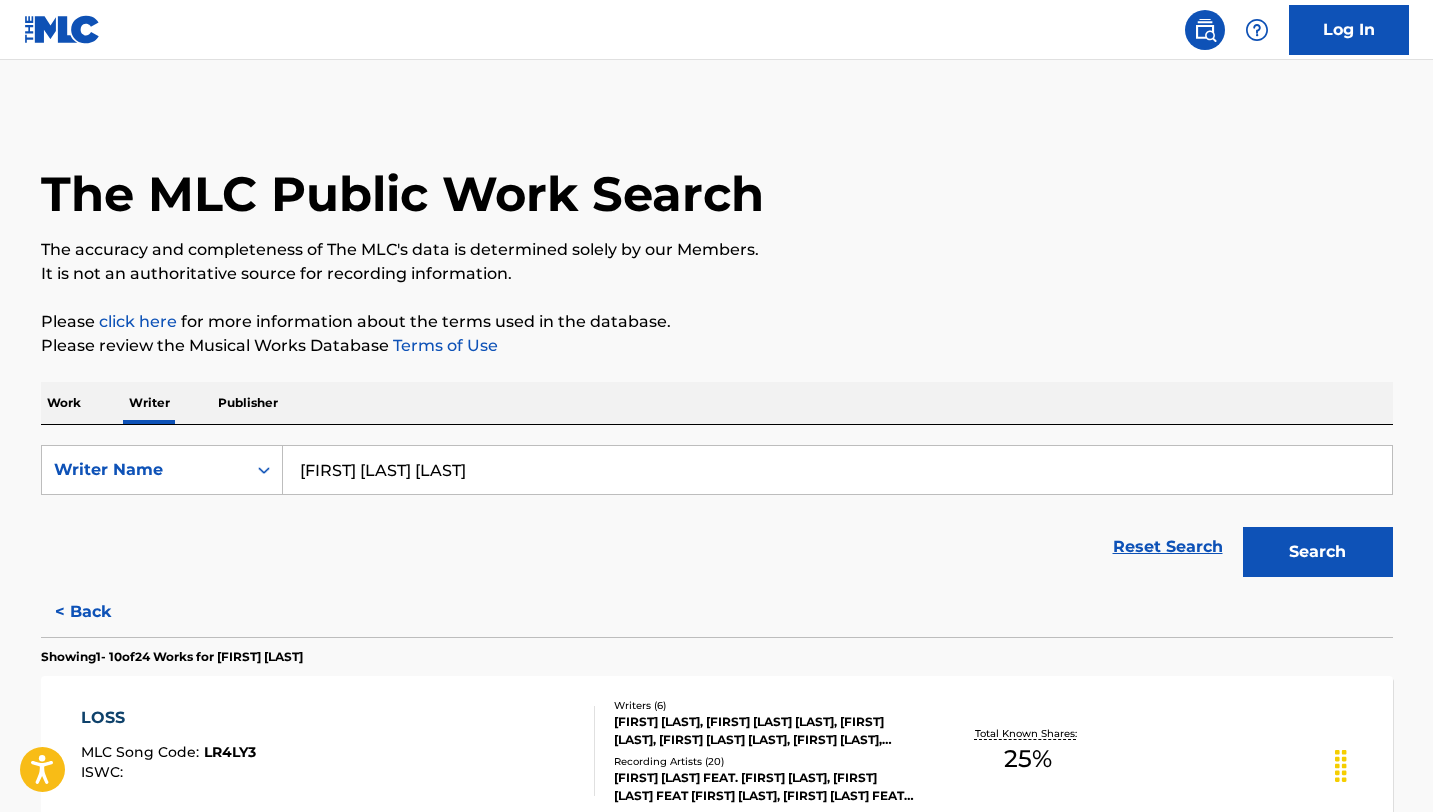 click on "[FIRST] [LAST] [LAST]" at bounding box center (837, 470) 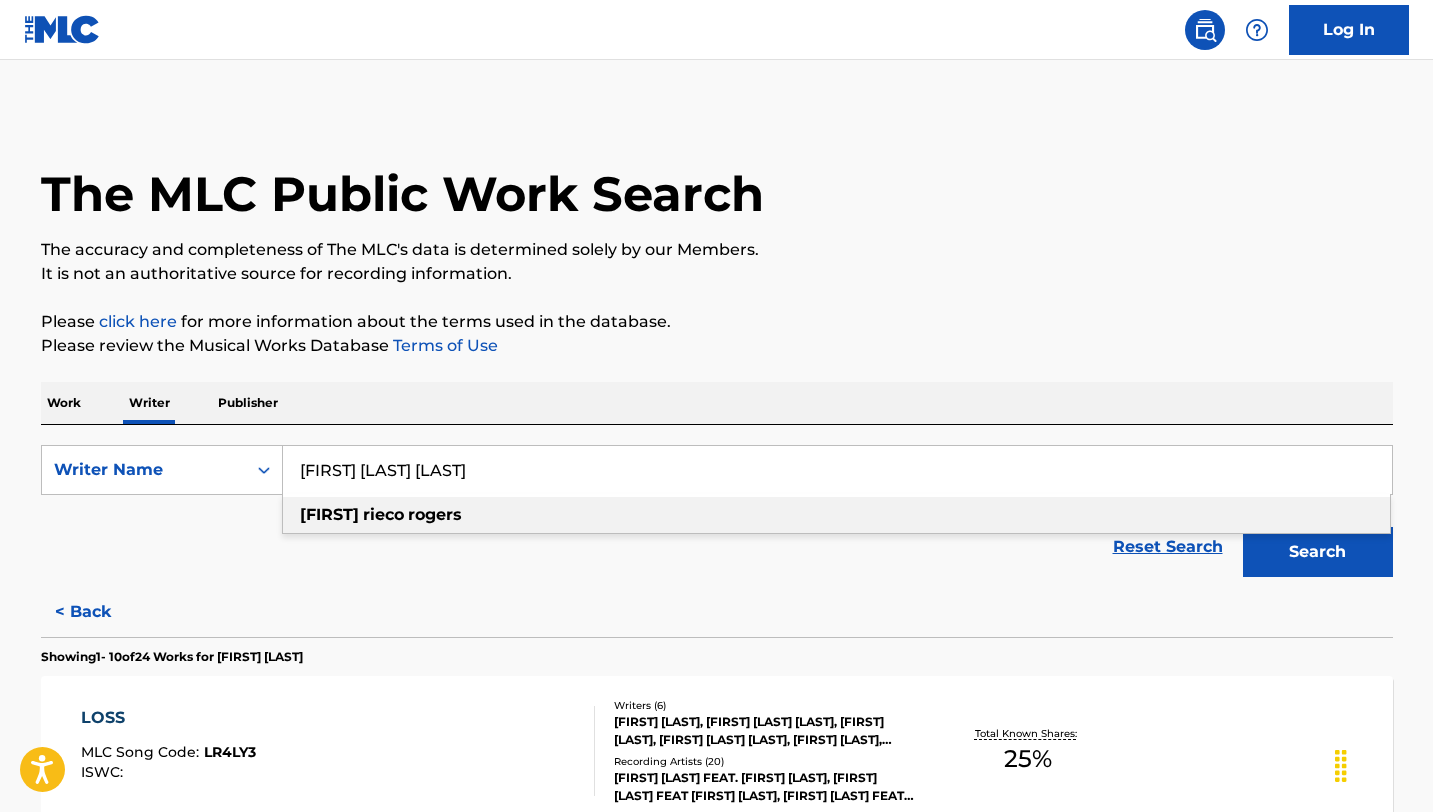 click on "[FIRST] [LAST] [LAST]" at bounding box center (837, 470) 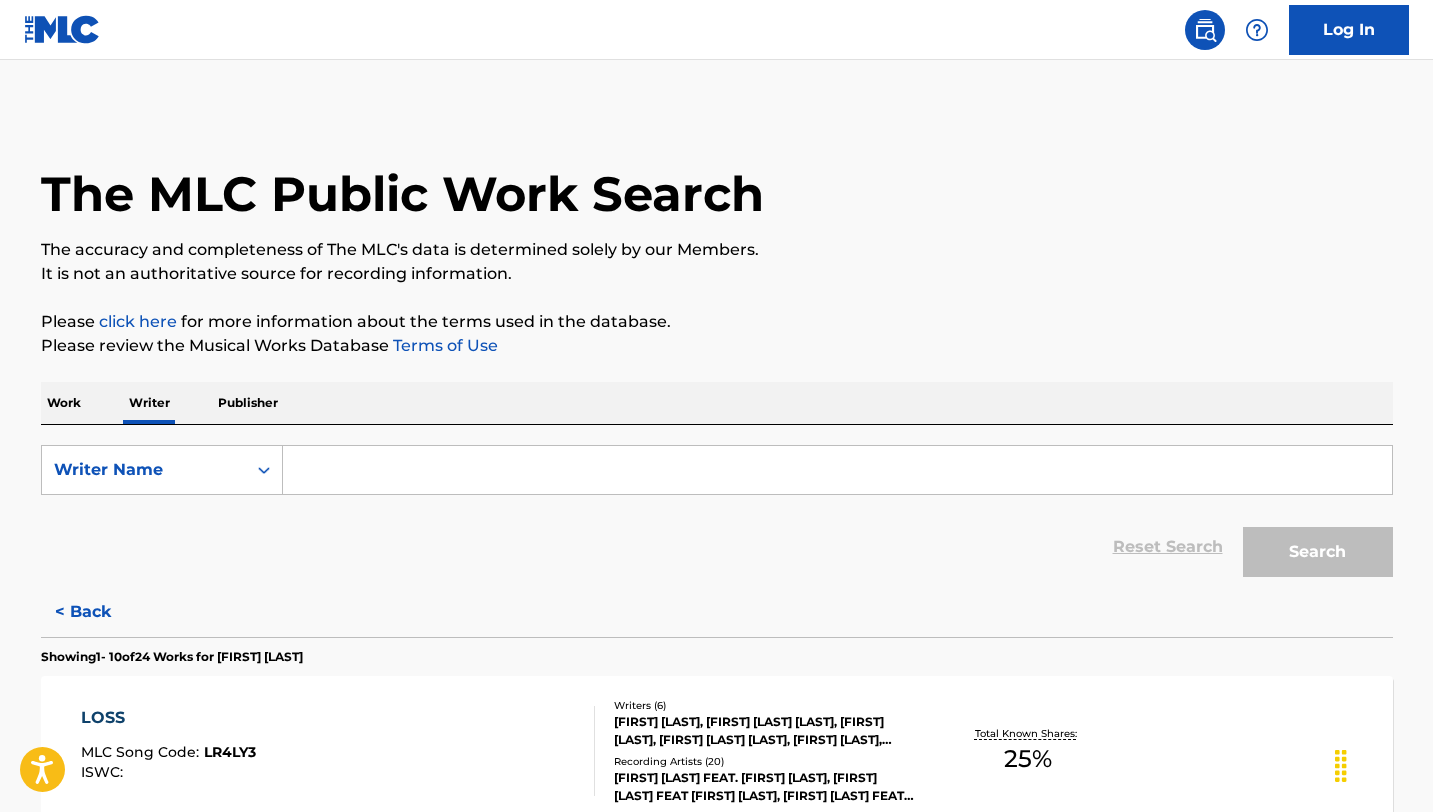 paste on "[FIRST] [LAST] [SUFFIX]" 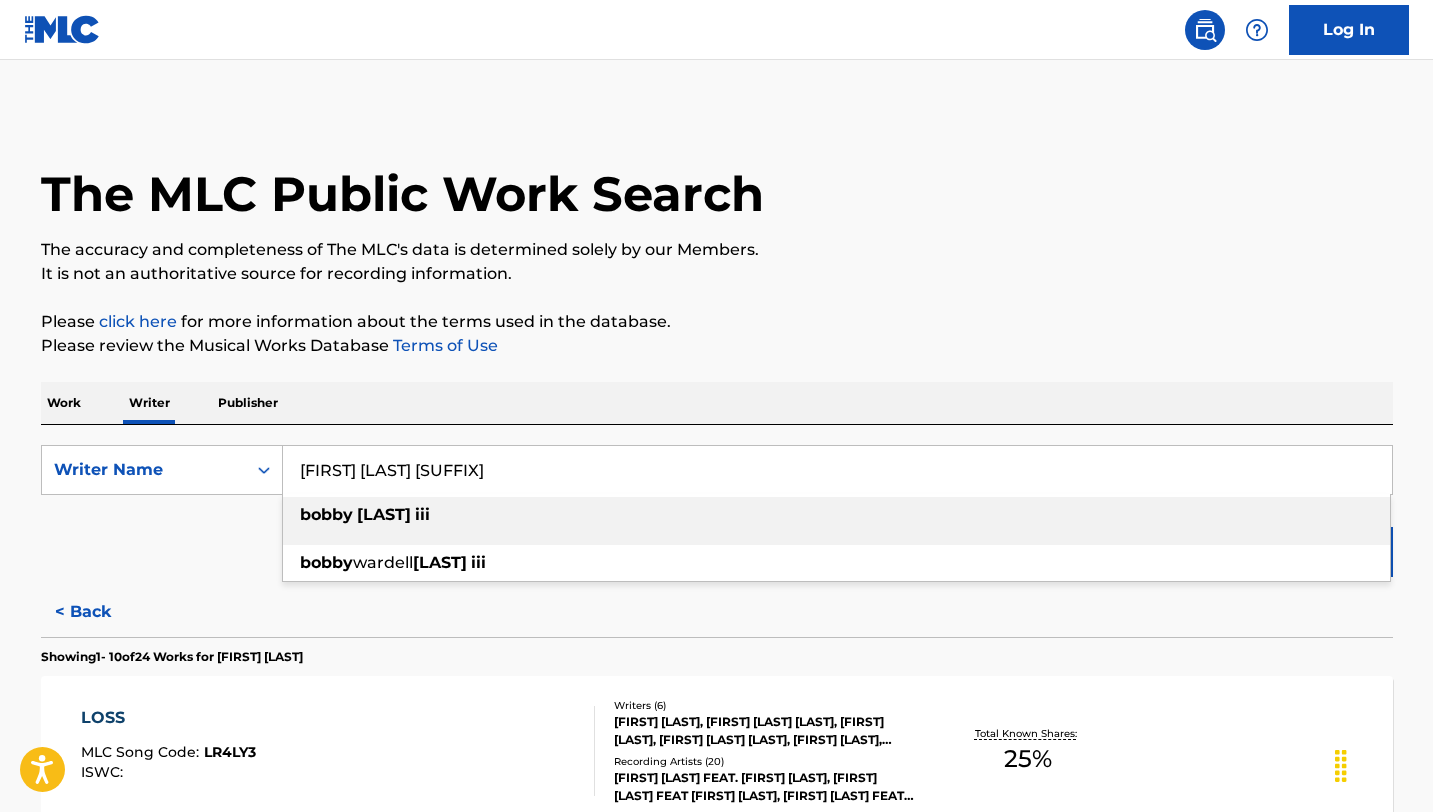 type on "[FIRST] [LAST]" 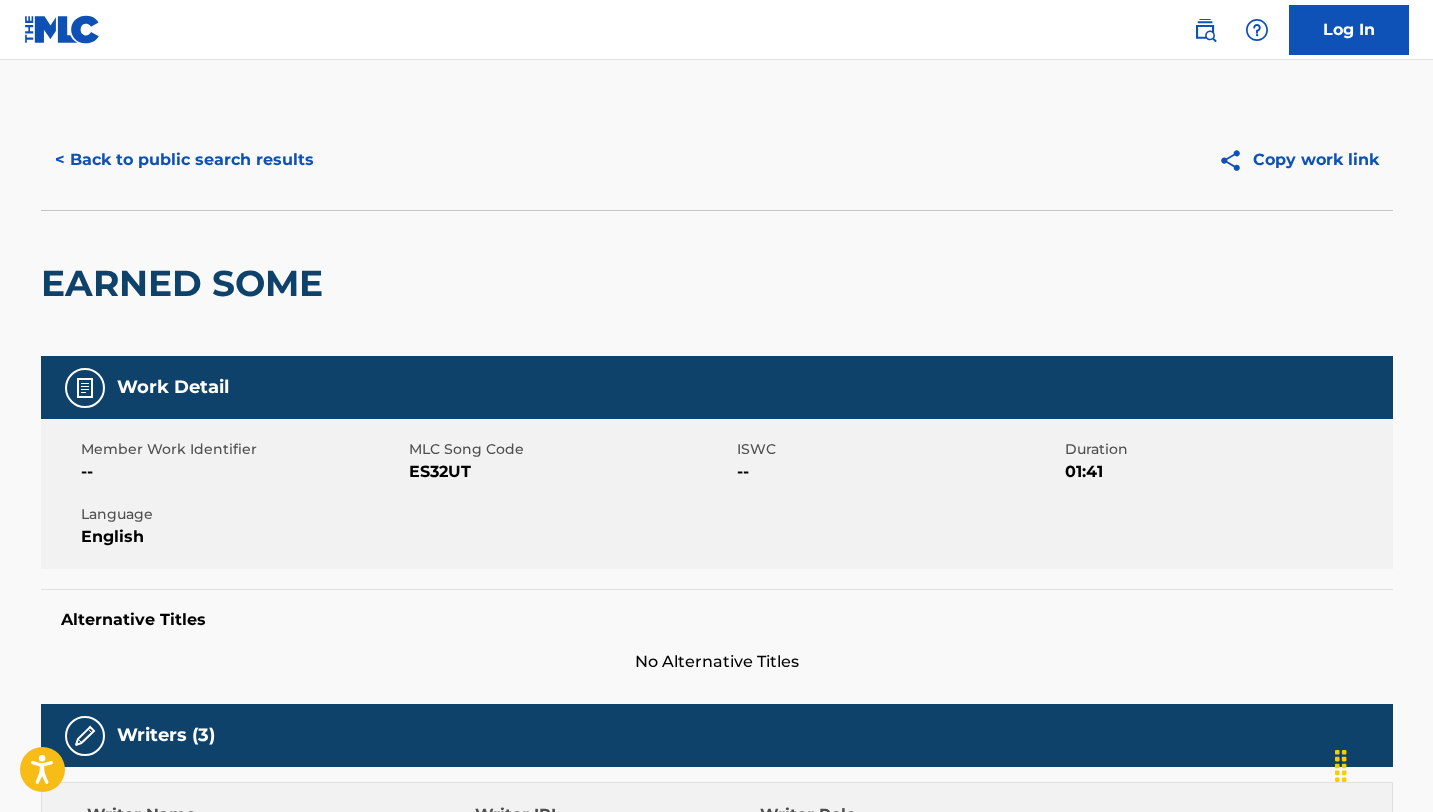 click on "< Back to public search results" at bounding box center [184, 160] 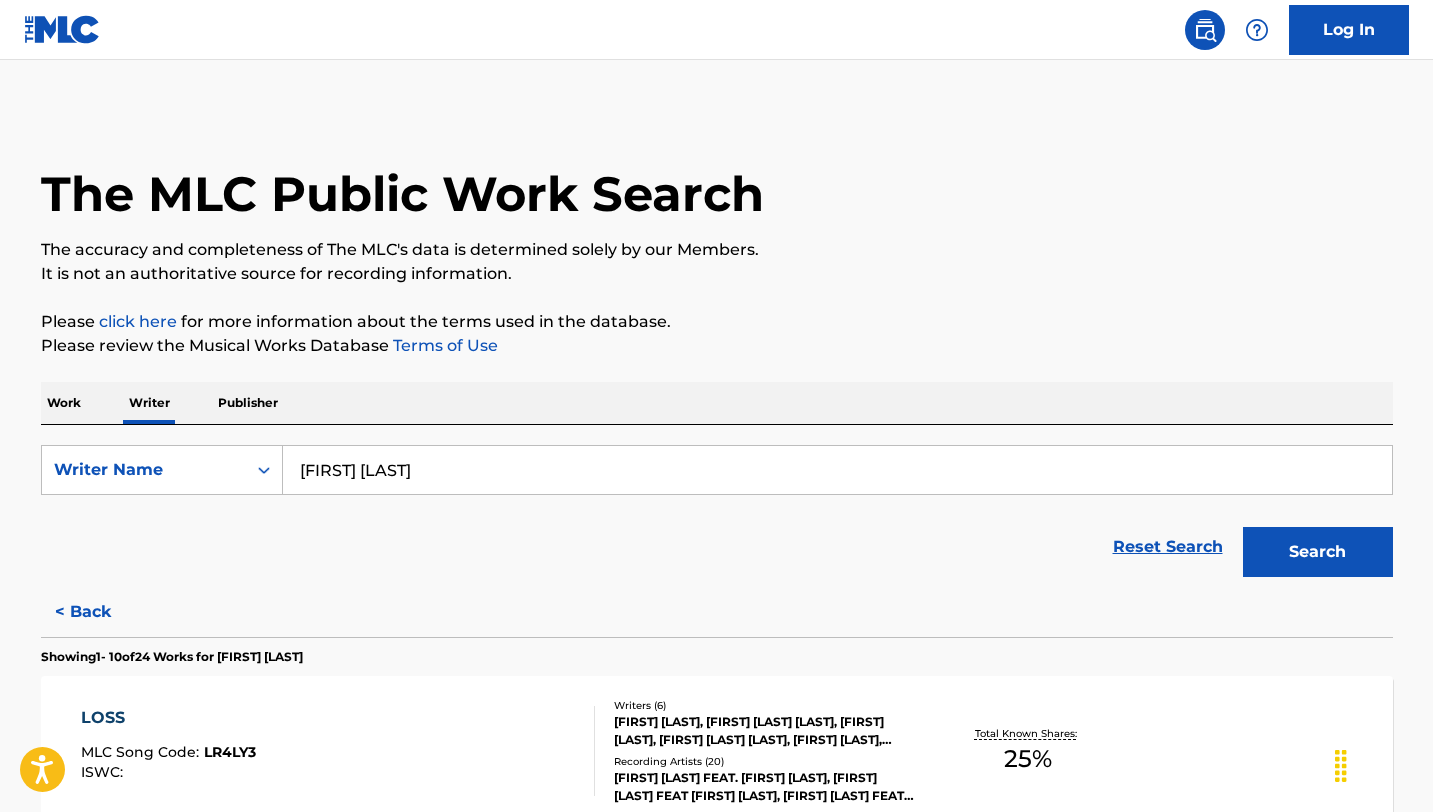 click on "Reset Search" at bounding box center (1168, 547) 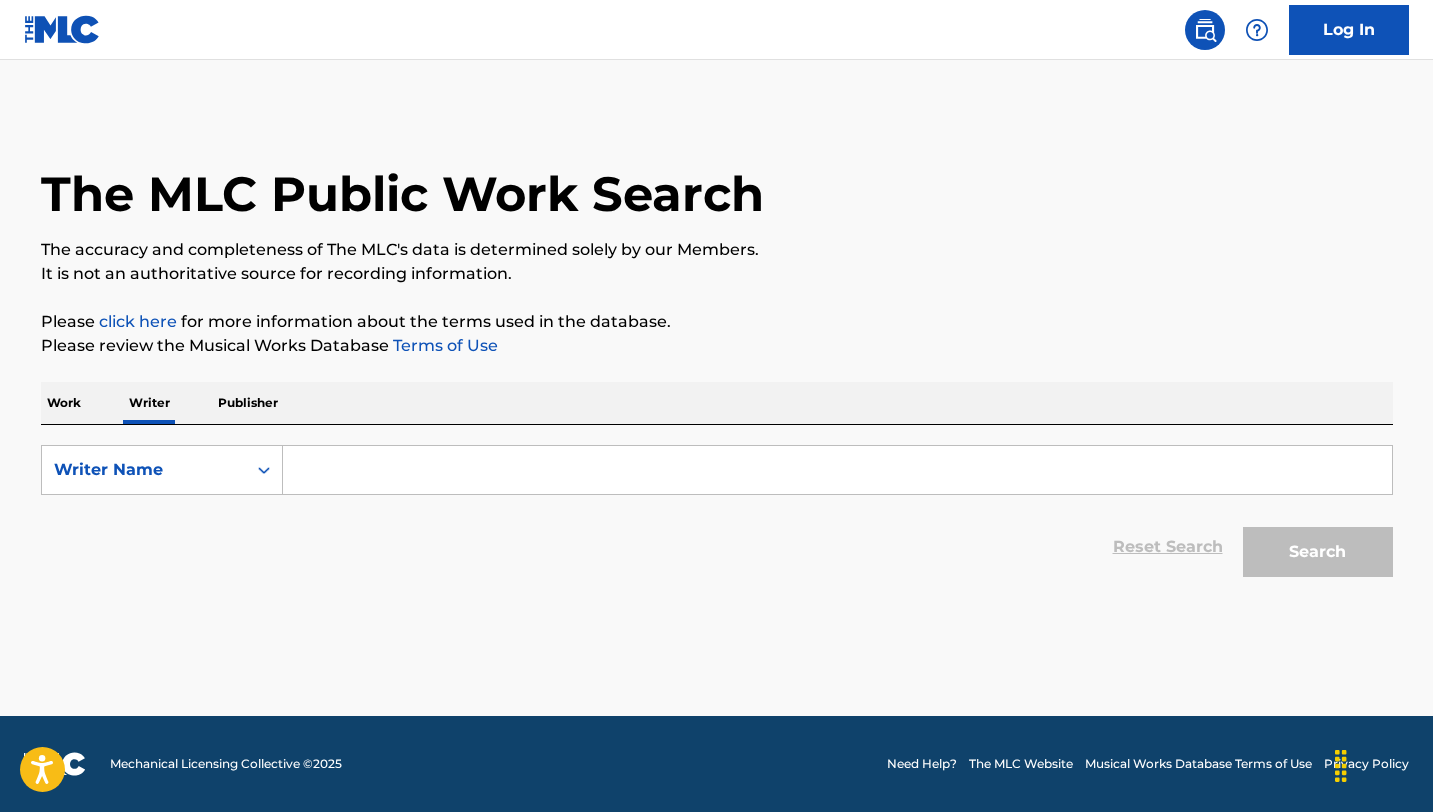 click at bounding box center [837, 470] 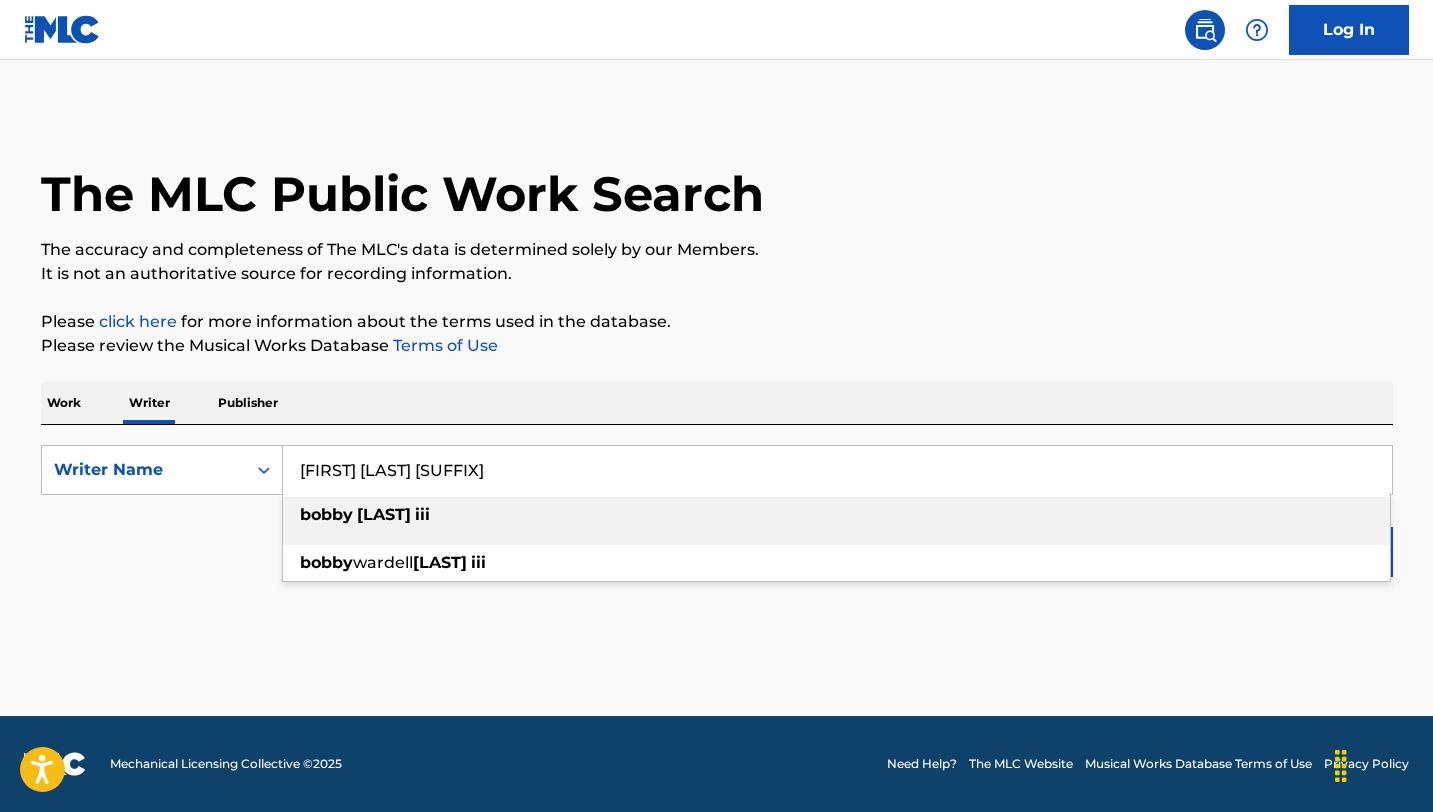 click on "[LAST]" at bounding box center [384, 514] 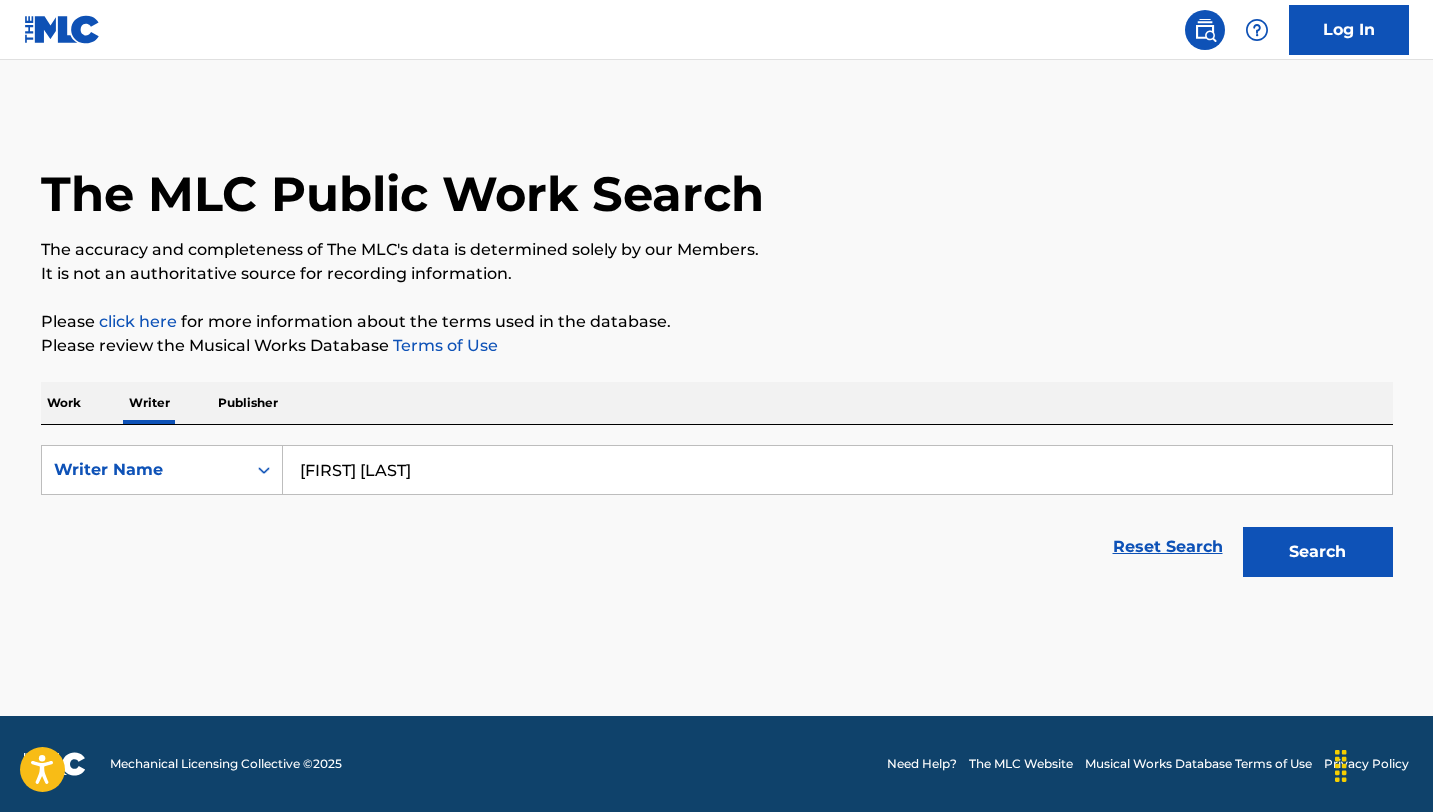 click on "Search" at bounding box center (1318, 552) 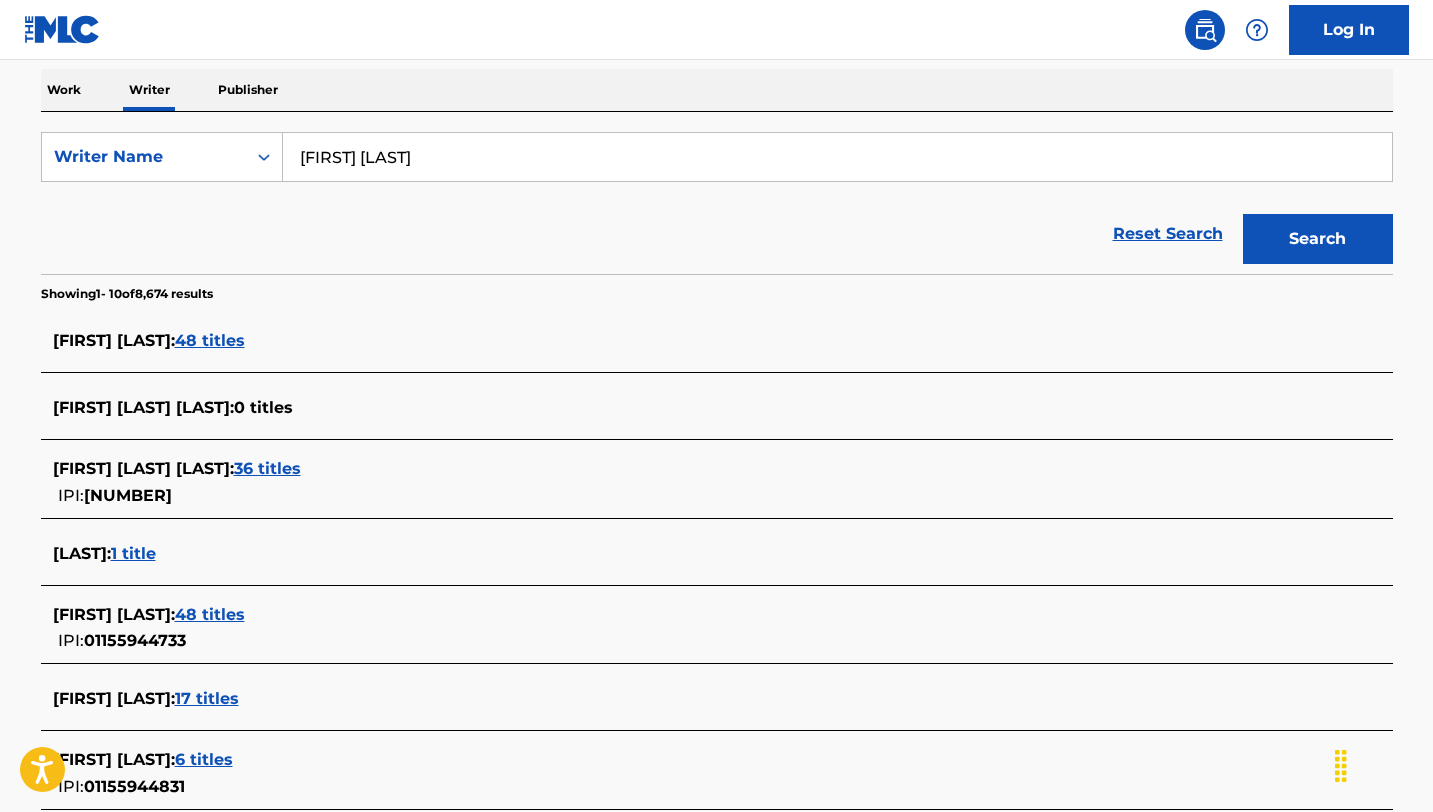 scroll, scrollTop: 316, scrollLeft: 0, axis: vertical 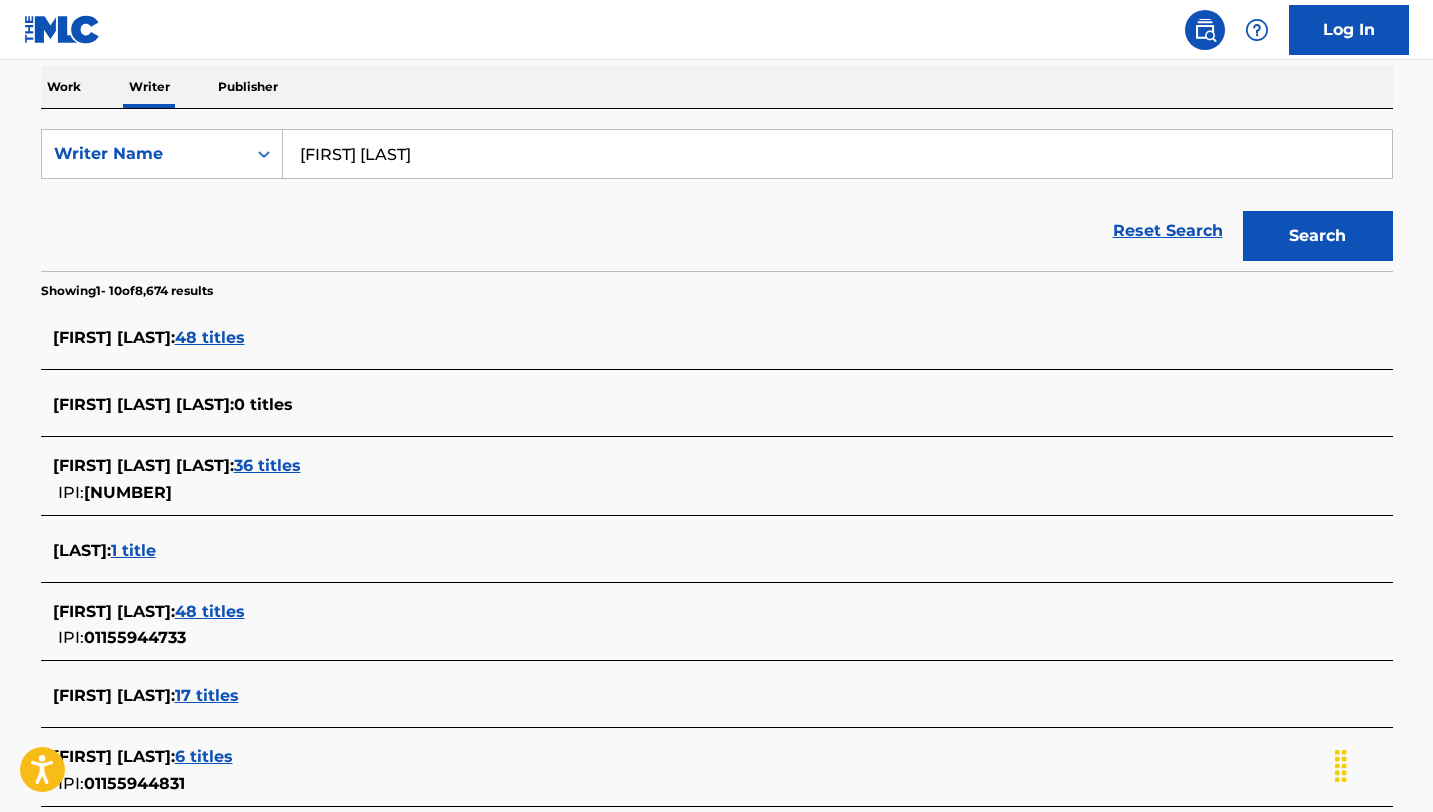 click on "Showing  1  -   10  of  8,674   results" at bounding box center [717, 285] 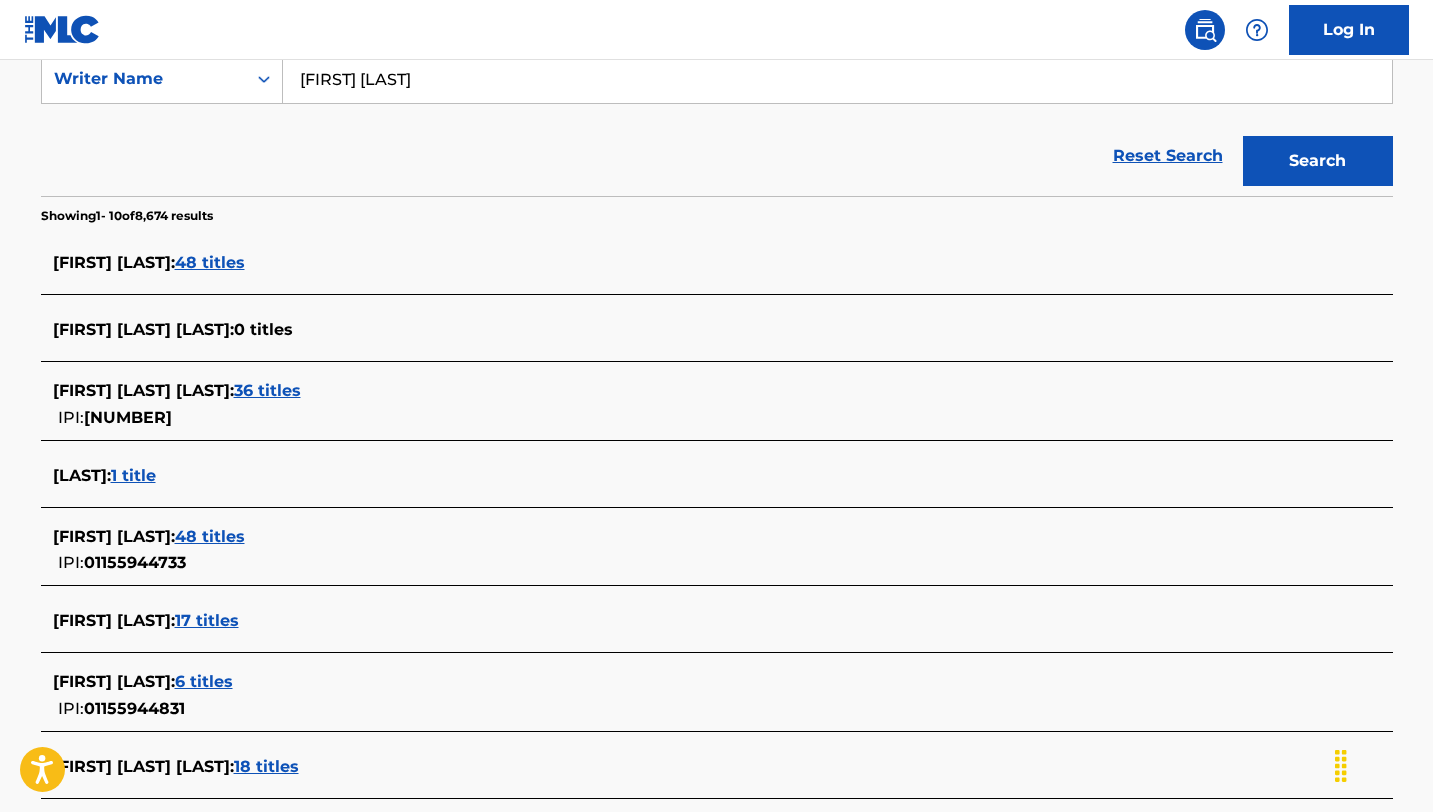 scroll, scrollTop: 413, scrollLeft: 0, axis: vertical 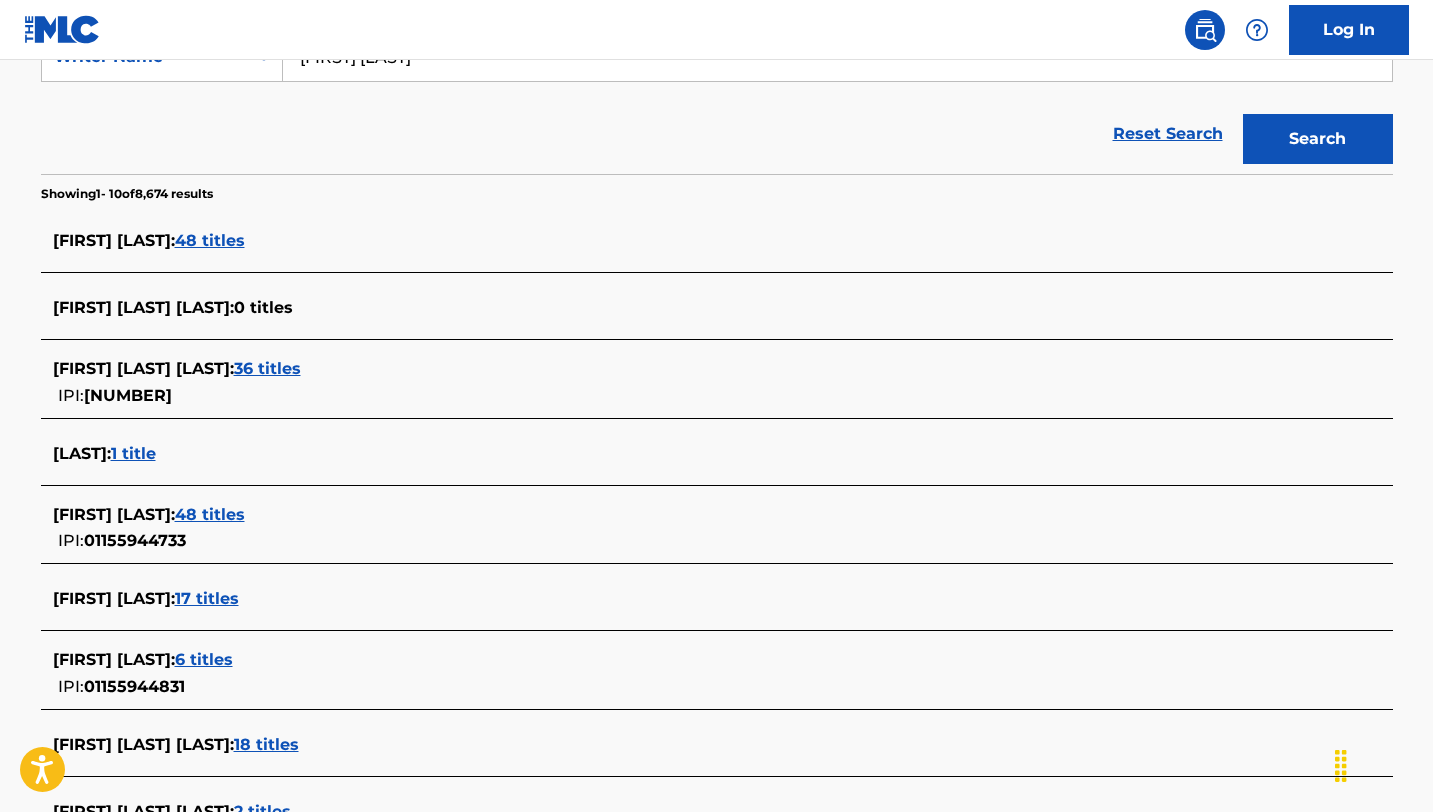 click on "36 titles" at bounding box center (267, 368) 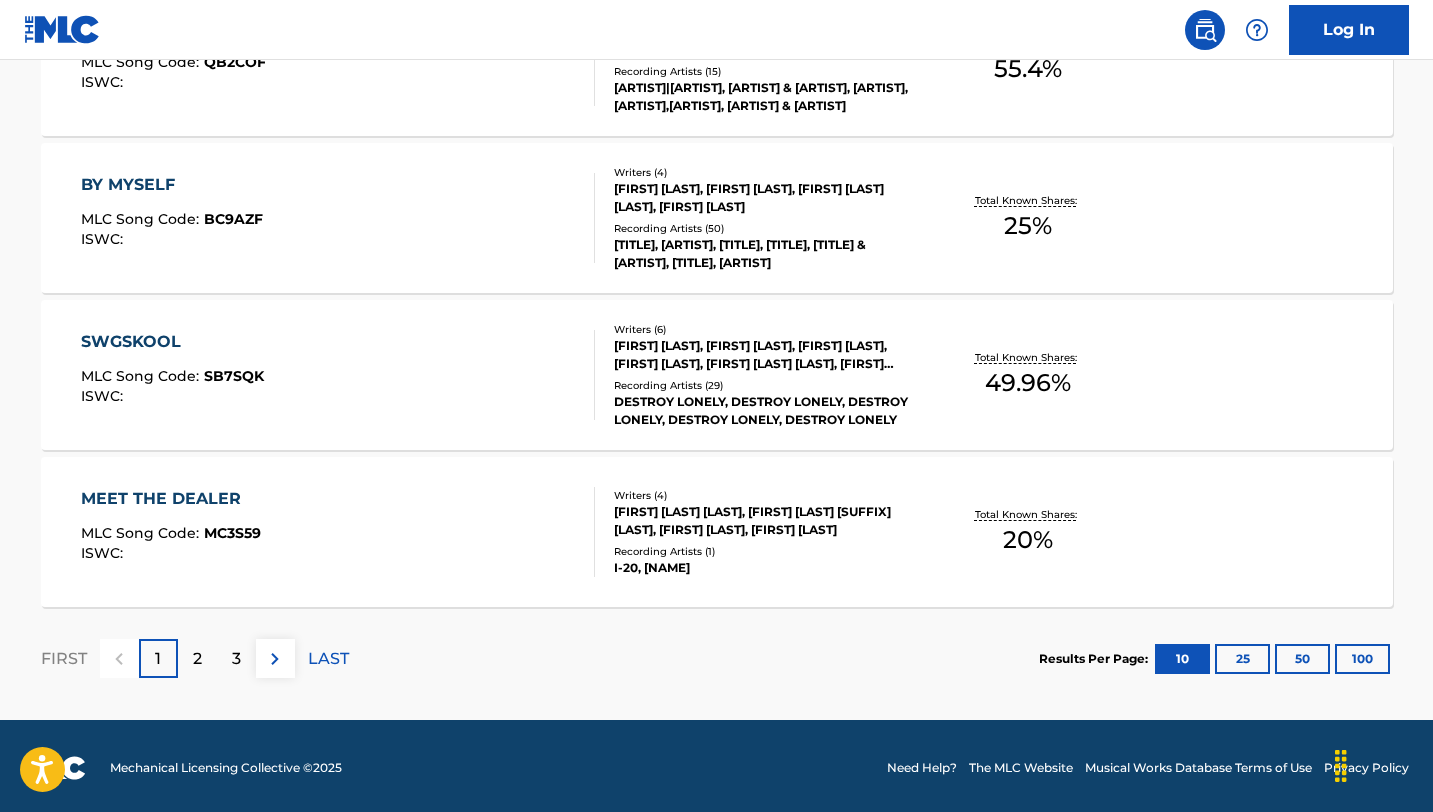 scroll, scrollTop: 1636, scrollLeft: 0, axis: vertical 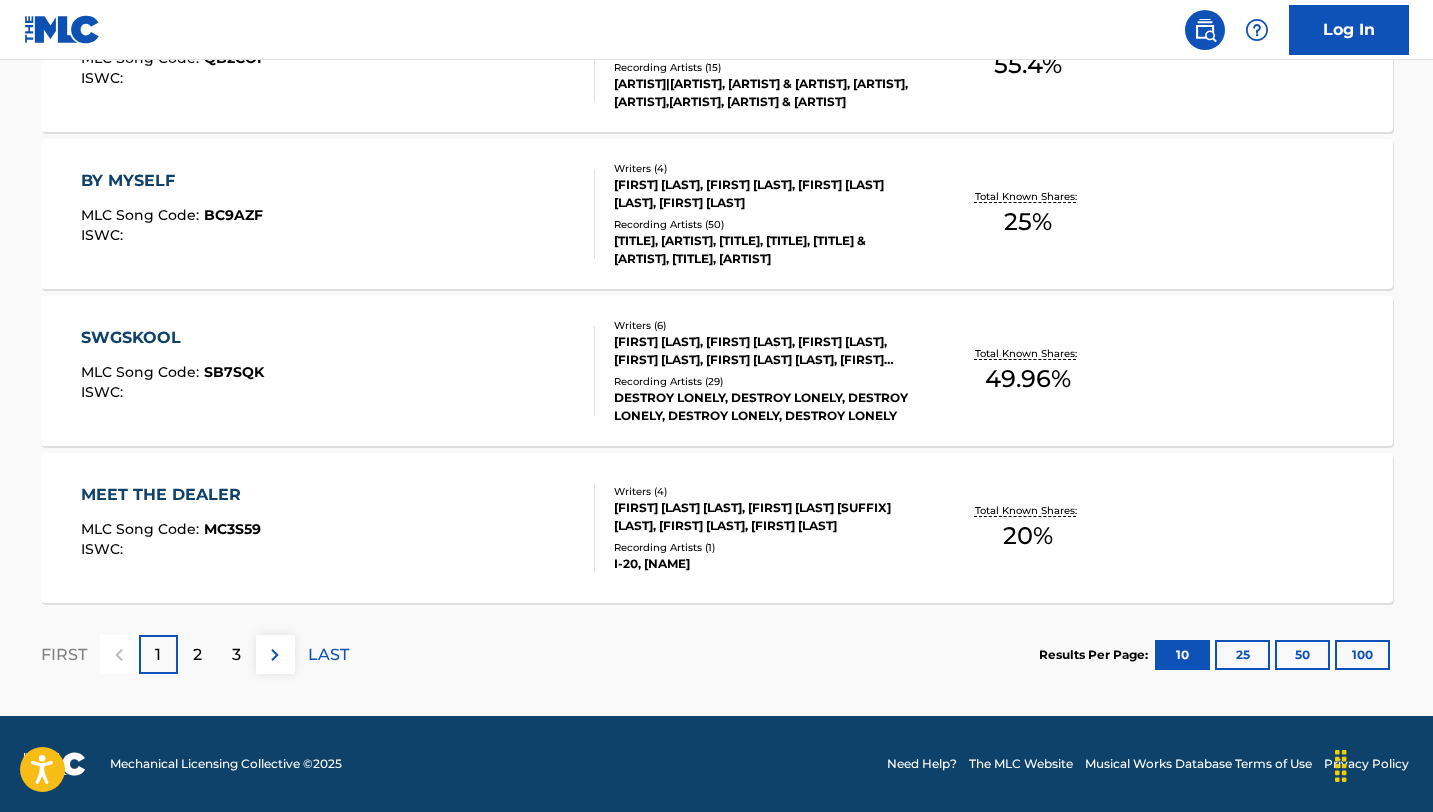 click on "2" at bounding box center (197, 655) 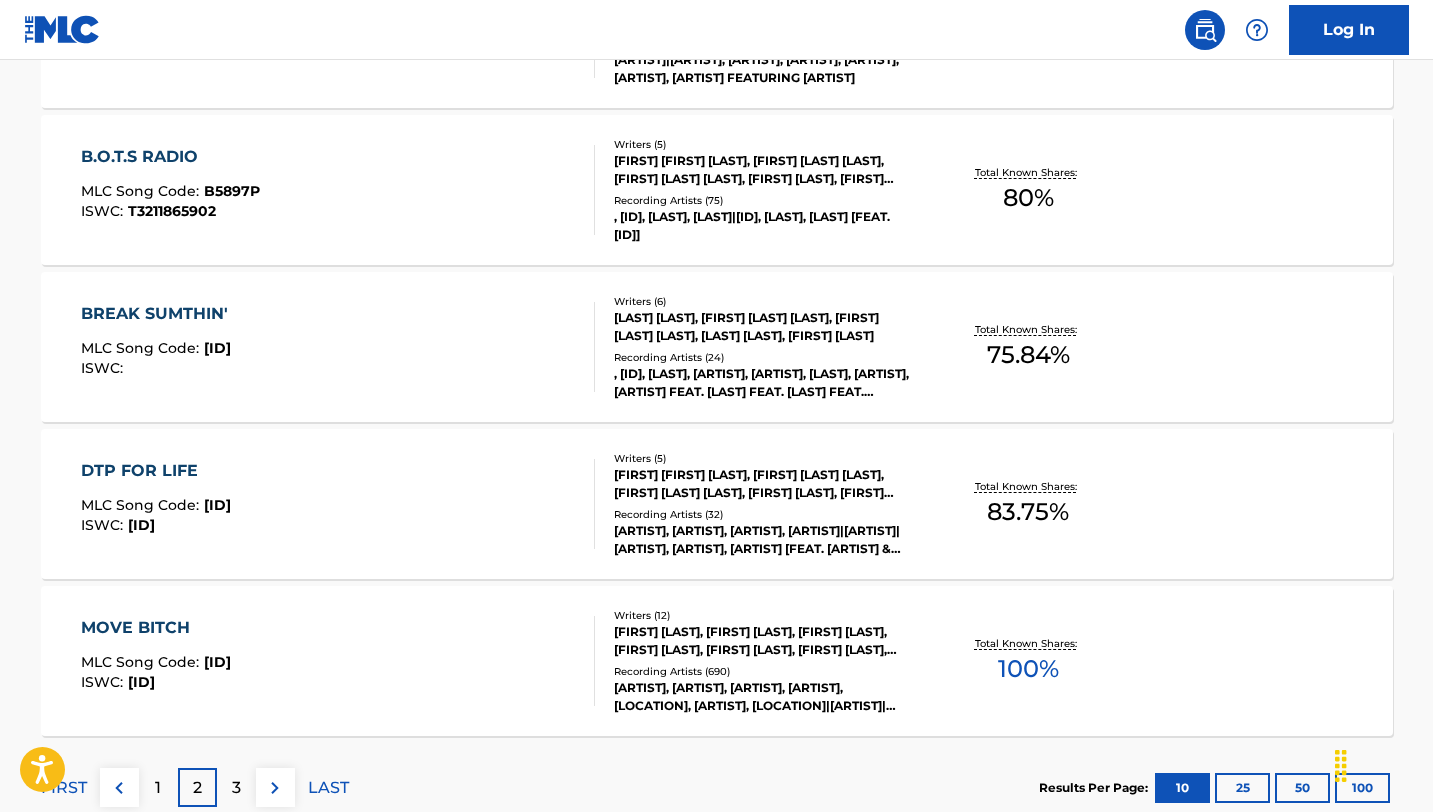 scroll, scrollTop: 1525, scrollLeft: 0, axis: vertical 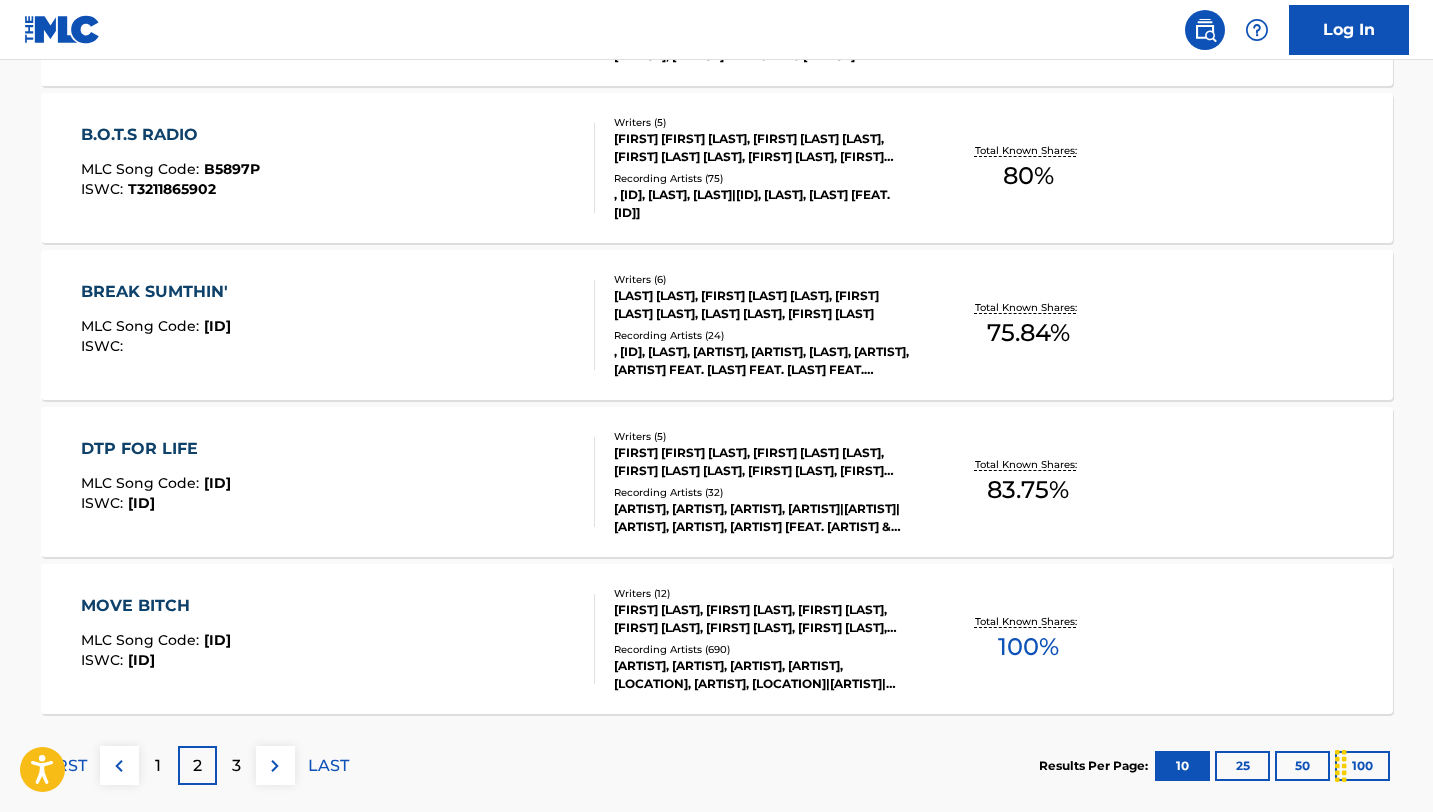 click on "3" at bounding box center (236, 766) 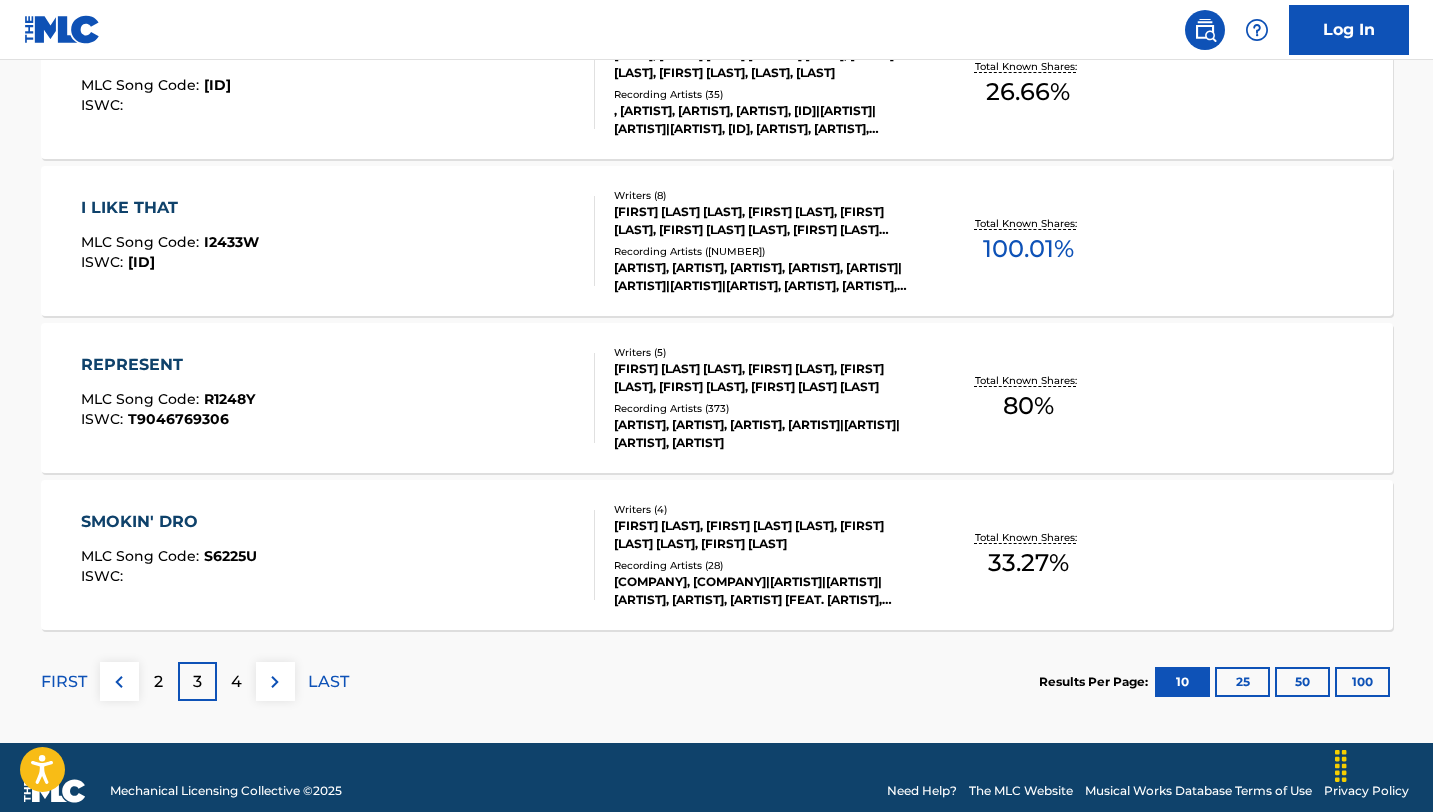 scroll, scrollTop: 1611, scrollLeft: 0, axis: vertical 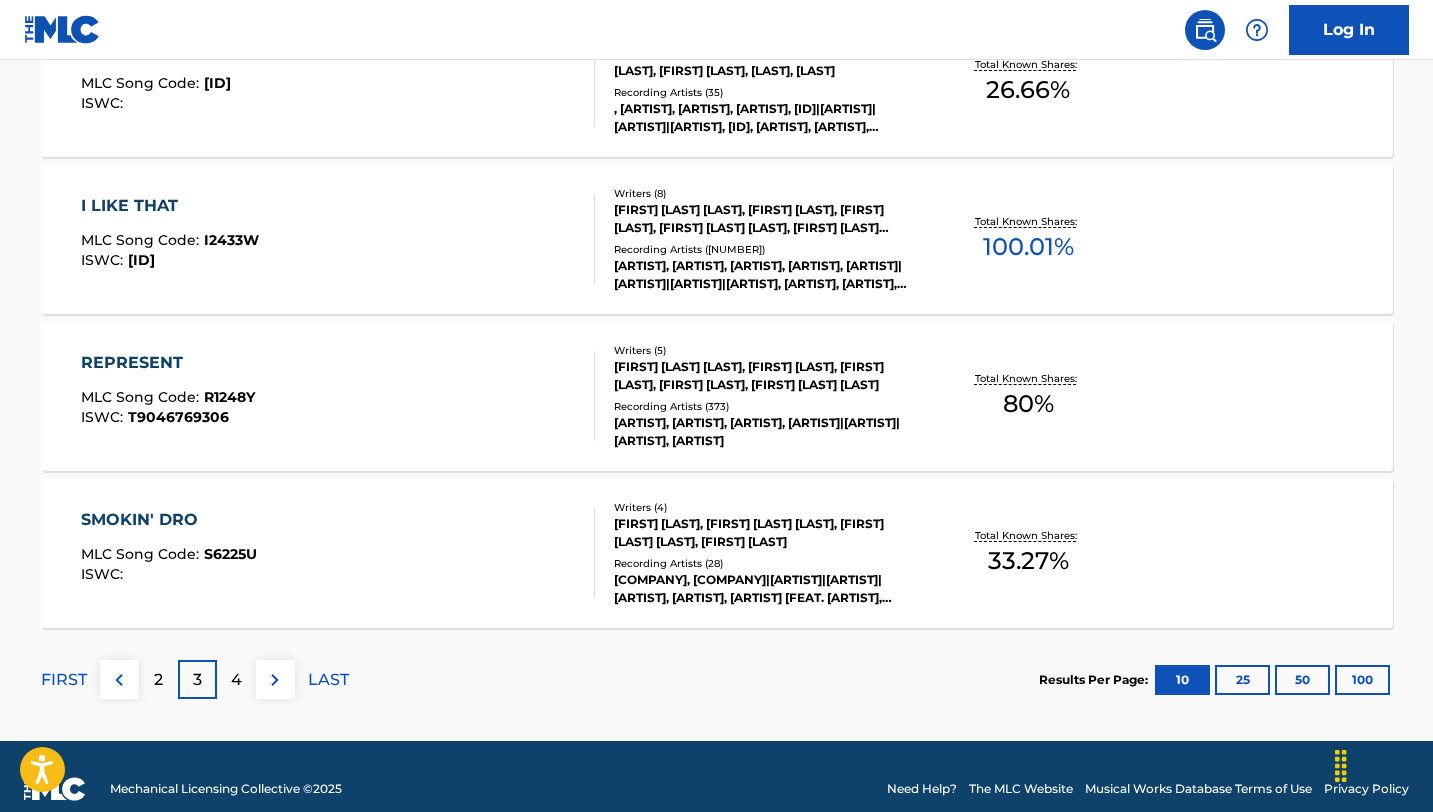 click on "4" at bounding box center (236, 679) 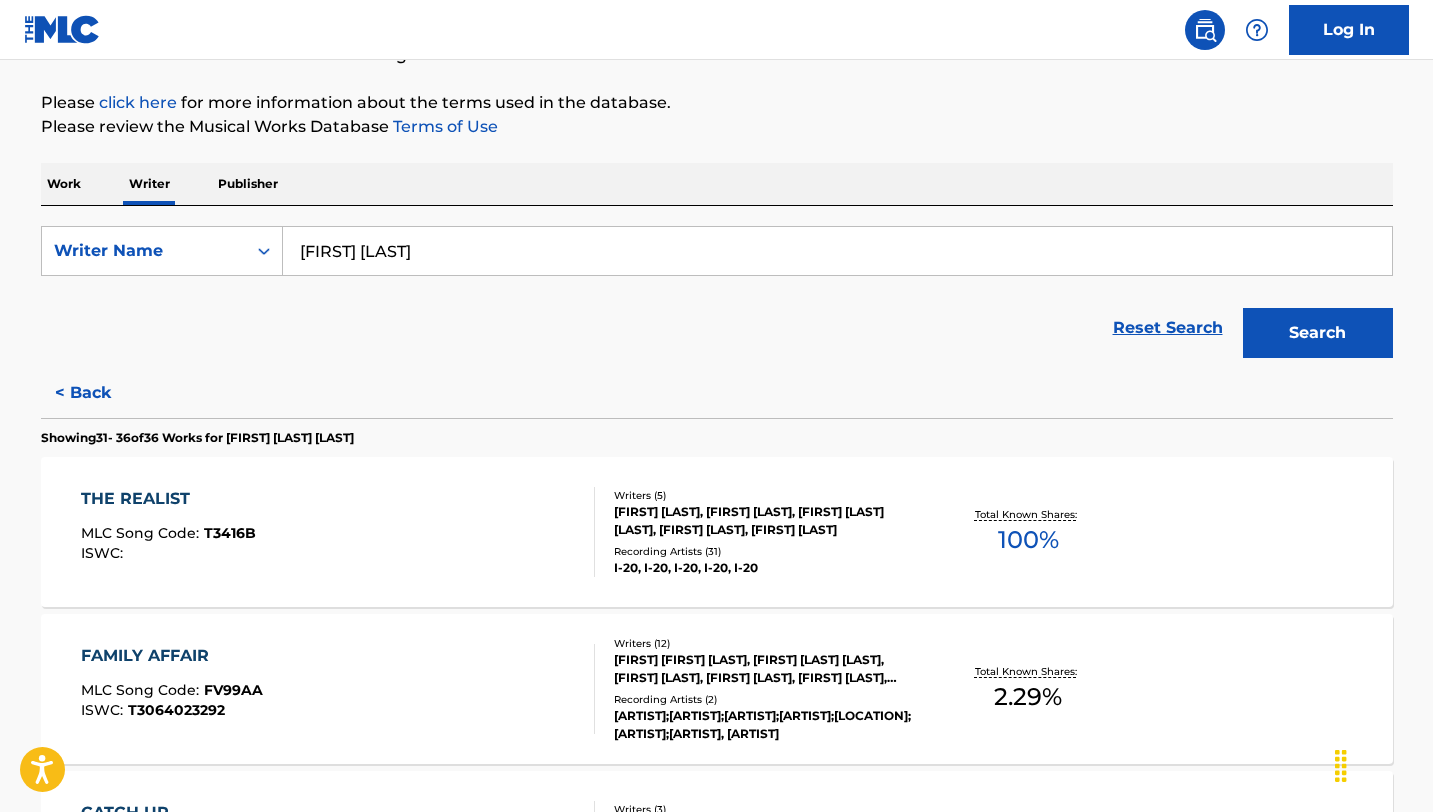 scroll, scrollTop: 0, scrollLeft: 0, axis: both 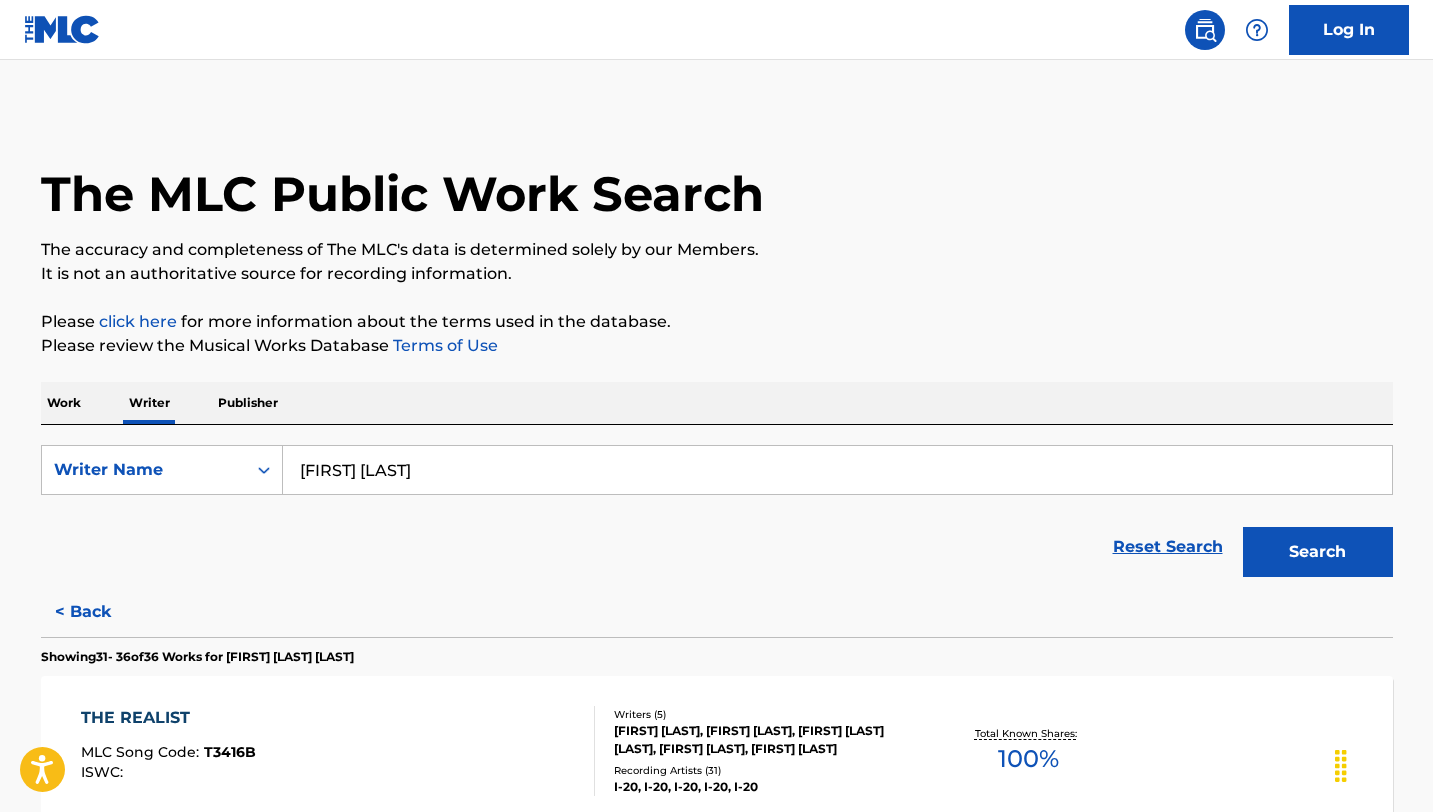 click on "< Back" at bounding box center (101, 612) 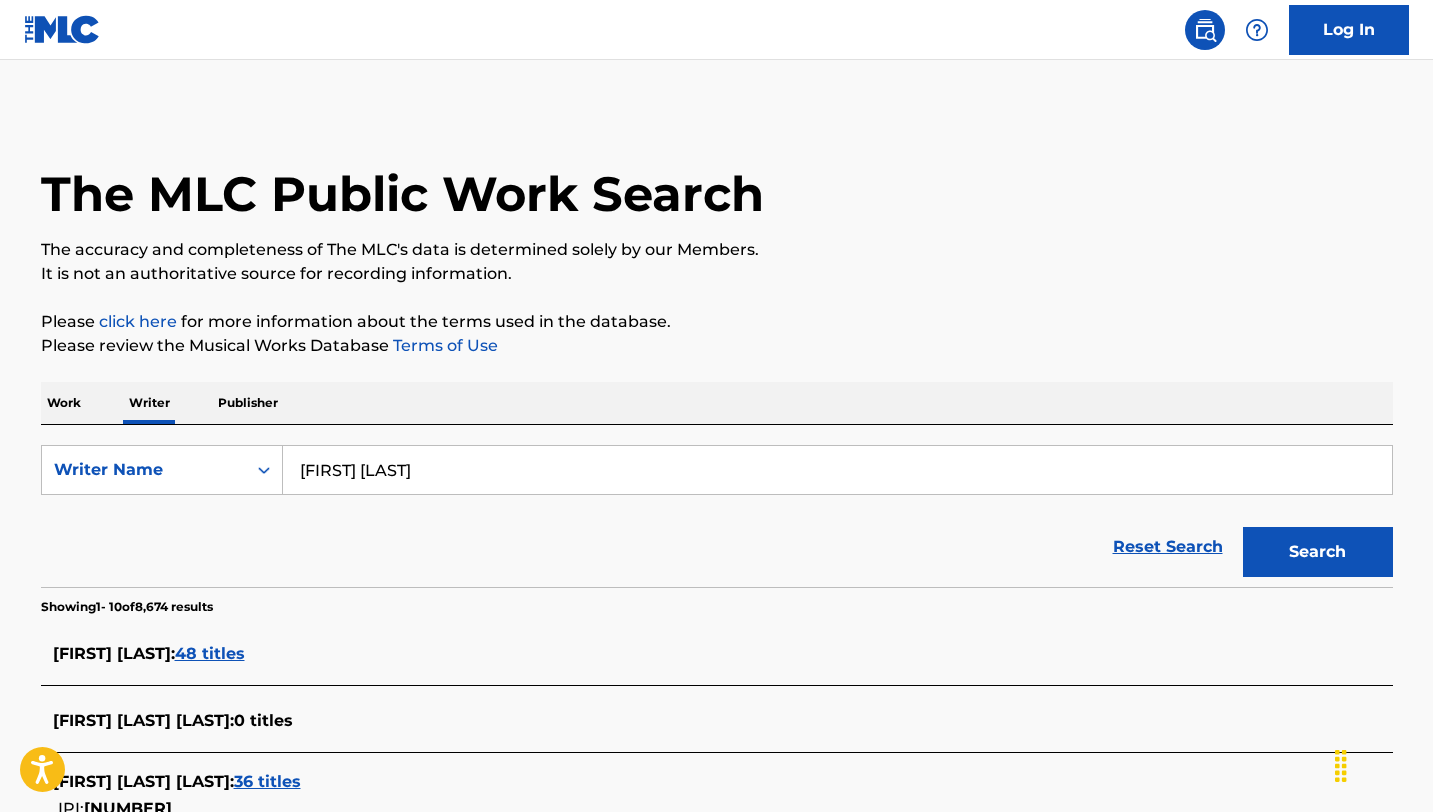 click on "48 titles" at bounding box center [210, 653] 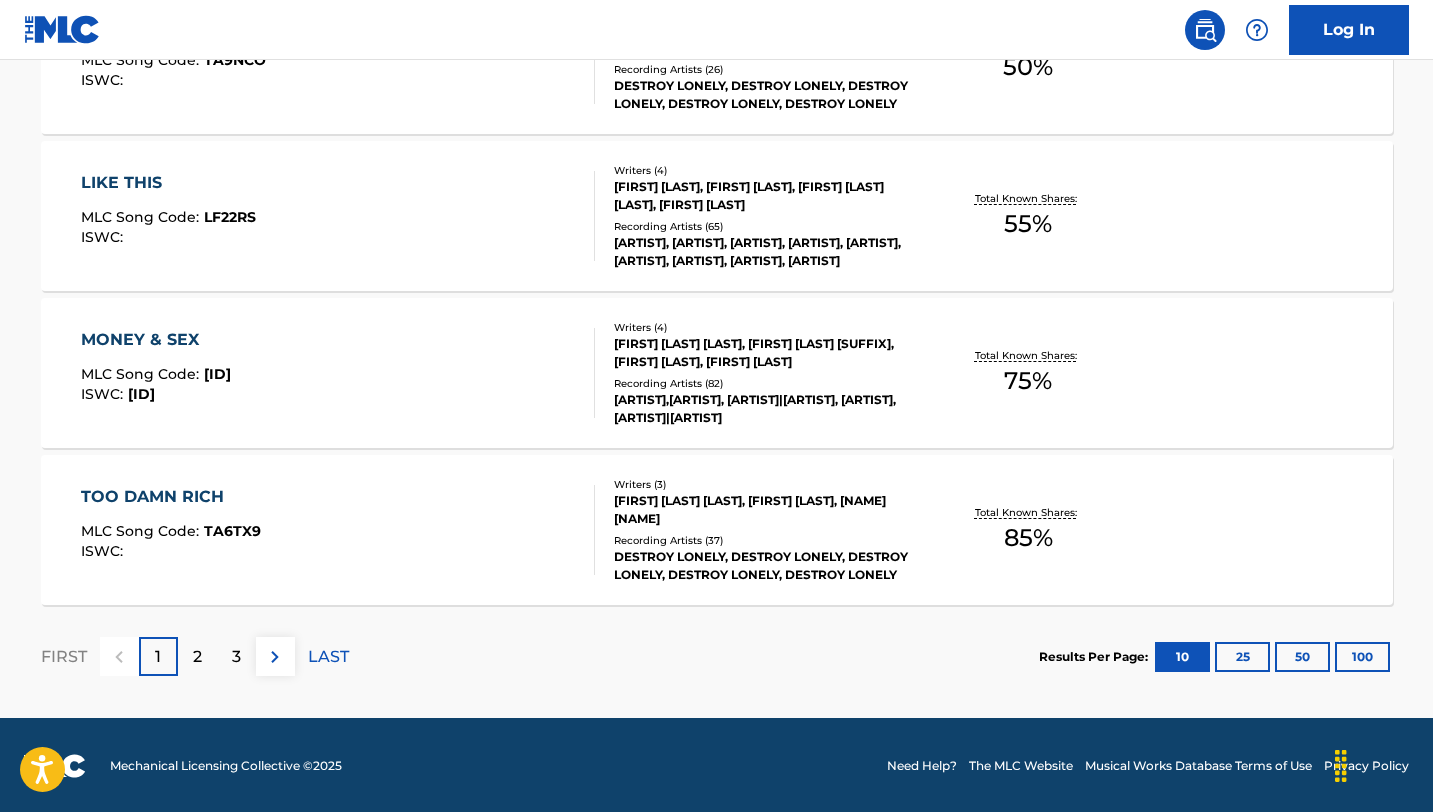 scroll, scrollTop: 1636, scrollLeft: 0, axis: vertical 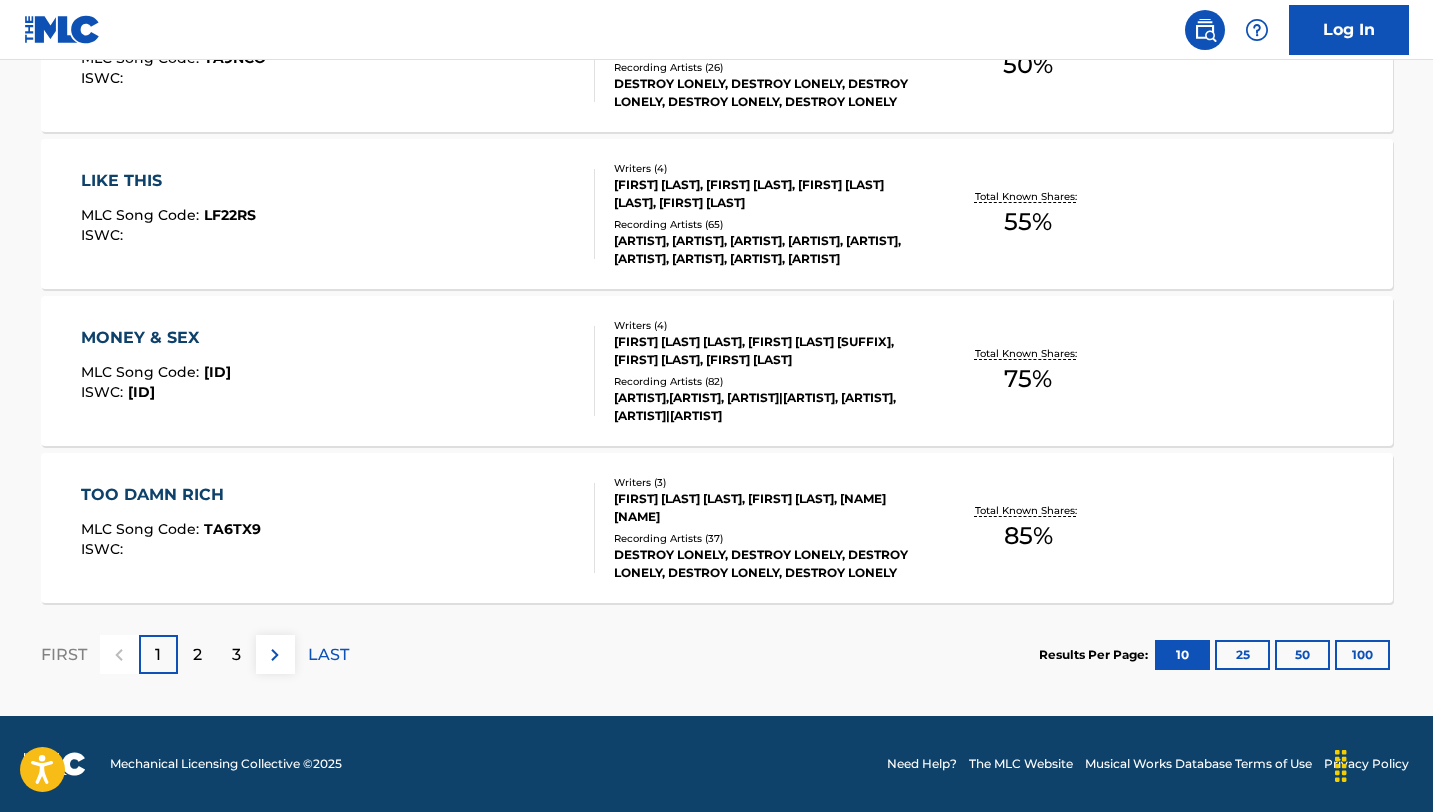 click on "MONEY & SEX" at bounding box center (156, 338) 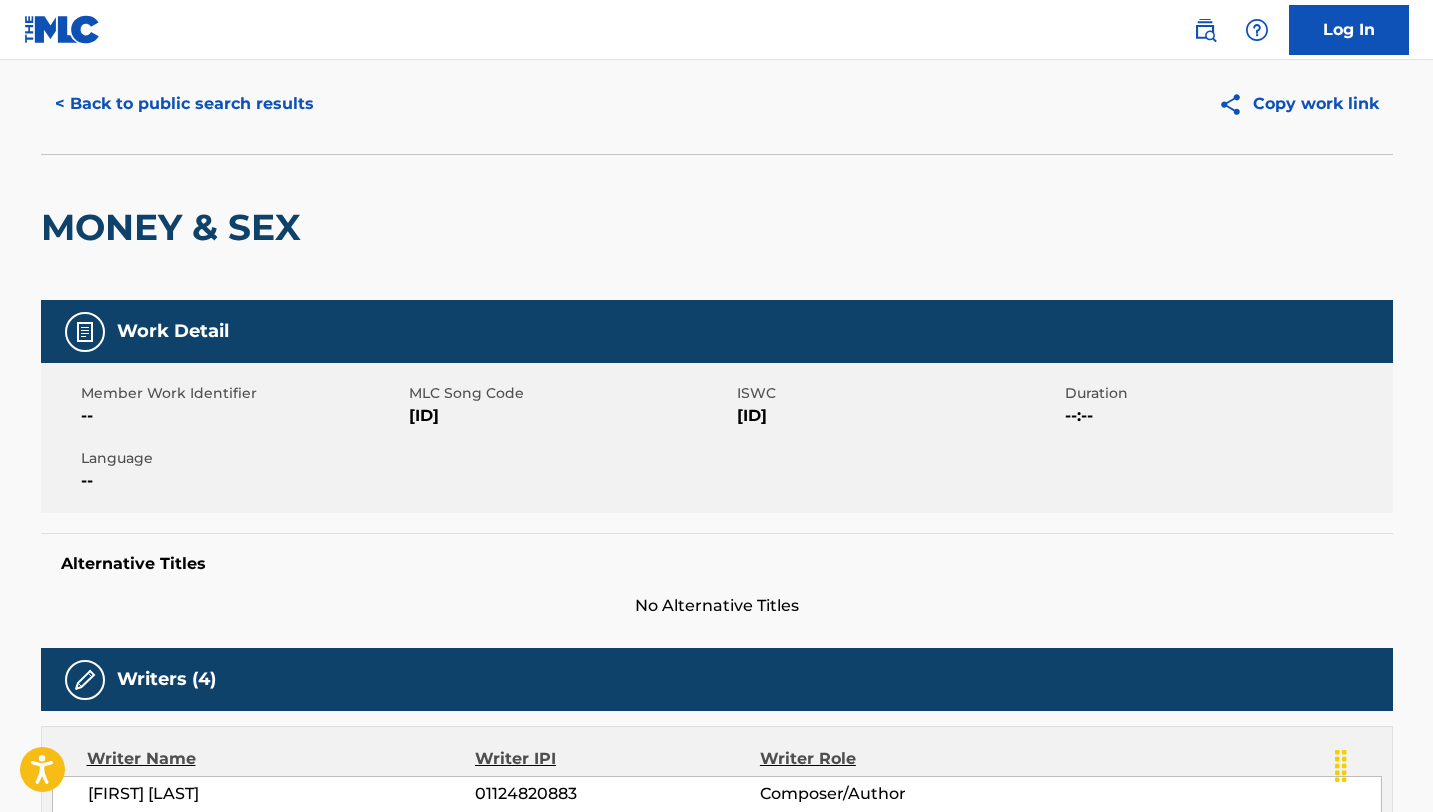 scroll, scrollTop: 0, scrollLeft: 0, axis: both 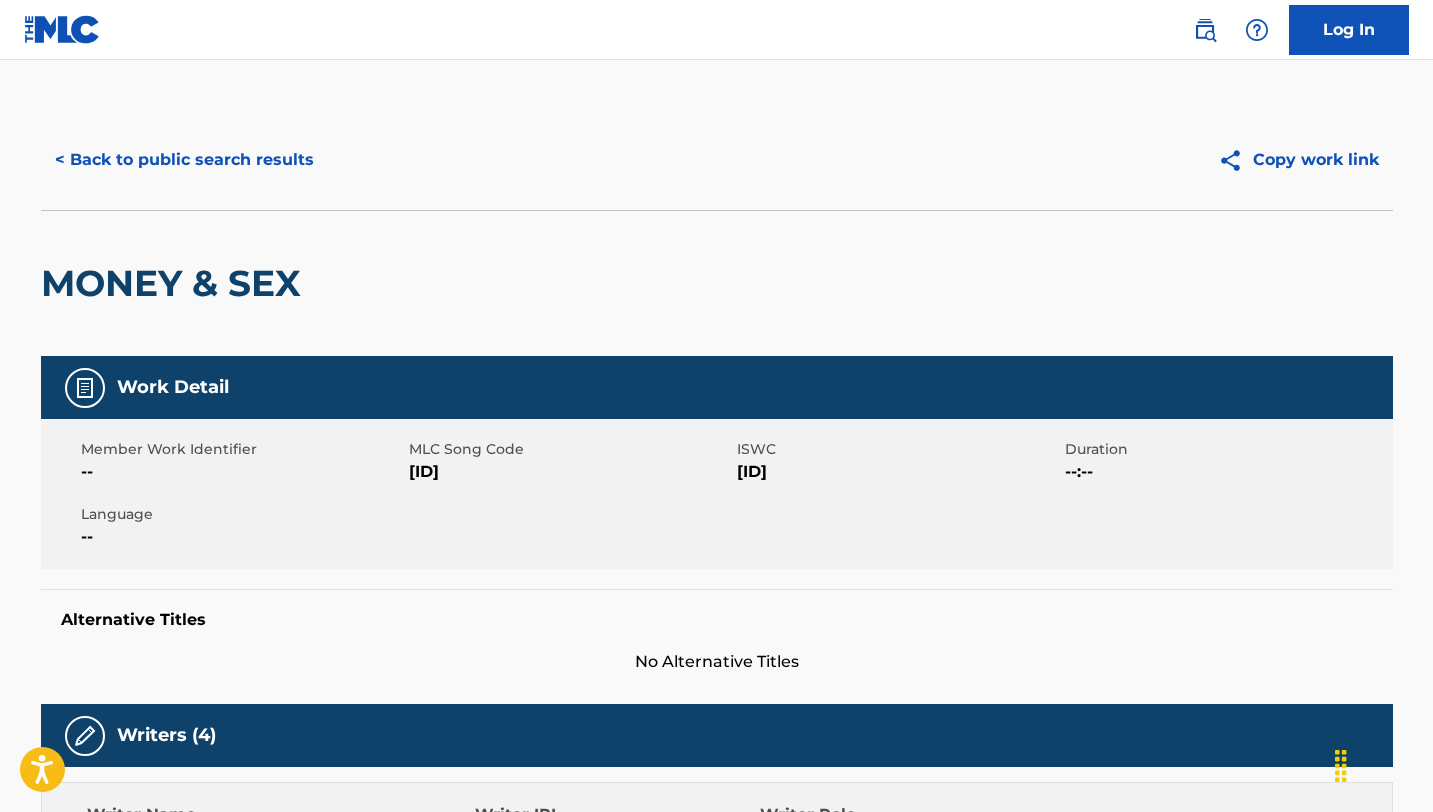 click on "< Back to public search results" at bounding box center [184, 160] 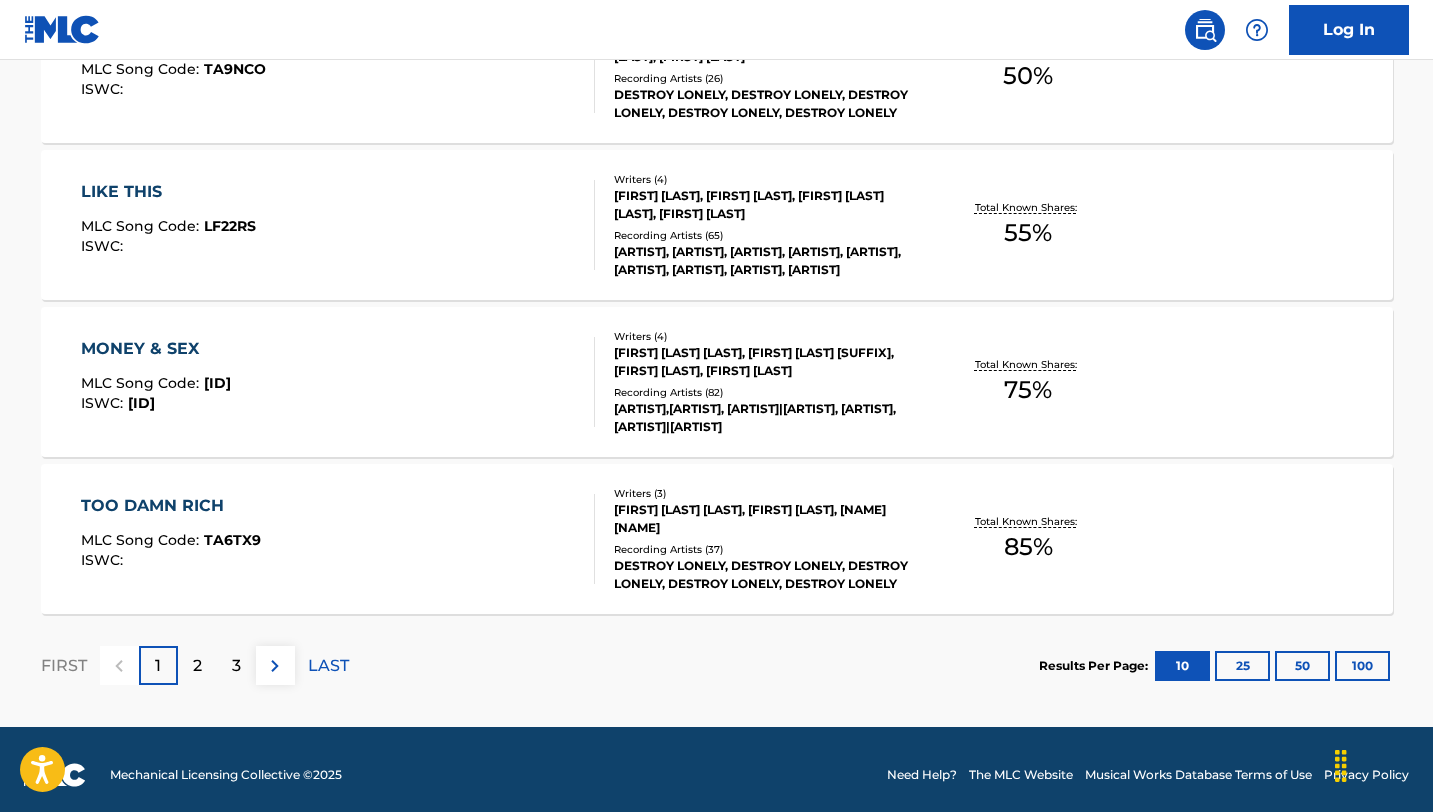 scroll, scrollTop: 1636, scrollLeft: 0, axis: vertical 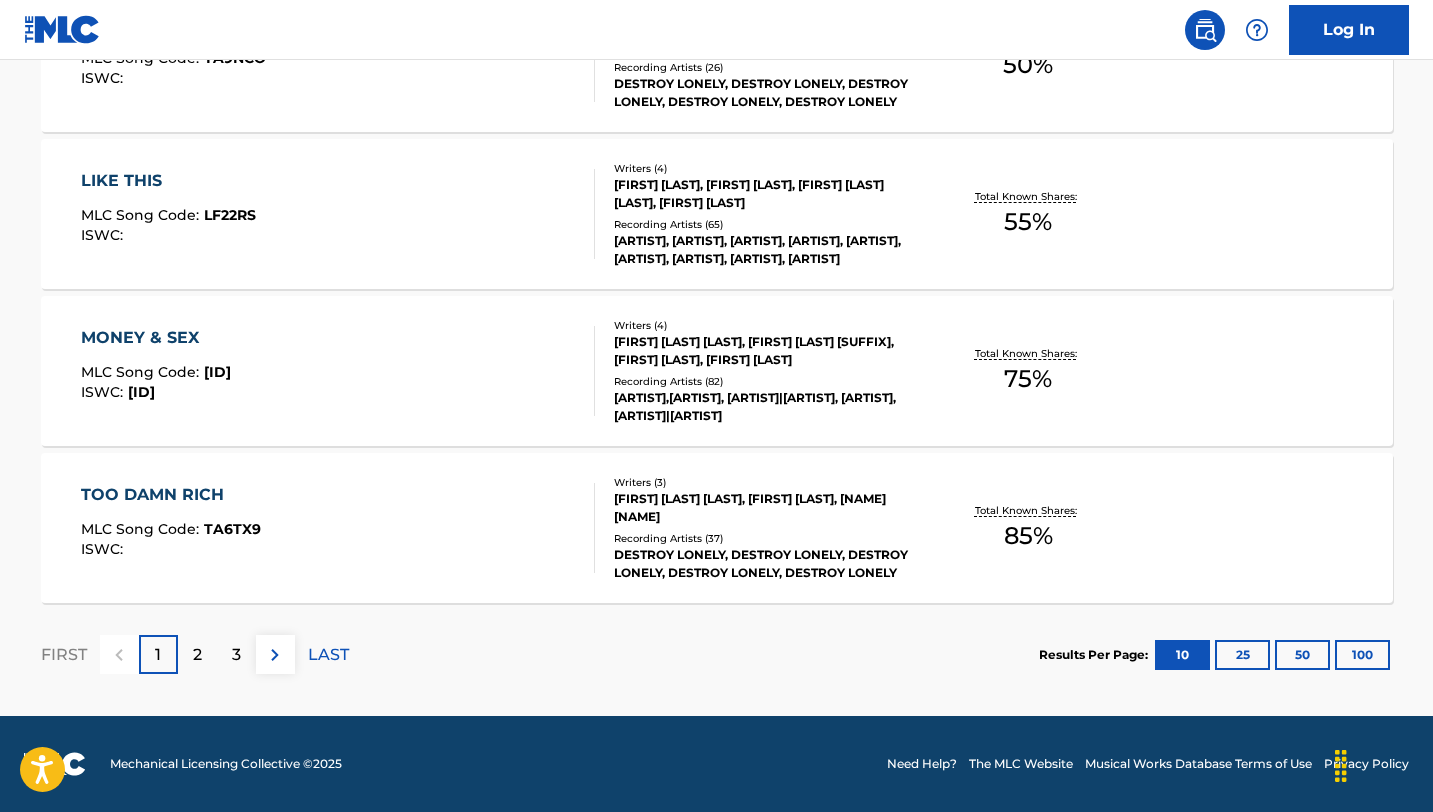 click on "2" at bounding box center [197, 654] 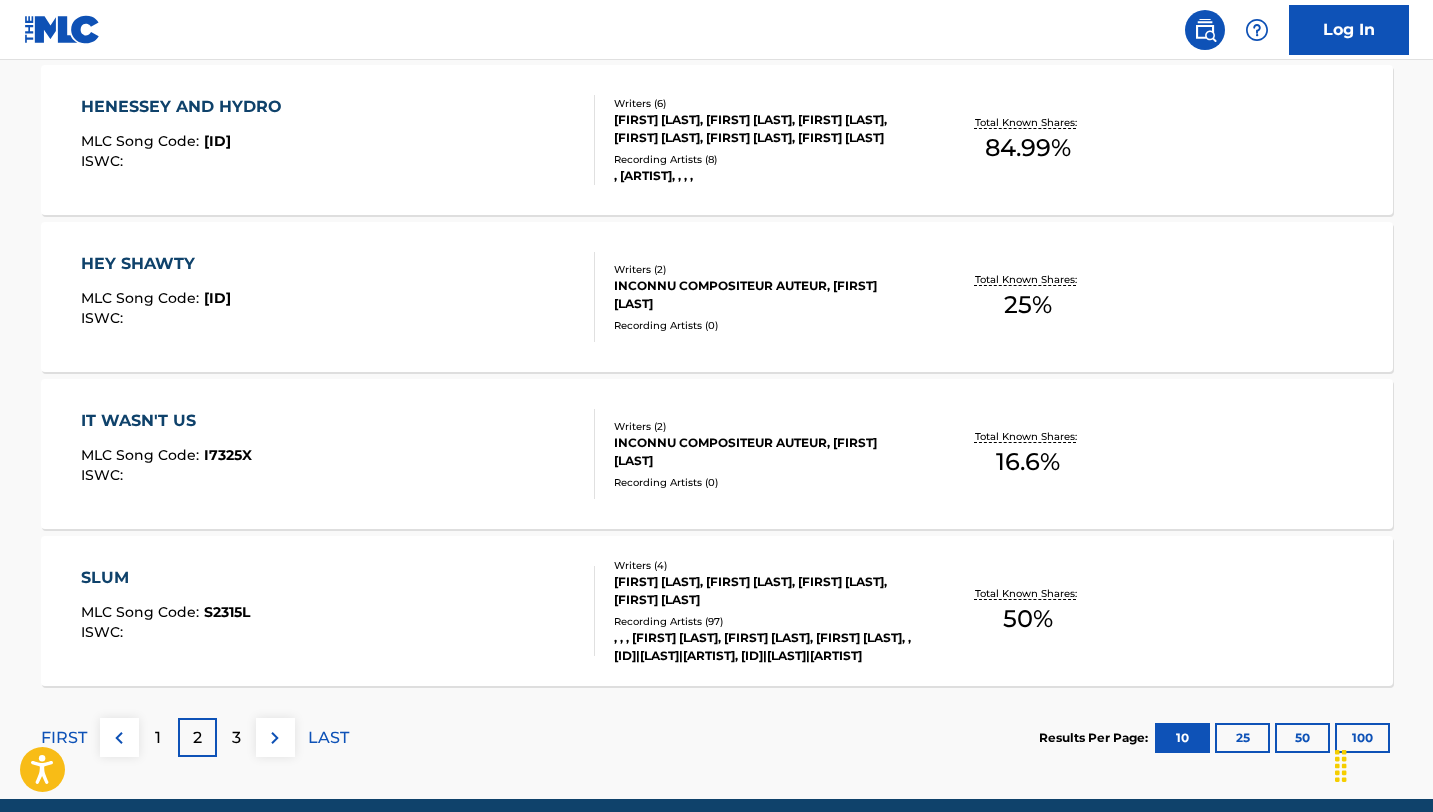 scroll, scrollTop: 1578, scrollLeft: 0, axis: vertical 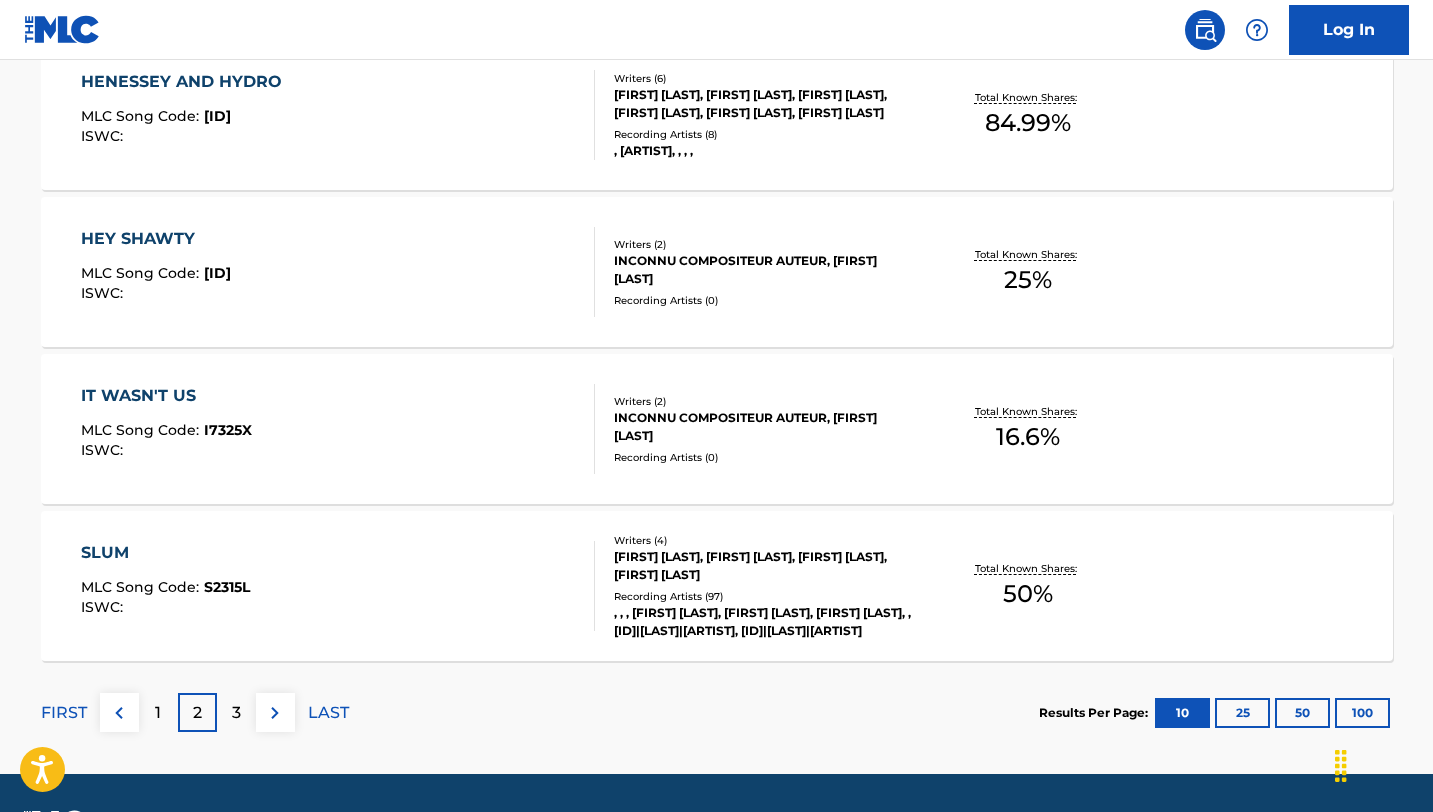 click on "3" at bounding box center [236, 712] 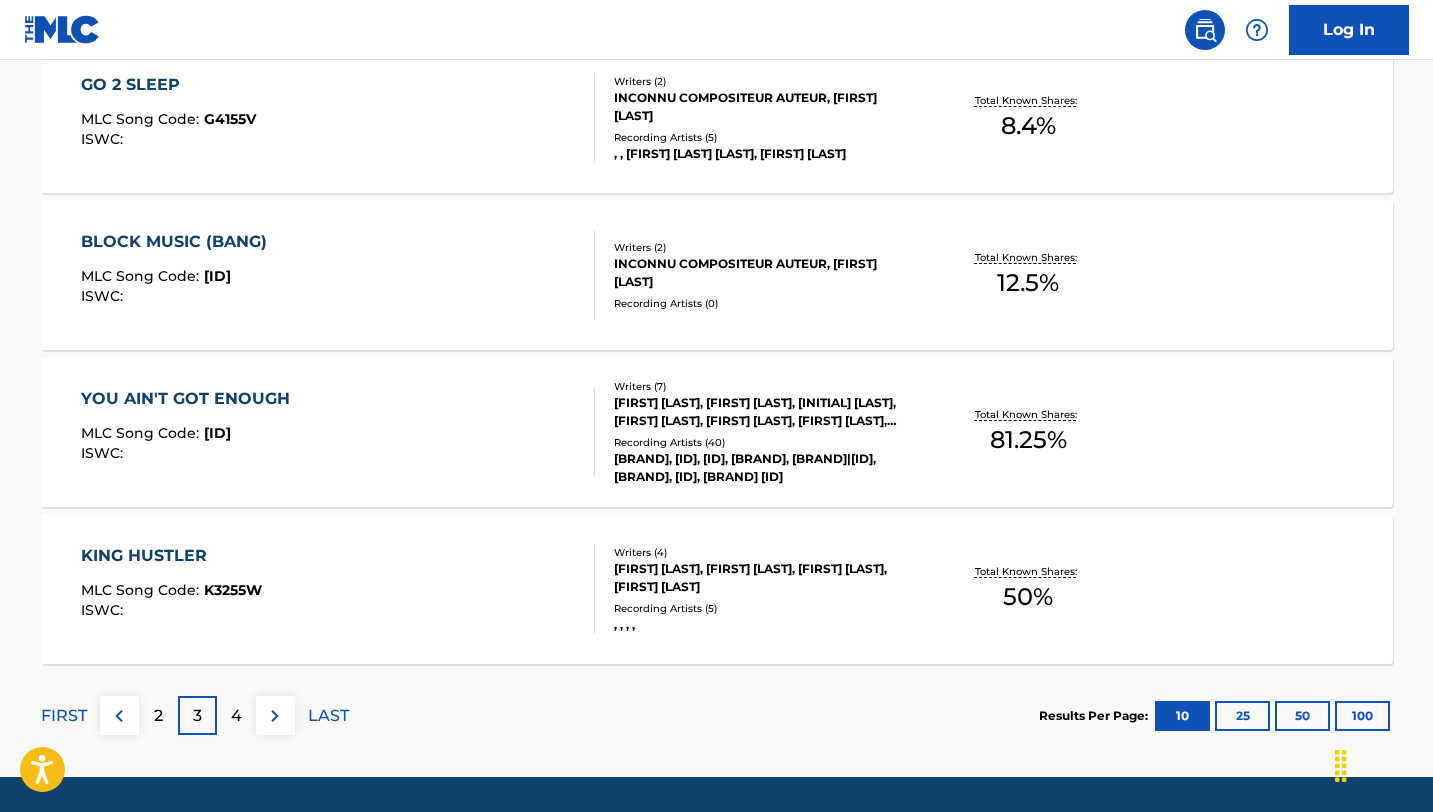 scroll, scrollTop: 1577, scrollLeft: 0, axis: vertical 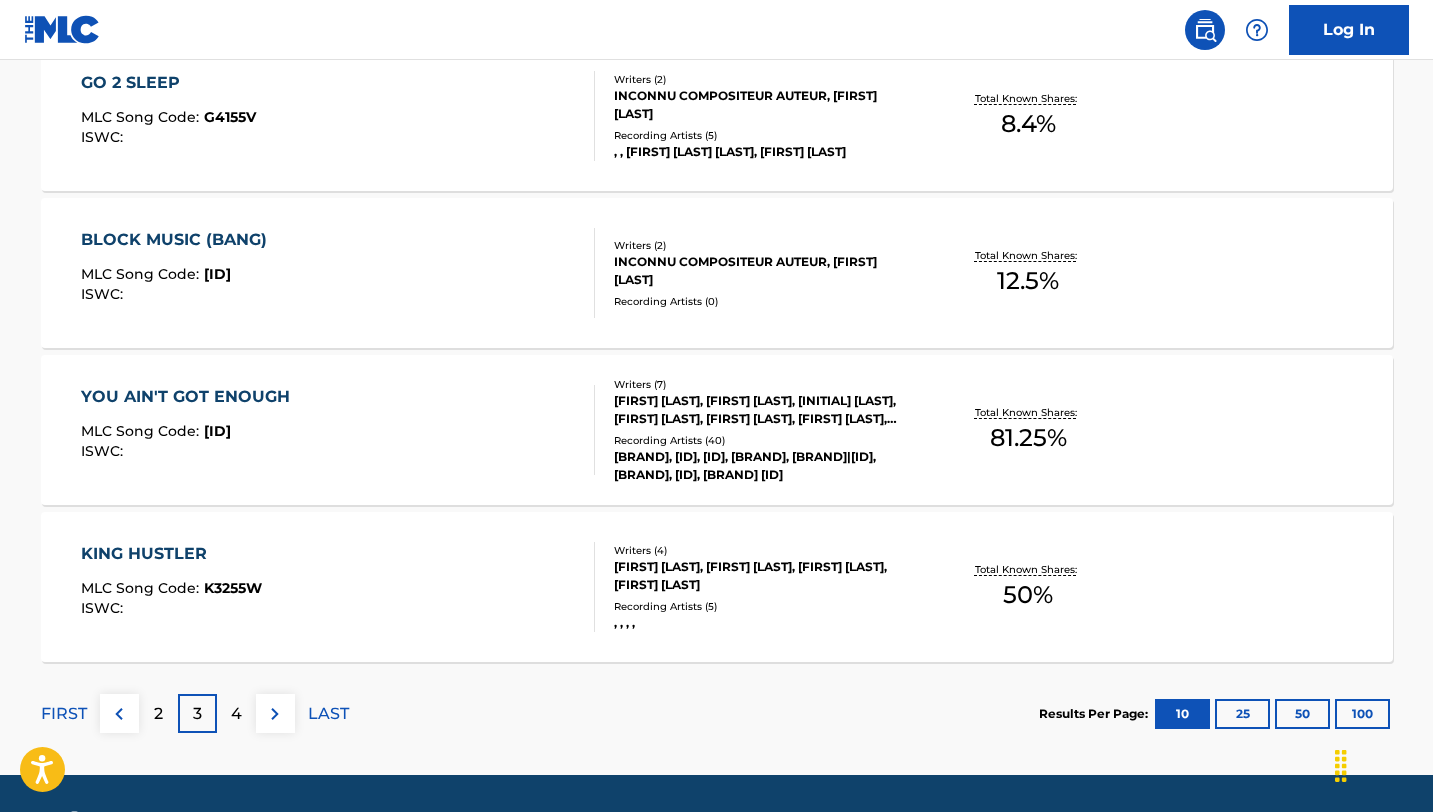 click on "4" at bounding box center [236, 713] 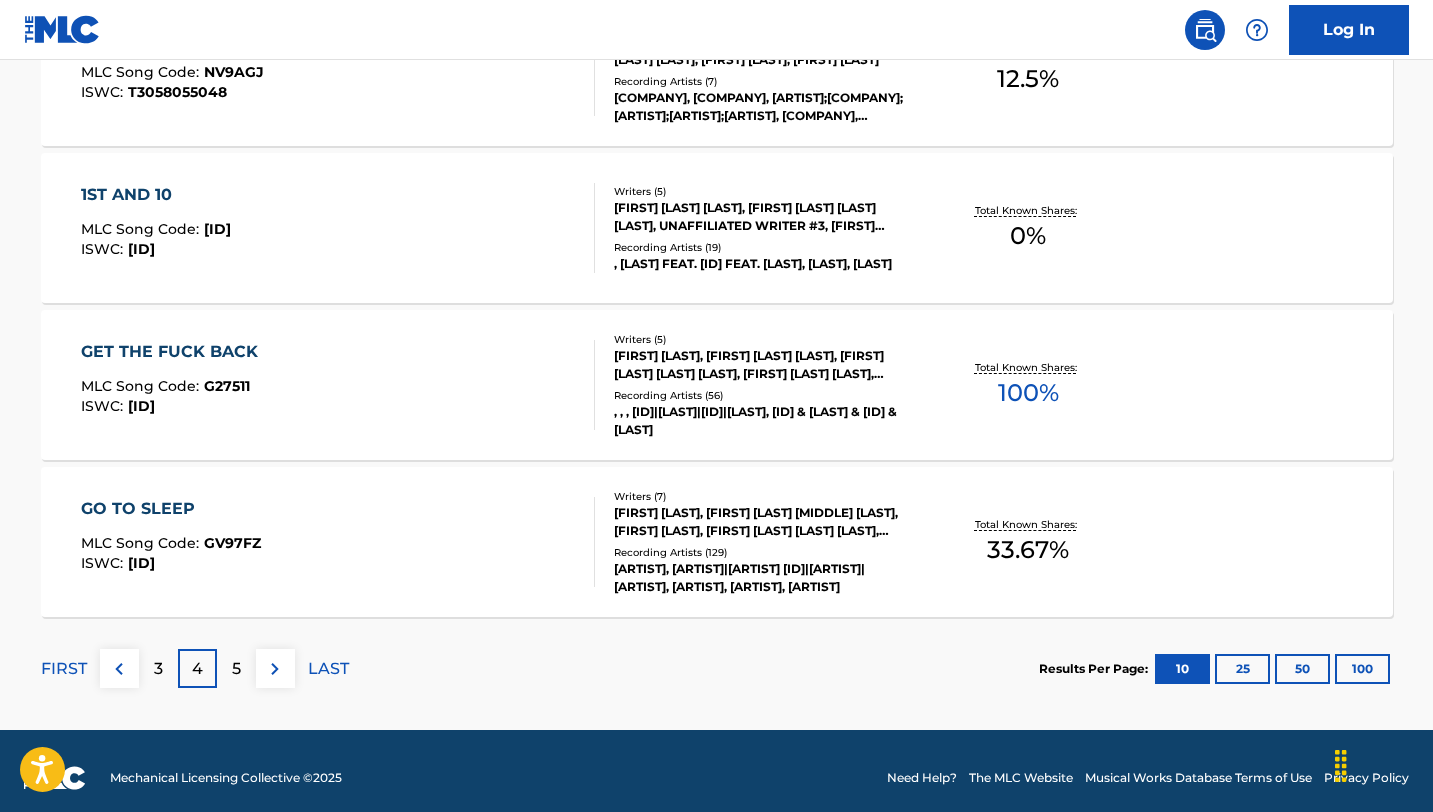 scroll, scrollTop: 1636, scrollLeft: 0, axis: vertical 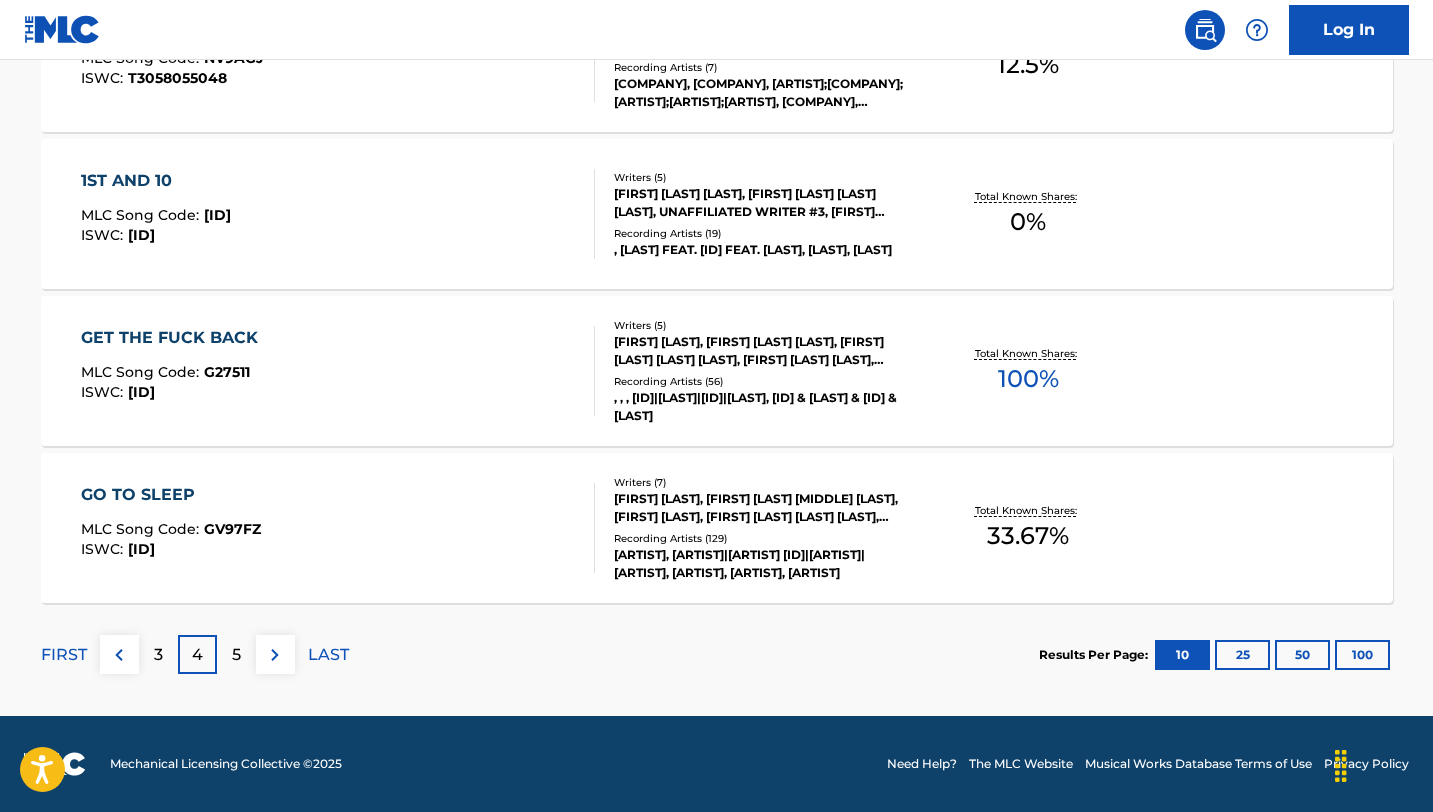 click on "5" at bounding box center [236, 654] 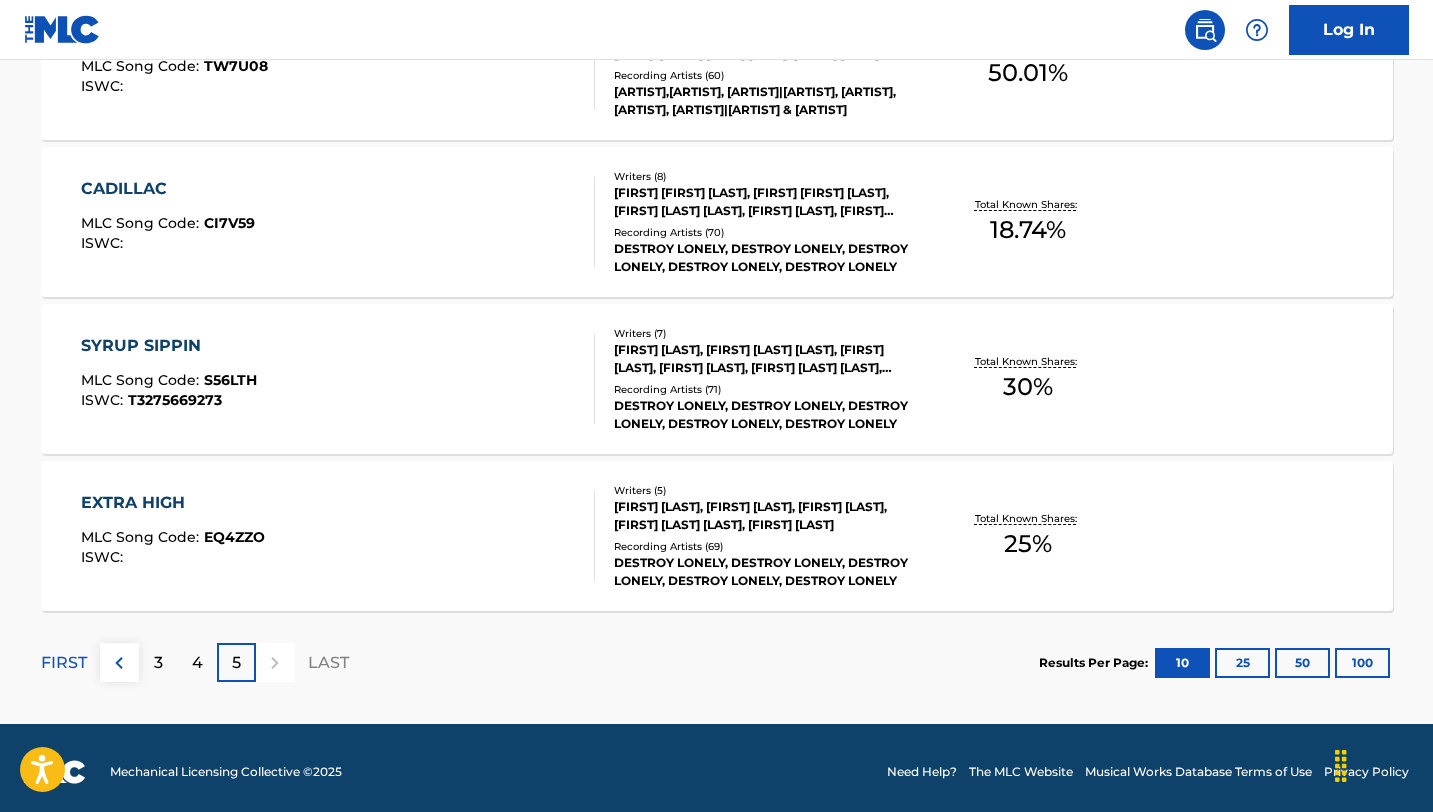 scroll, scrollTop: 1317, scrollLeft: 0, axis: vertical 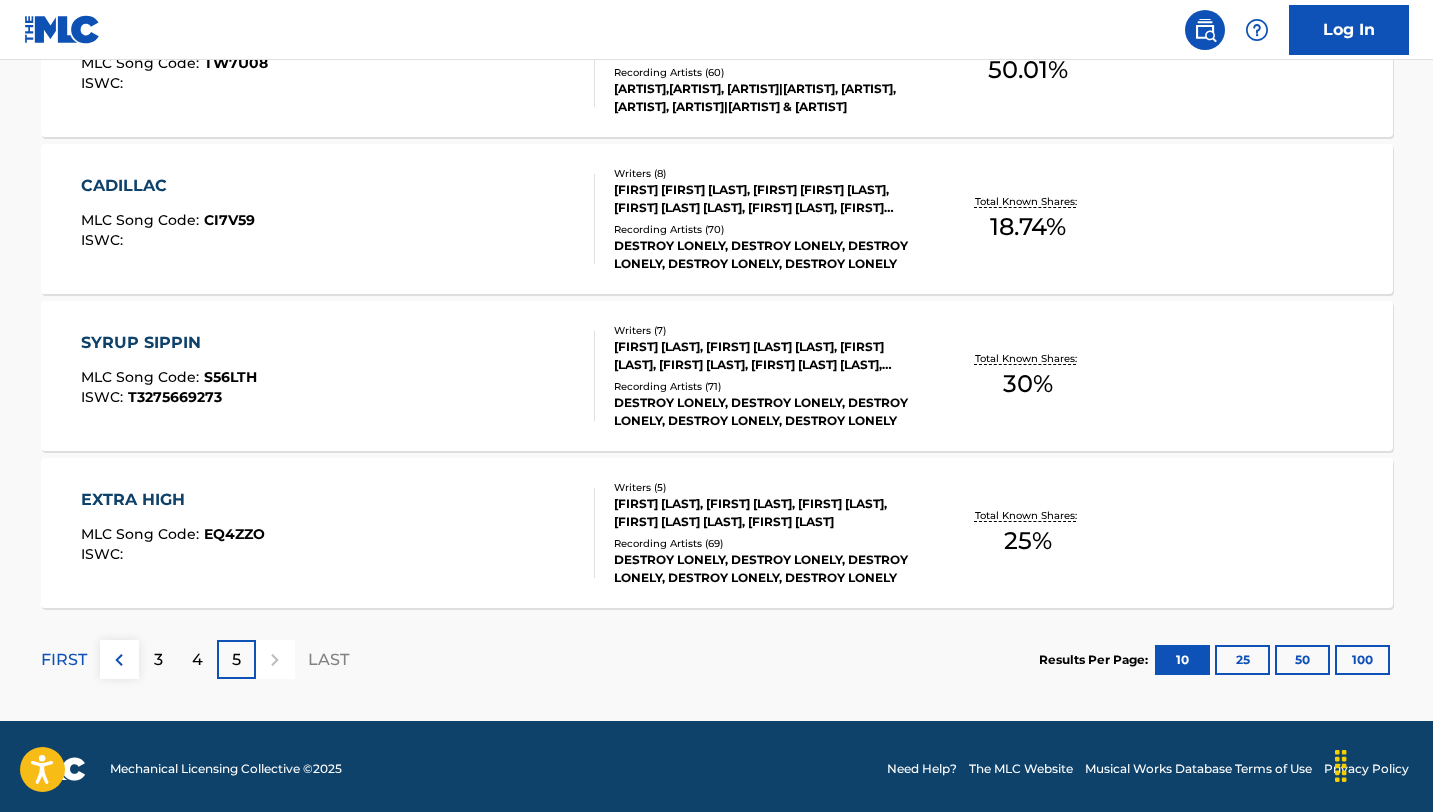 click on "SYRUP SIPPIN" at bounding box center (169, 343) 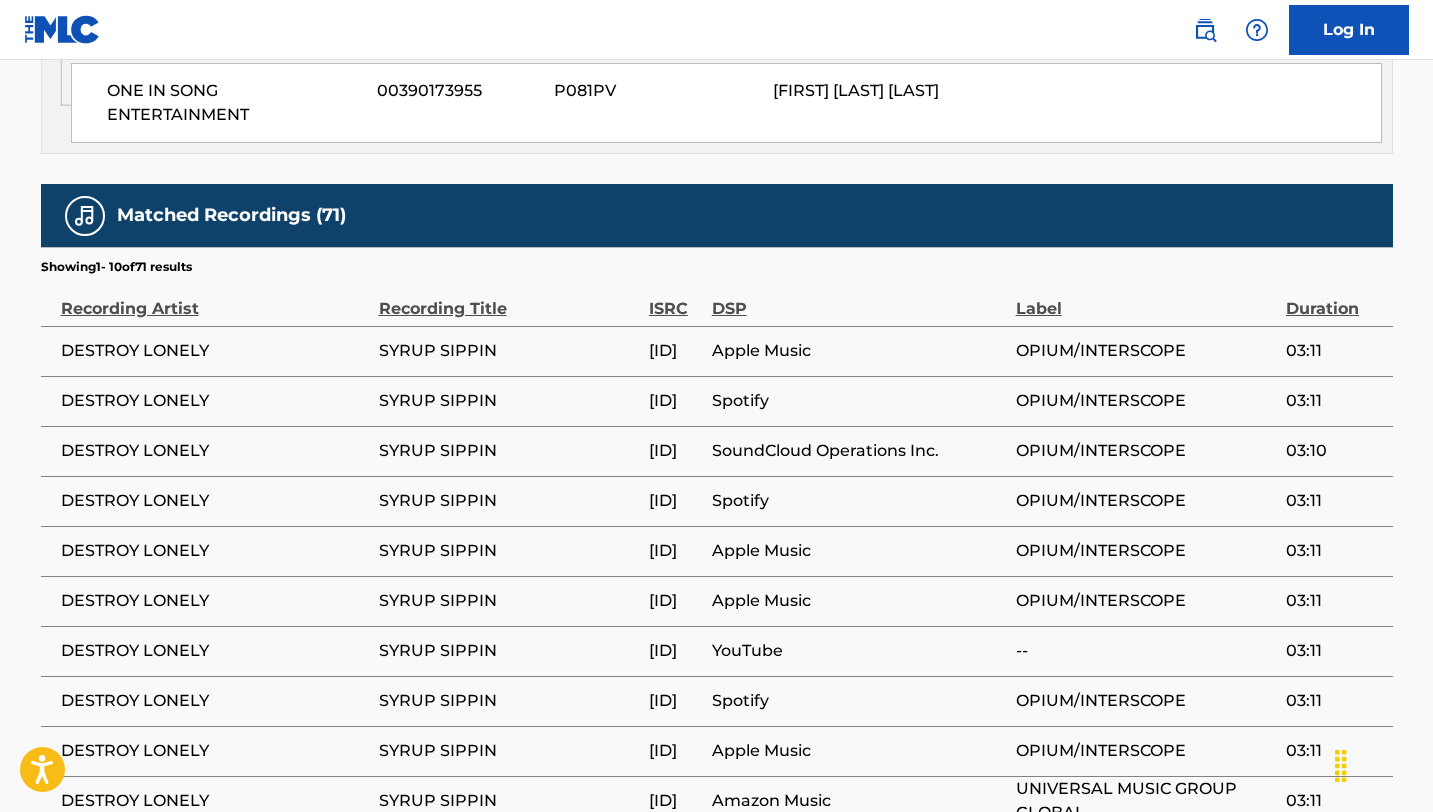 scroll, scrollTop: 1990, scrollLeft: 0, axis: vertical 